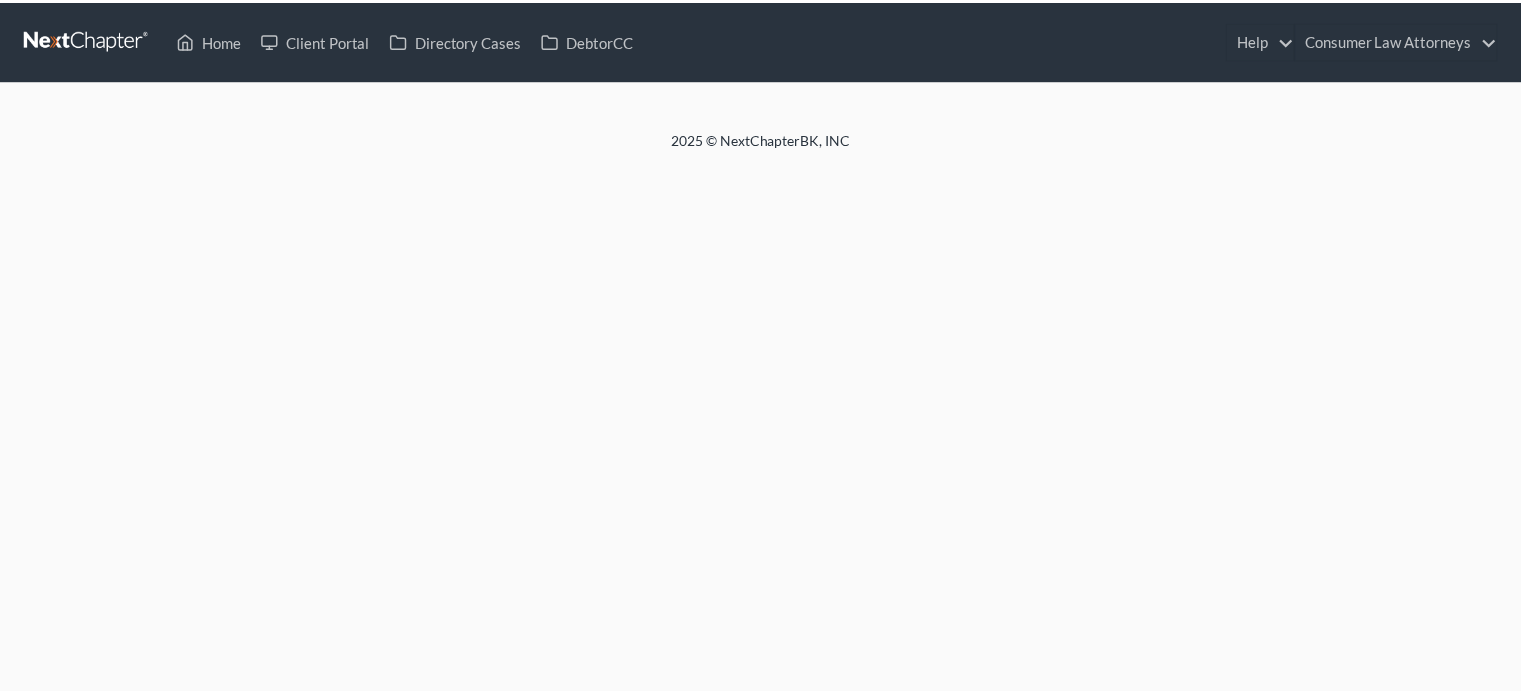 scroll, scrollTop: 0, scrollLeft: 0, axis: both 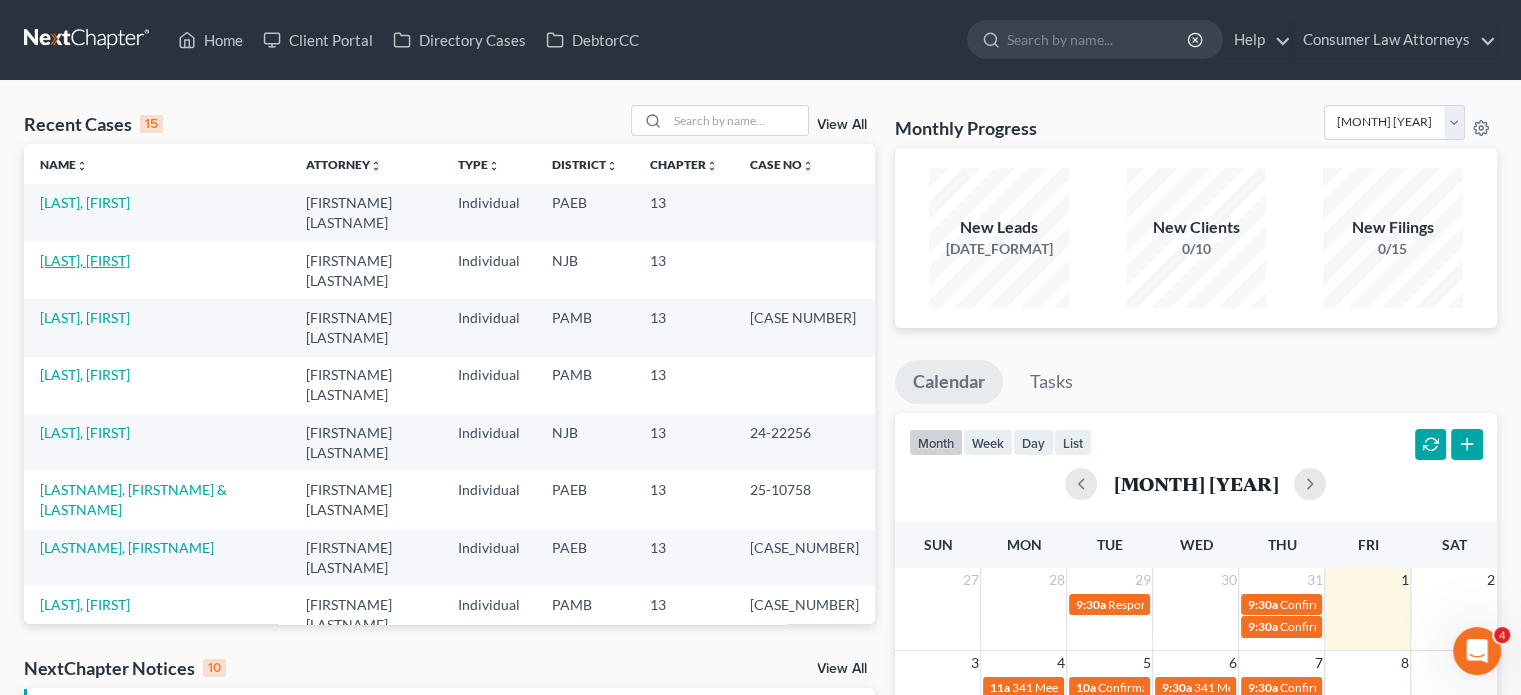 click on "[LAST], [FIRST]" at bounding box center (85, 260) 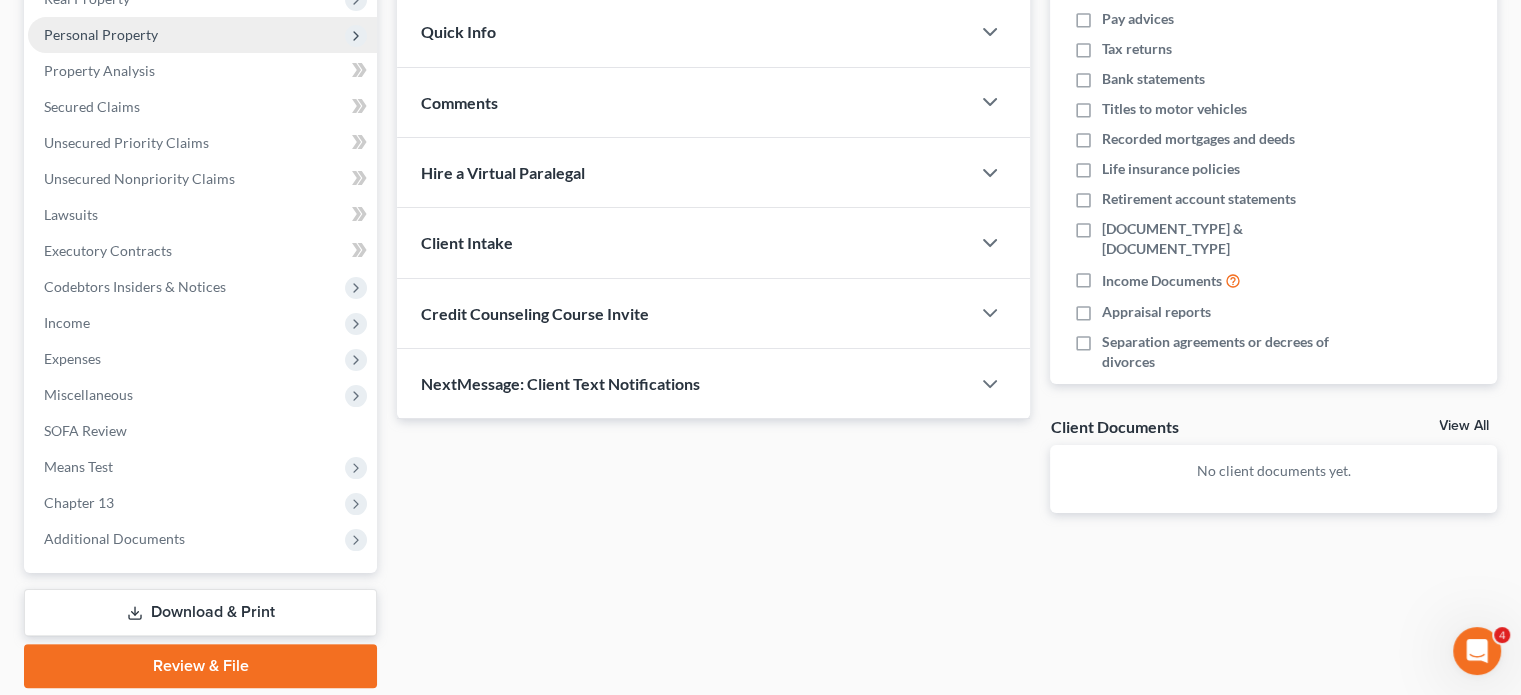 scroll, scrollTop: 344, scrollLeft: 0, axis: vertical 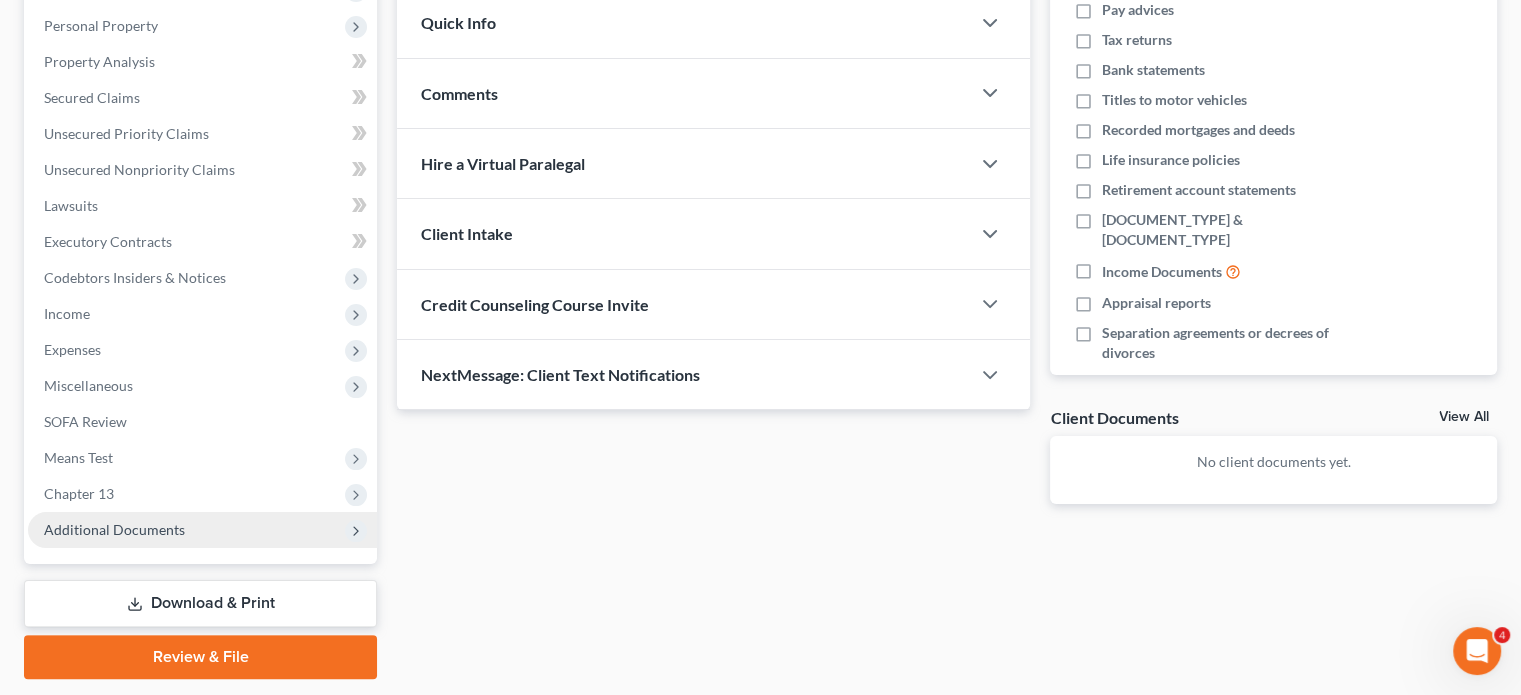 click on "Additional Documents" at bounding box center [202, 530] 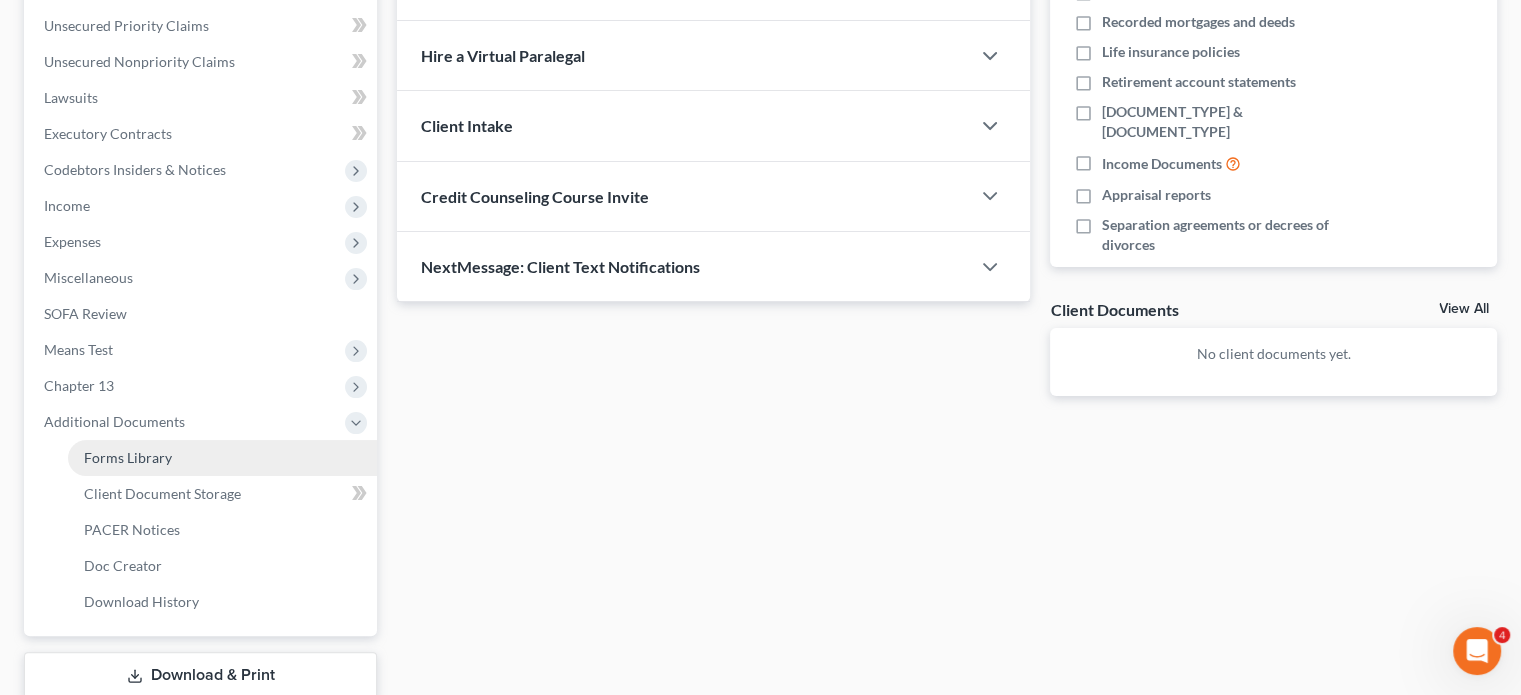 scroll, scrollTop: 452, scrollLeft: 0, axis: vertical 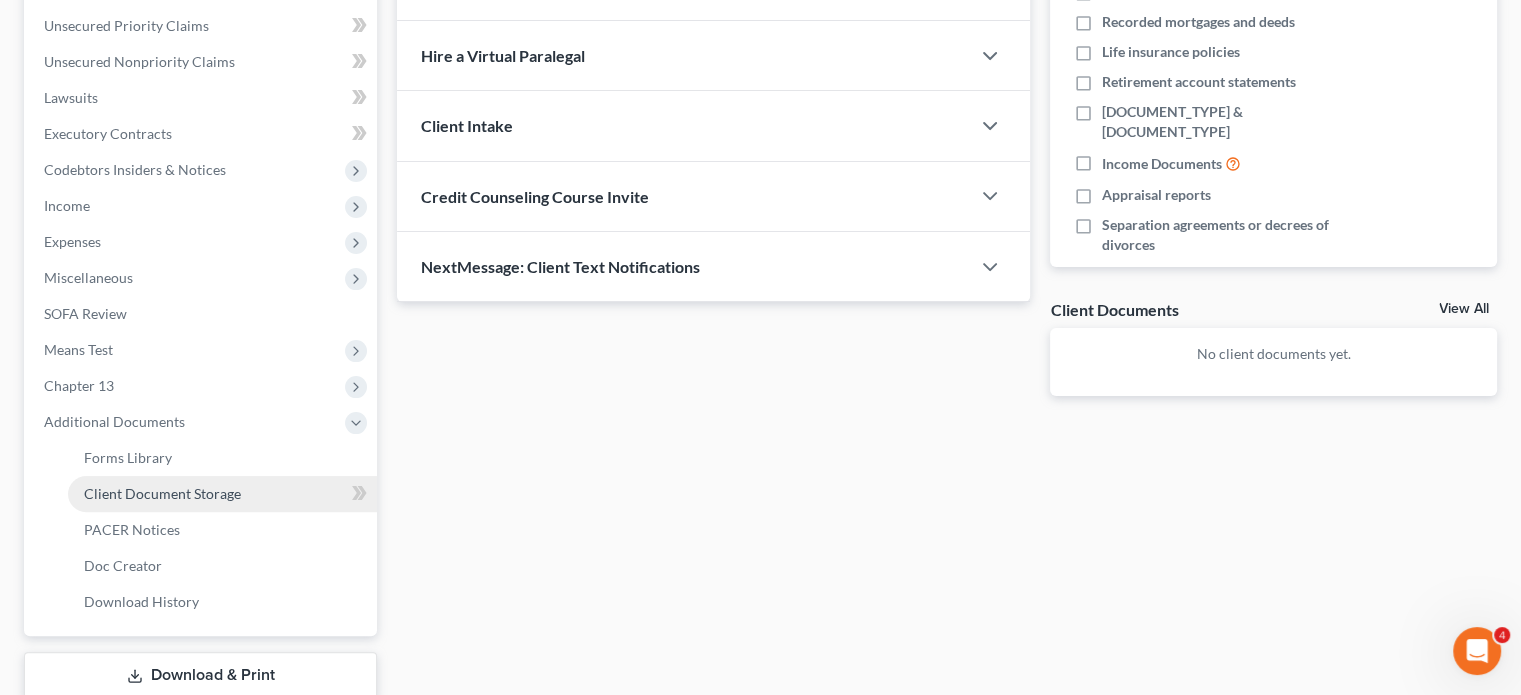 click on "Client Document Storage" at bounding box center (162, 493) 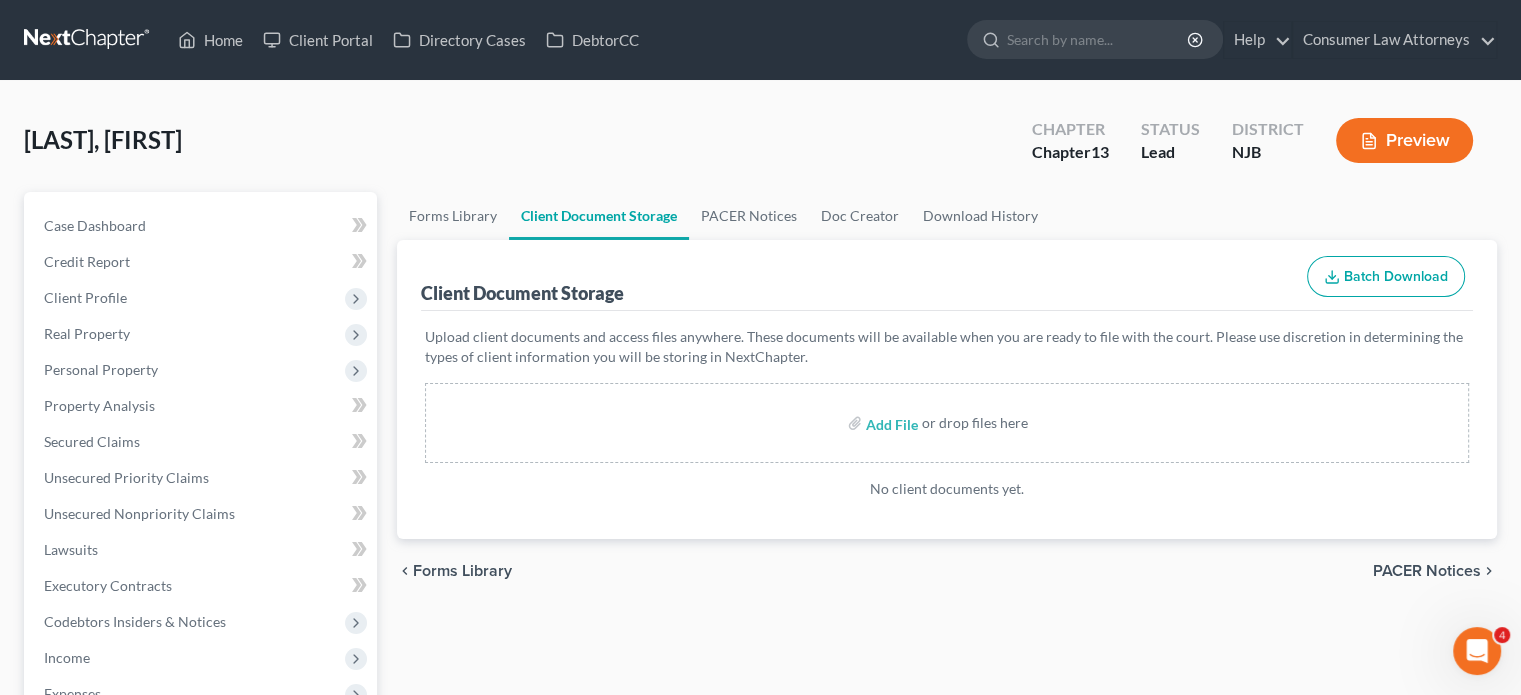 scroll, scrollTop: 0, scrollLeft: 0, axis: both 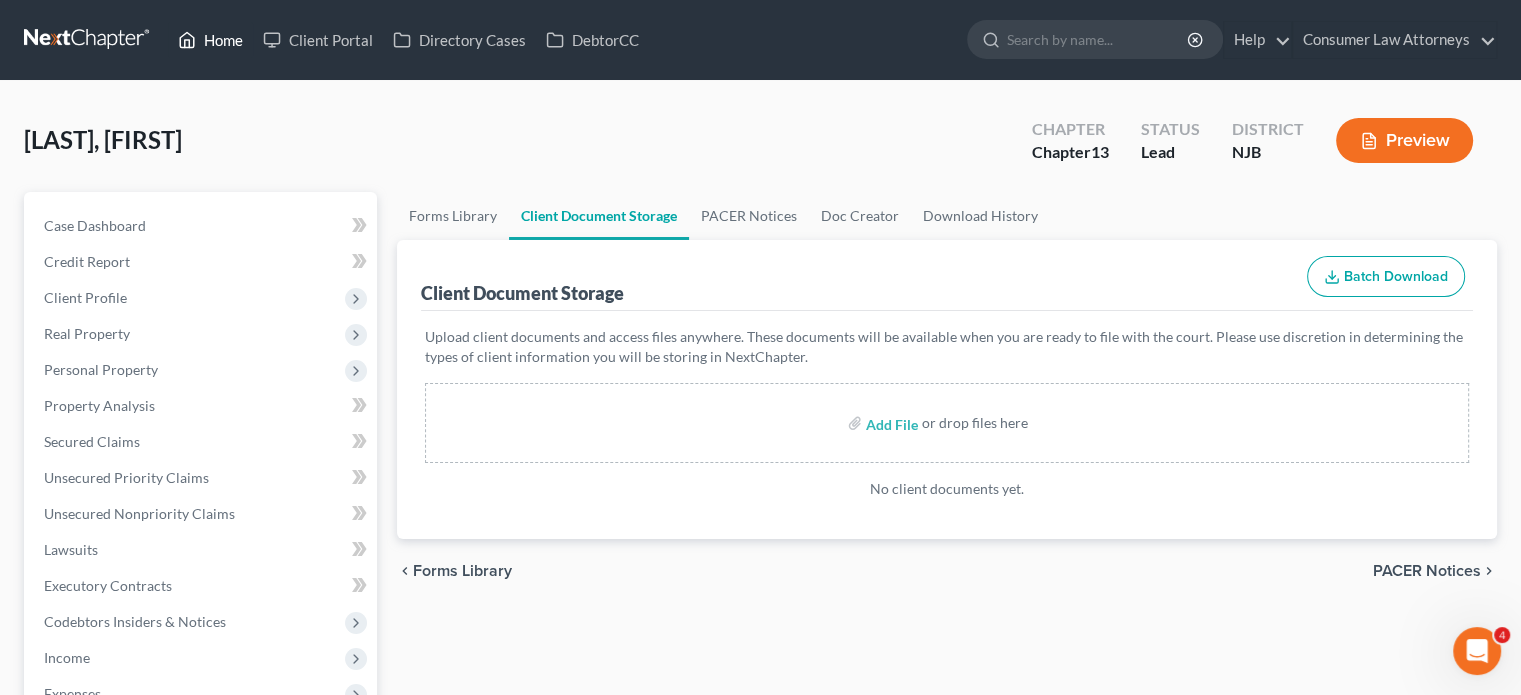 click on "Home" at bounding box center [210, 40] 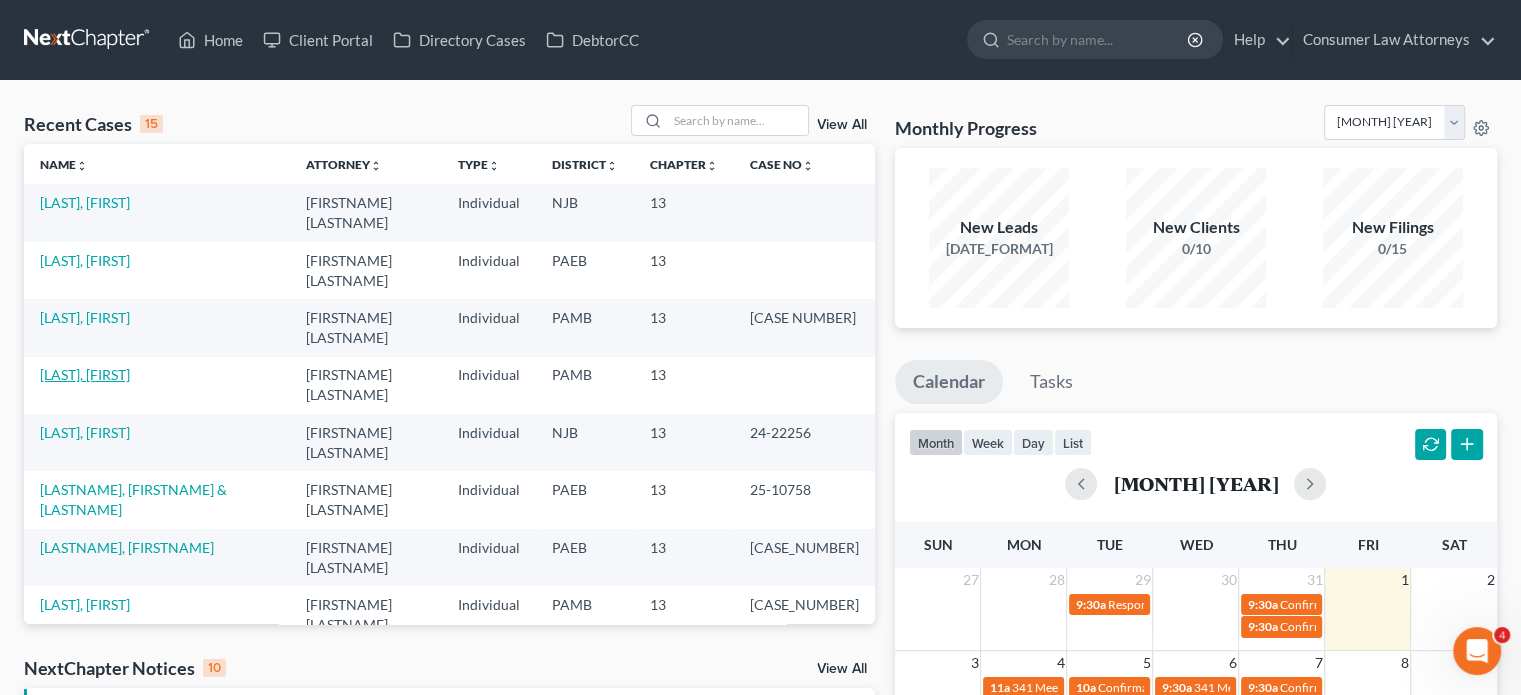 click on "[LAST], [FIRST]" at bounding box center [85, 374] 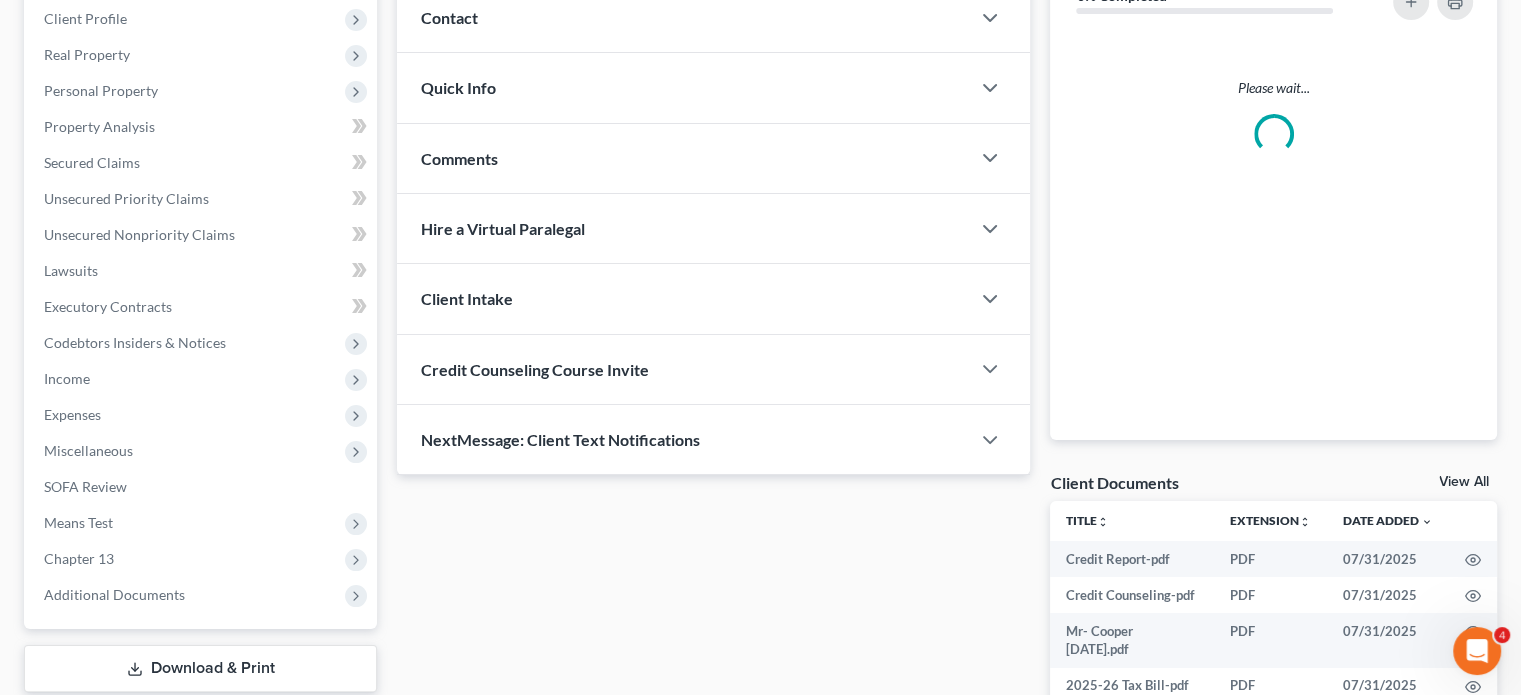 scroll, scrollTop: 295, scrollLeft: 0, axis: vertical 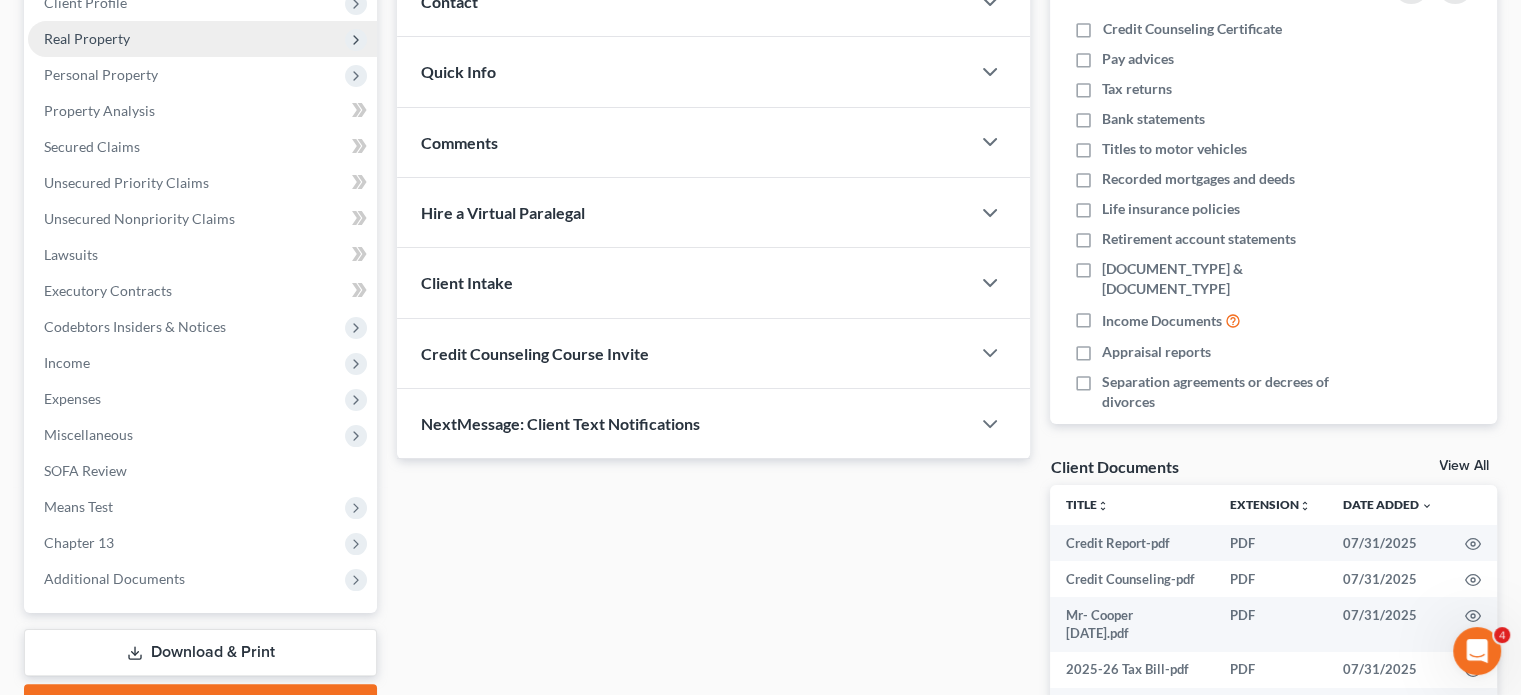 click on "Real Property" at bounding box center [202, 39] 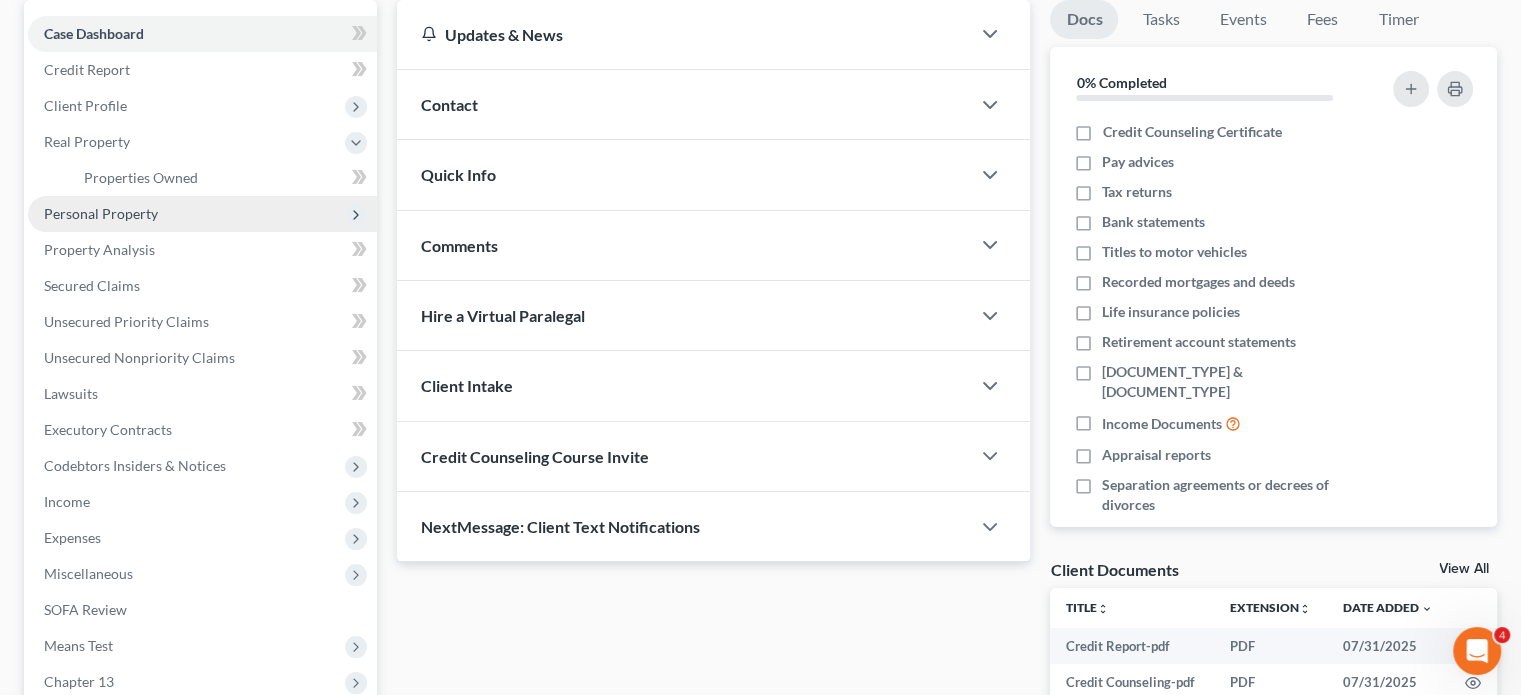 scroll, scrollTop: 191, scrollLeft: 0, axis: vertical 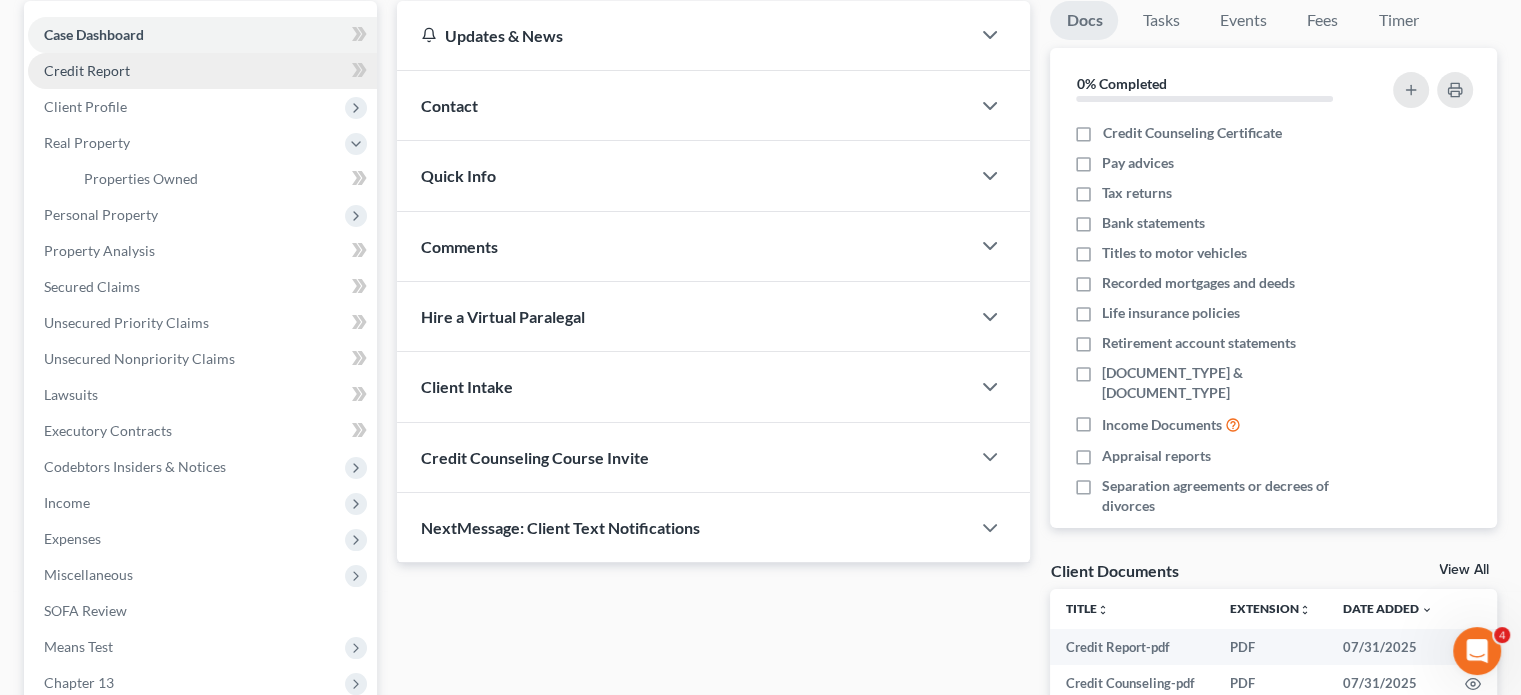 click on "Credit Report" at bounding box center [202, 71] 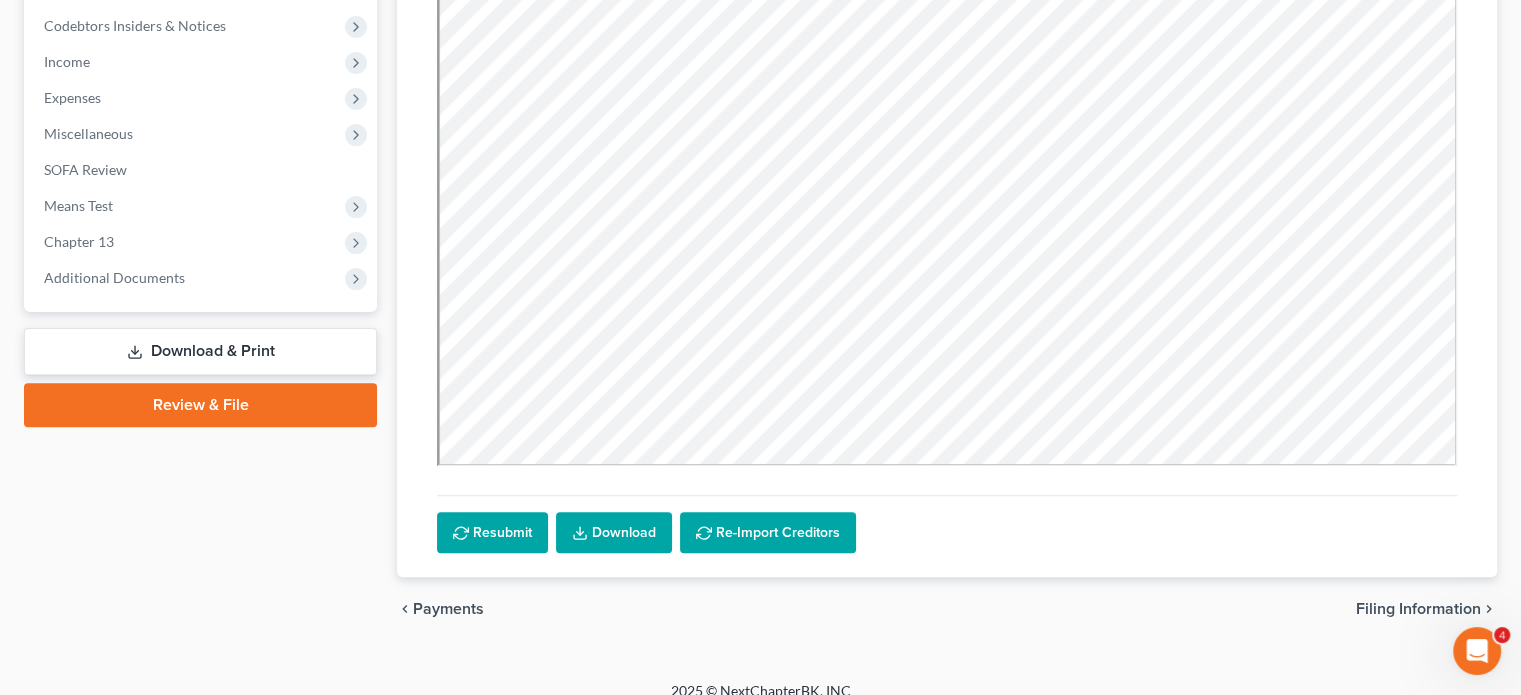 scroll, scrollTop: 595, scrollLeft: 0, axis: vertical 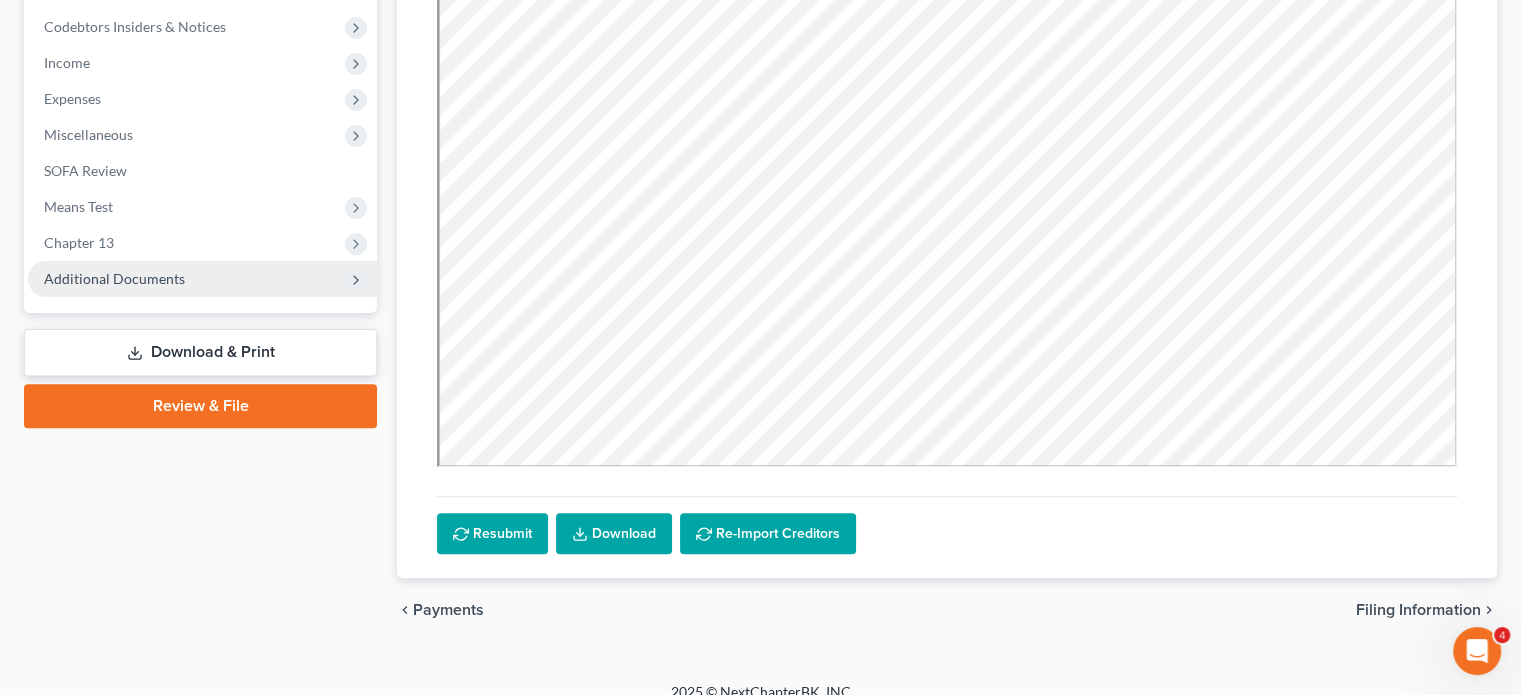 click on "Additional Documents" at bounding box center [202, 279] 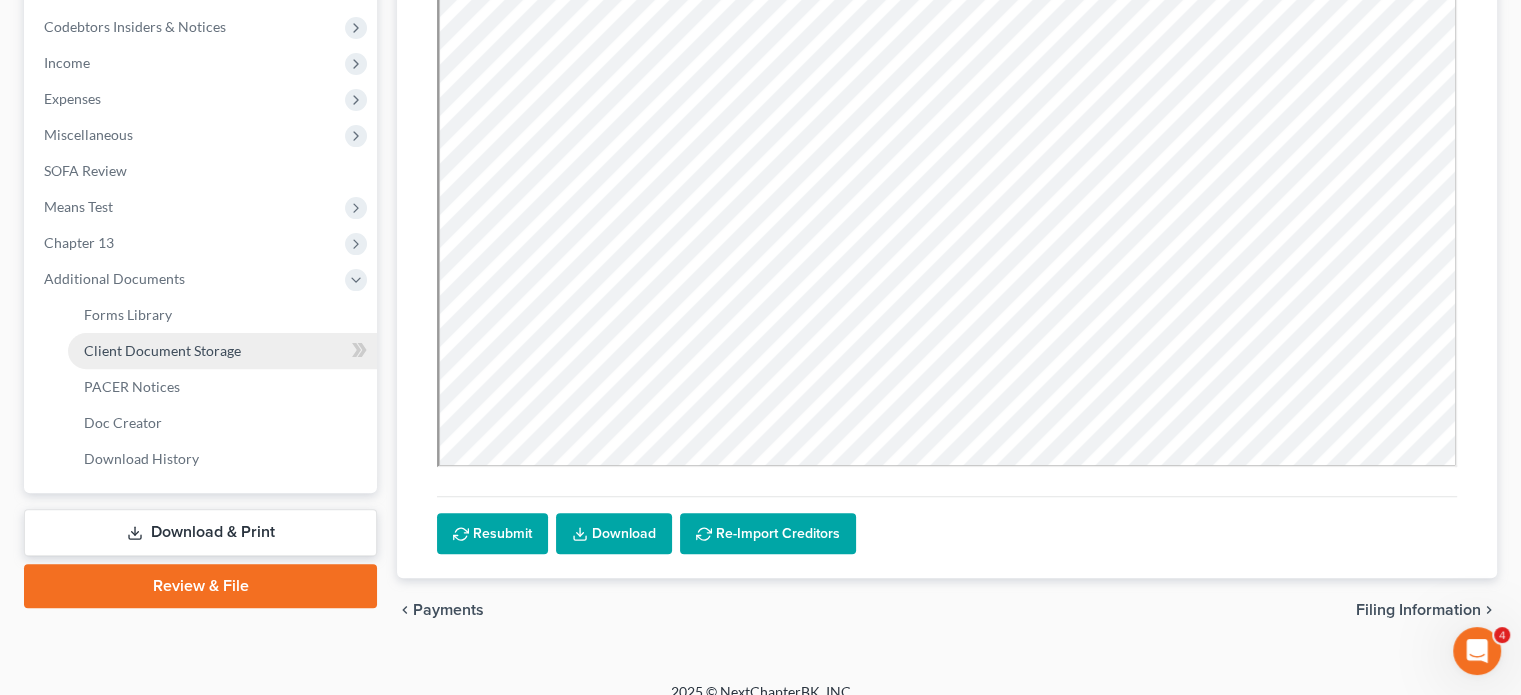click on "Client Document Storage" at bounding box center (162, 350) 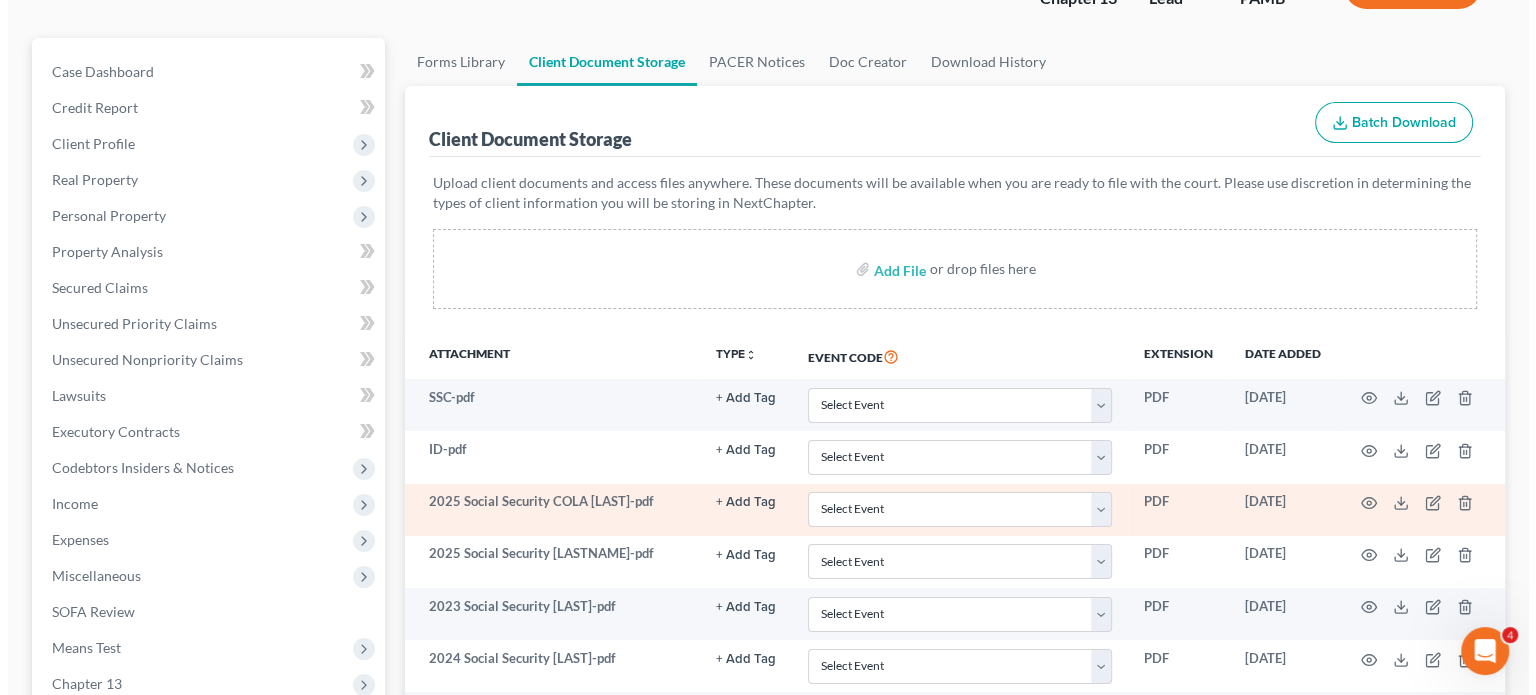 scroll, scrollTop: 152, scrollLeft: 0, axis: vertical 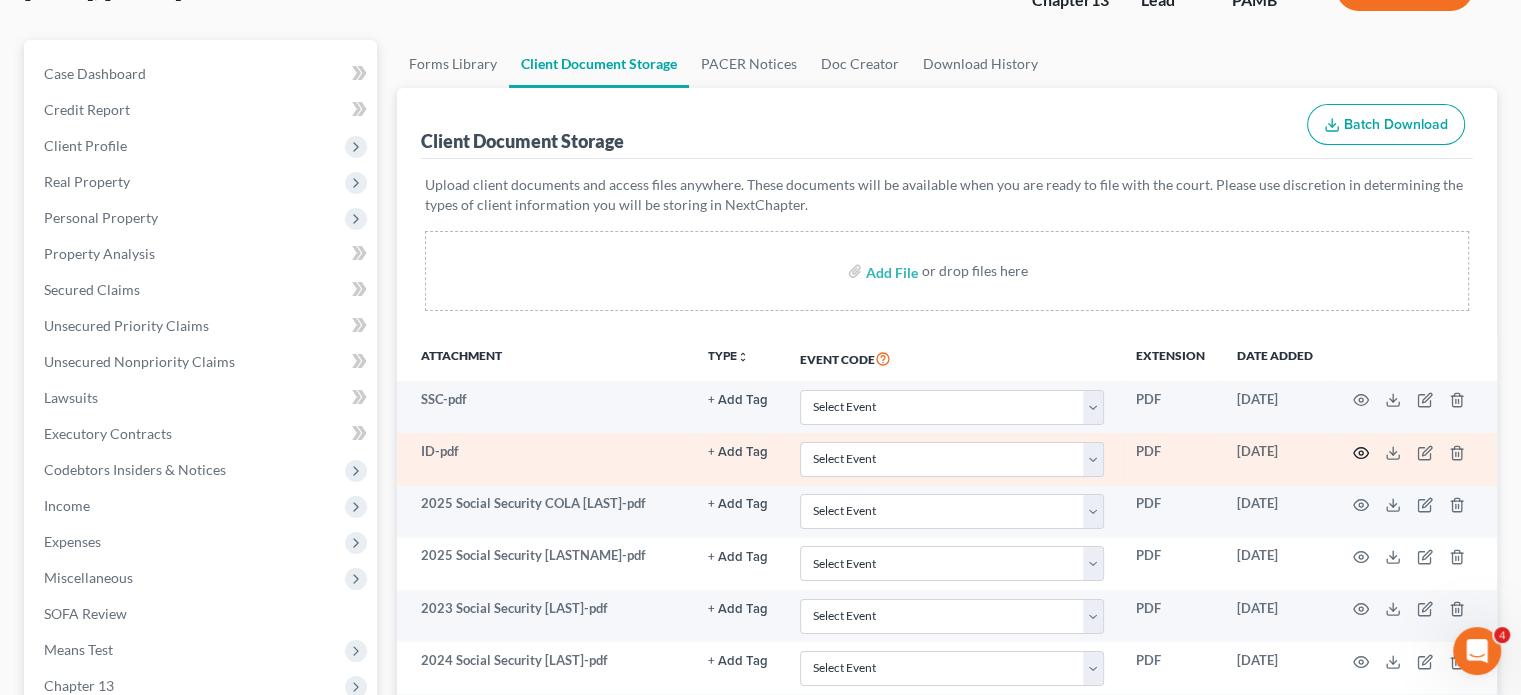 click 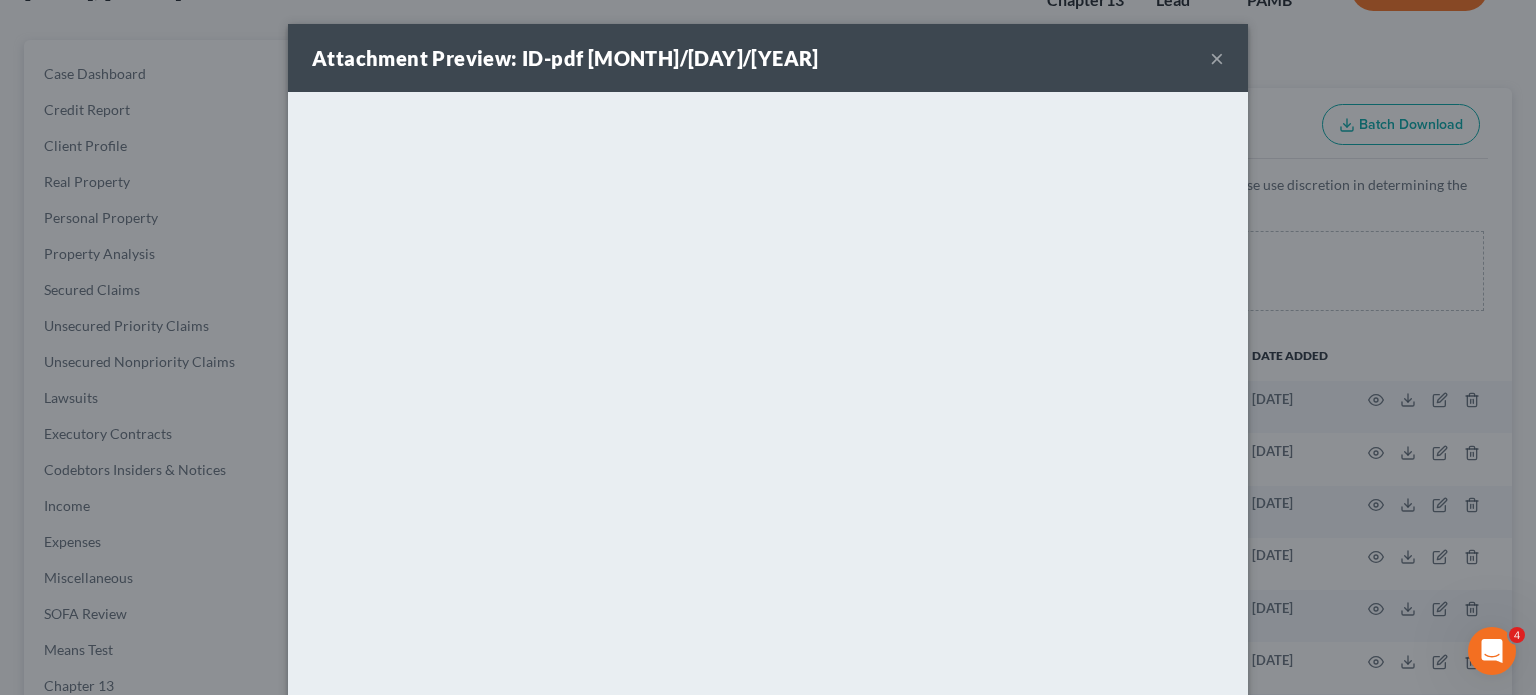 click on "×" at bounding box center [1217, 58] 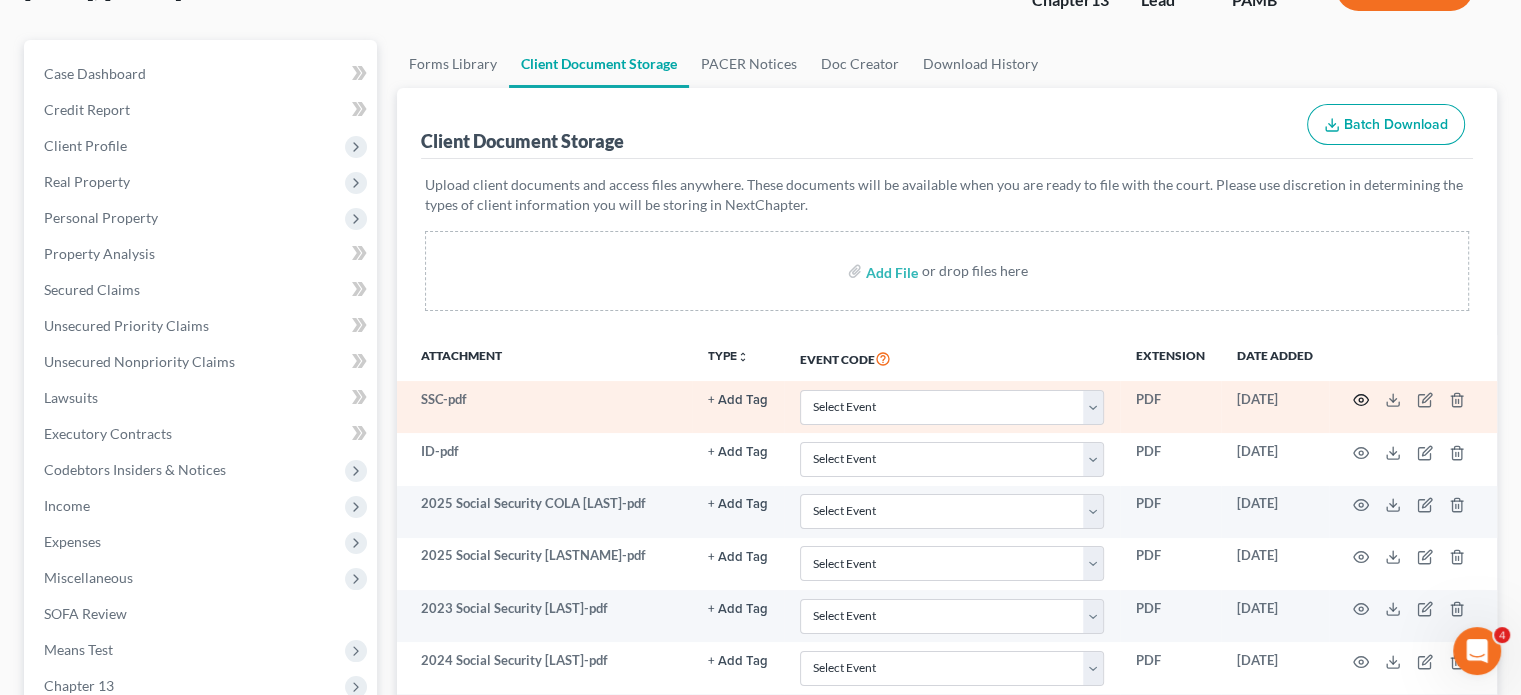 click 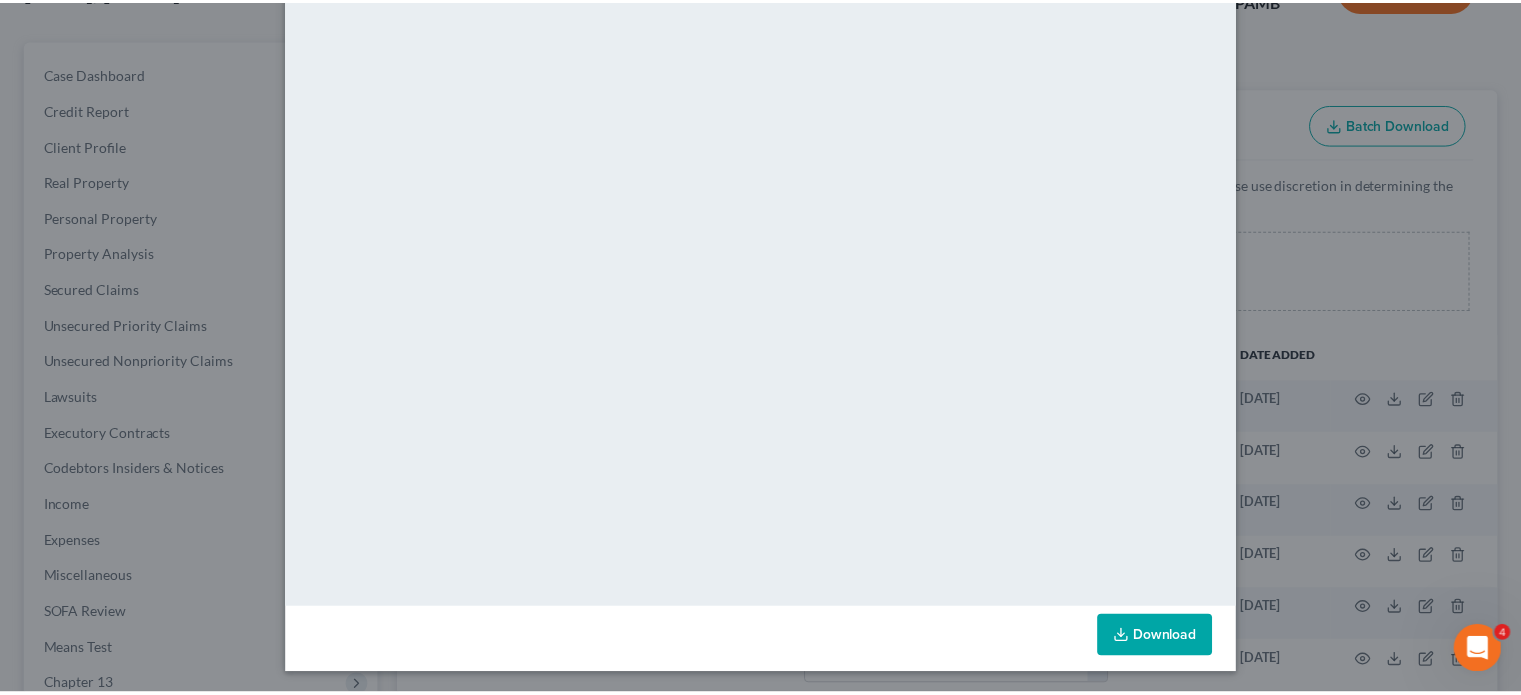 scroll, scrollTop: 0, scrollLeft: 0, axis: both 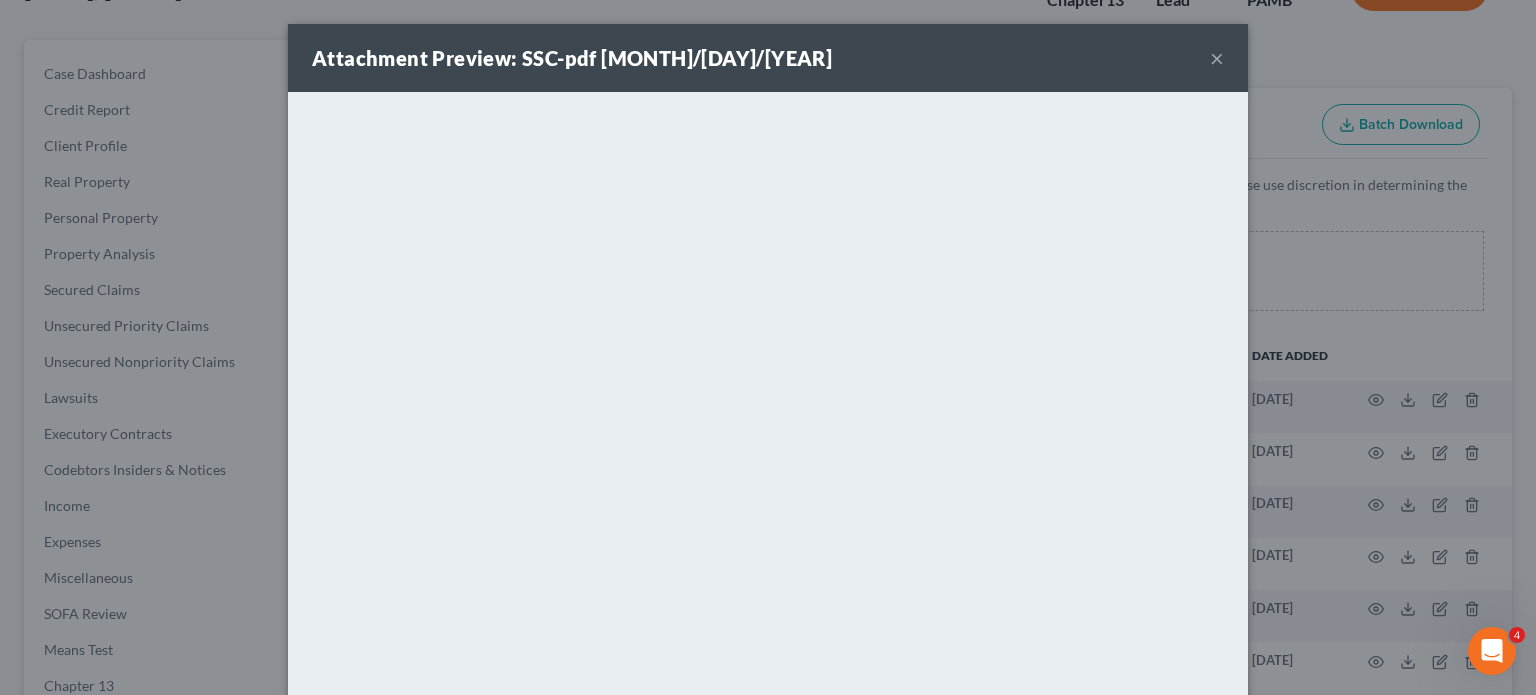 click on "×" at bounding box center (1217, 58) 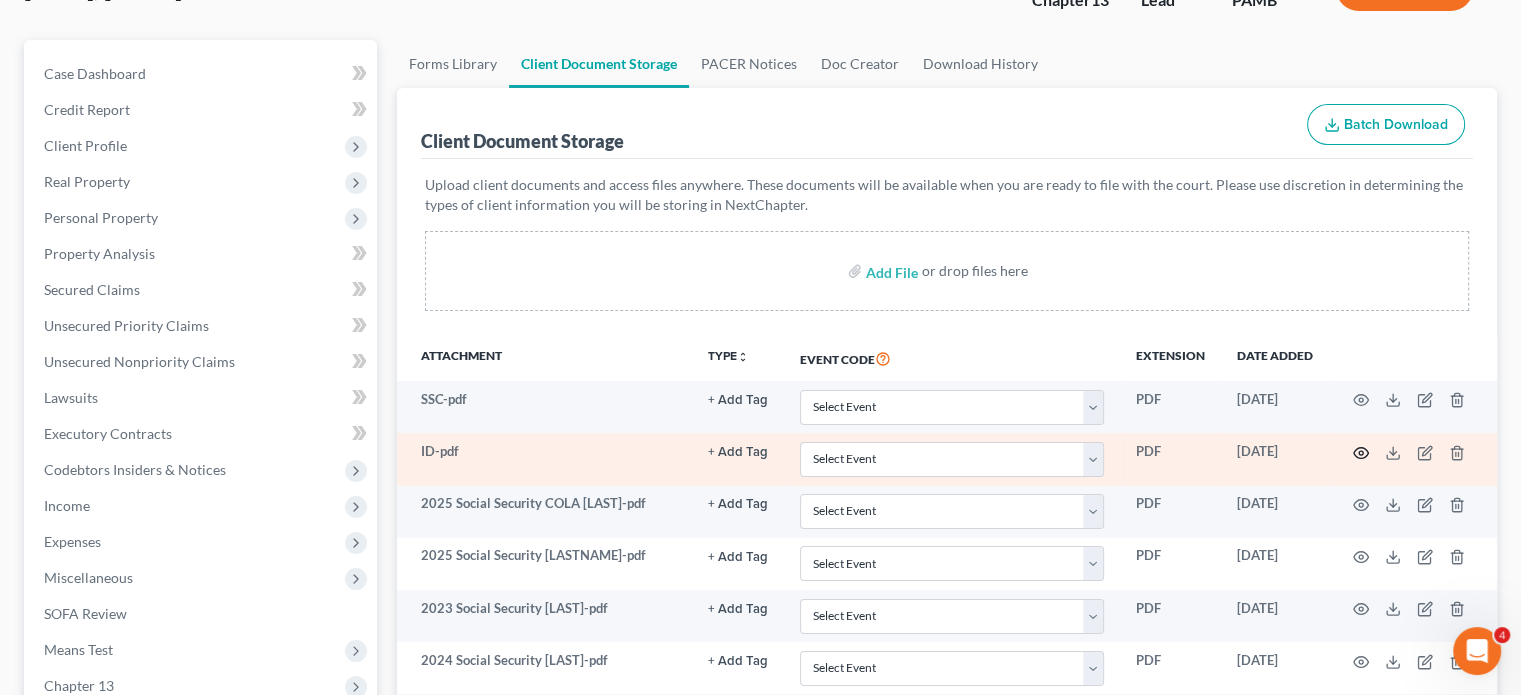 click 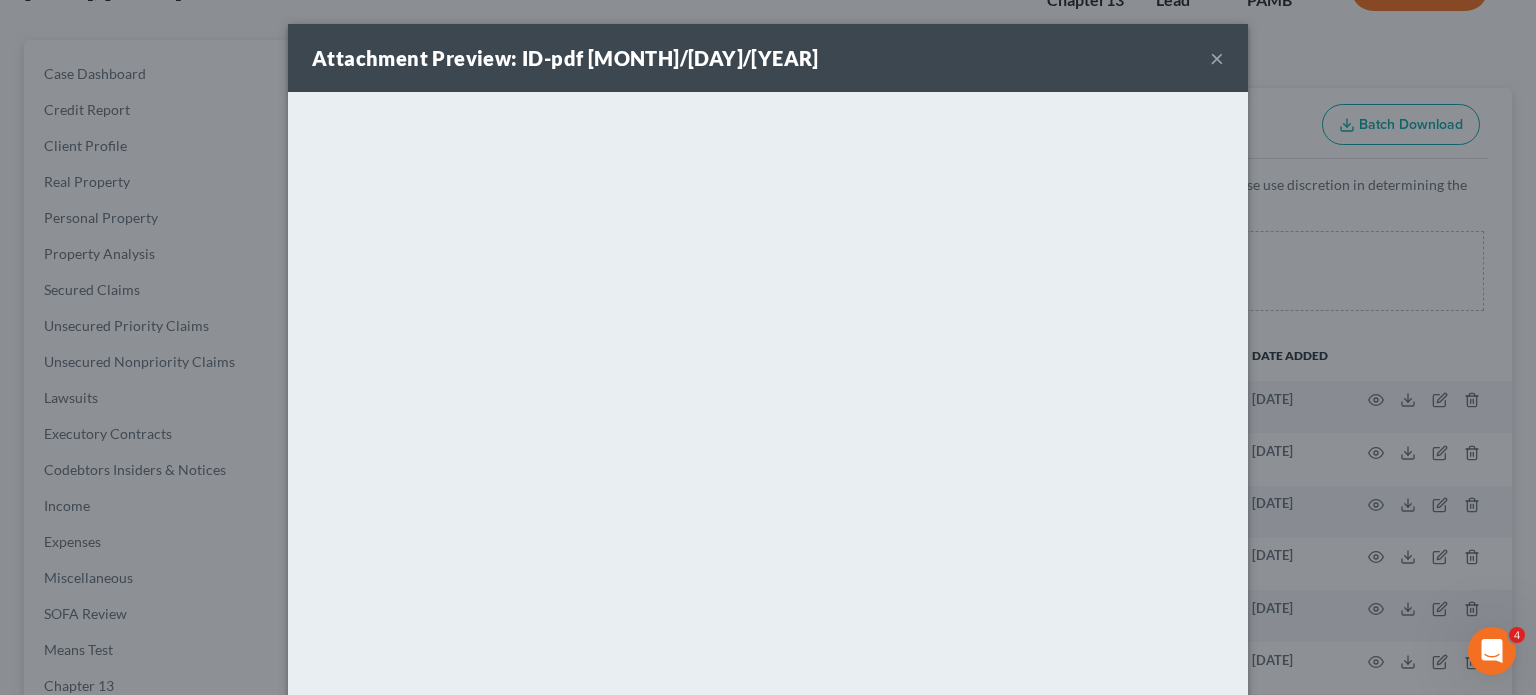 click on "×" at bounding box center (1217, 58) 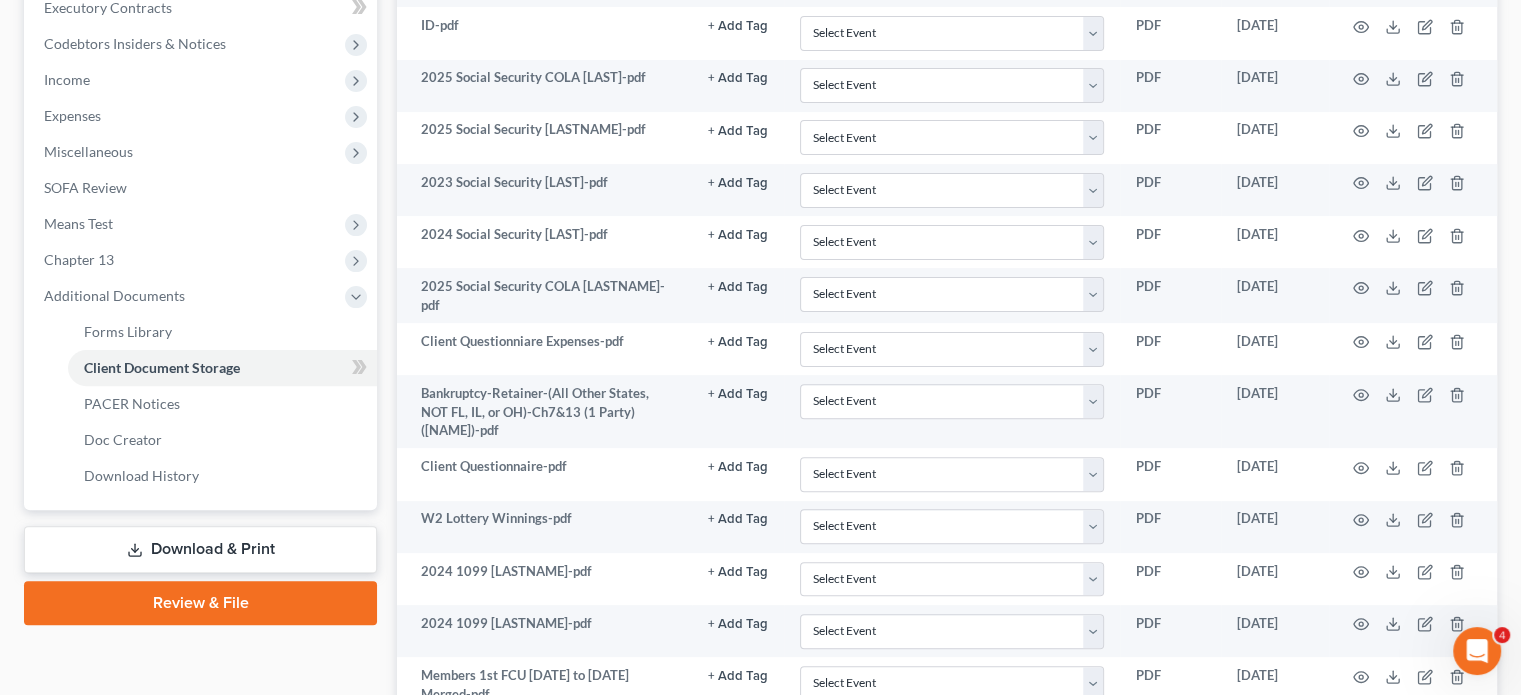 scroll, scrollTop: 595, scrollLeft: 0, axis: vertical 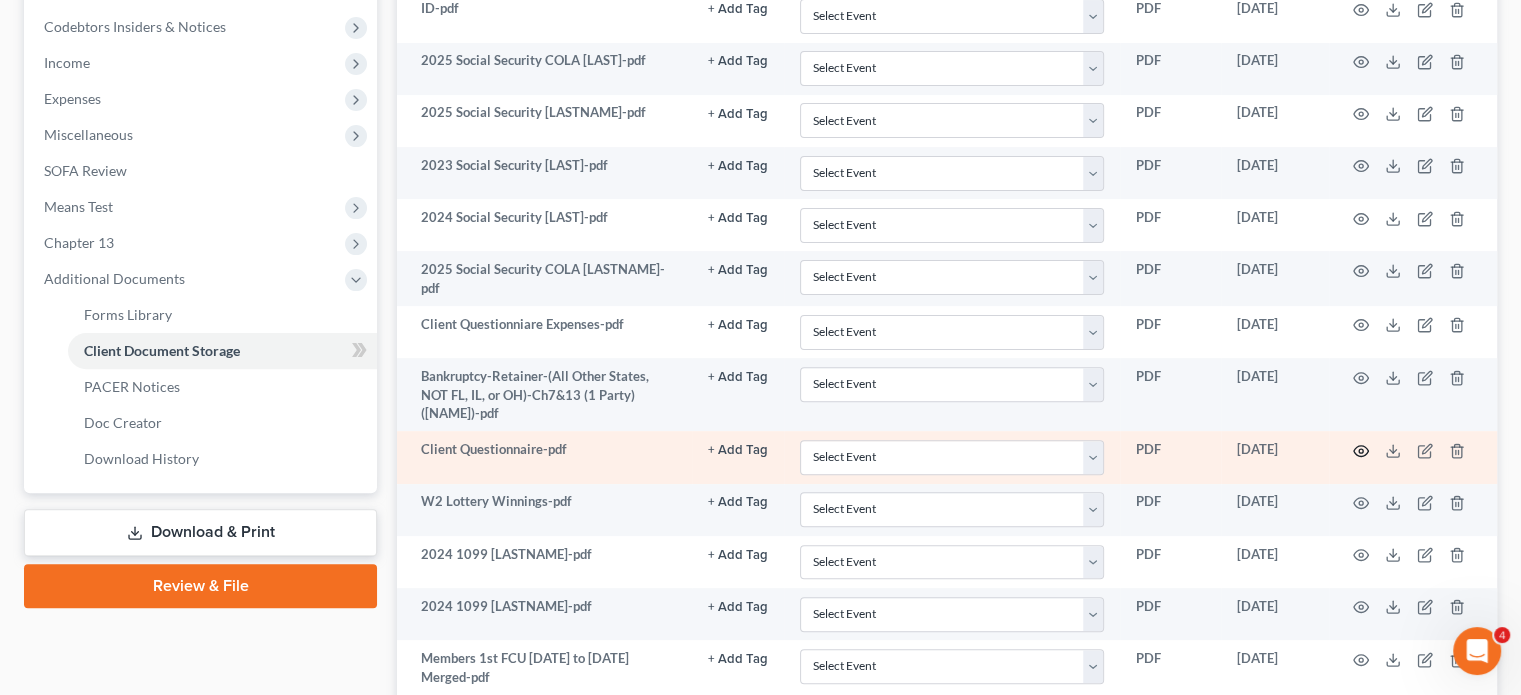 click 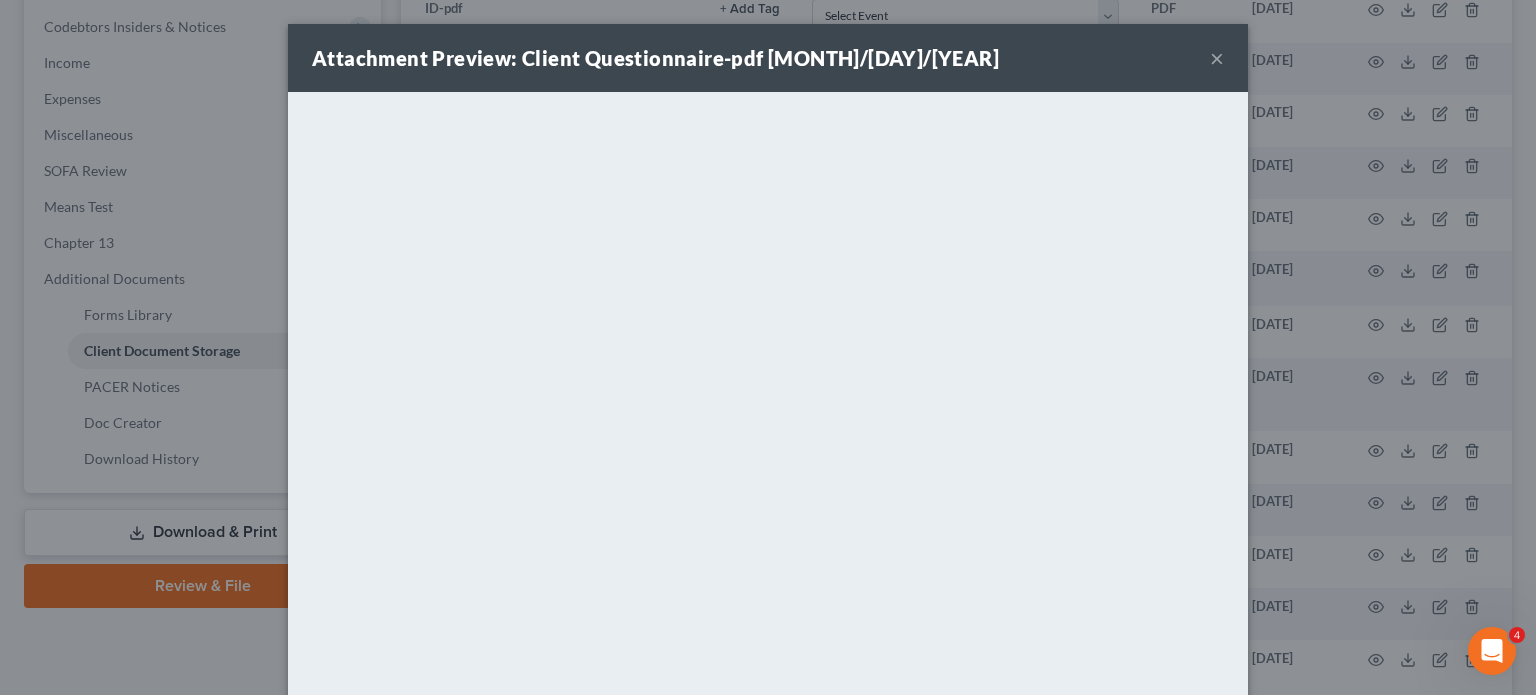 click on "Attachment Preview: Client Questionnaire-pdf 07/29/2025 ×" at bounding box center (768, 58) 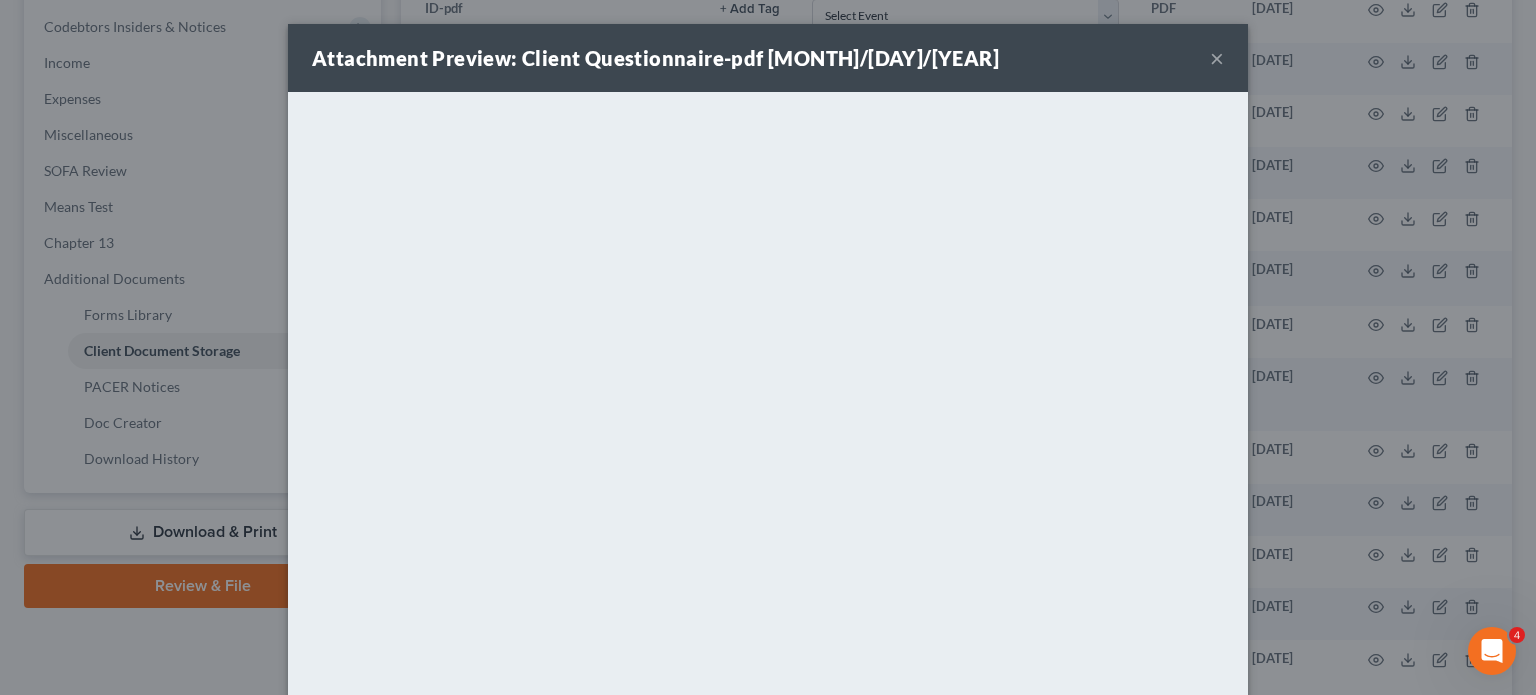 click on "×" at bounding box center [1217, 58] 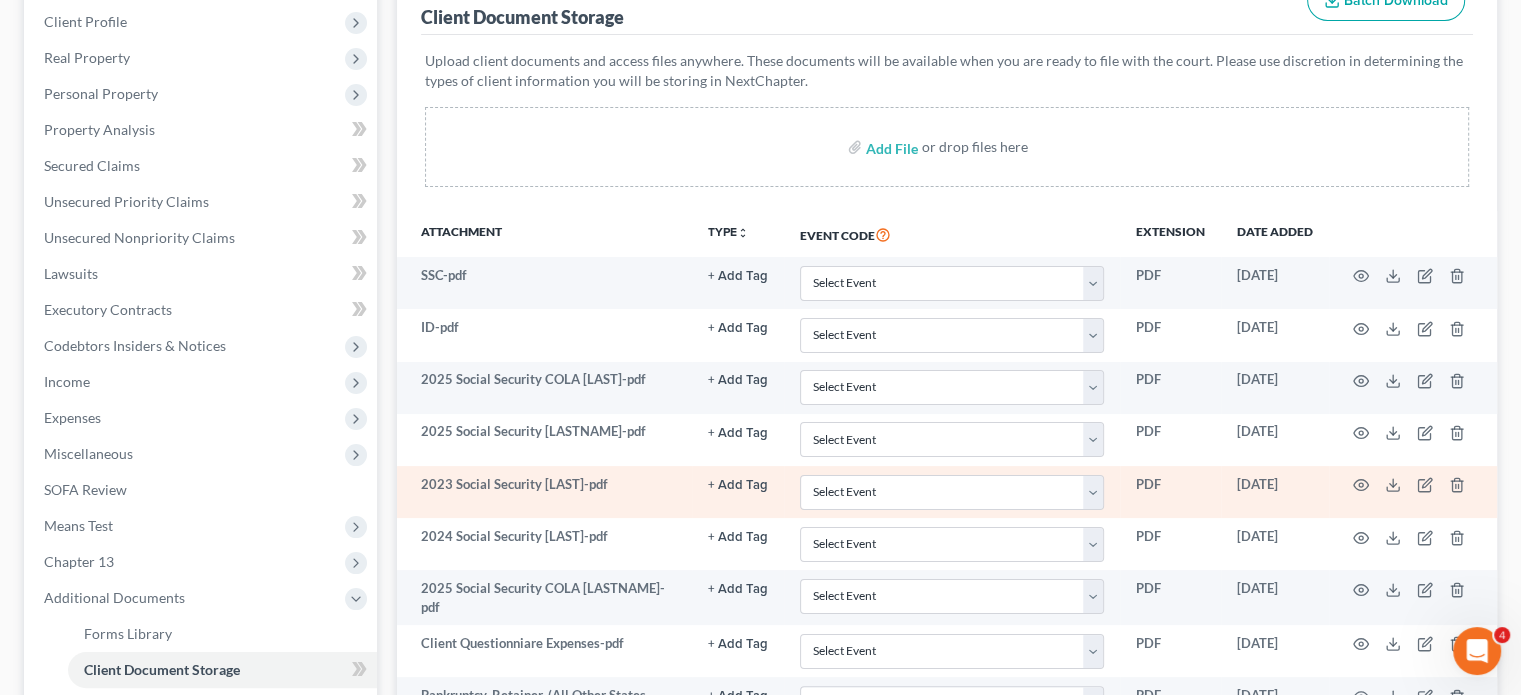 scroll, scrollTop: 266, scrollLeft: 0, axis: vertical 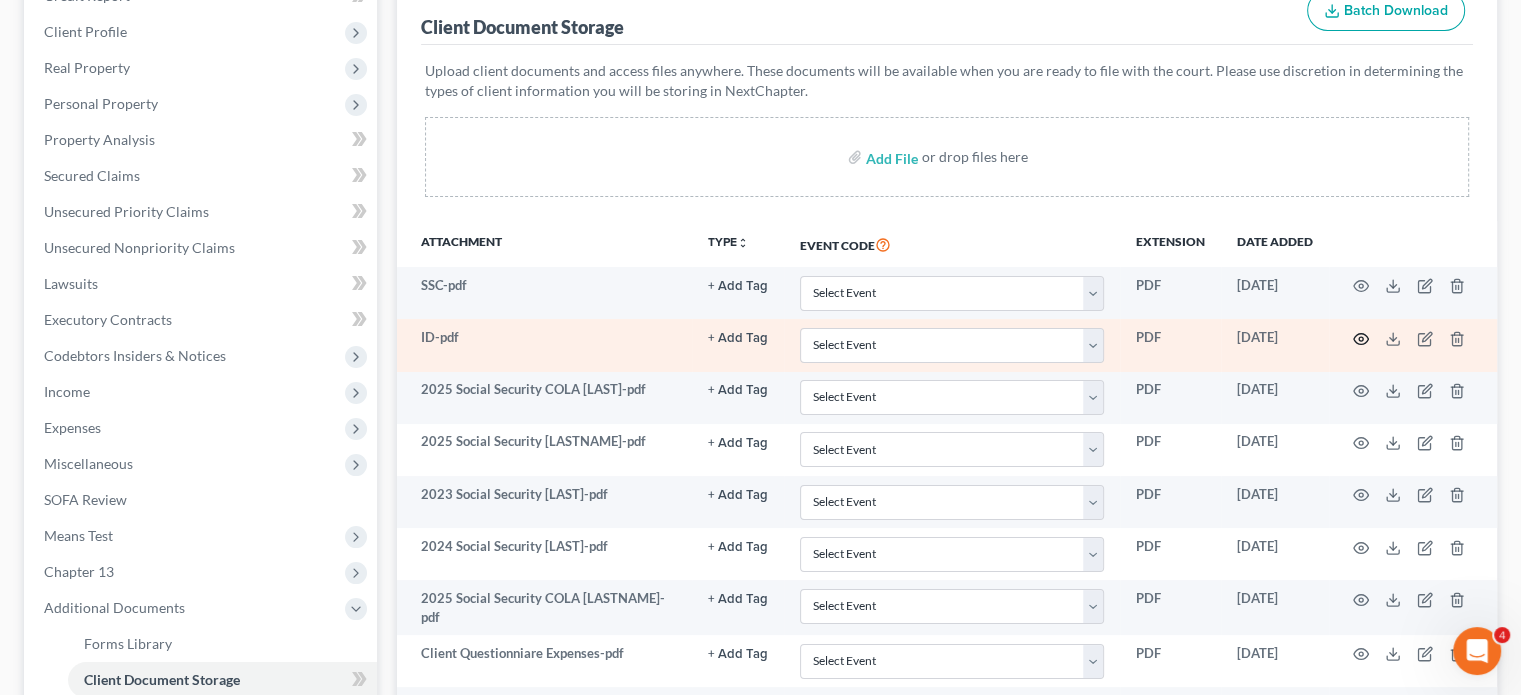 click 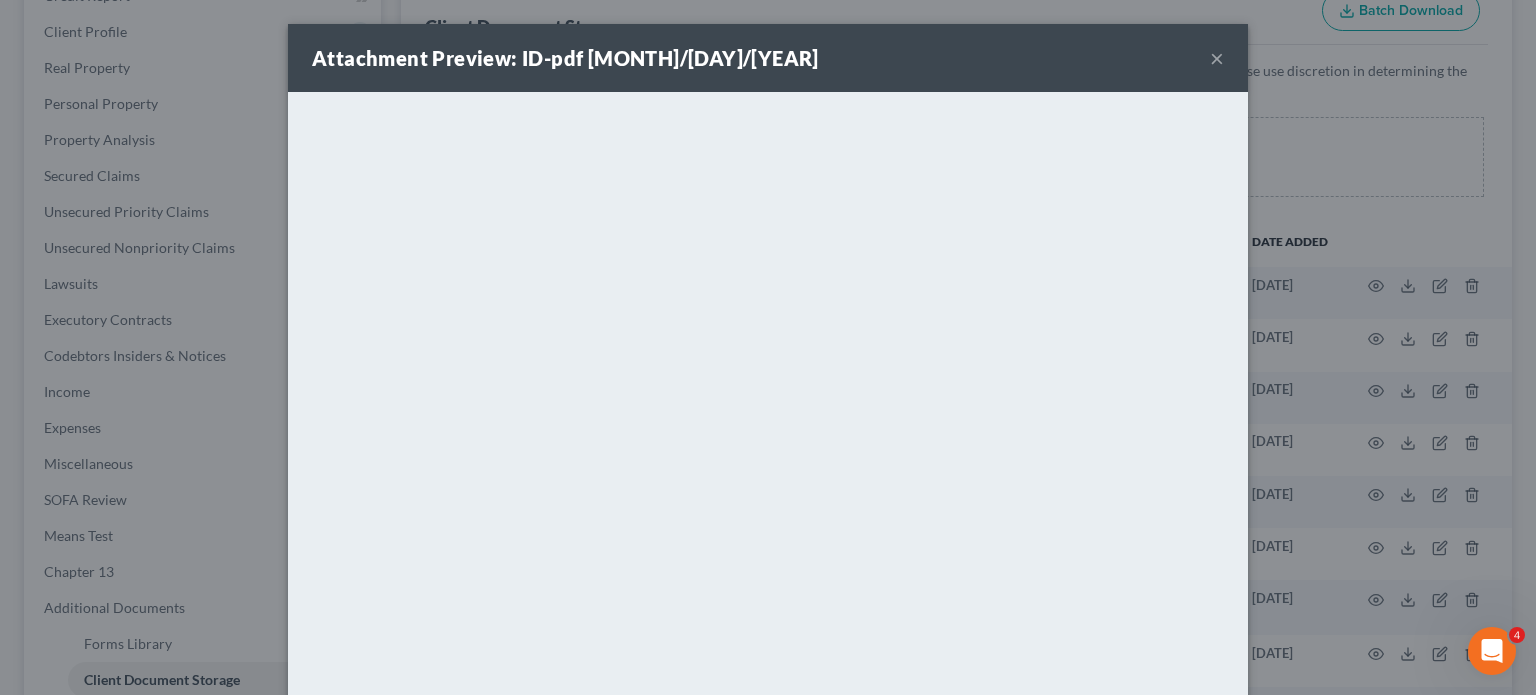 click on "×" at bounding box center [1217, 58] 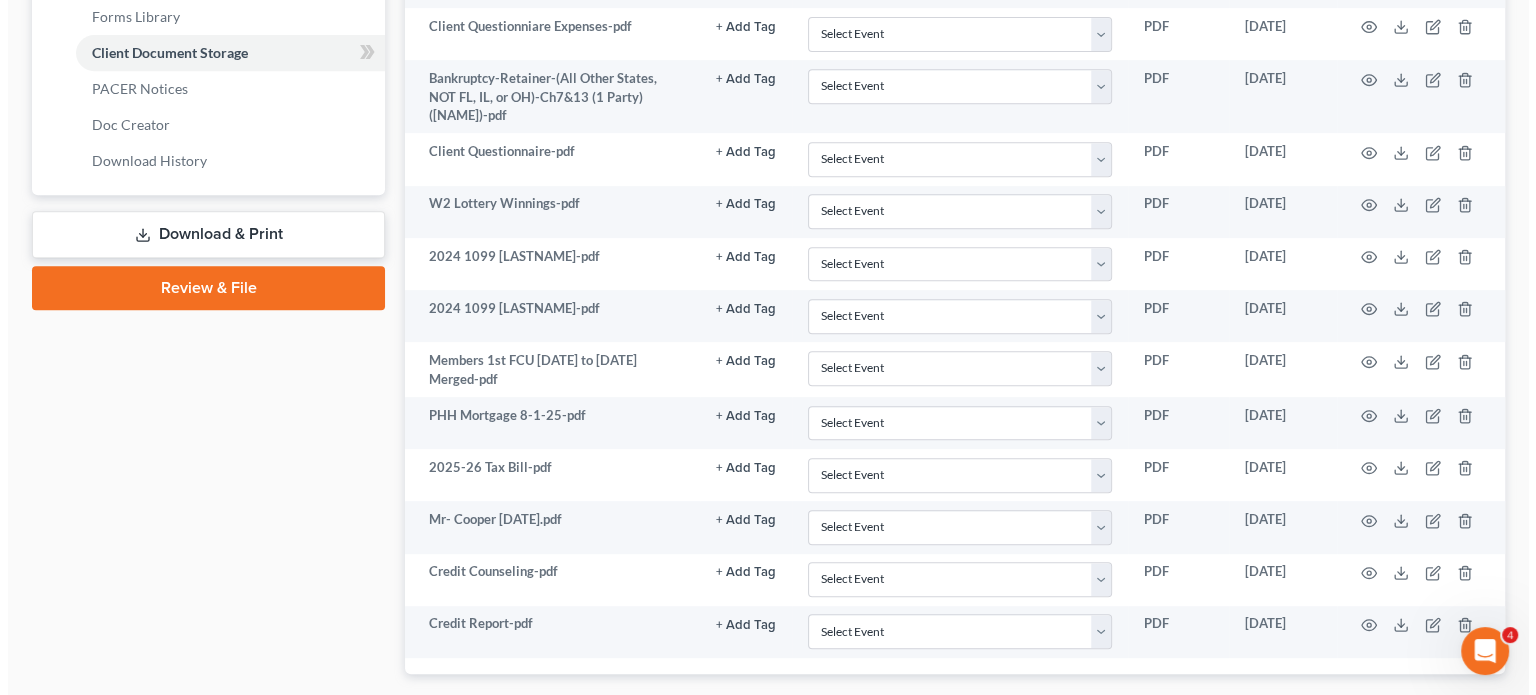 scroll, scrollTop: 960, scrollLeft: 0, axis: vertical 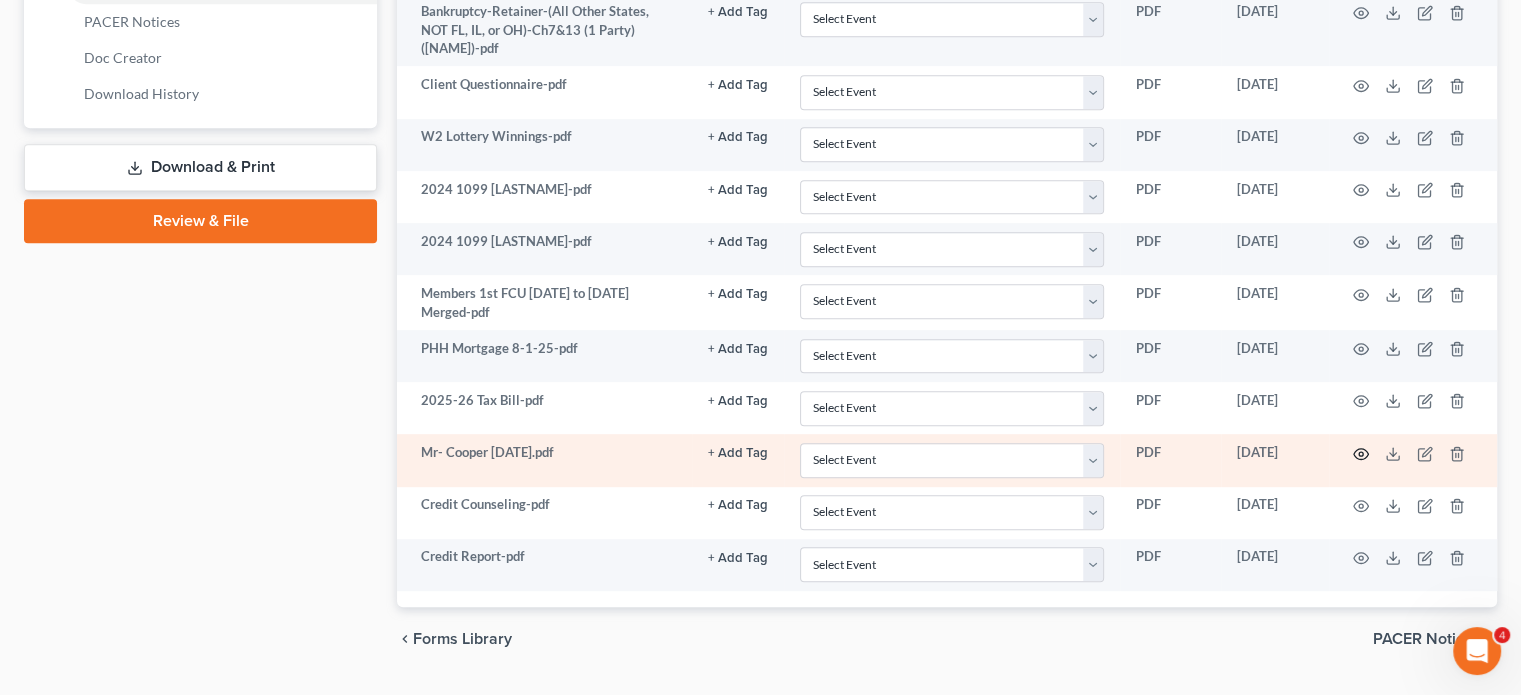 click 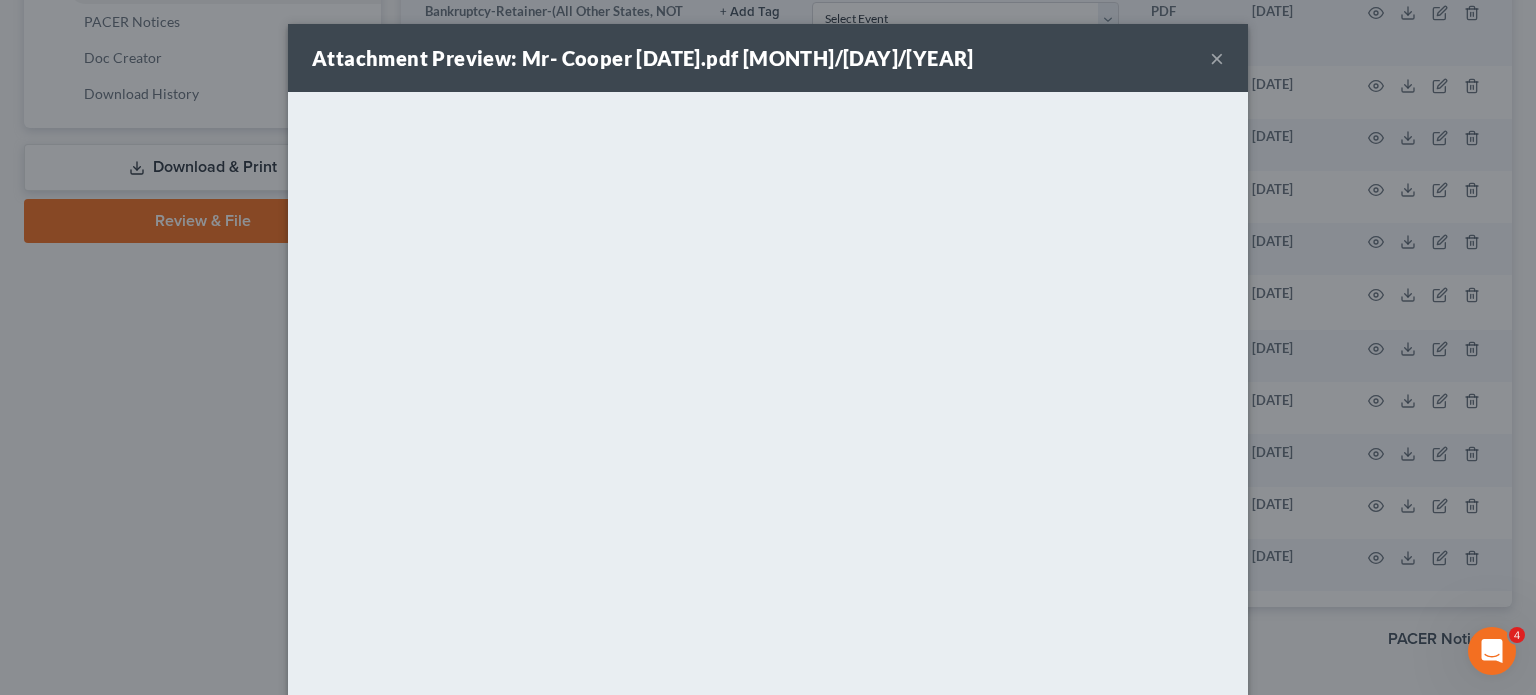 scroll, scrollTop: 141, scrollLeft: 0, axis: vertical 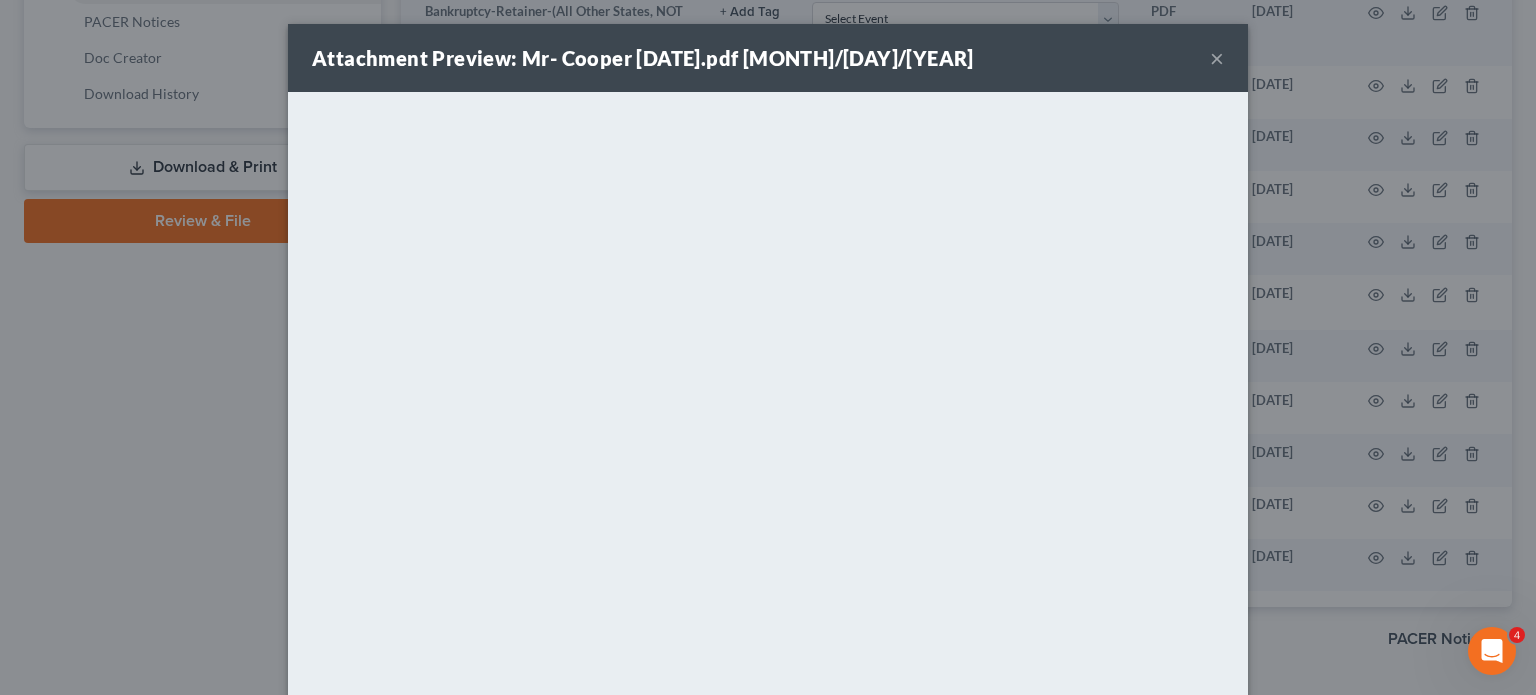click on "×" at bounding box center [1217, 58] 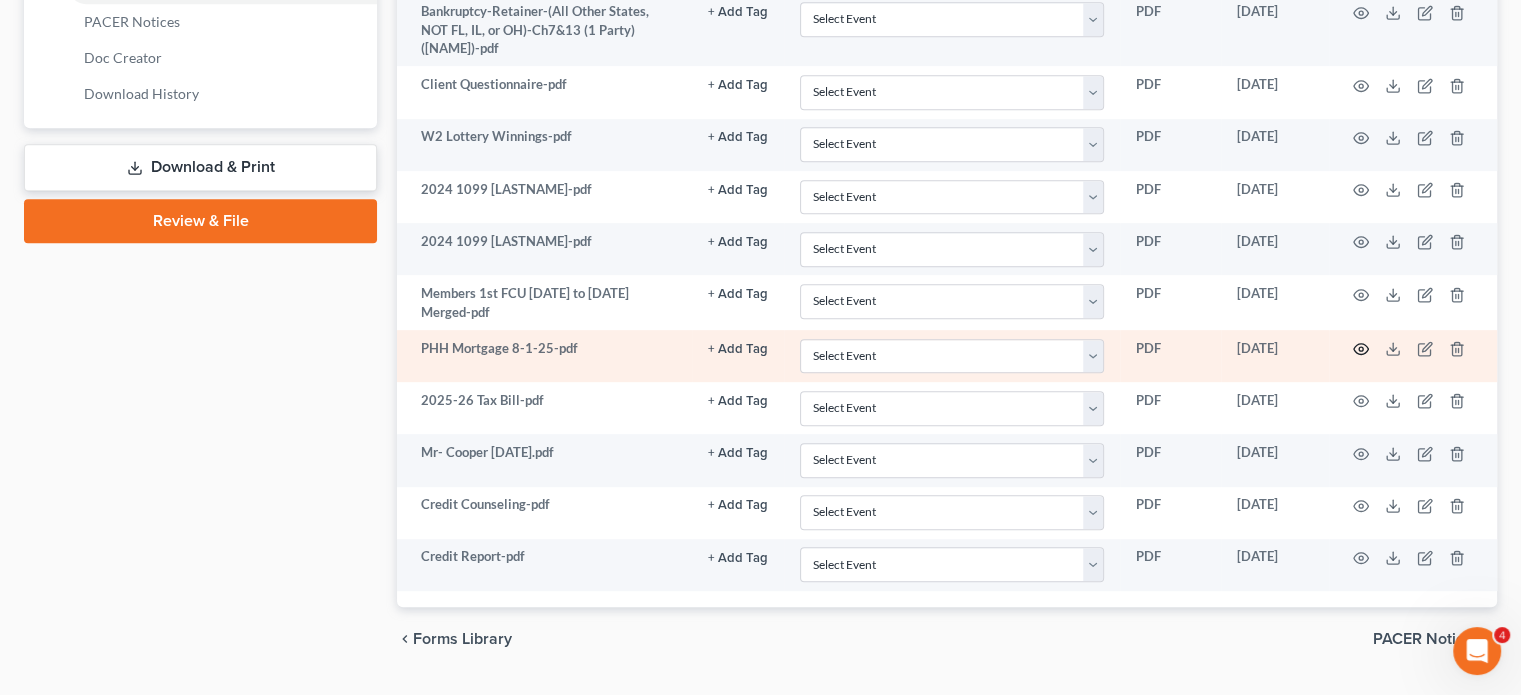 click 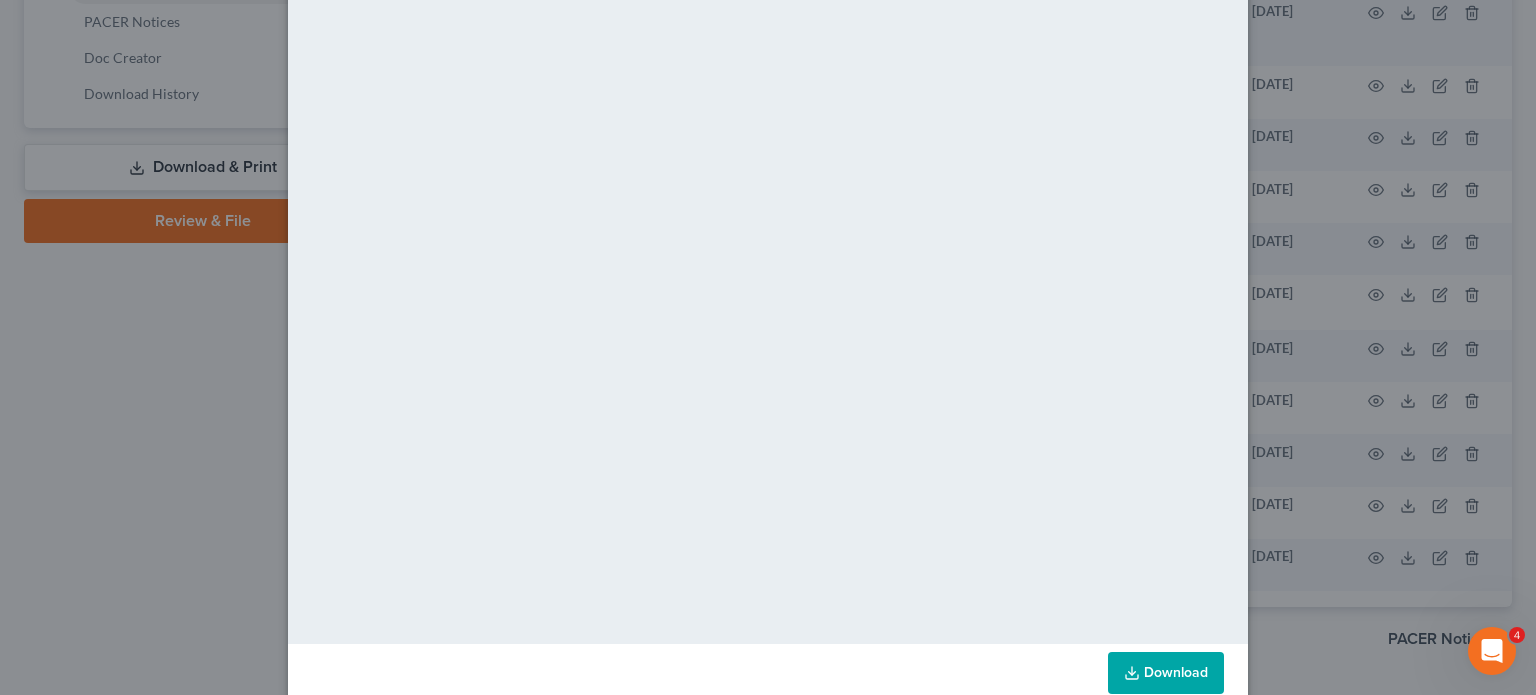 scroll, scrollTop: 141, scrollLeft: 0, axis: vertical 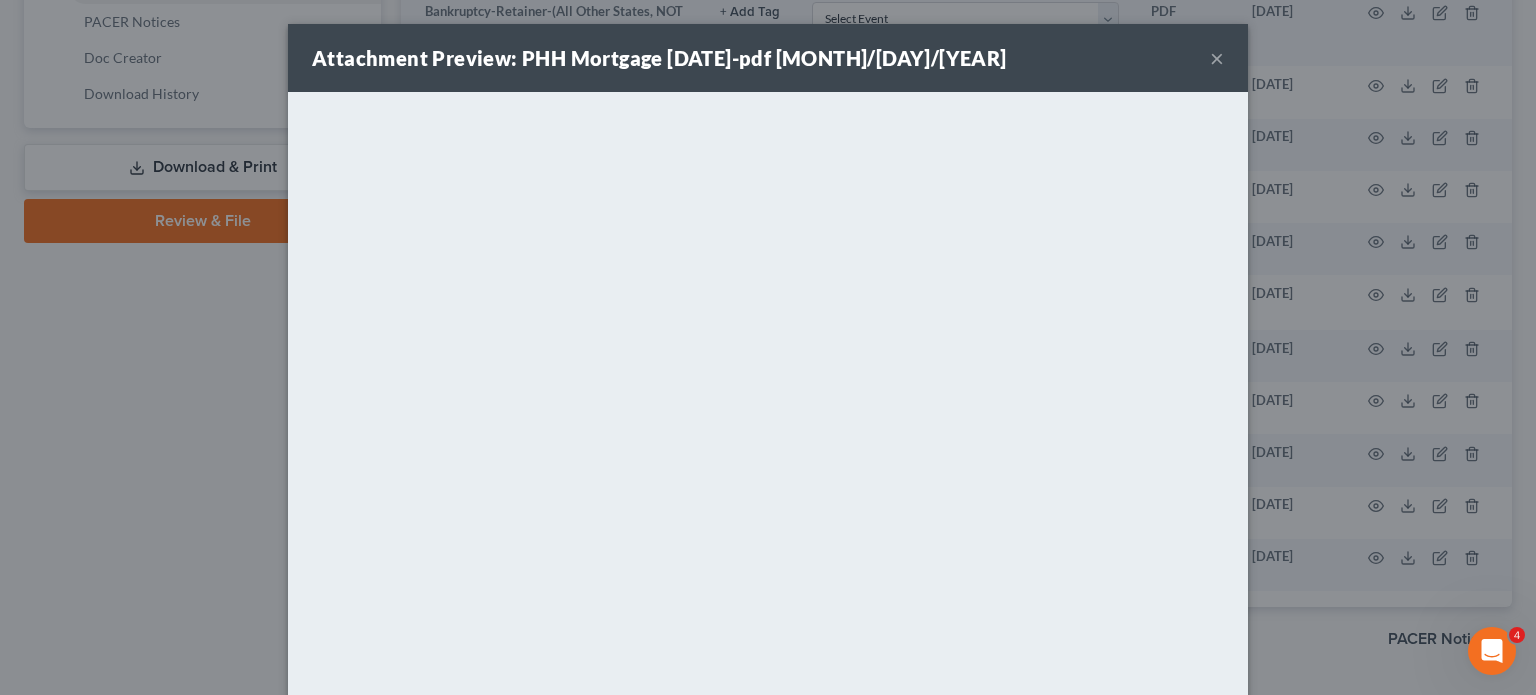 click on "×" at bounding box center [1217, 58] 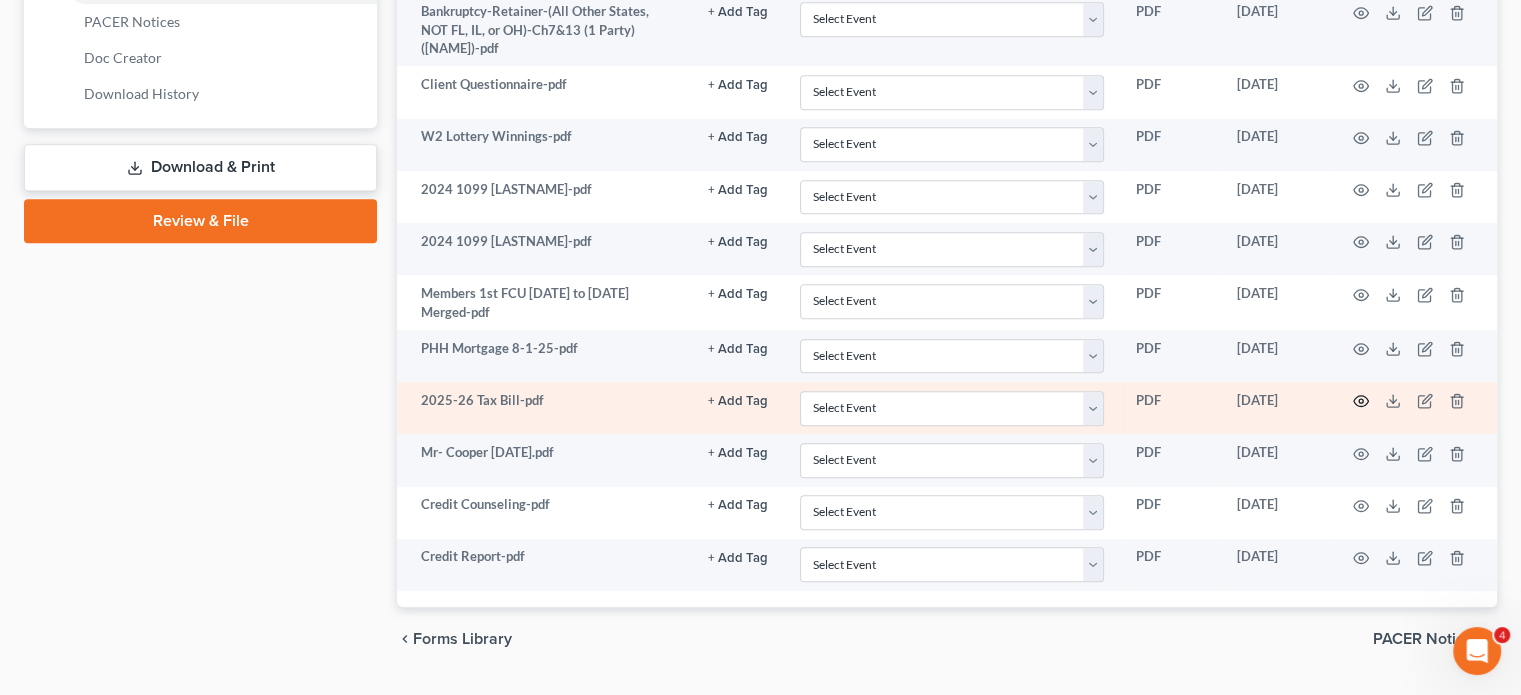 click 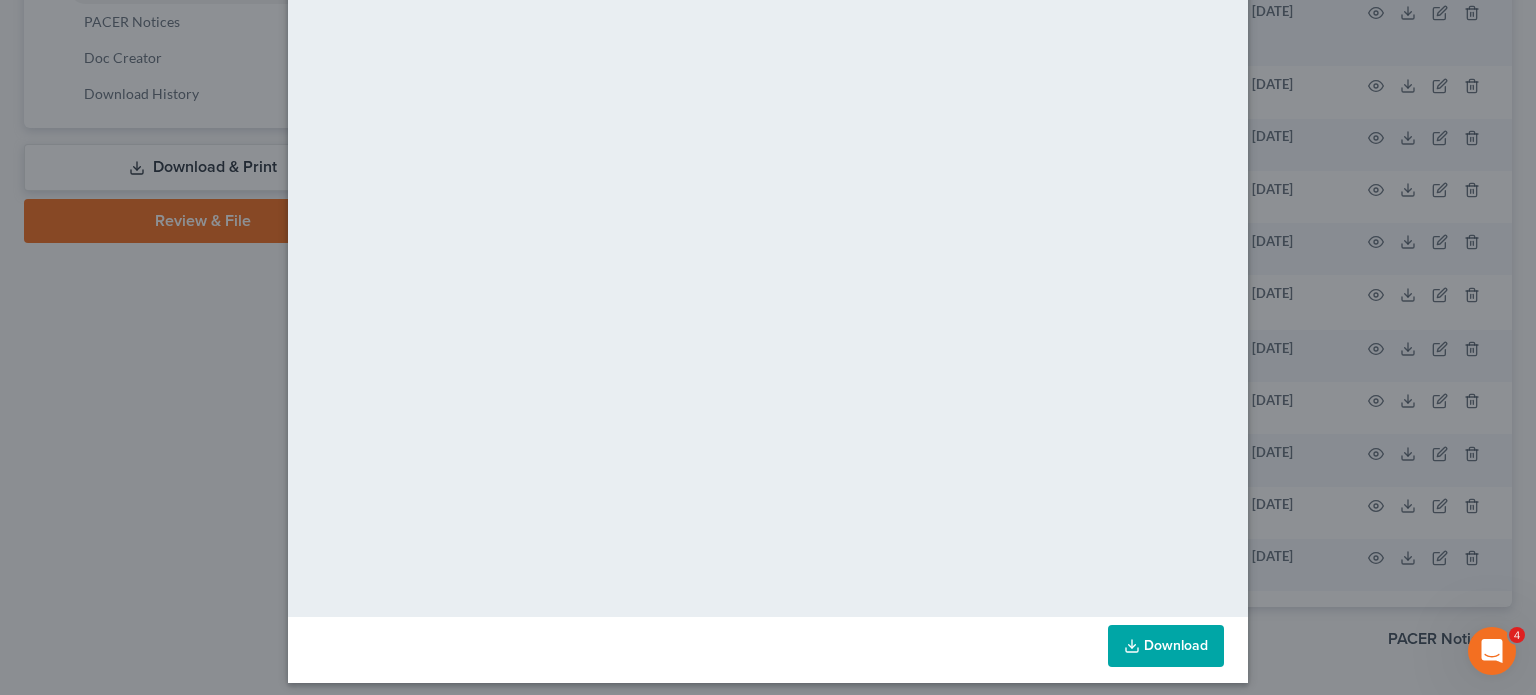 scroll, scrollTop: 141, scrollLeft: 0, axis: vertical 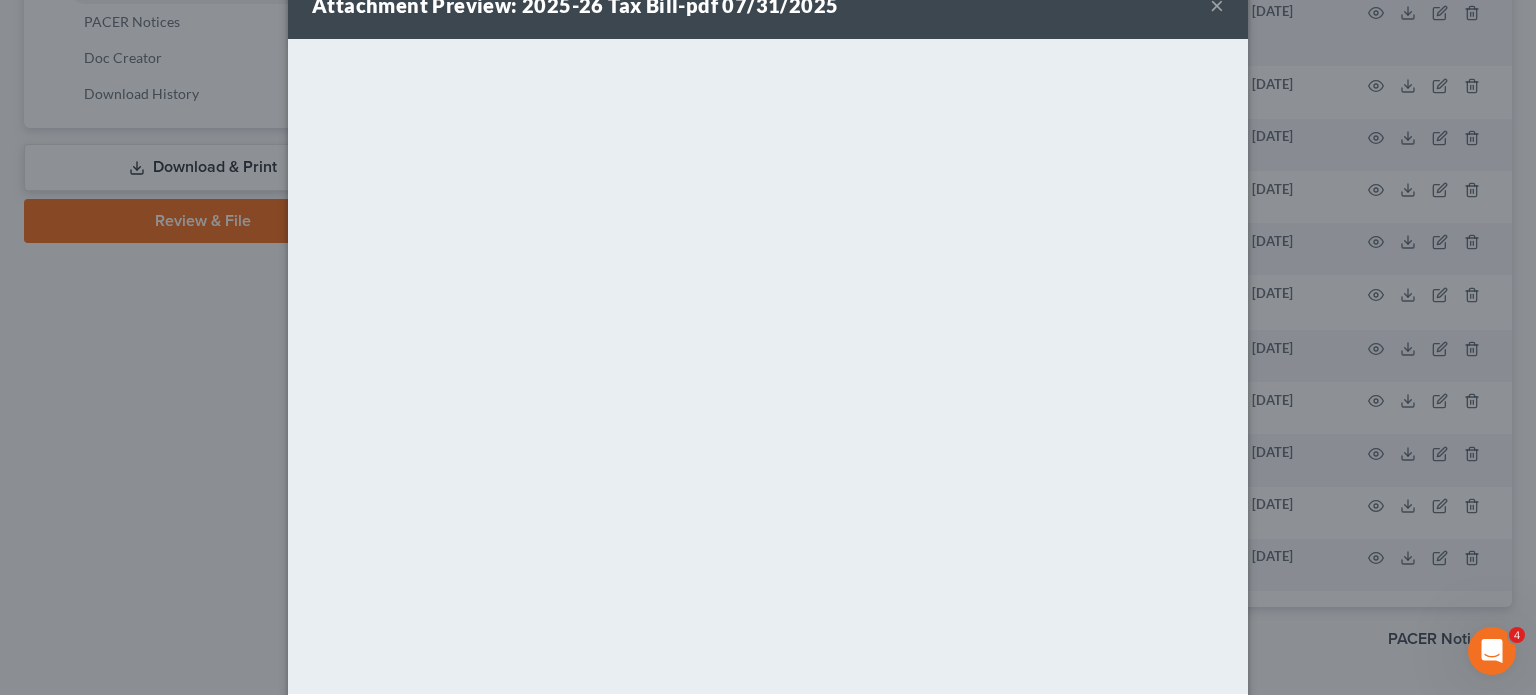 click on "×" at bounding box center [1217, 5] 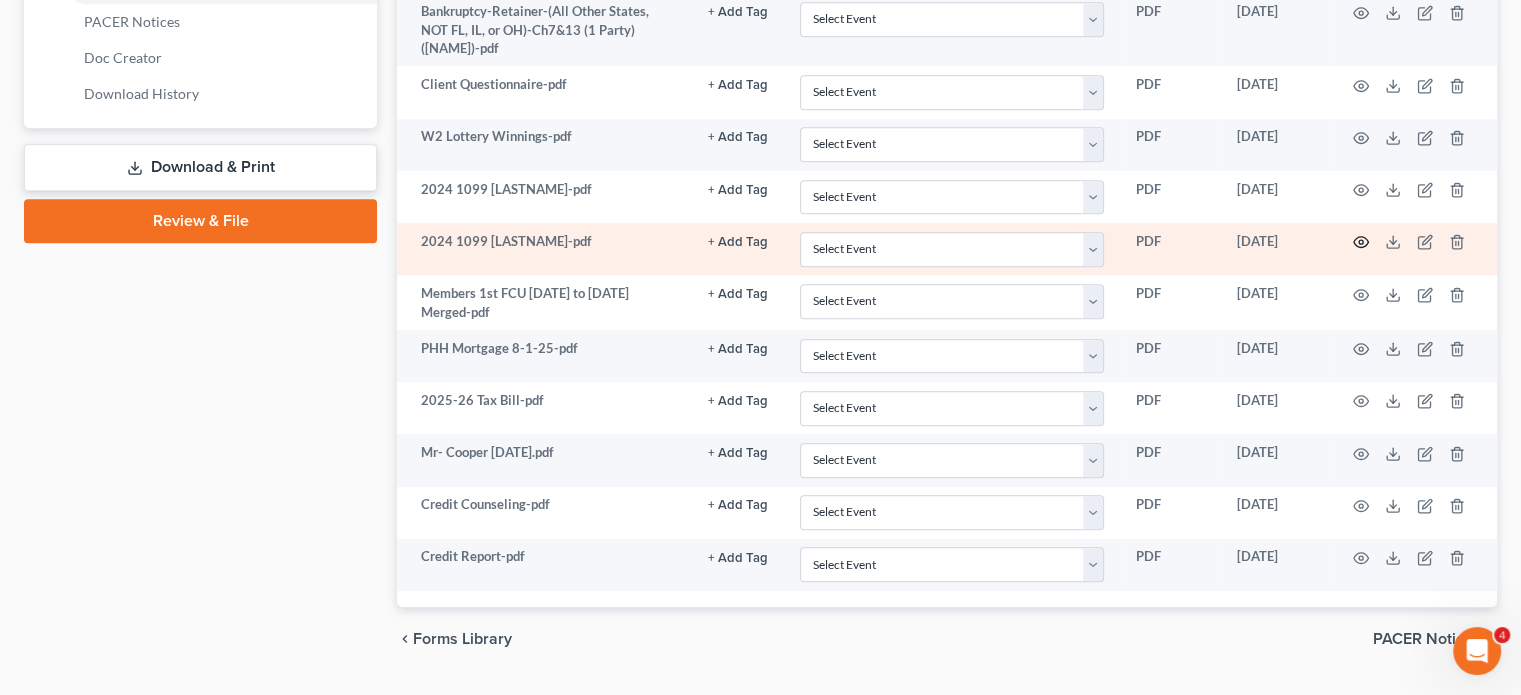 click 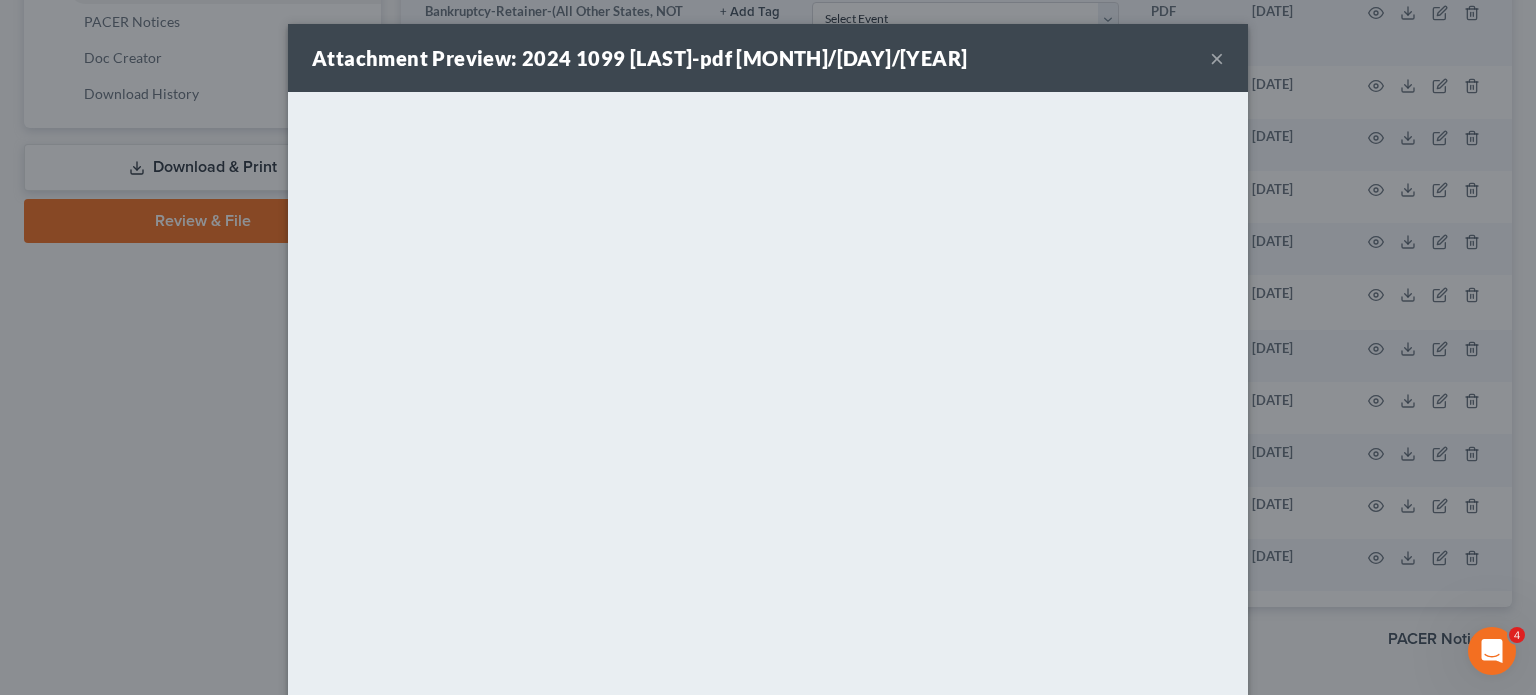 click on "×" at bounding box center (1217, 58) 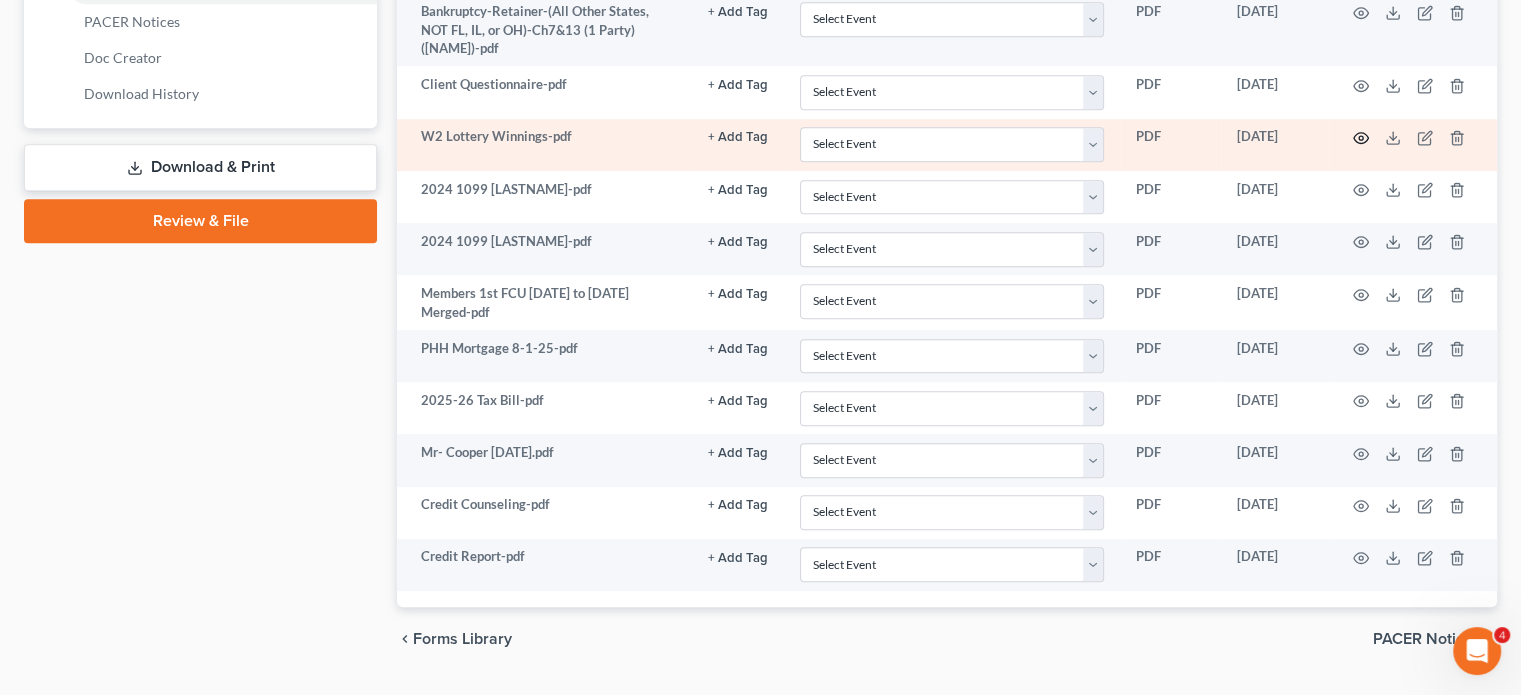 click 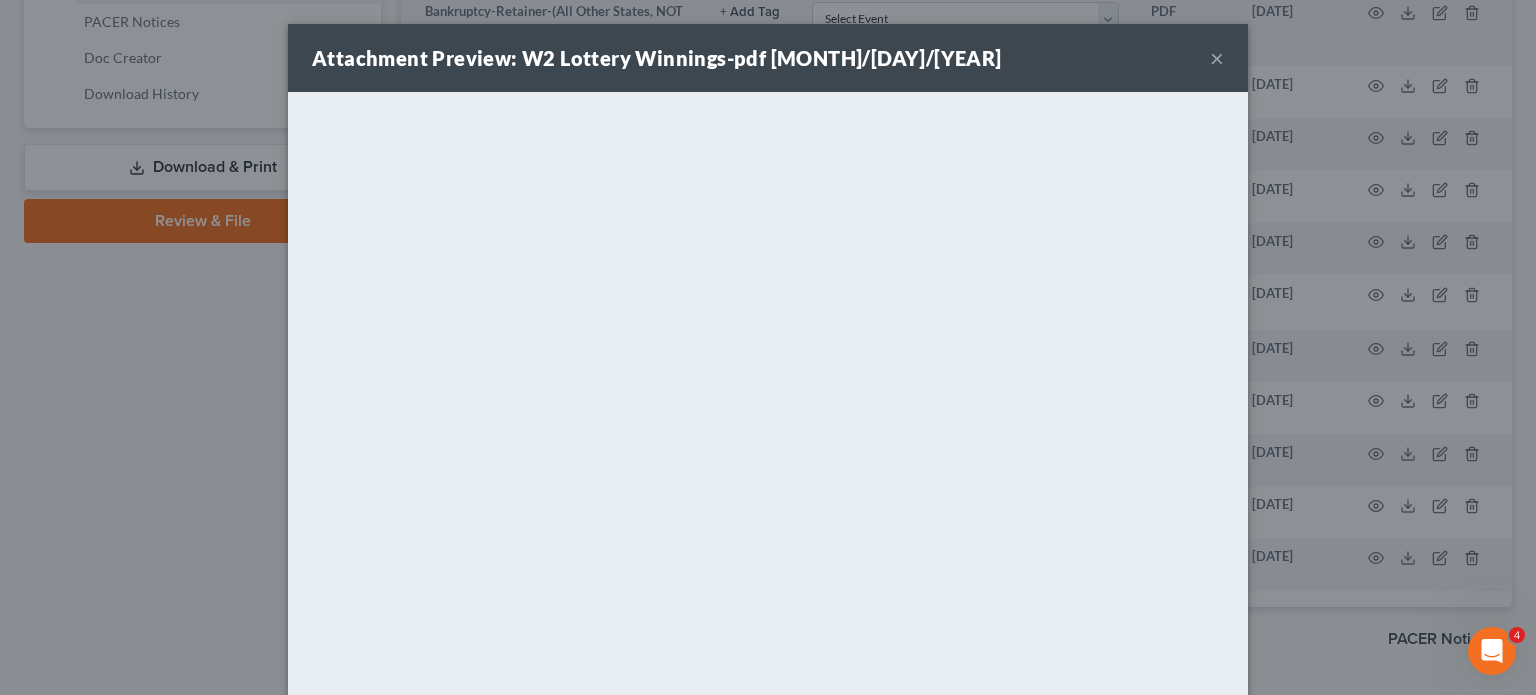 click on "×" at bounding box center [1217, 58] 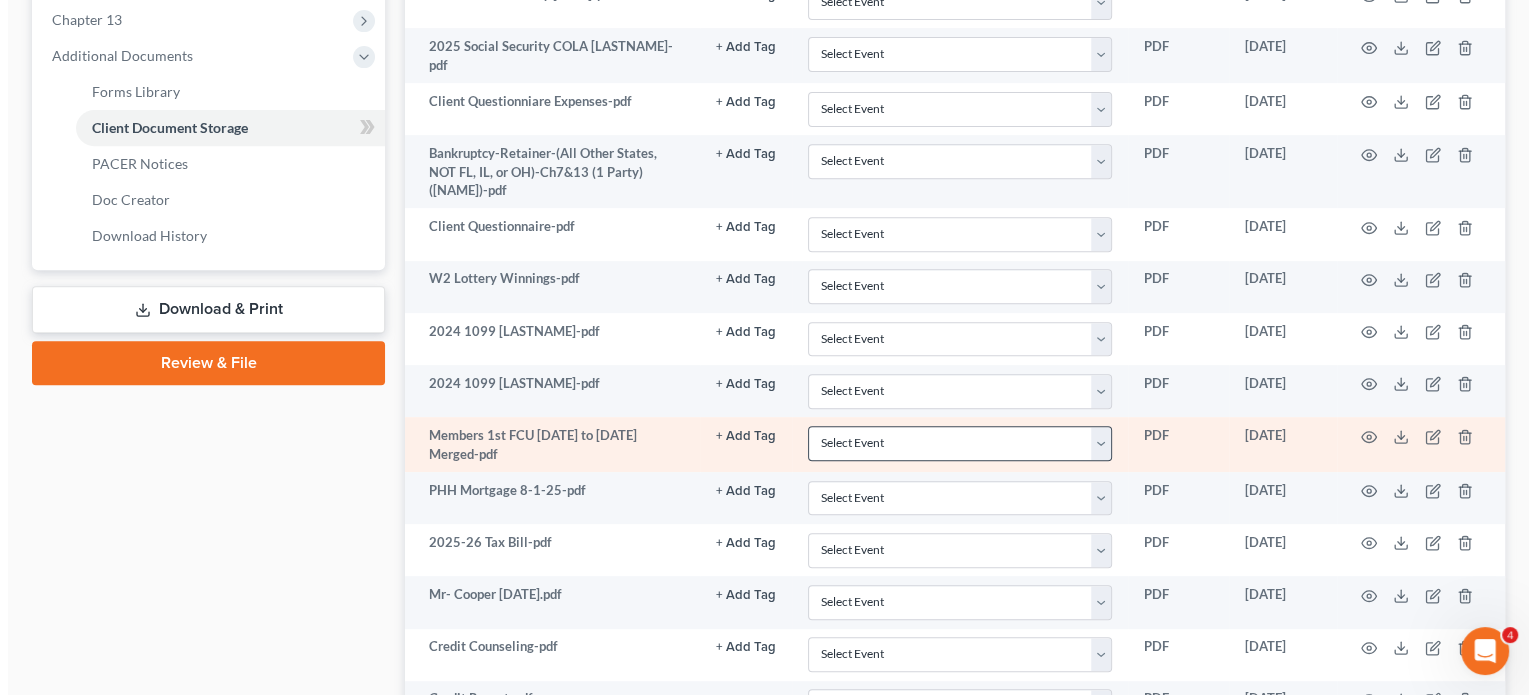 scroll, scrollTop: 813, scrollLeft: 0, axis: vertical 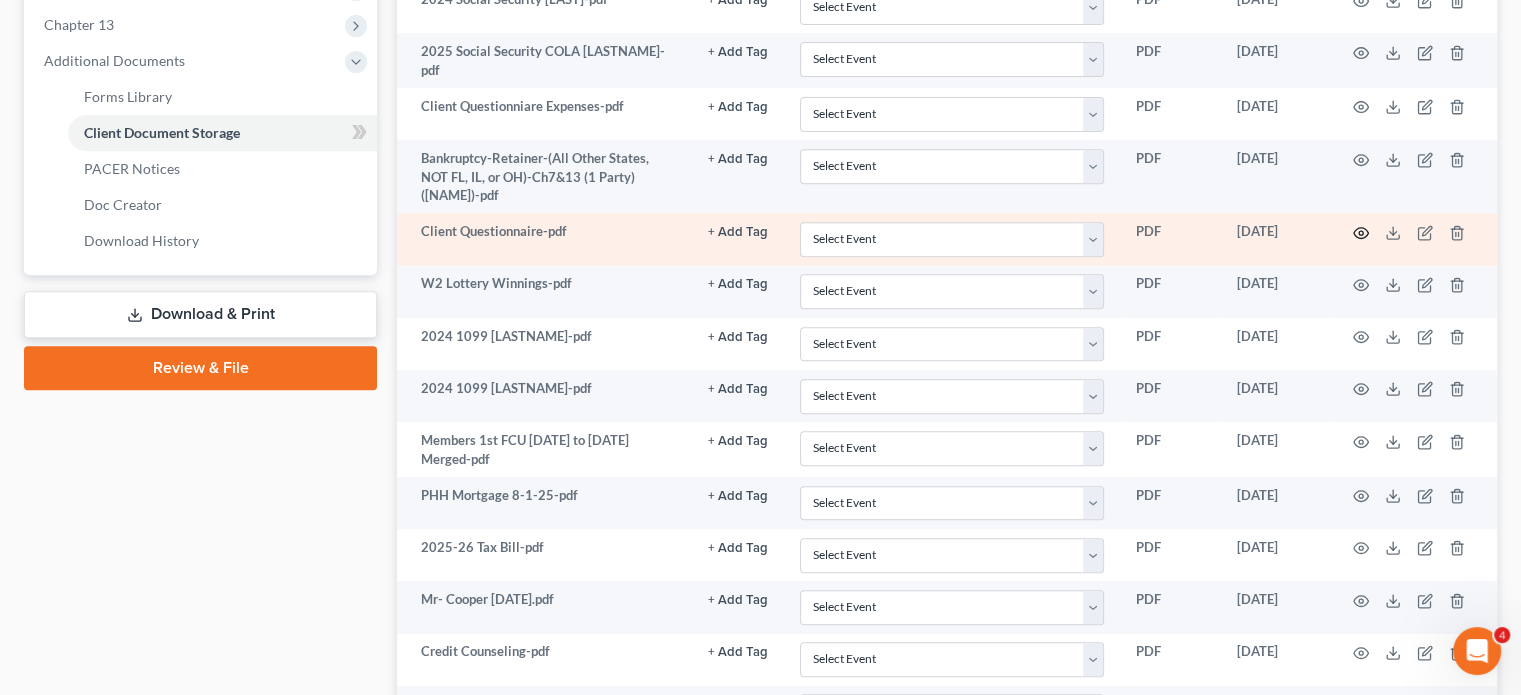 click 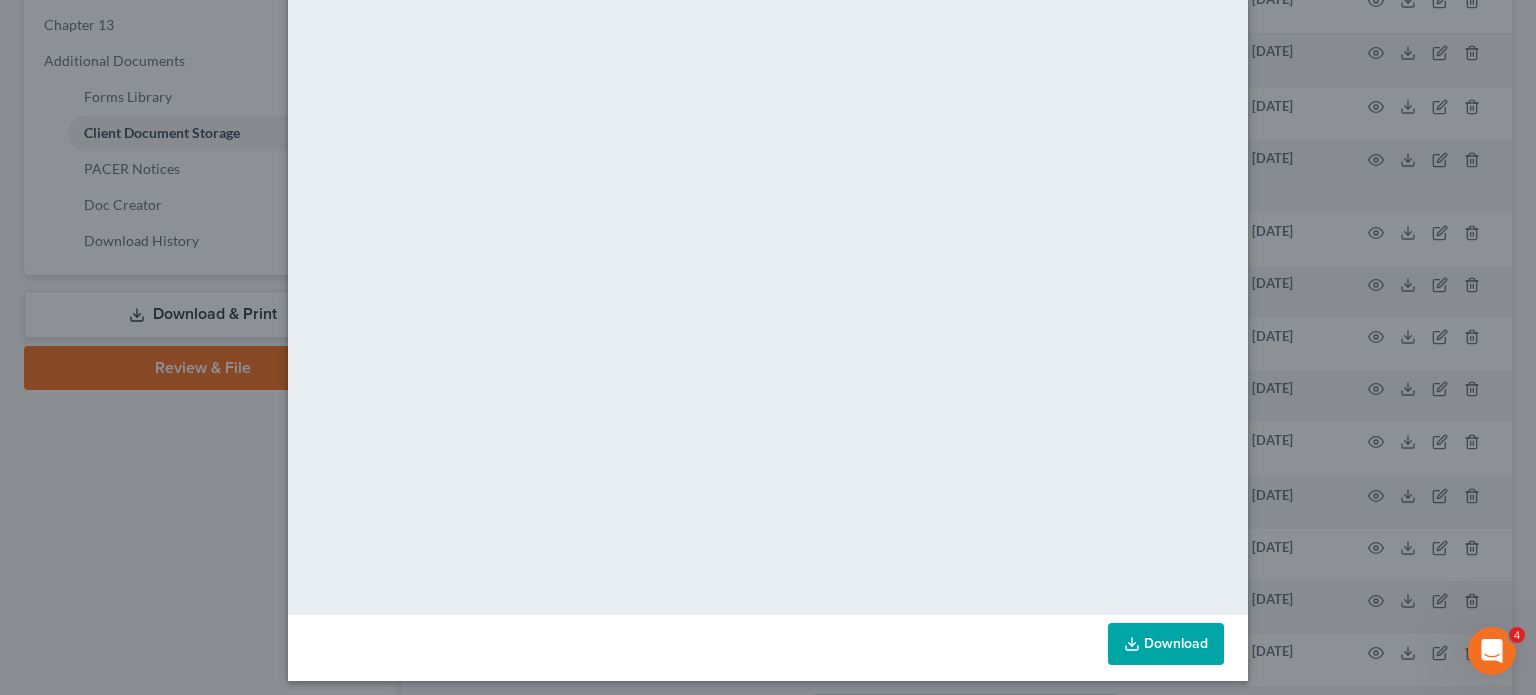 scroll, scrollTop: 133, scrollLeft: 0, axis: vertical 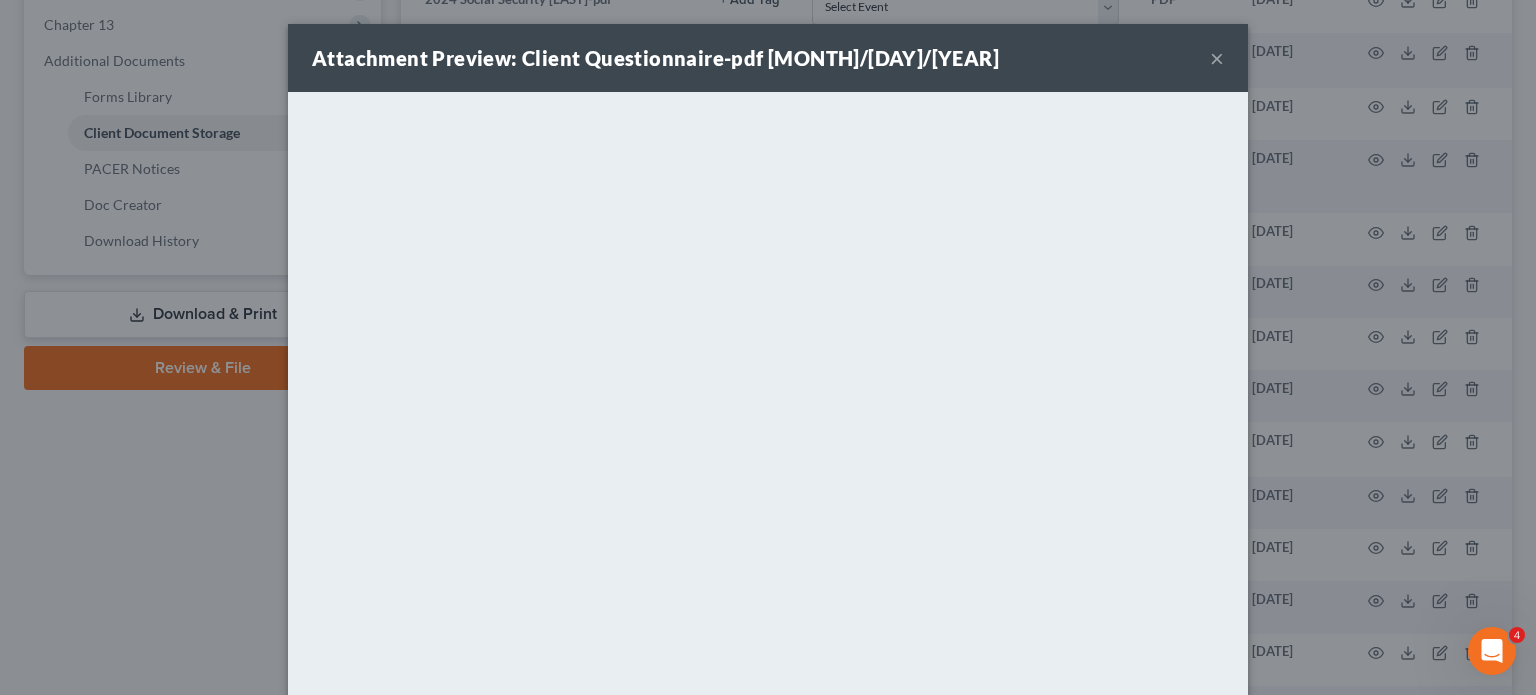 click on "×" at bounding box center (1217, 58) 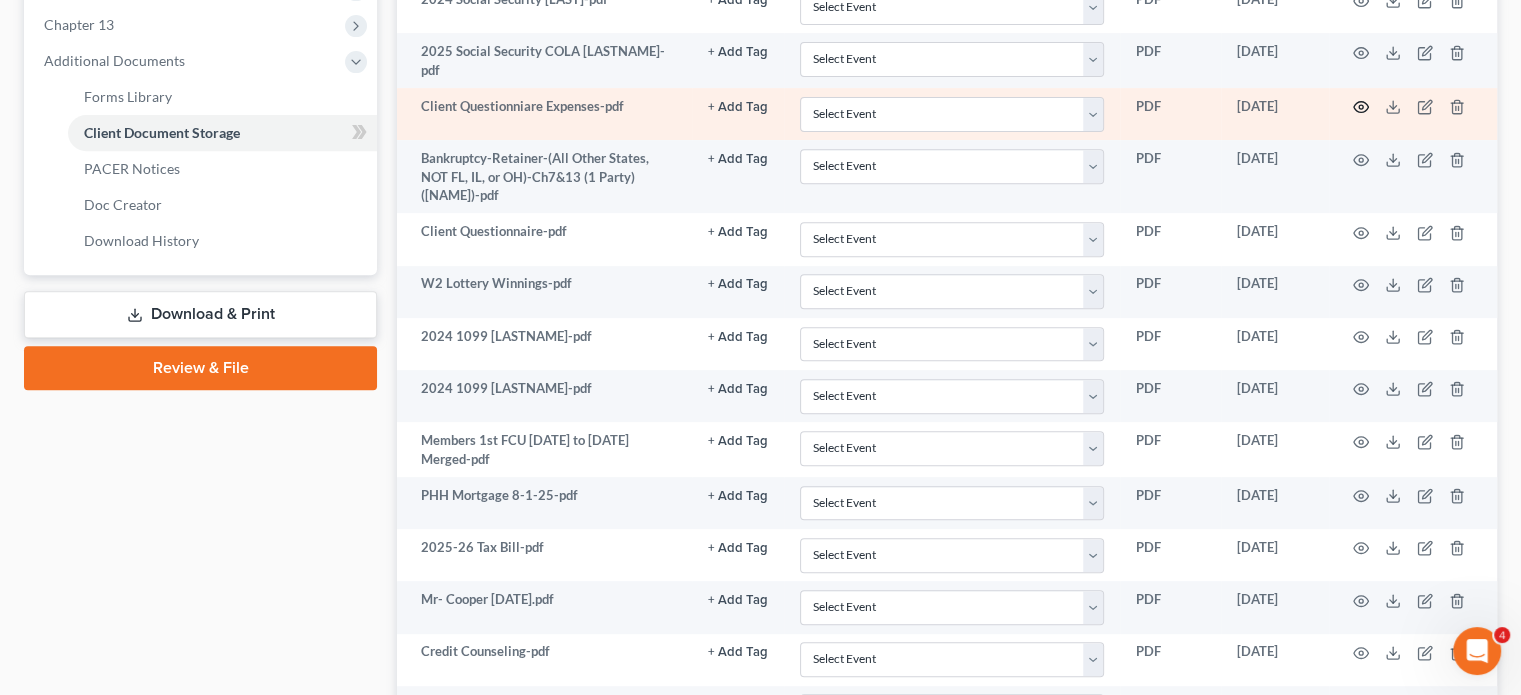 click 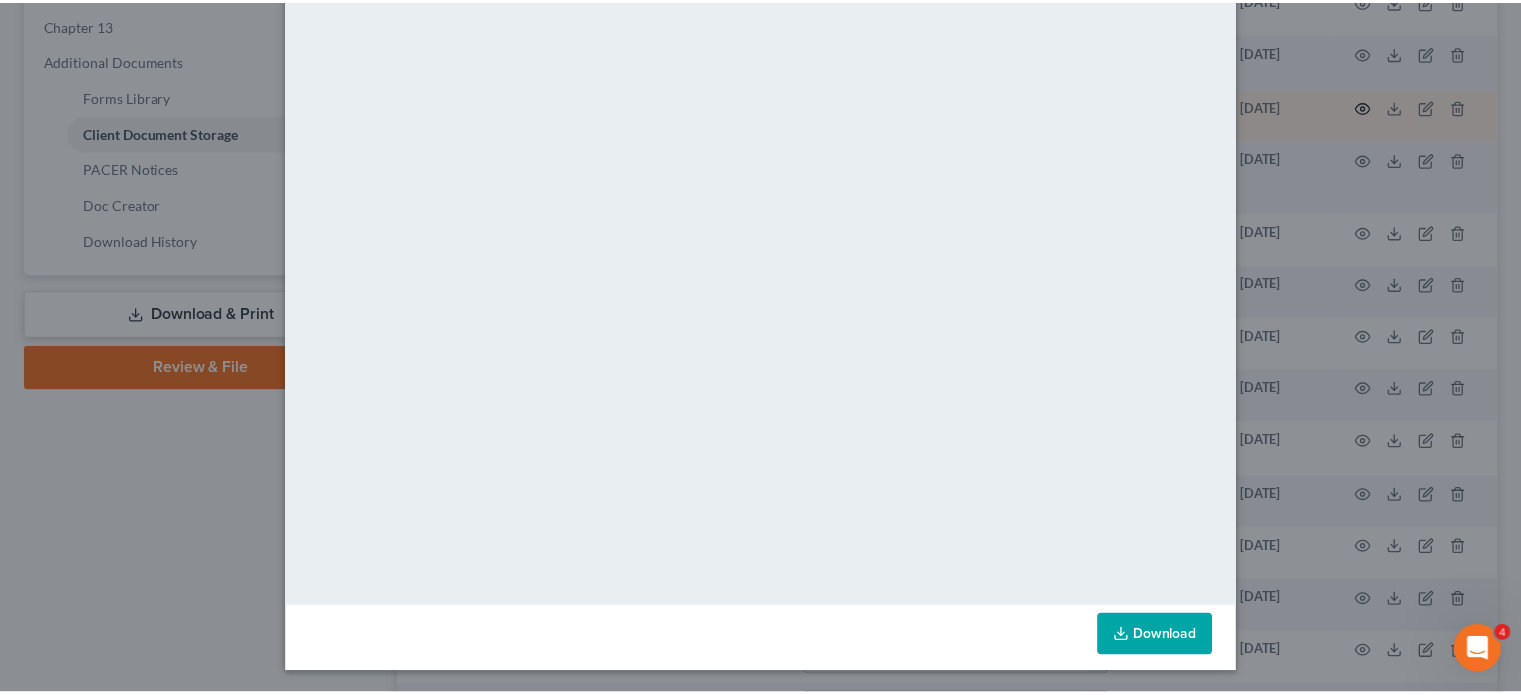 scroll, scrollTop: 141, scrollLeft: 0, axis: vertical 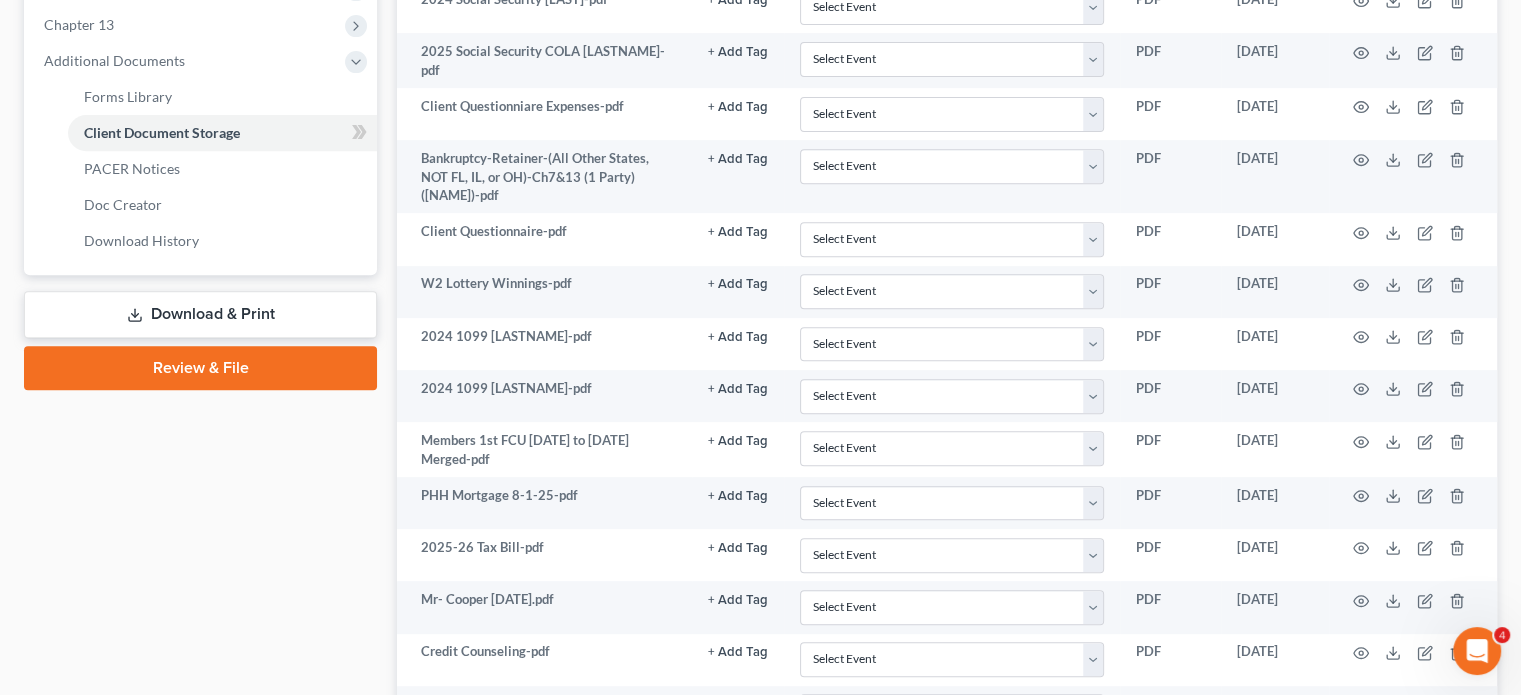 drag, startPoint x: 1523, startPoint y: 215, endPoint x: 1535, endPoint y: 175, distance: 41.761227 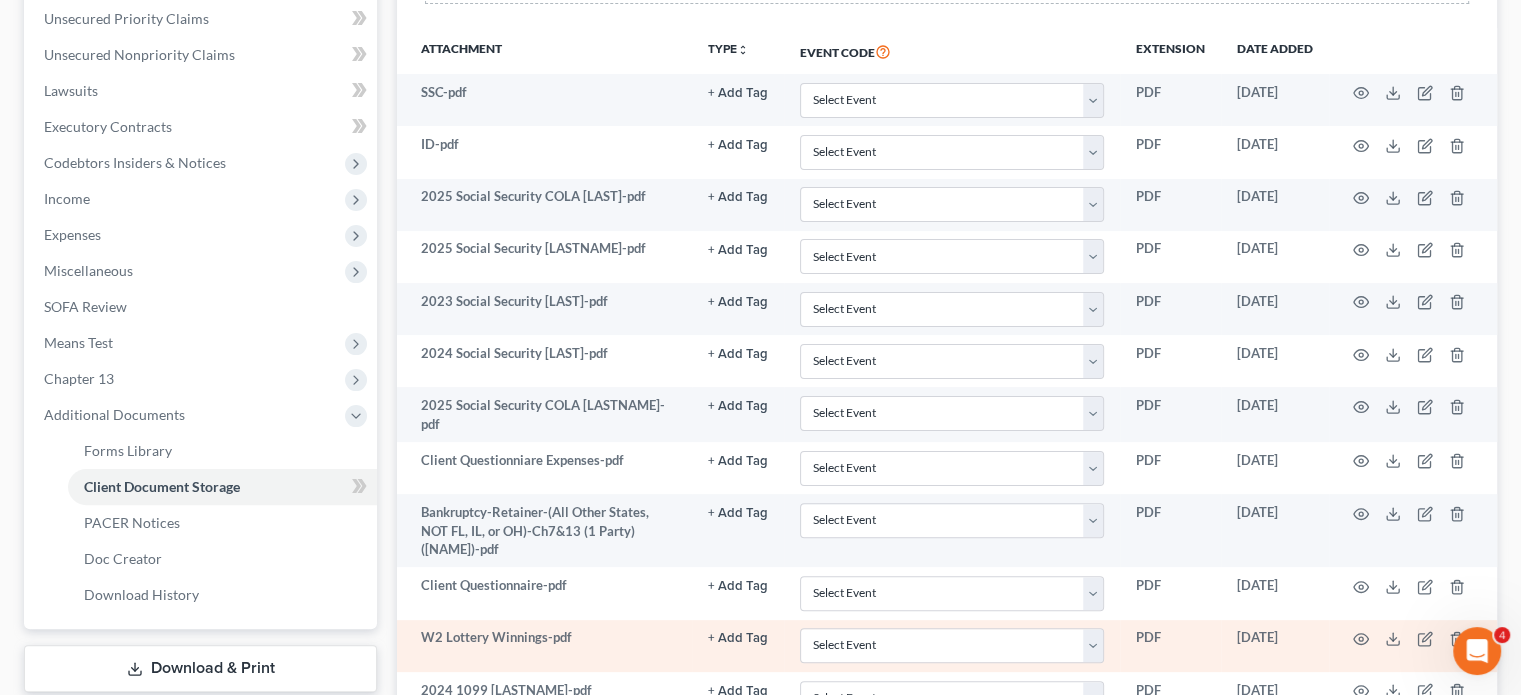 scroll, scrollTop: 460, scrollLeft: 0, axis: vertical 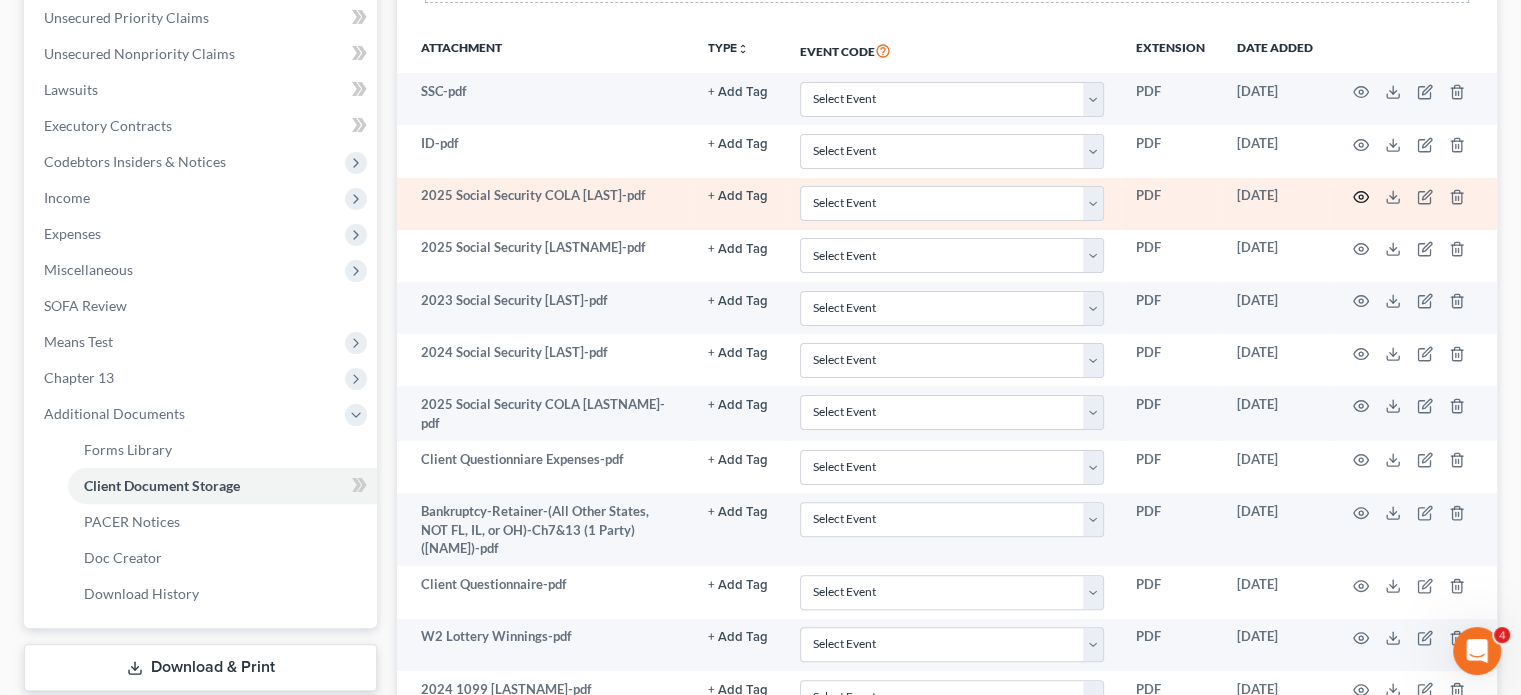 click 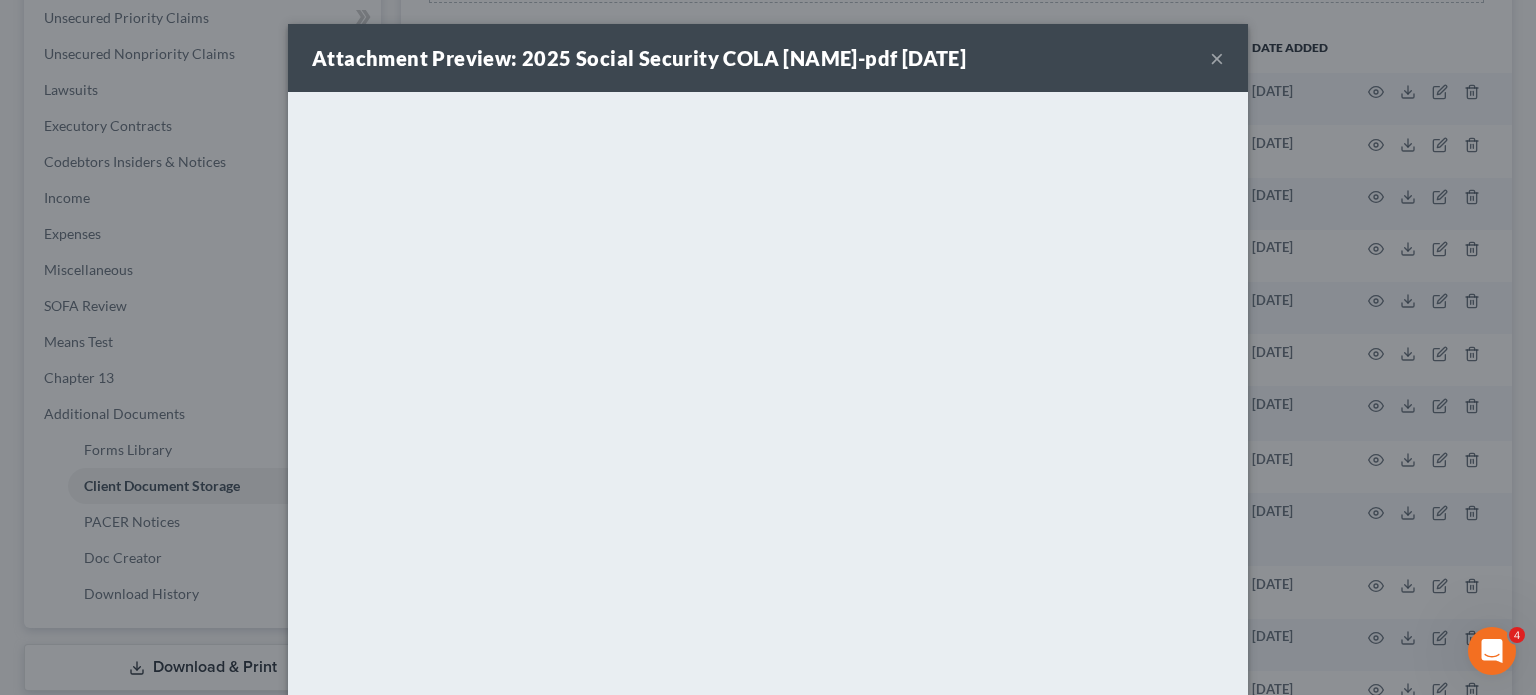 click on "×" at bounding box center [1217, 58] 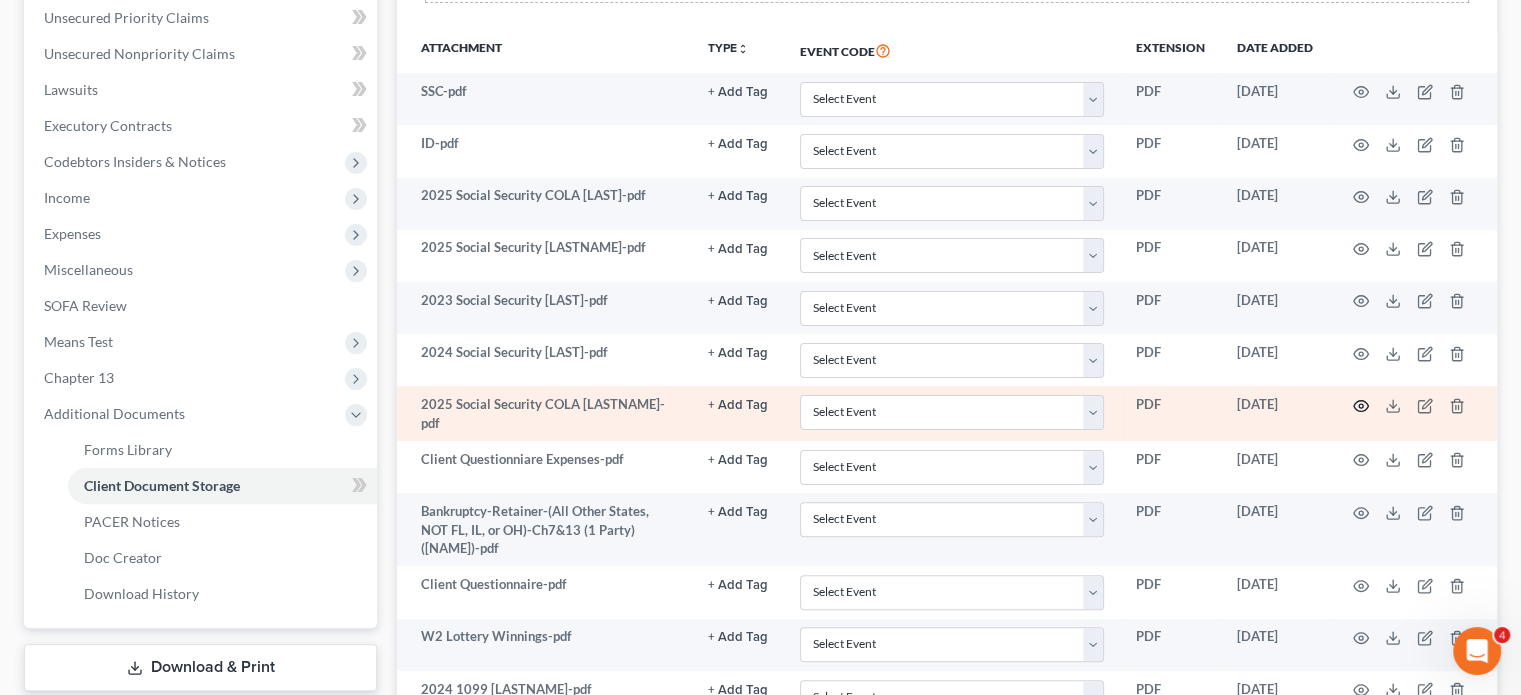 click 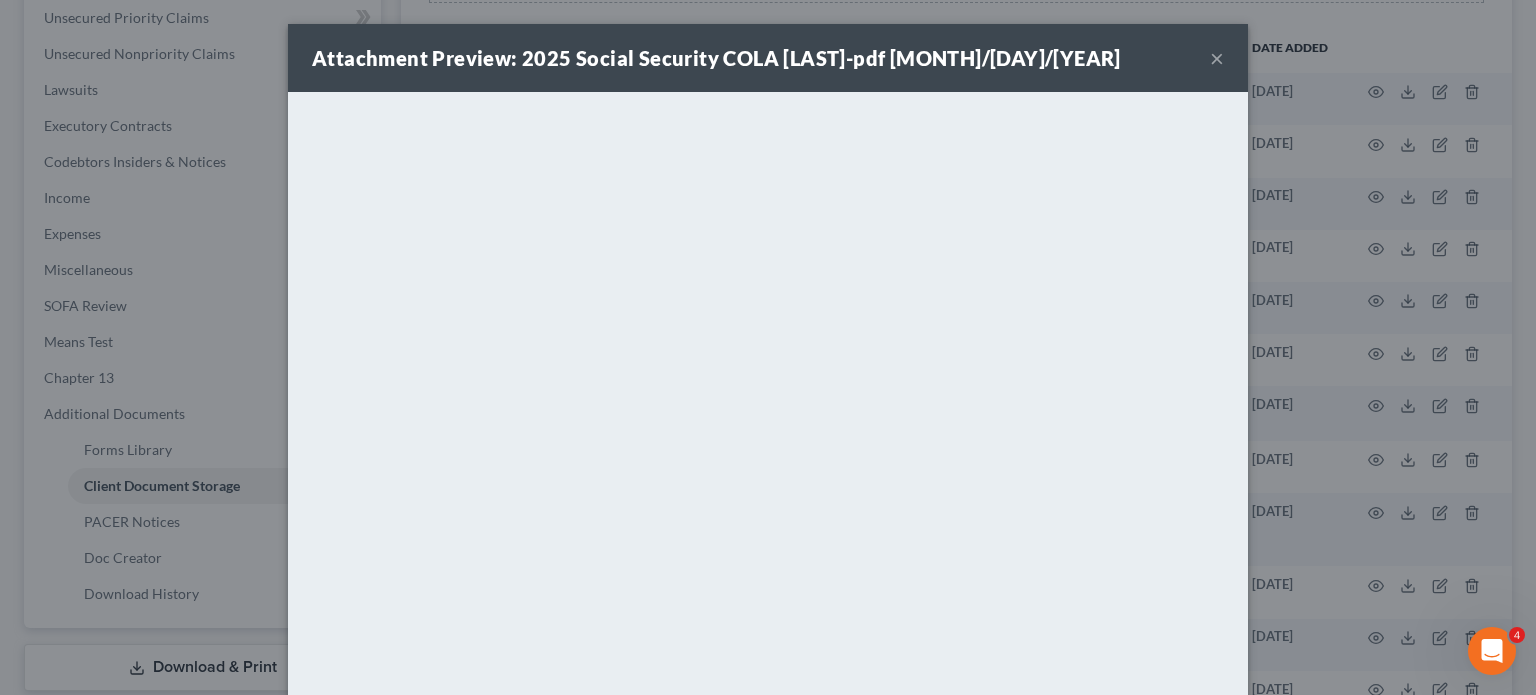 click on "×" at bounding box center (1217, 58) 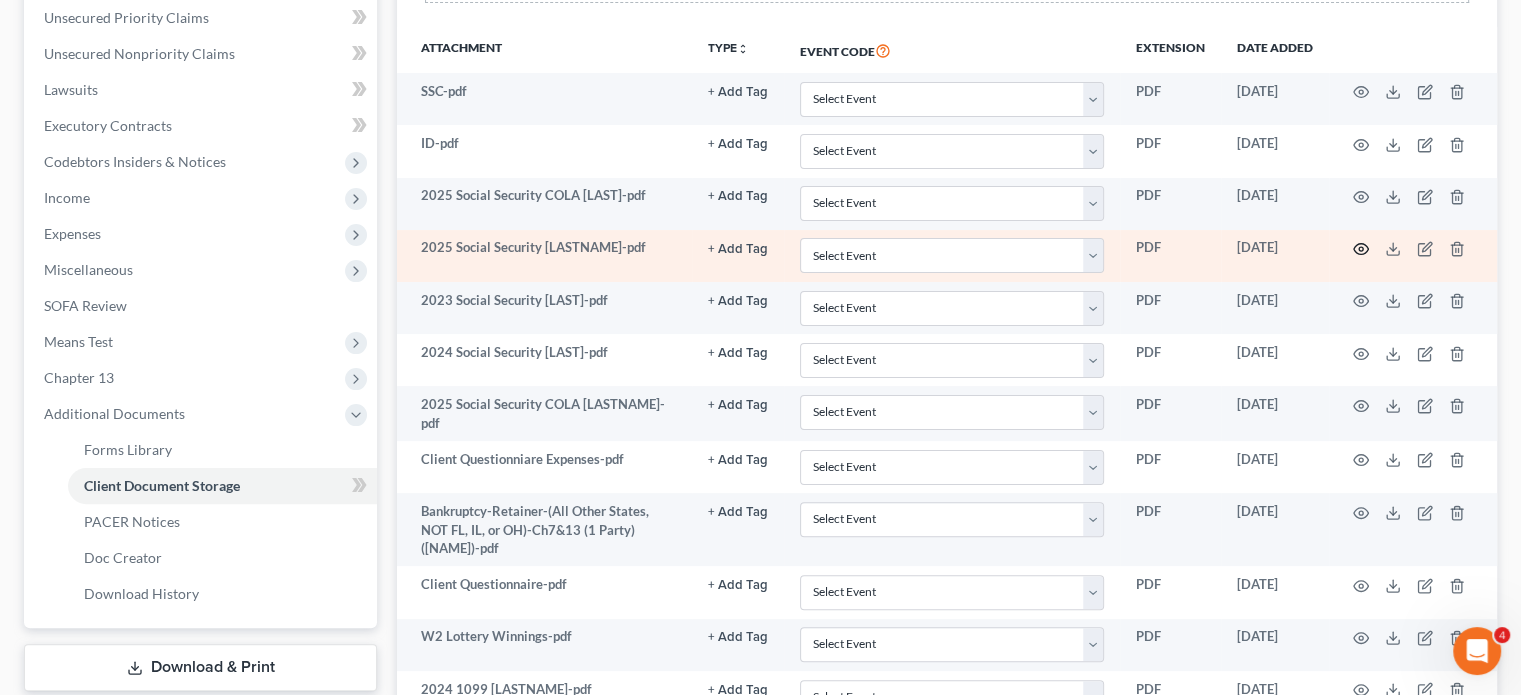click 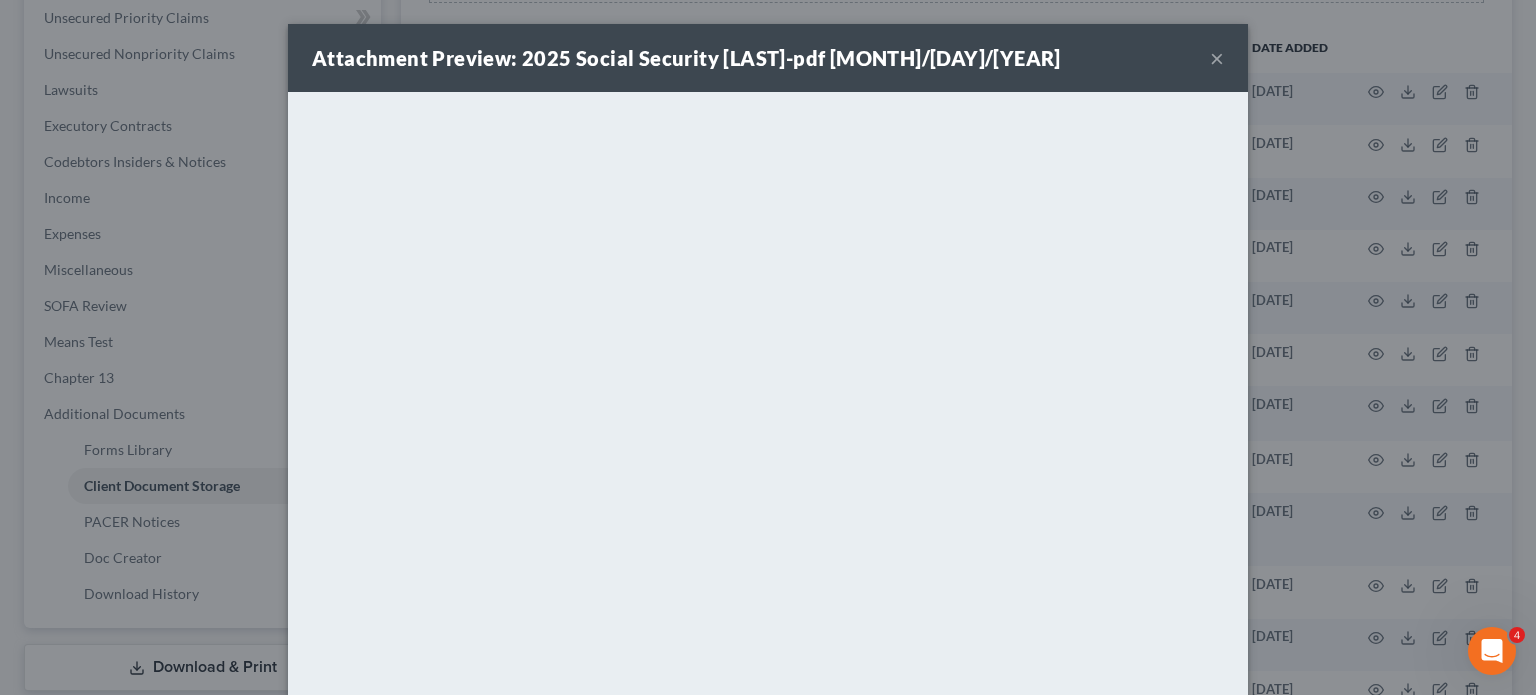 click on "×" at bounding box center (1217, 58) 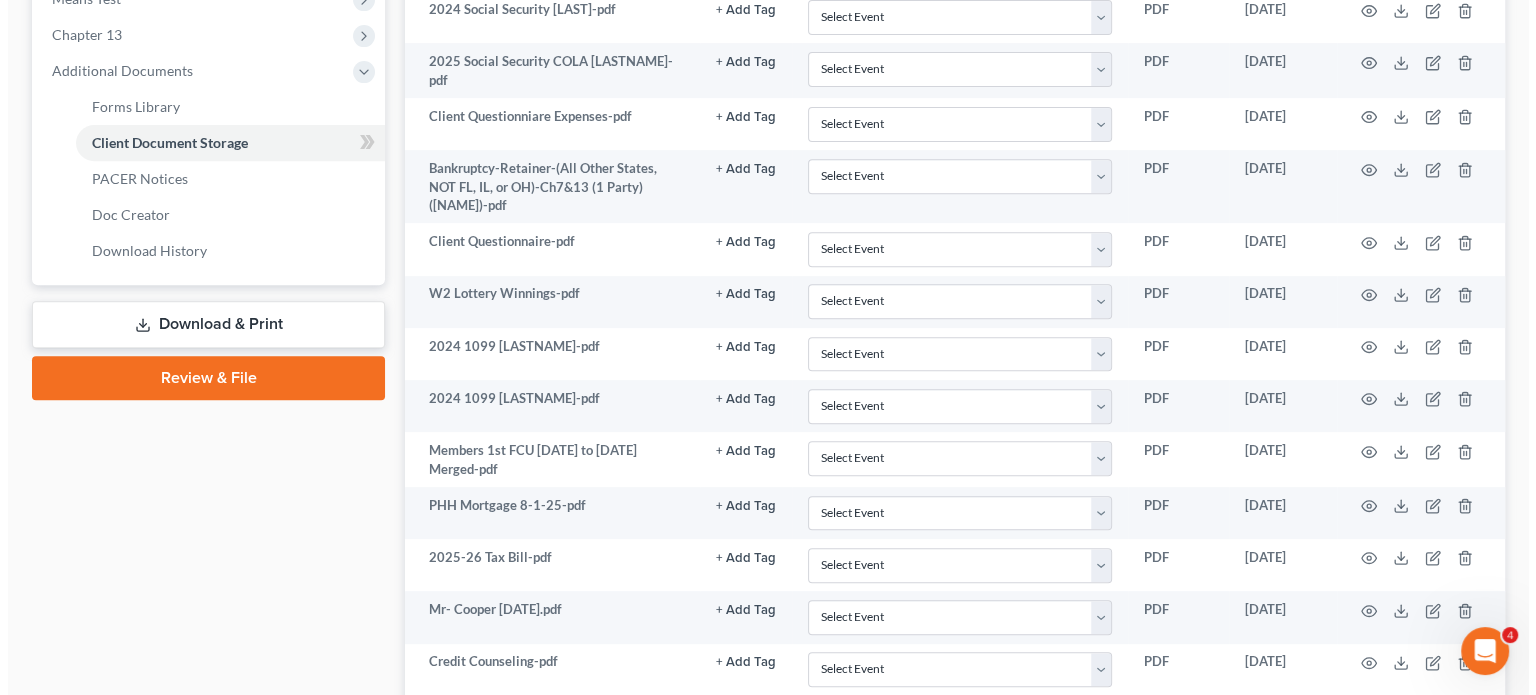scroll, scrollTop: 804, scrollLeft: 0, axis: vertical 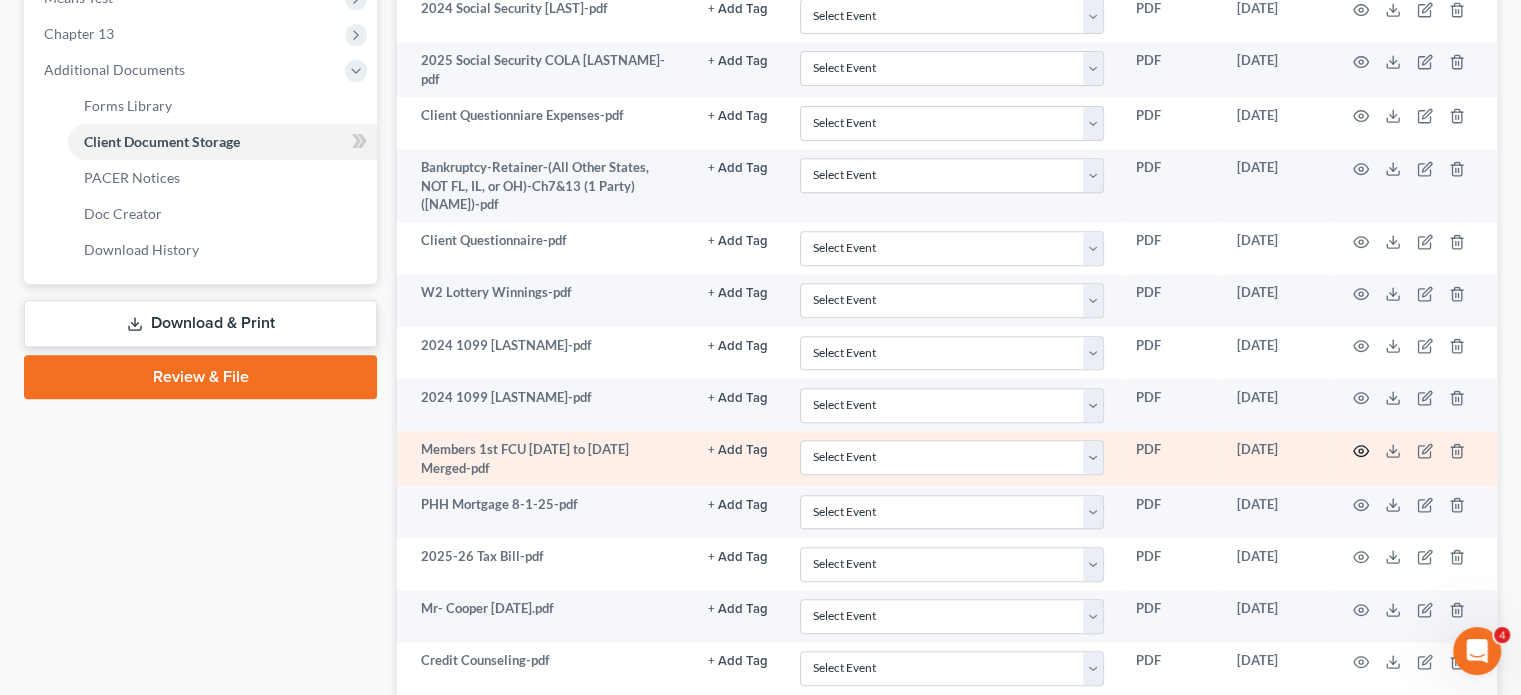 click 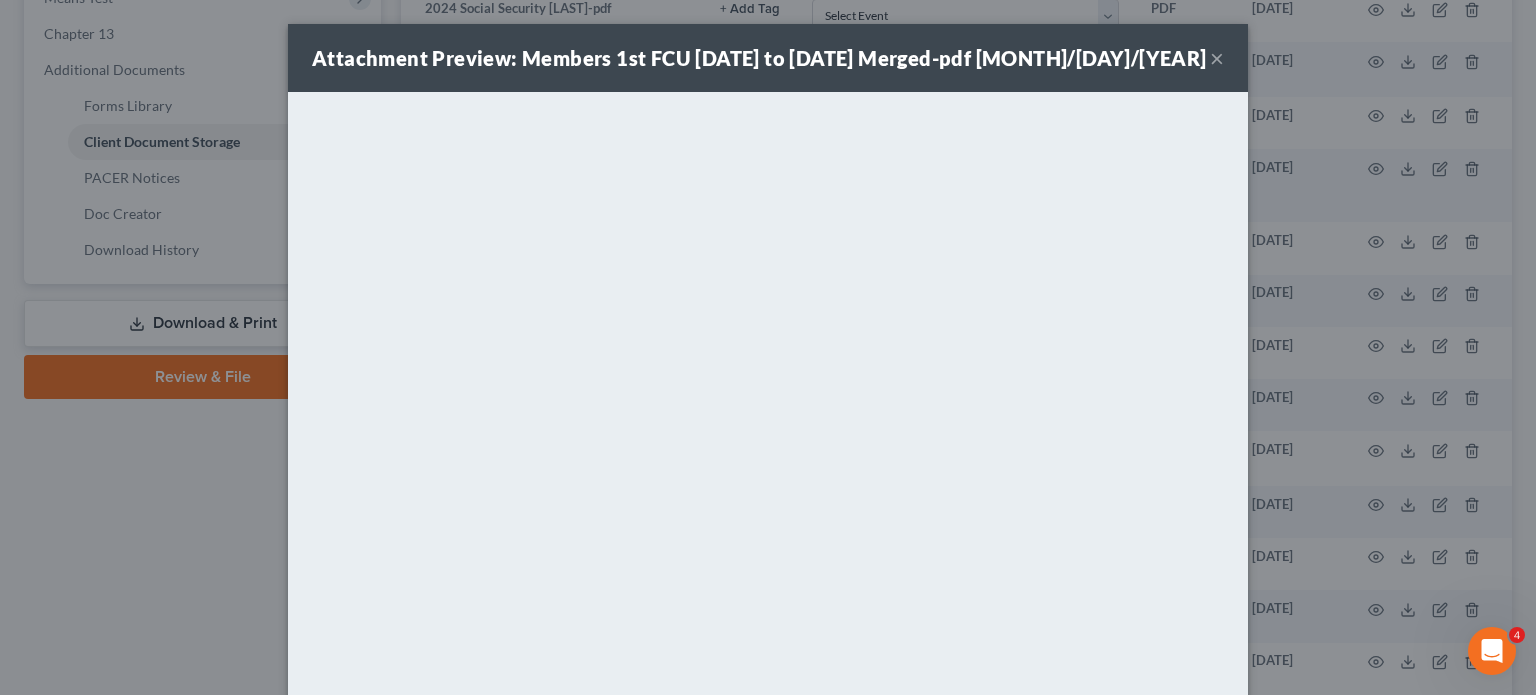 scroll, scrollTop: 141, scrollLeft: 0, axis: vertical 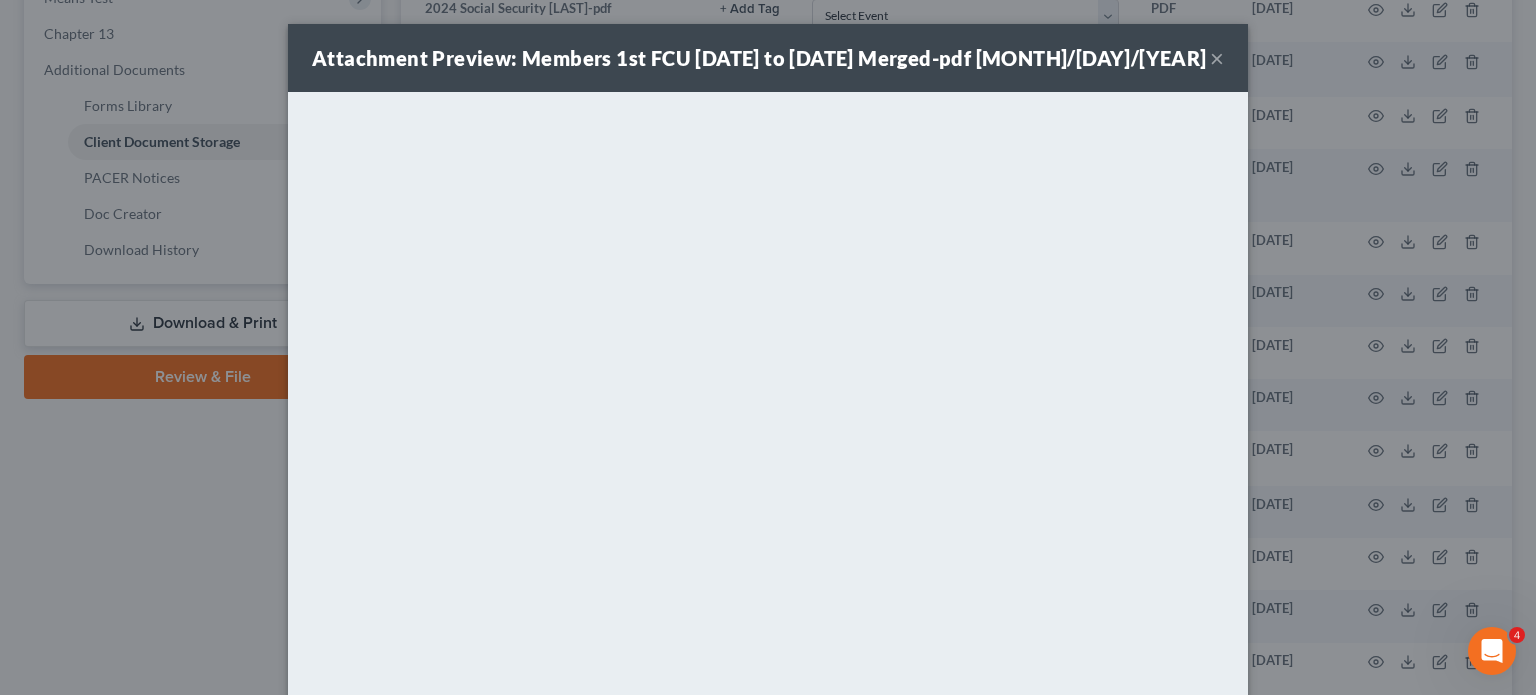 click on "×" at bounding box center [1217, 58] 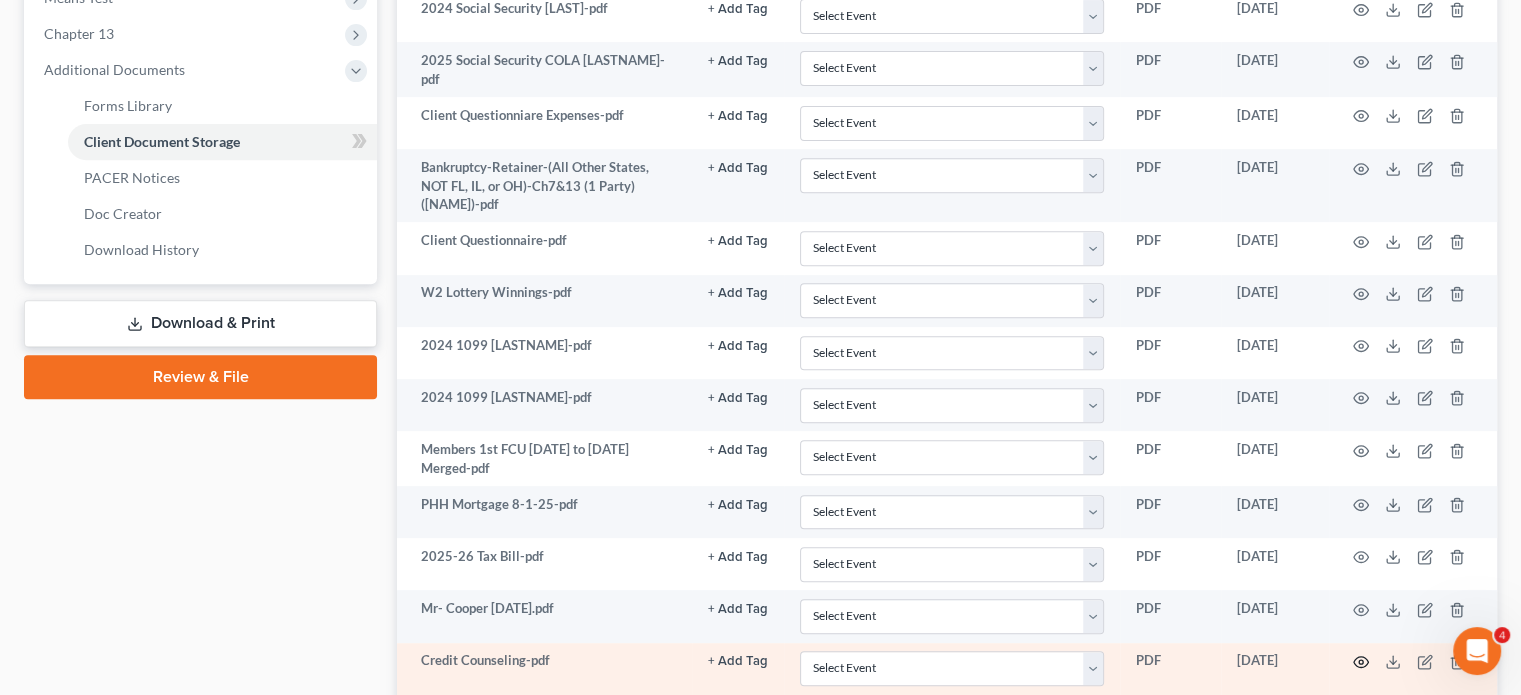 click 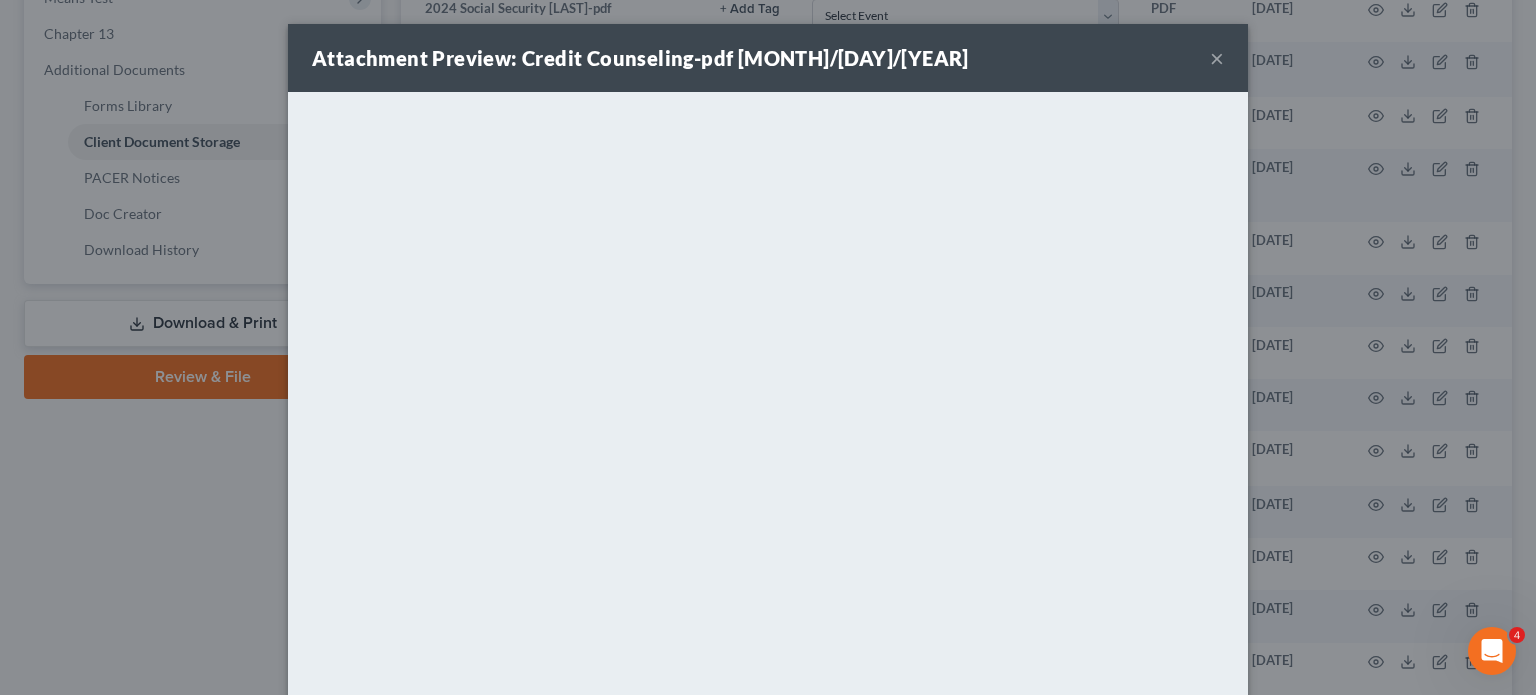 click on "×" at bounding box center (1217, 58) 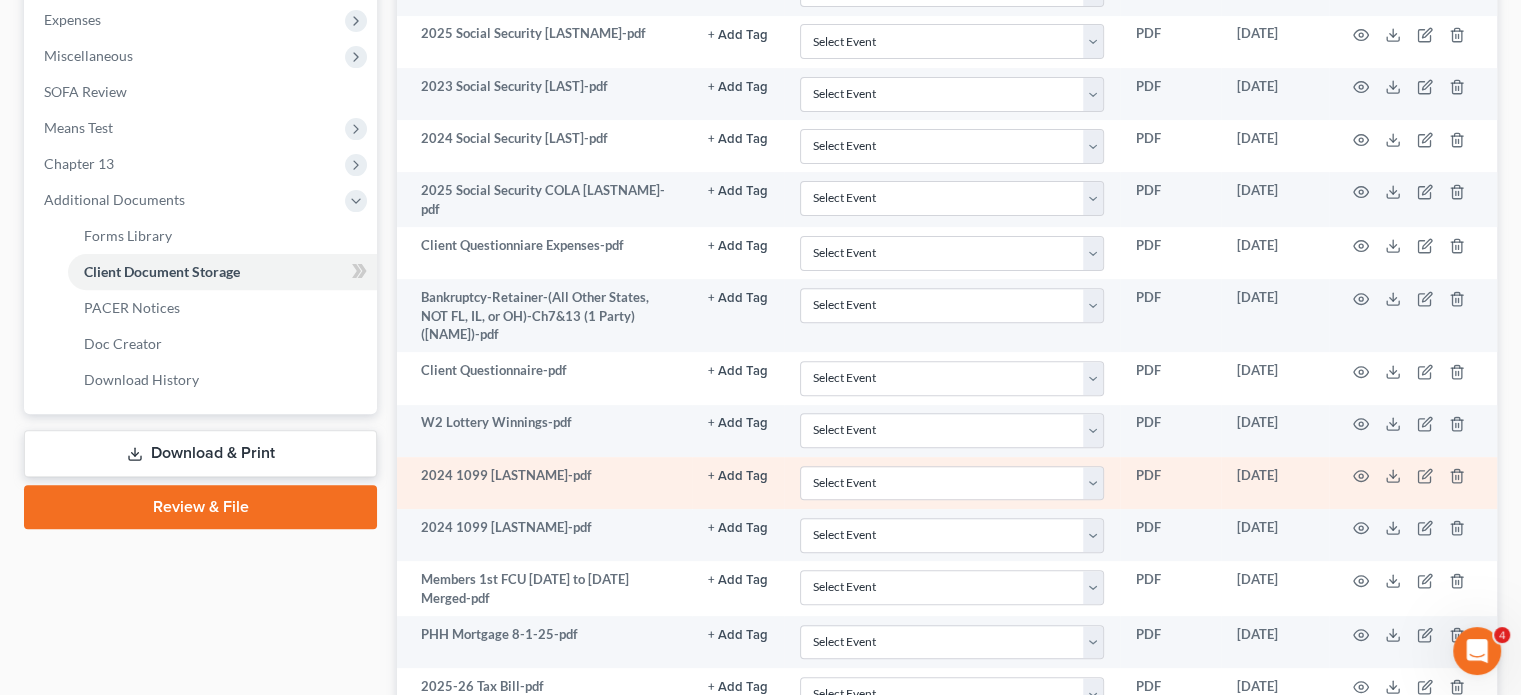 scroll, scrollTop: 668, scrollLeft: 0, axis: vertical 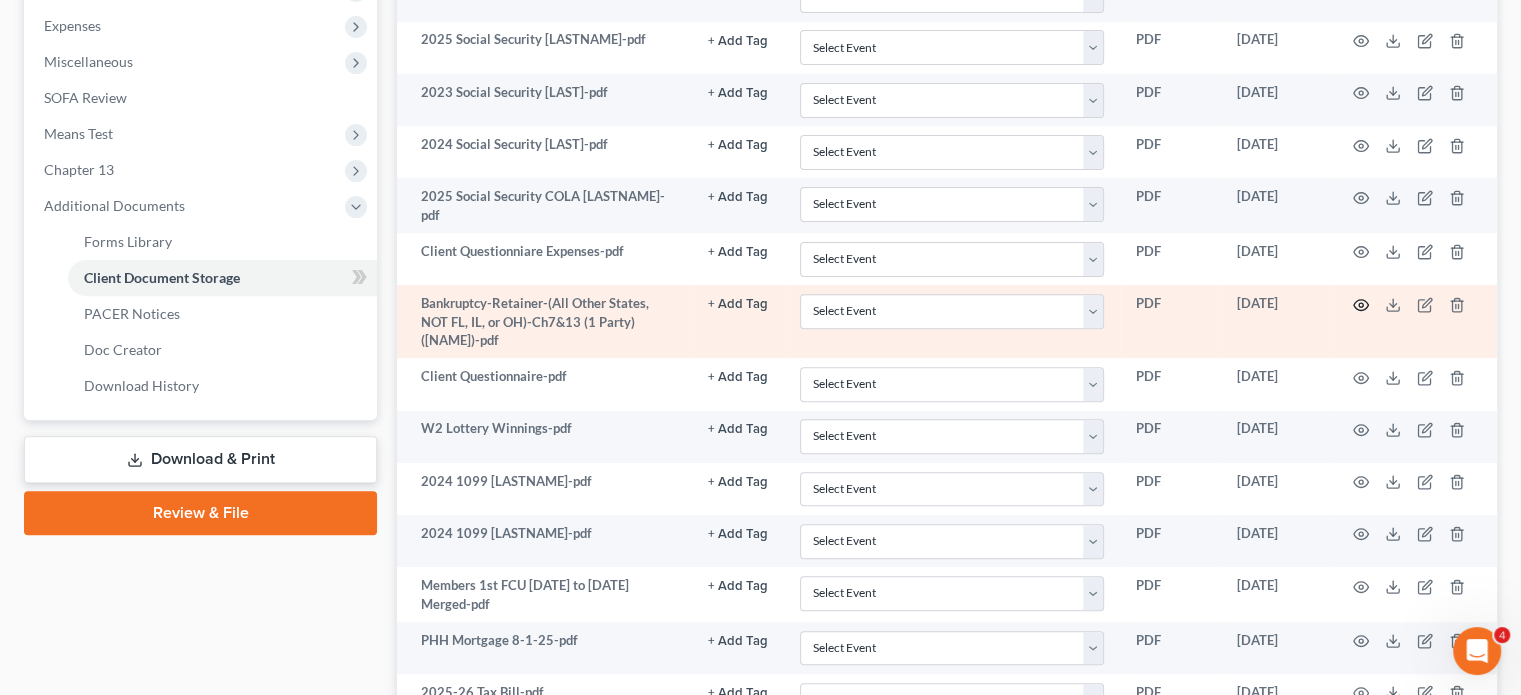 click 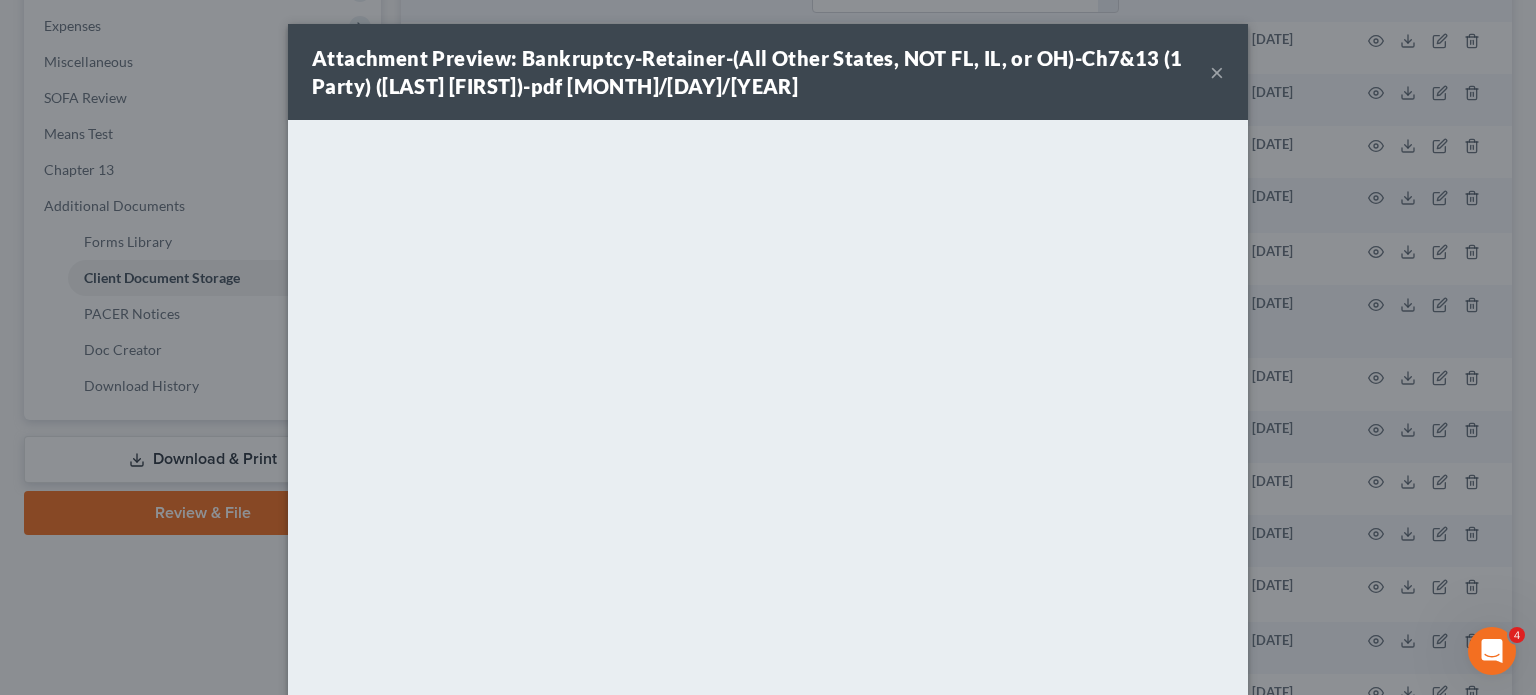 click on "×" at bounding box center [1217, 72] 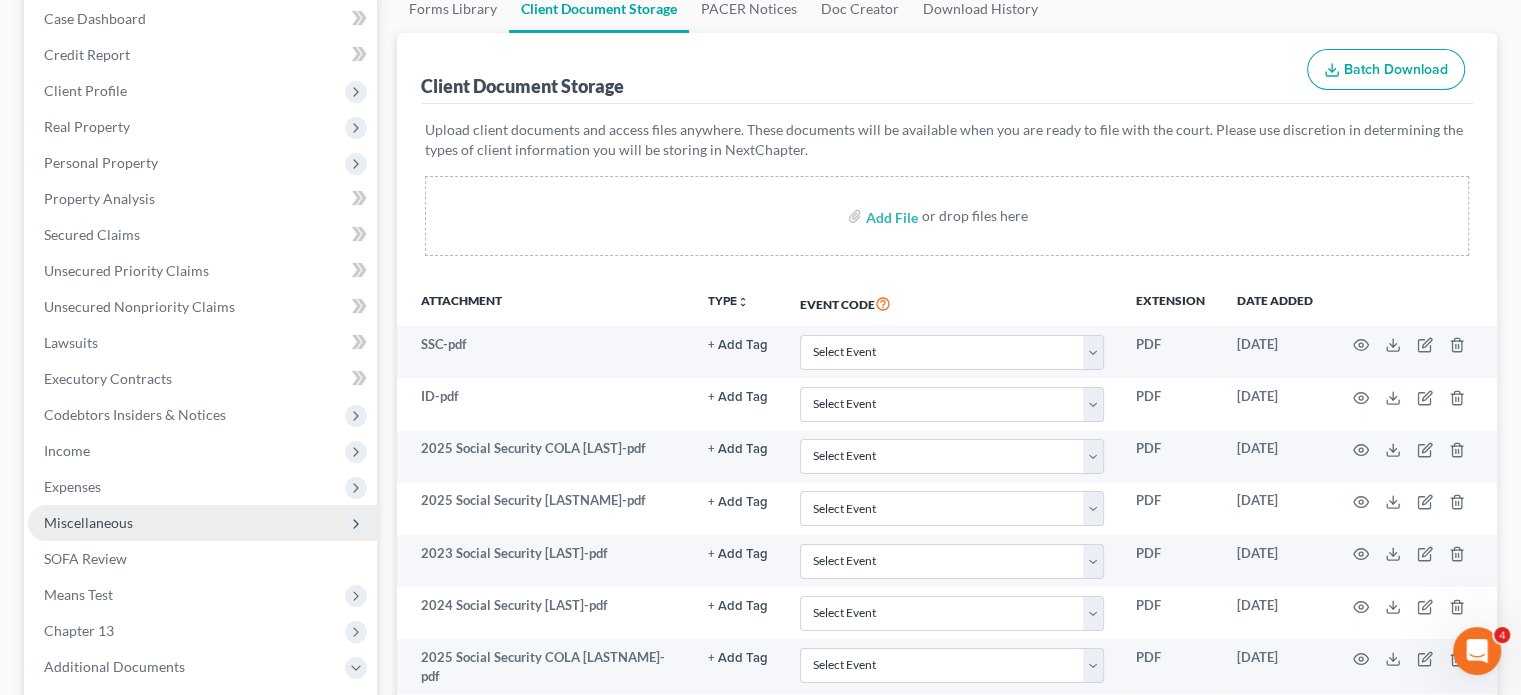 scroll, scrollTop: 202, scrollLeft: 0, axis: vertical 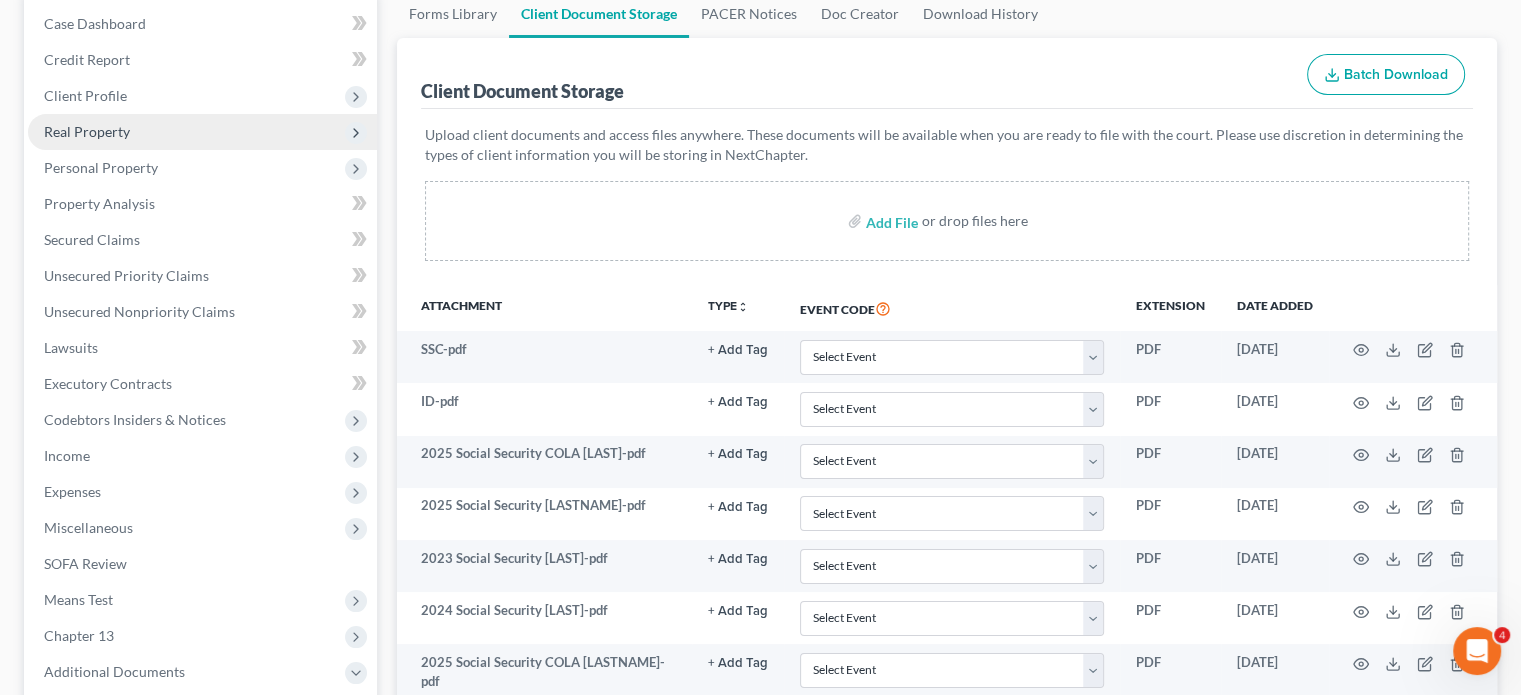 click on "Real Property" at bounding box center [202, 132] 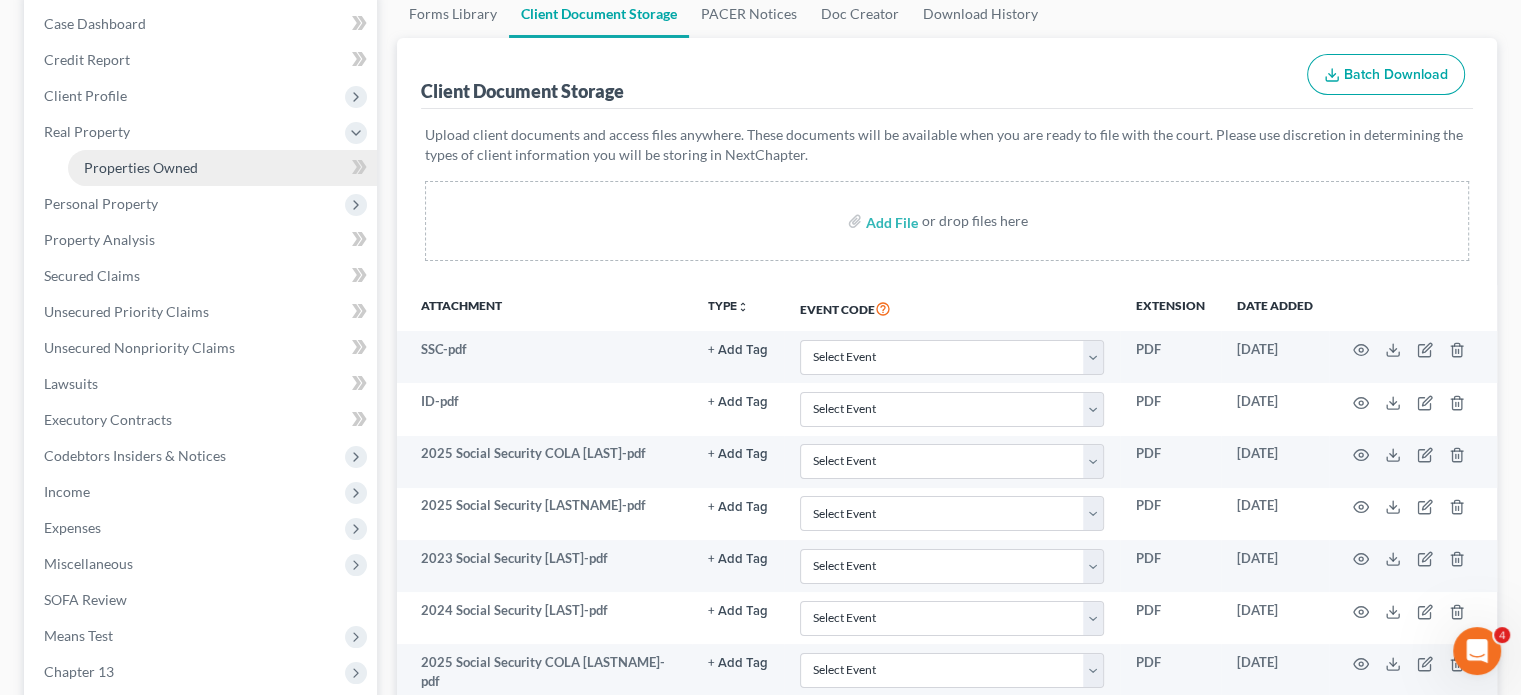 click on "Properties Owned" at bounding box center (222, 168) 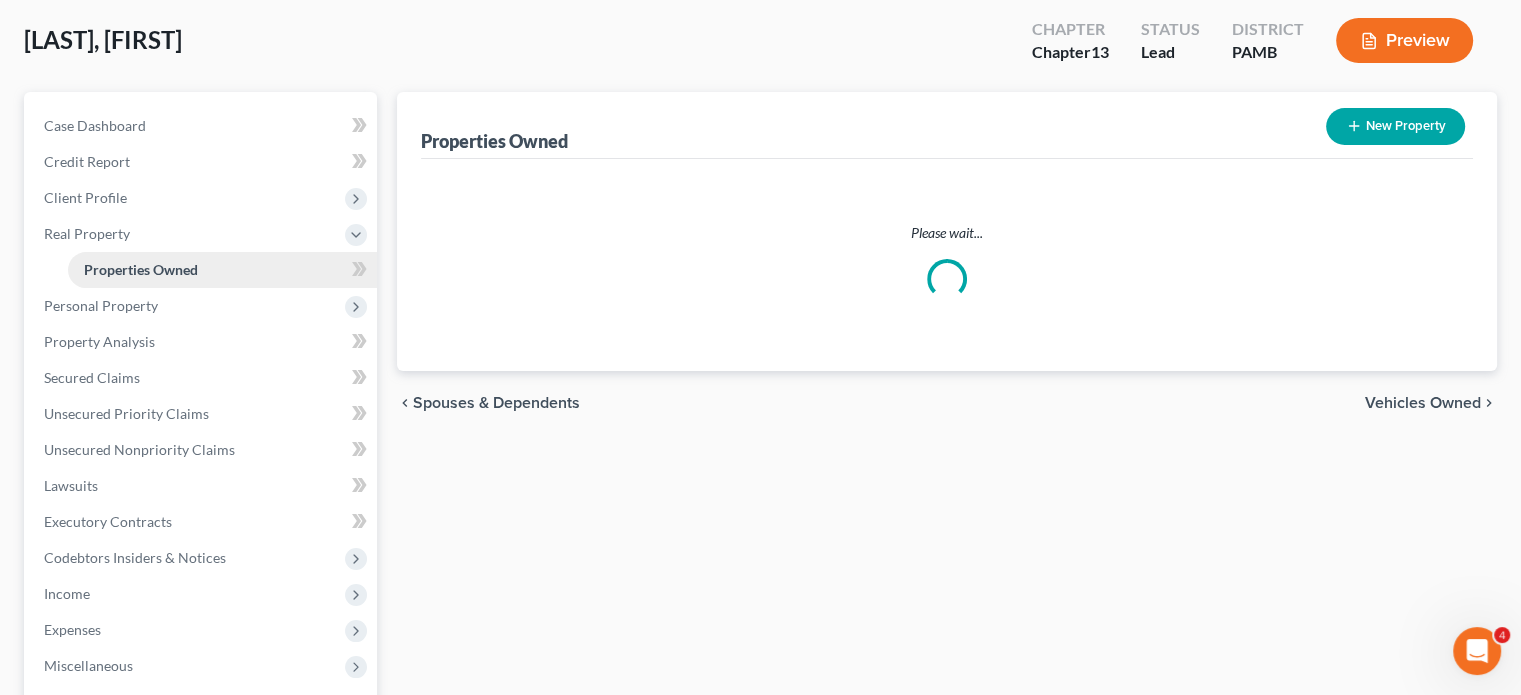 scroll, scrollTop: 0, scrollLeft: 0, axis: both 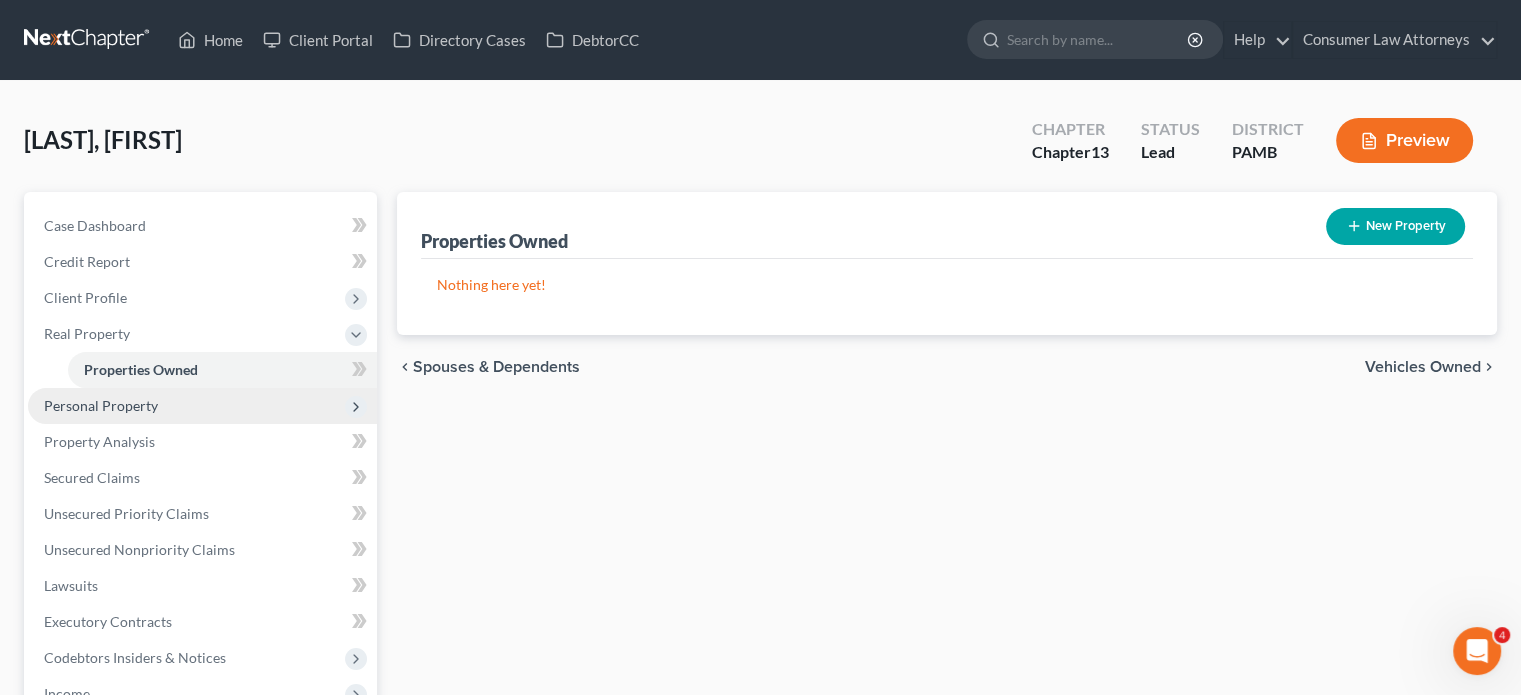 click on "Personal Property" at bounding box center [101, 405] 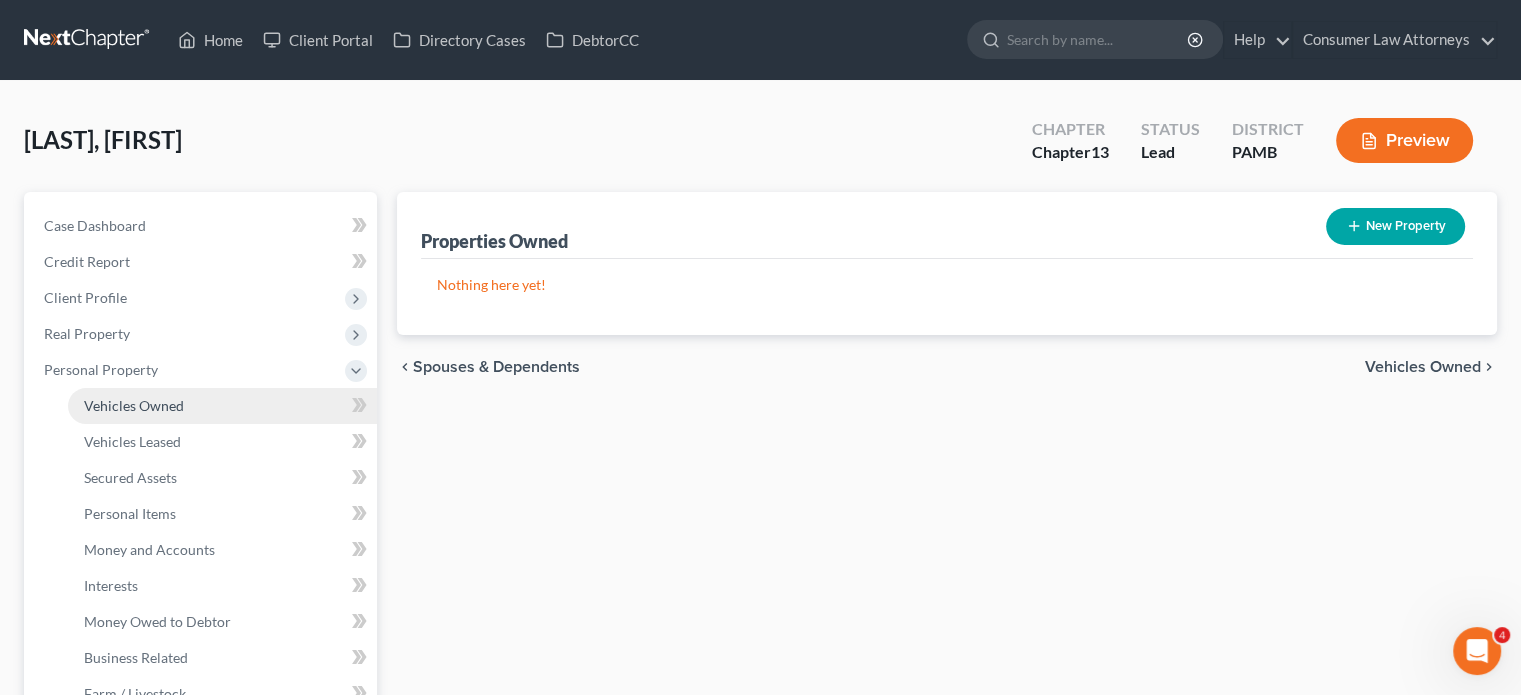 click on "Vehicles Owned" at bounding box center (134, 405) 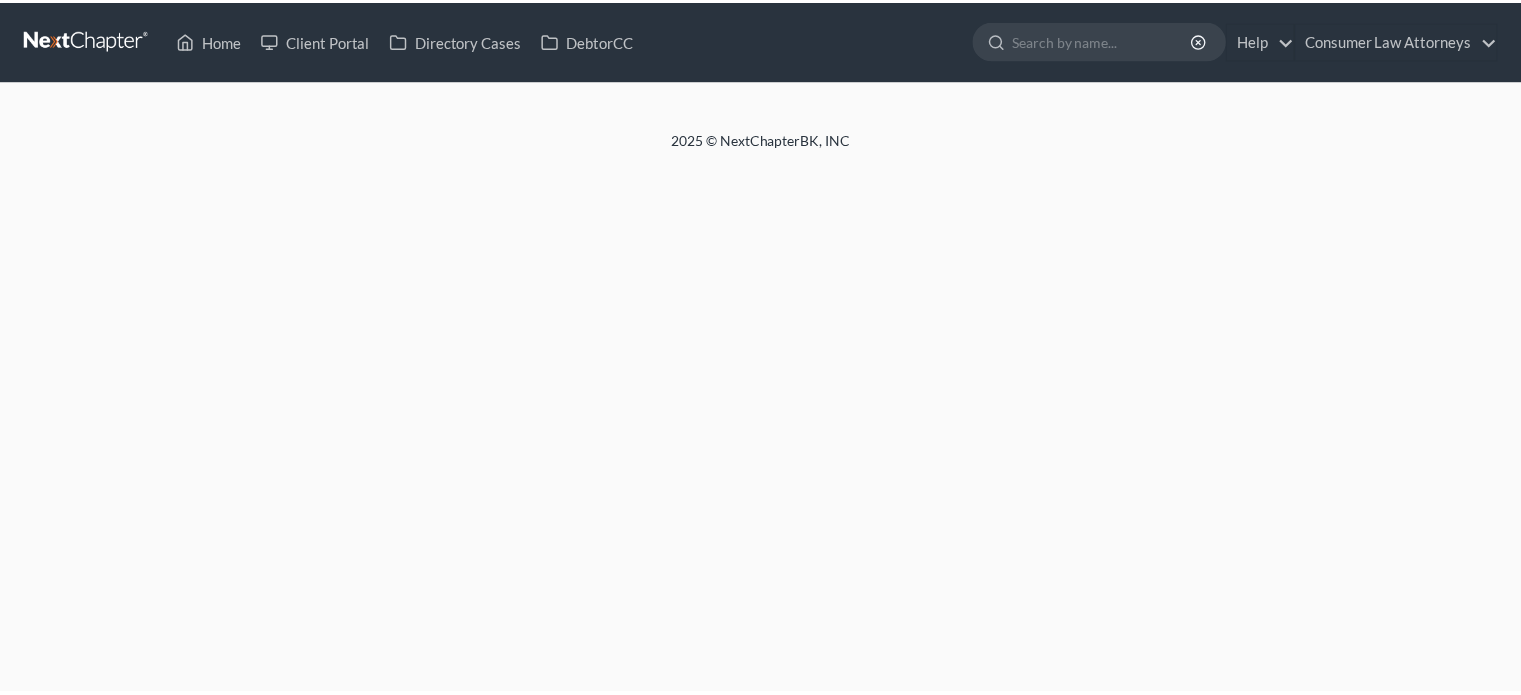 scroll, scrollTop: 0, scrollLeft: 0, axis: both 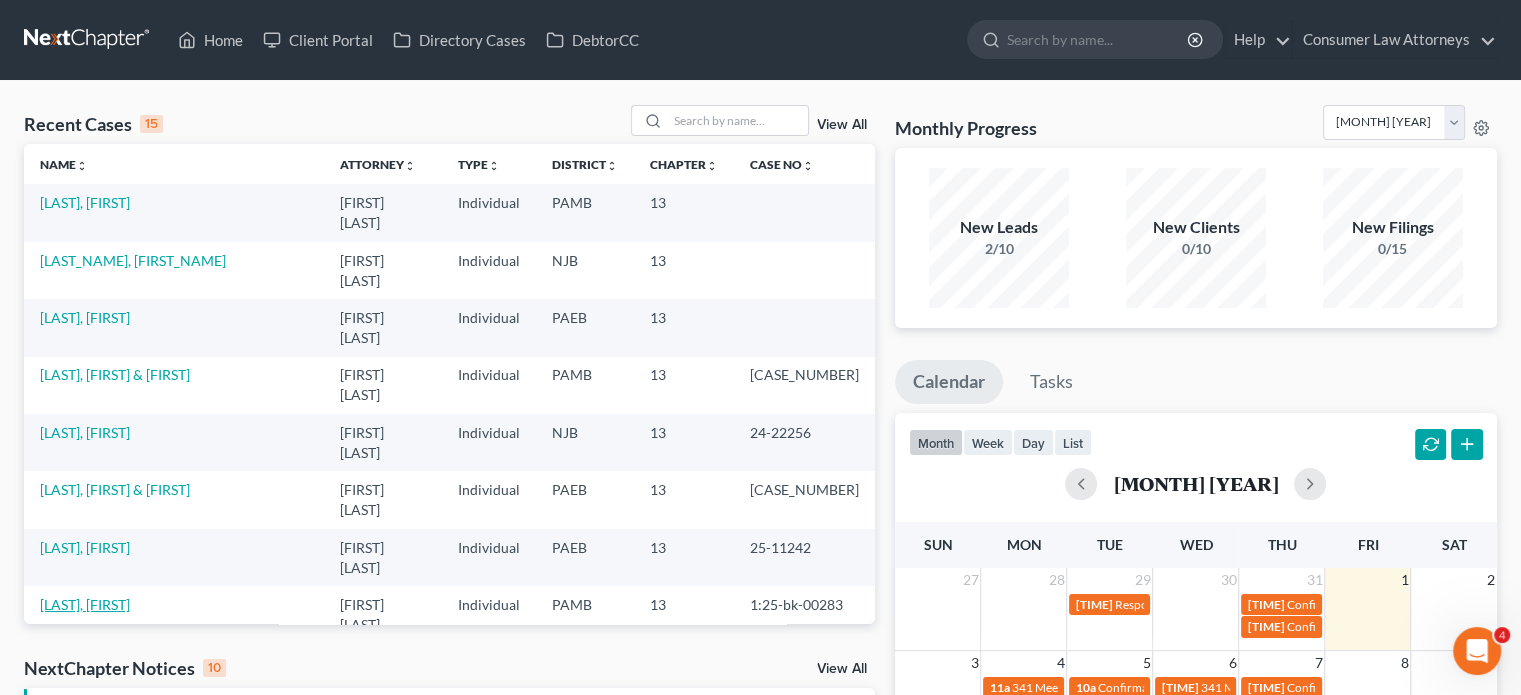 click on "[LAST], [FIRST]" at bounding box center (85, 604) 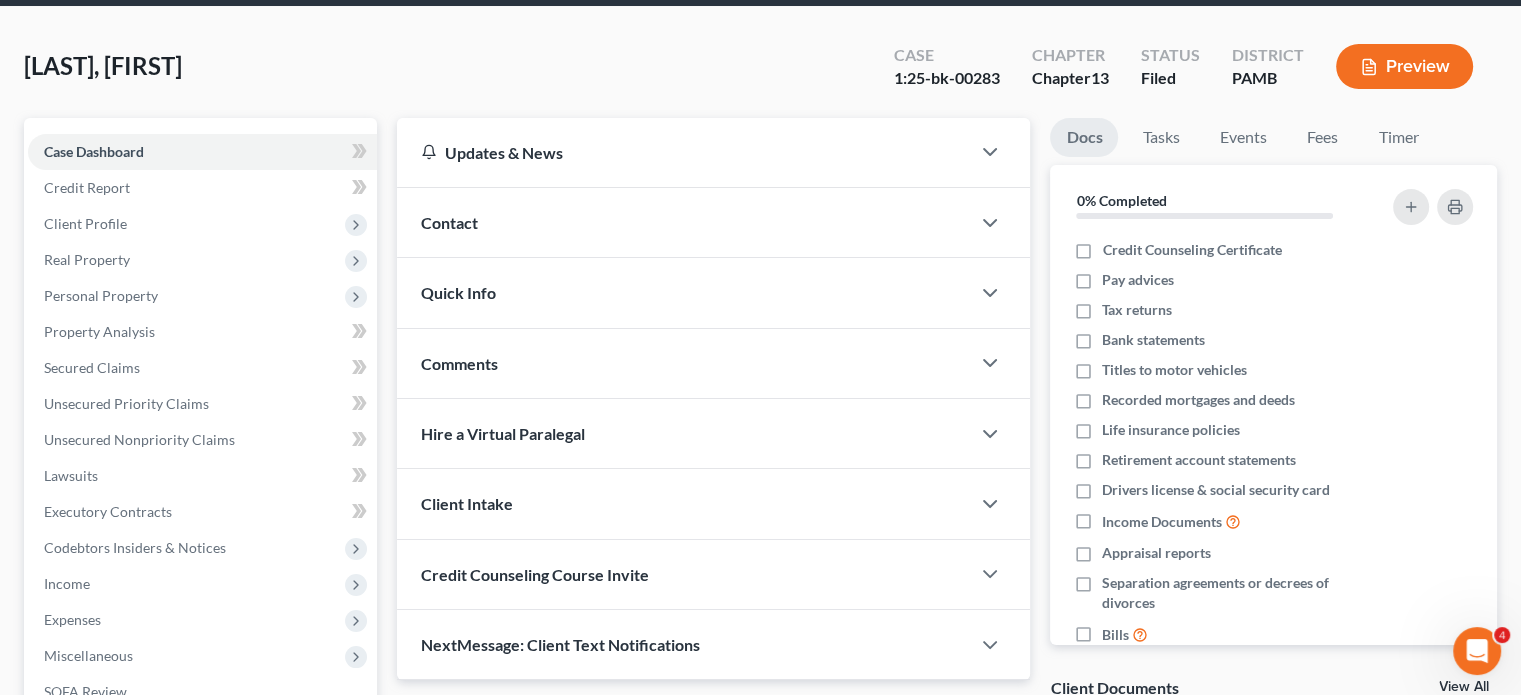 scroll, scrollTop: 0, scrollLeft: 0, axis: both 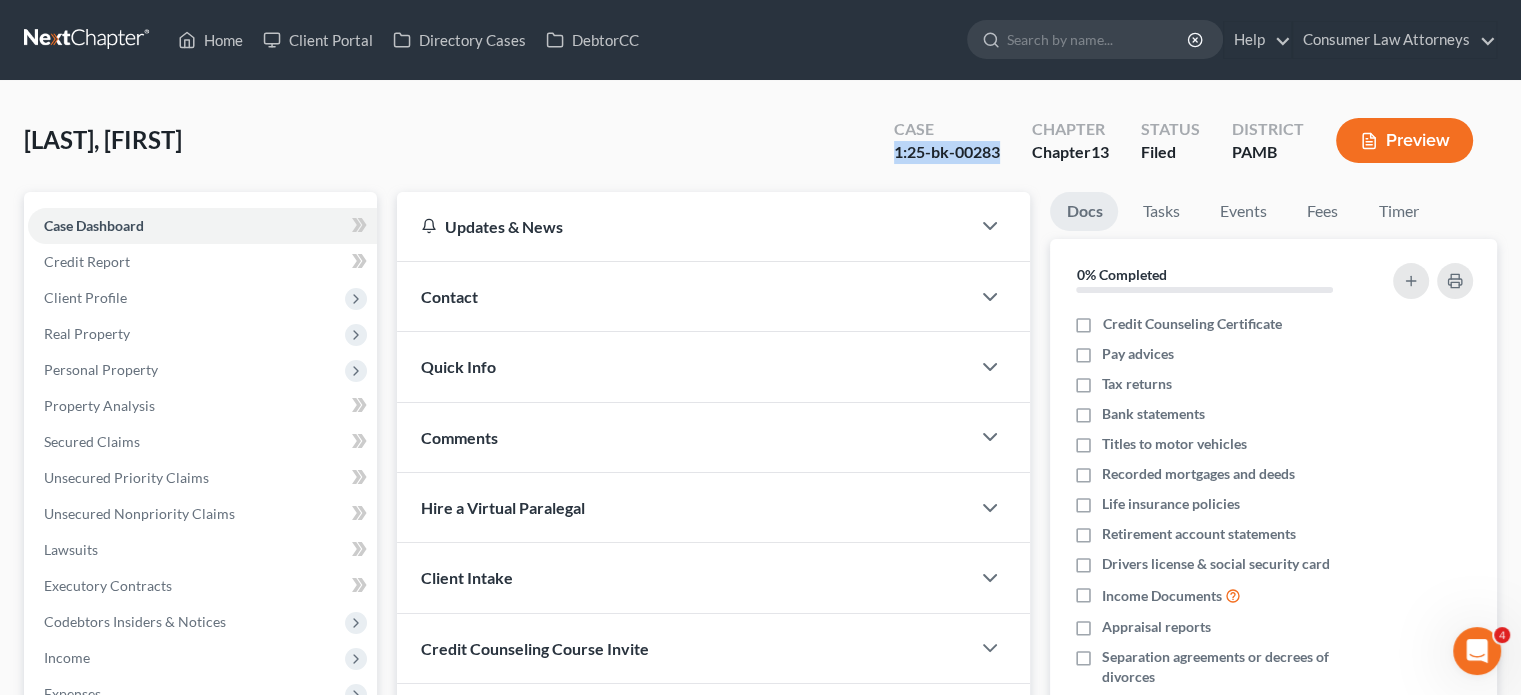 drag, startPoint x: 1000, startPoint y: 149, endPoint x: 893, endPoint y: 155, distance: 107.16809 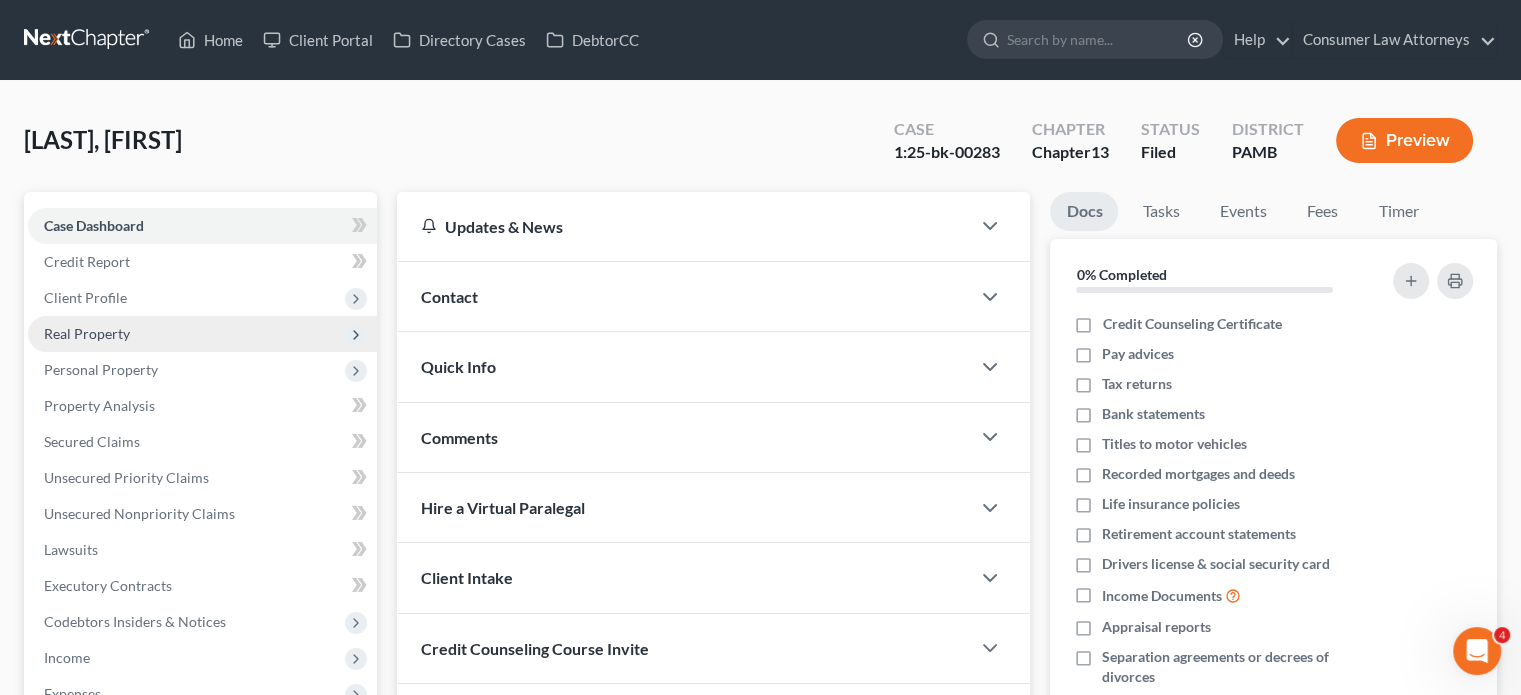 click on "Real Property" at bounding box center (87, 333) 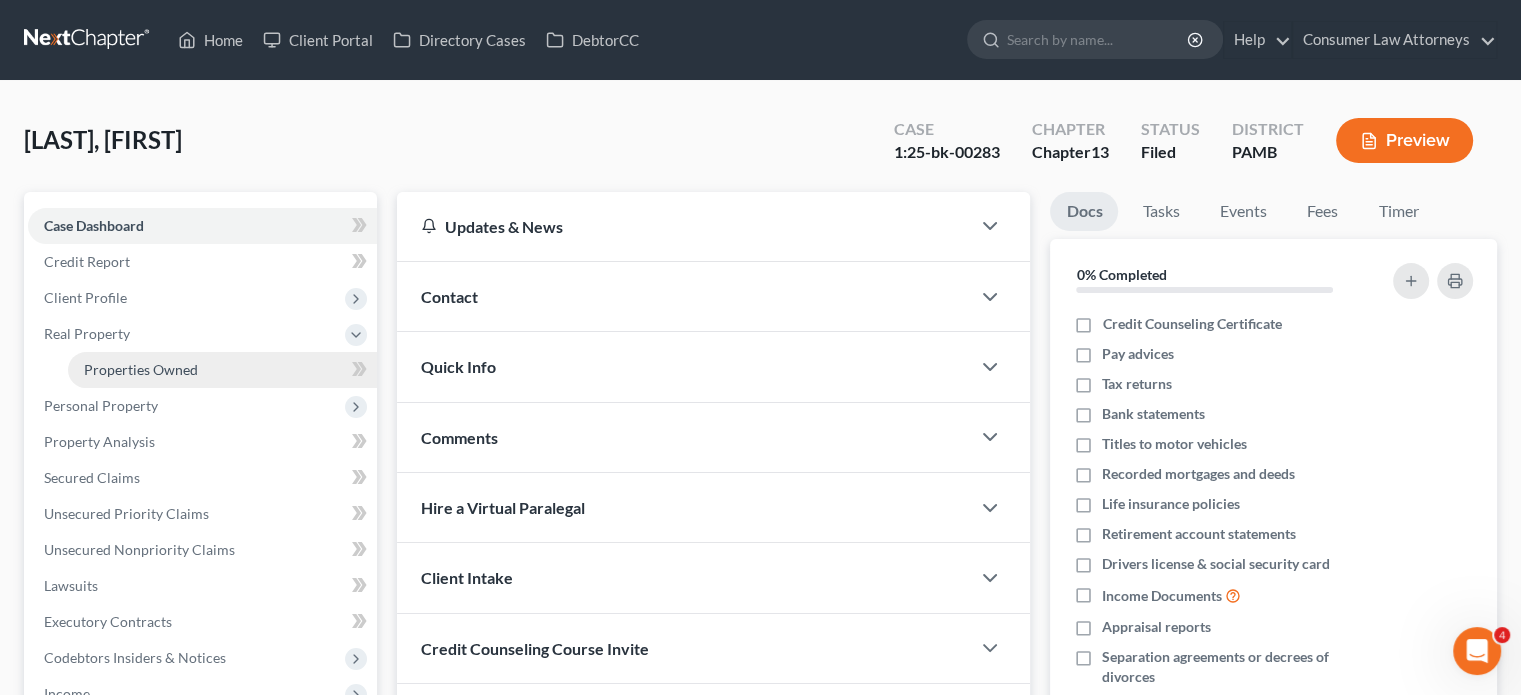 click on "Properties Owned" at bounding box center [141, 369] 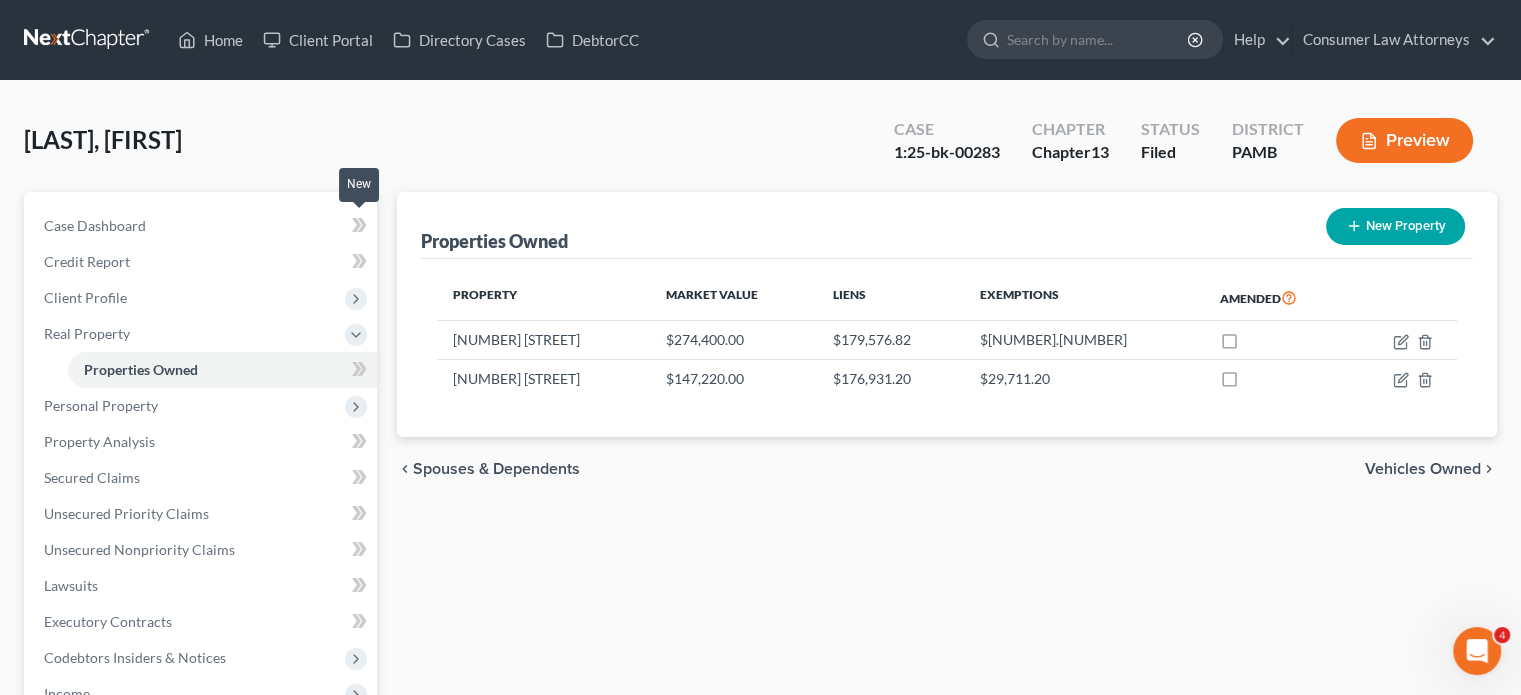 click 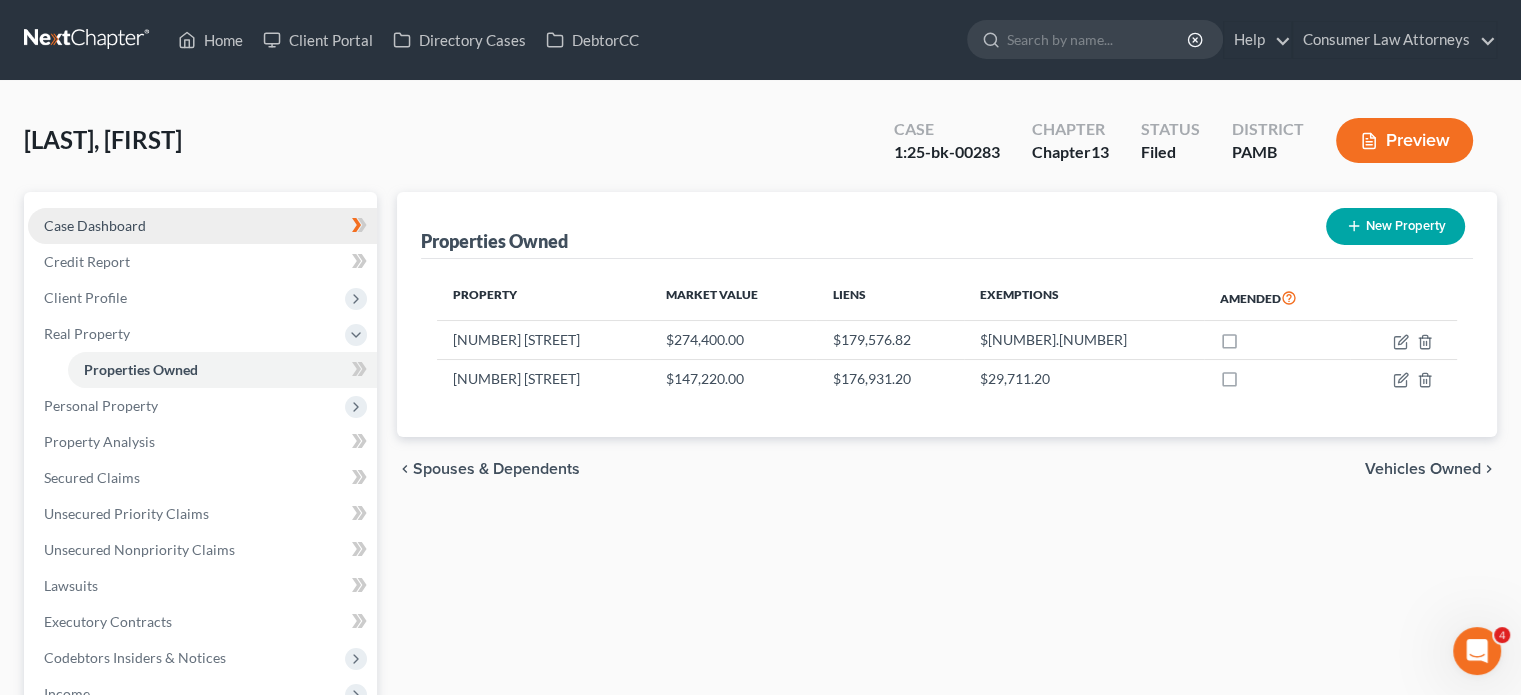 click on "Case Dashboard" at bounding box center [202, 226] 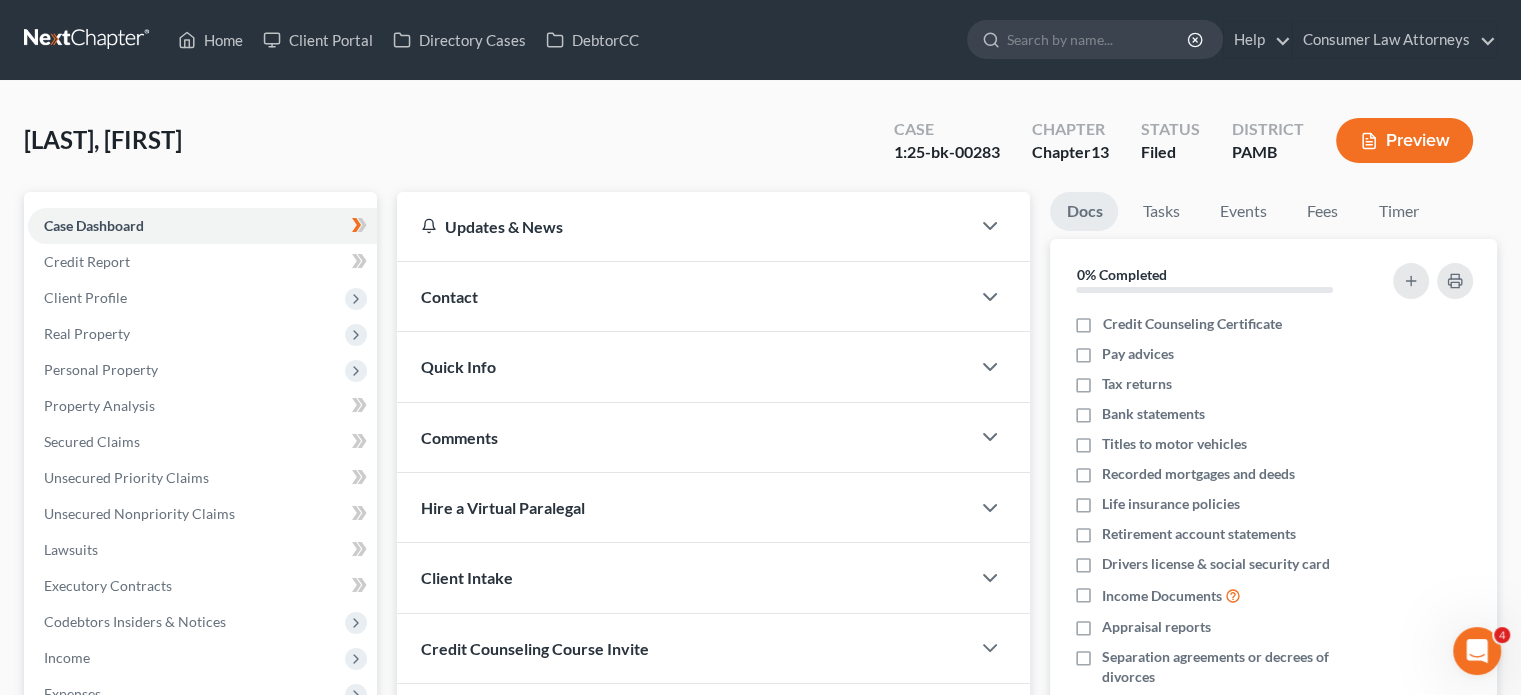 click 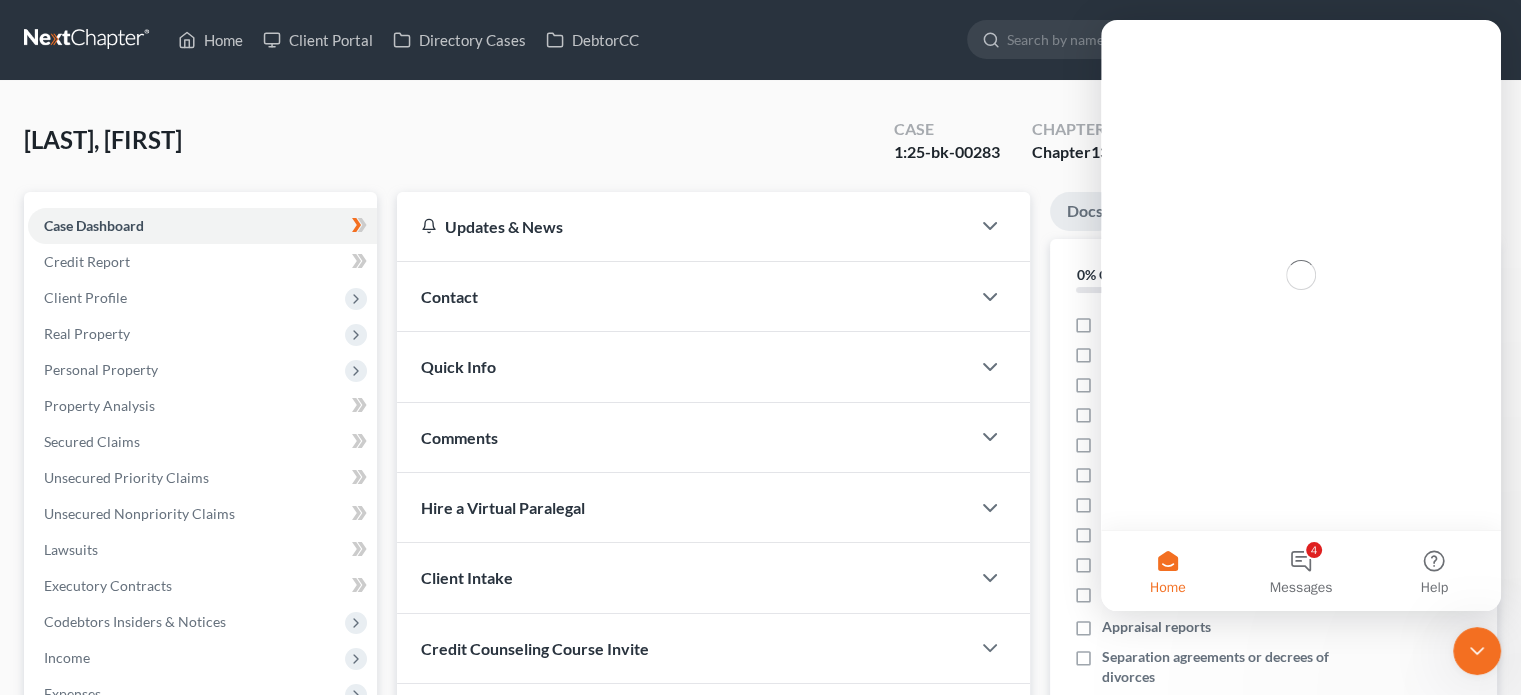 scroll, scrollTop: 0, scrollLeft: 0, axis: both 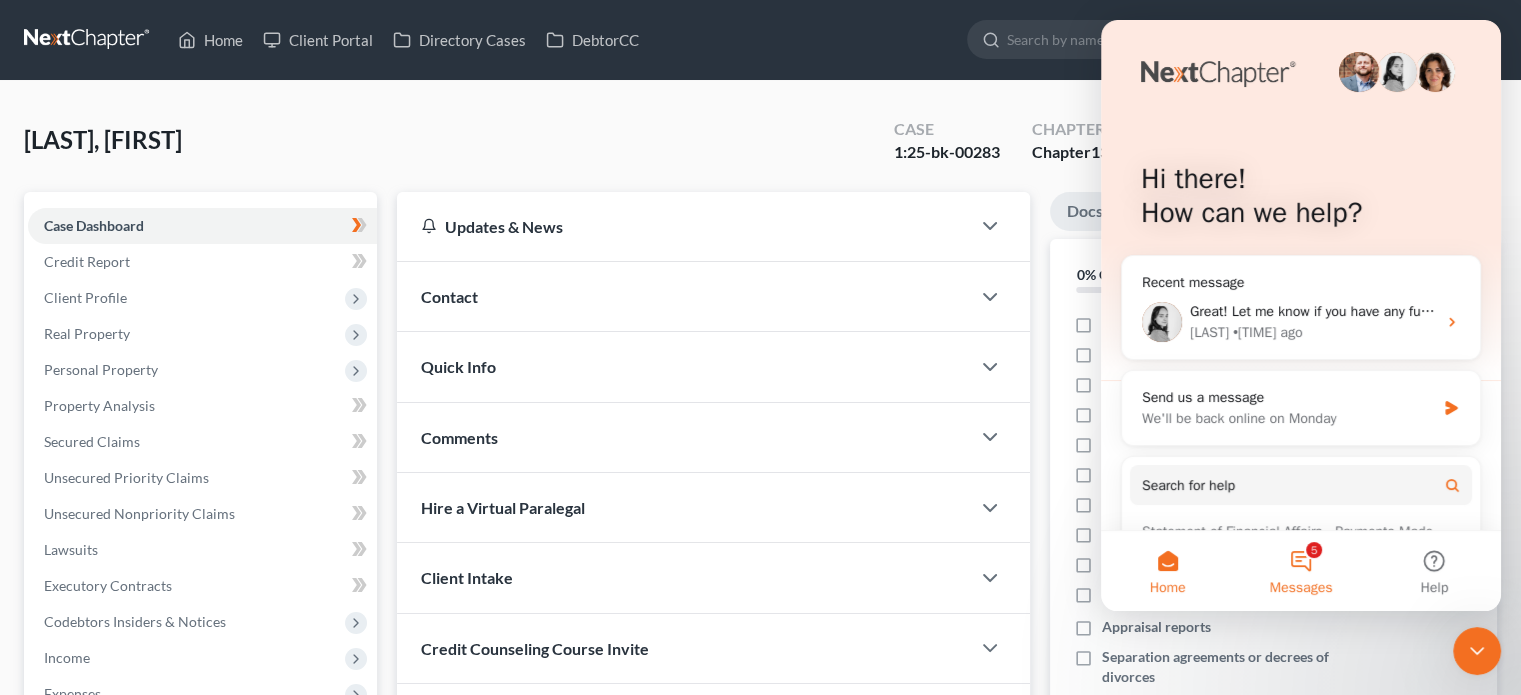 click on "5 Messages" at bounding box center (1300, 571) 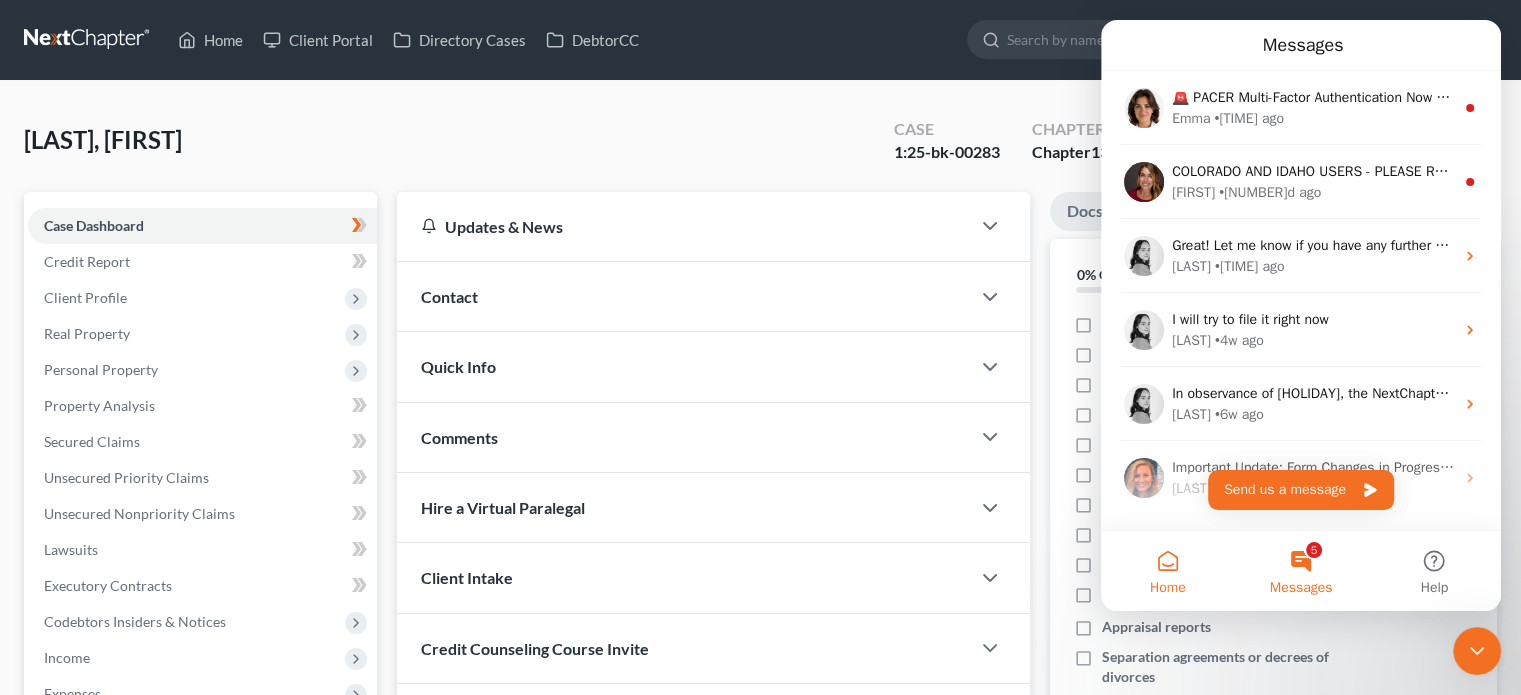 click on "Home" at bounding box center (1167, 571) 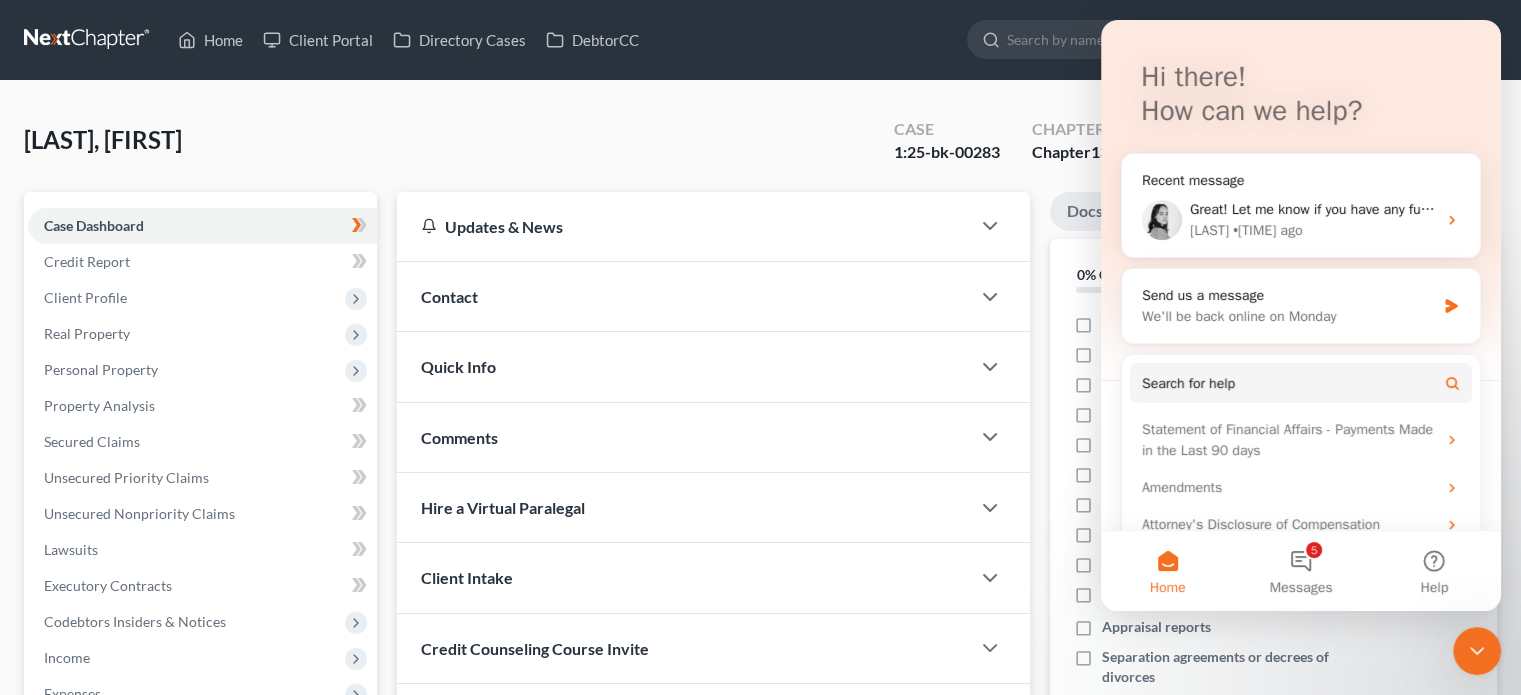 scroll, scrollTop: 103, scrollLeft: 0, axis: vertical 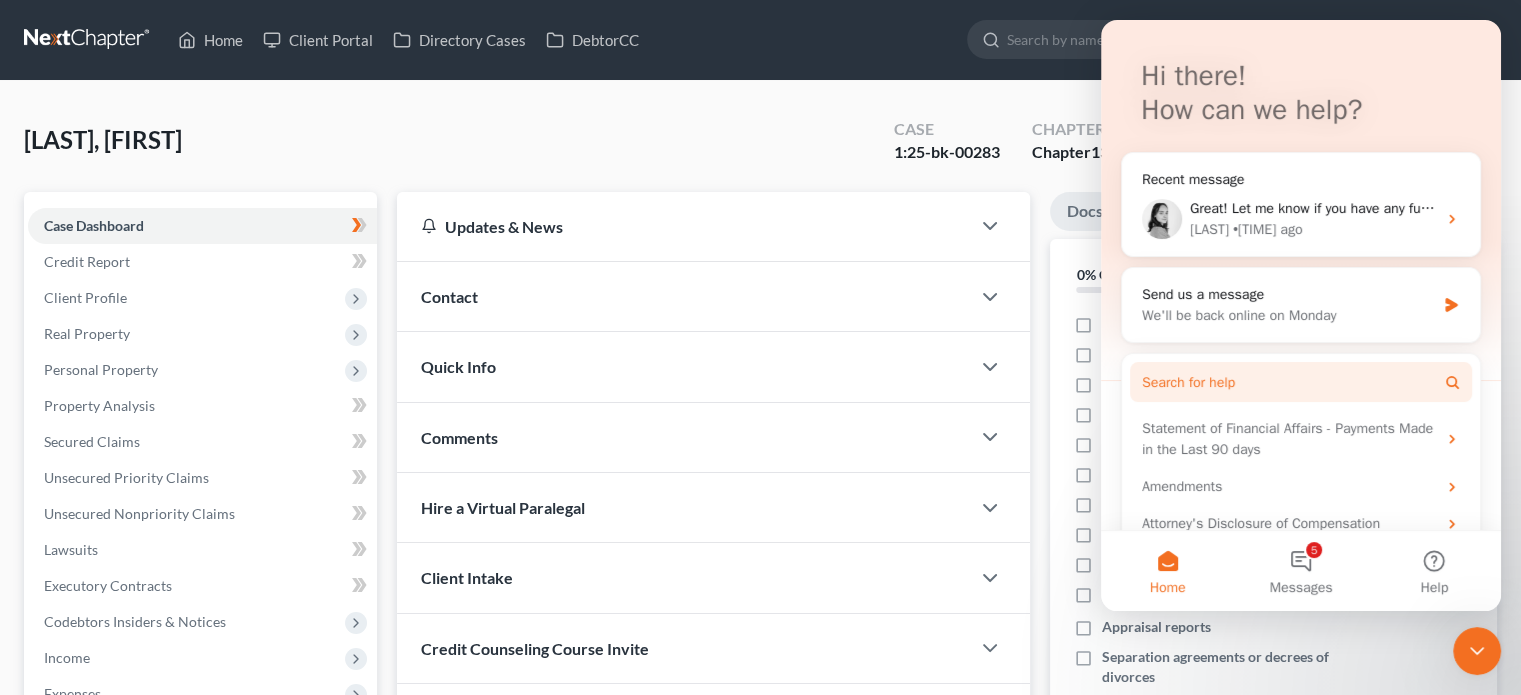 click 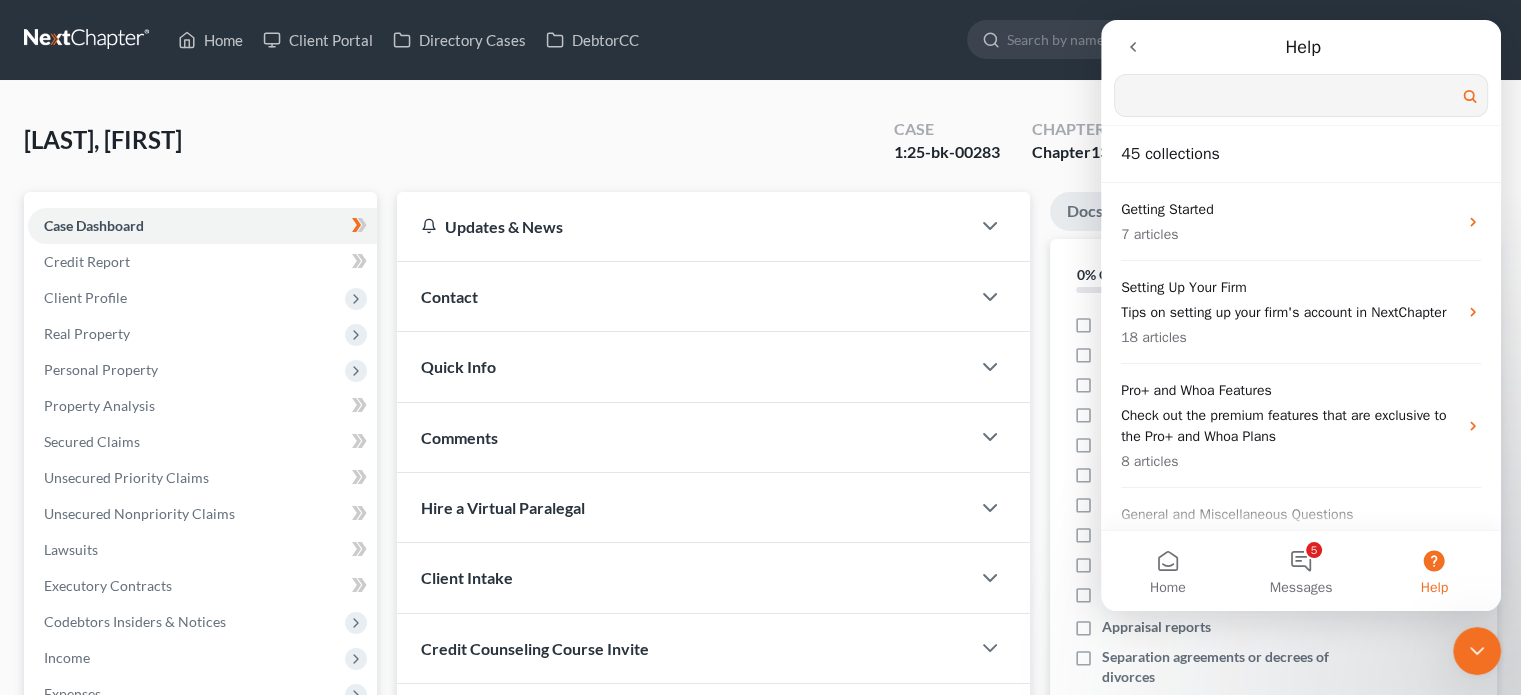 scroll, scrollTop: 0, scrollLeft: 0, axis: both 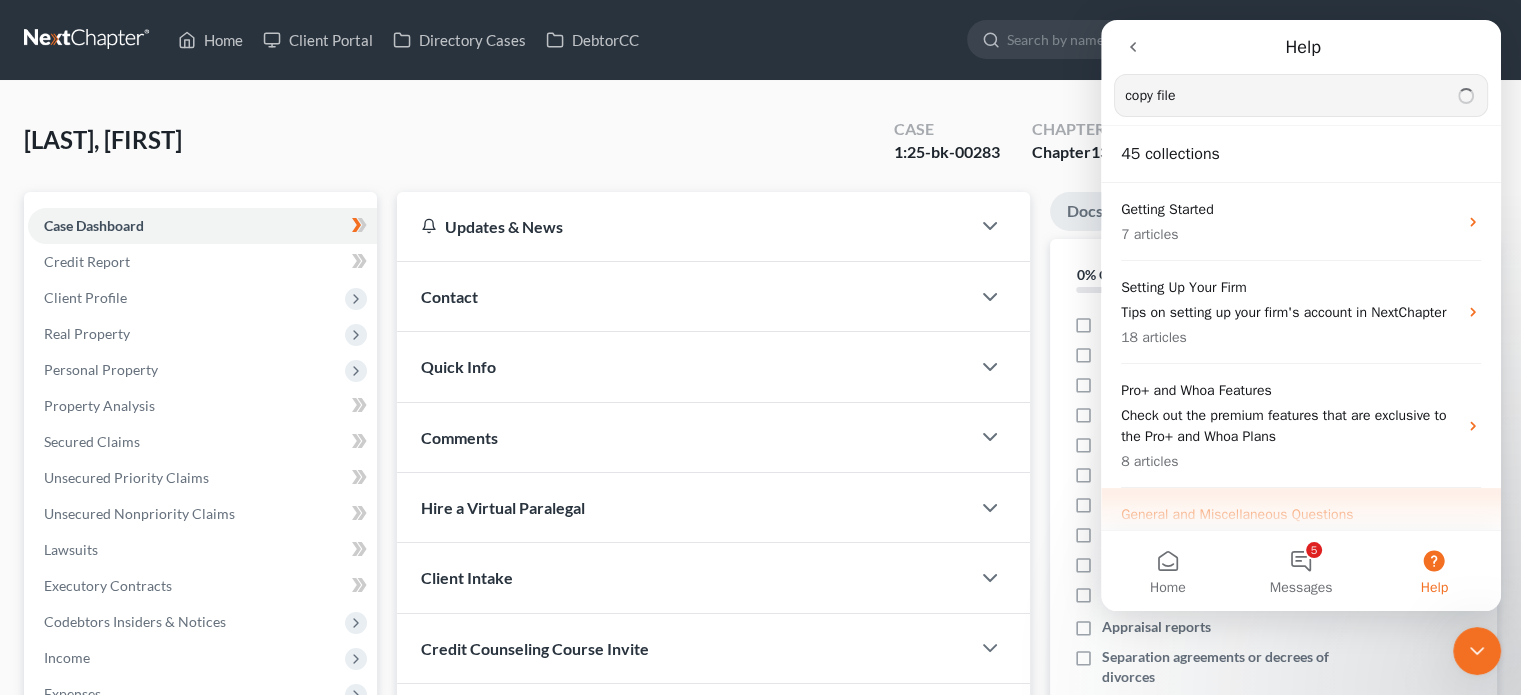 type on "copy file" 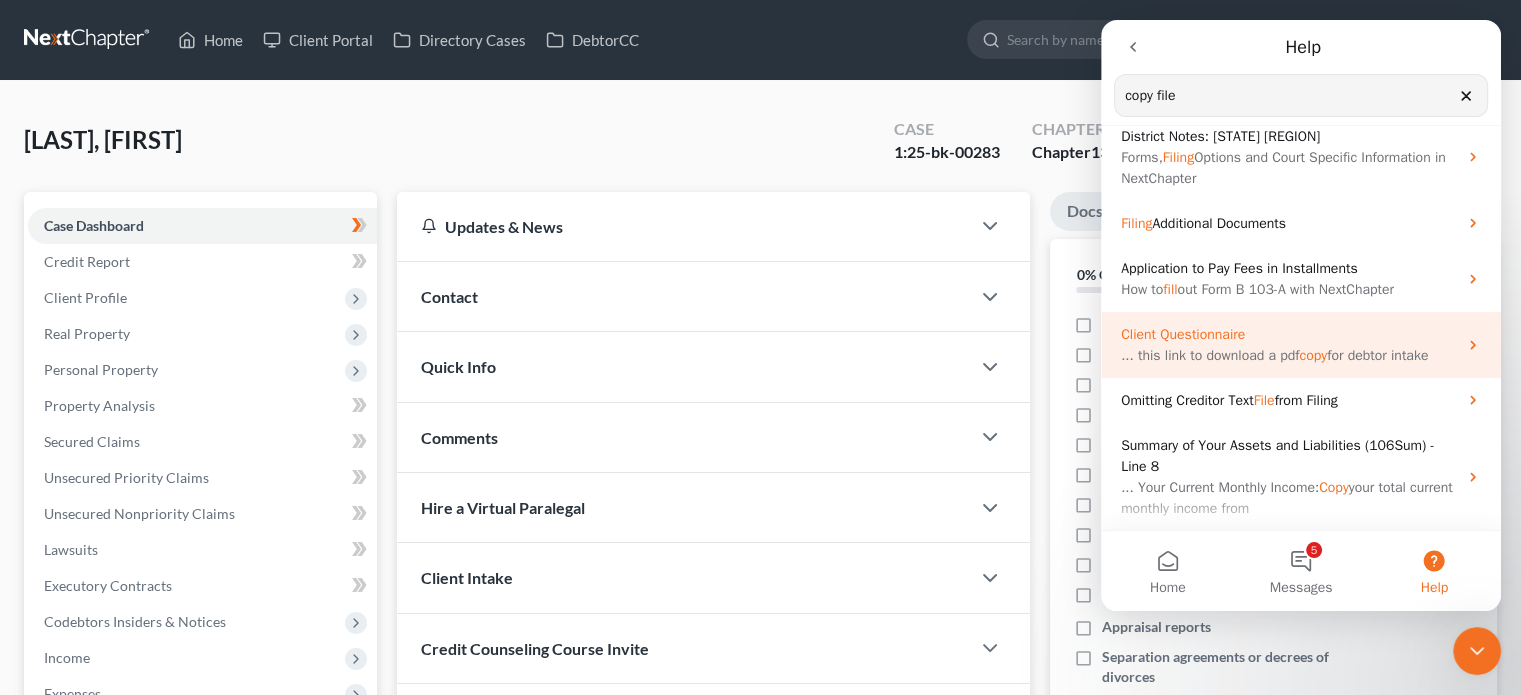 scroll, scrollTop: 0, scrollLeft: 0, axis: both 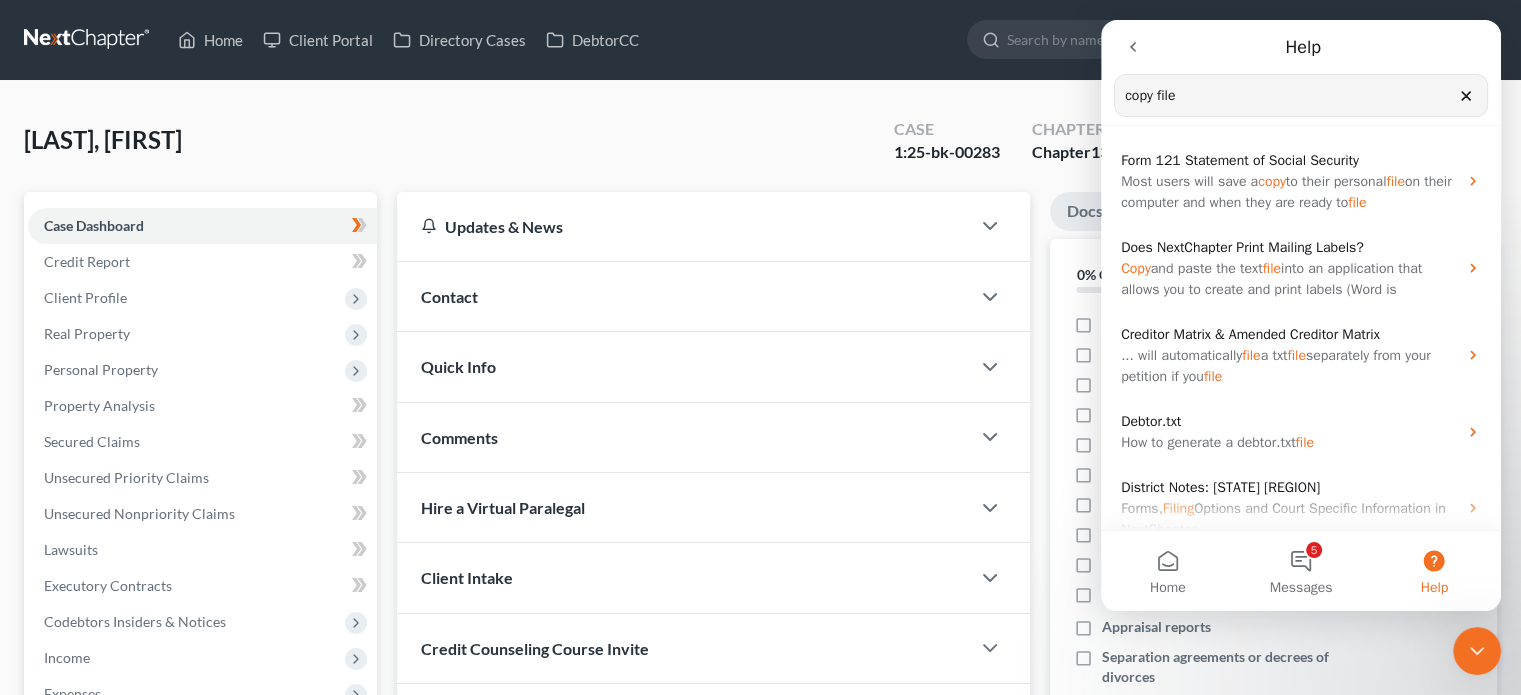 click 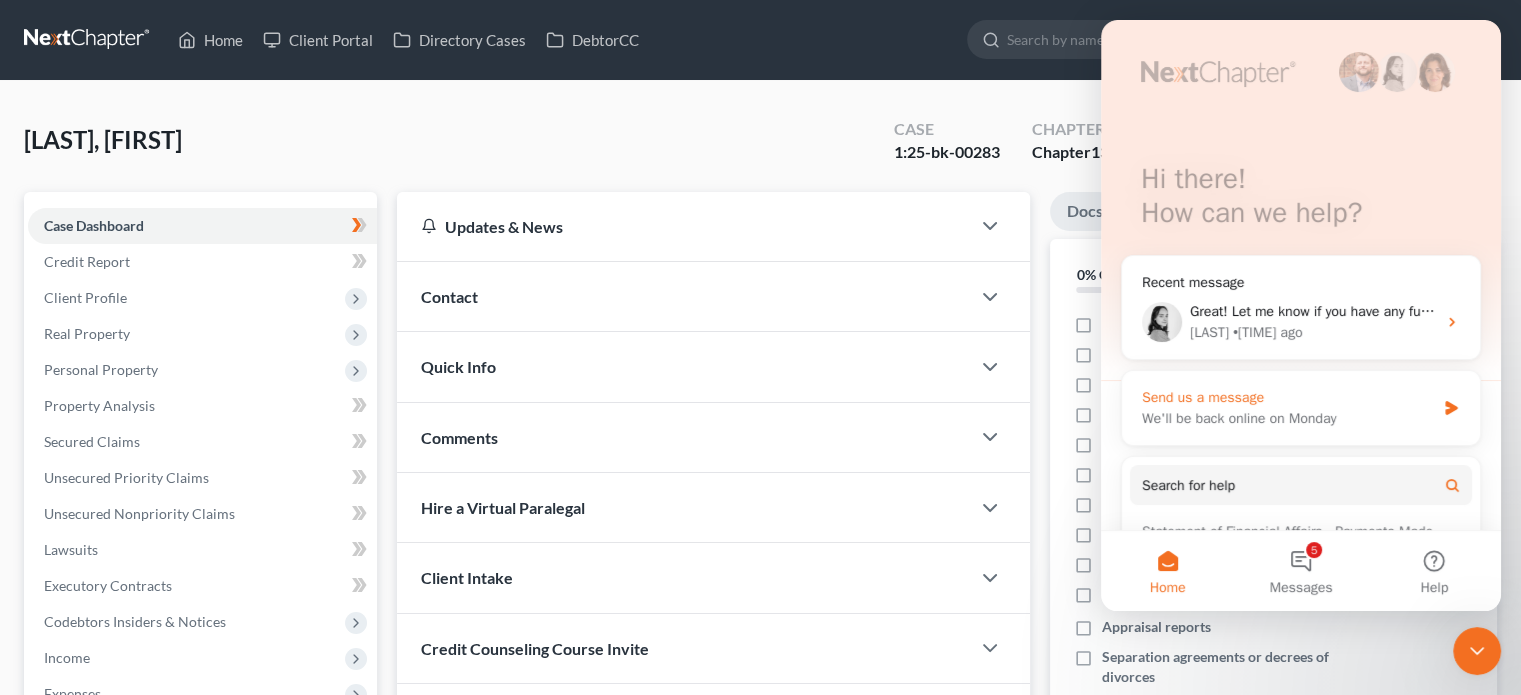 scroll, scrollTop: 169, scrollLeft: 0, axis: vertical 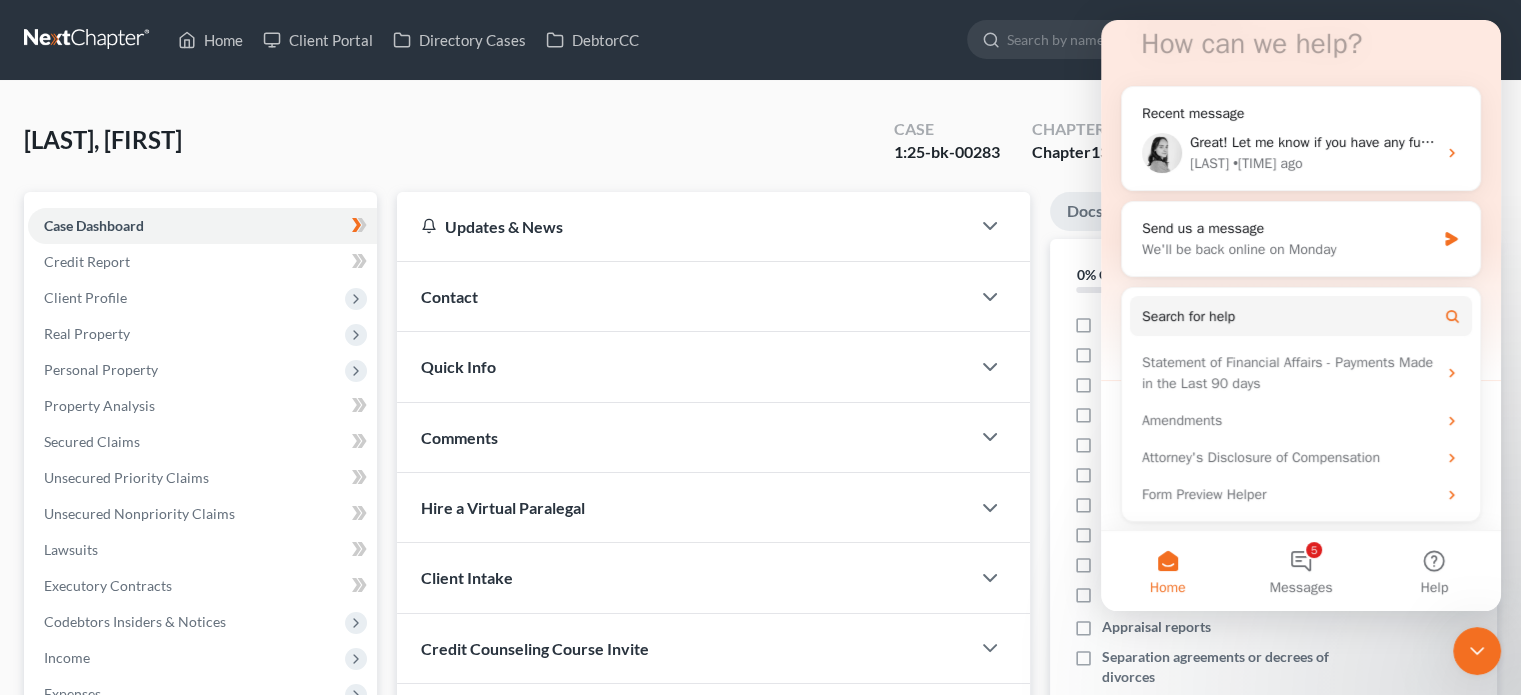 click 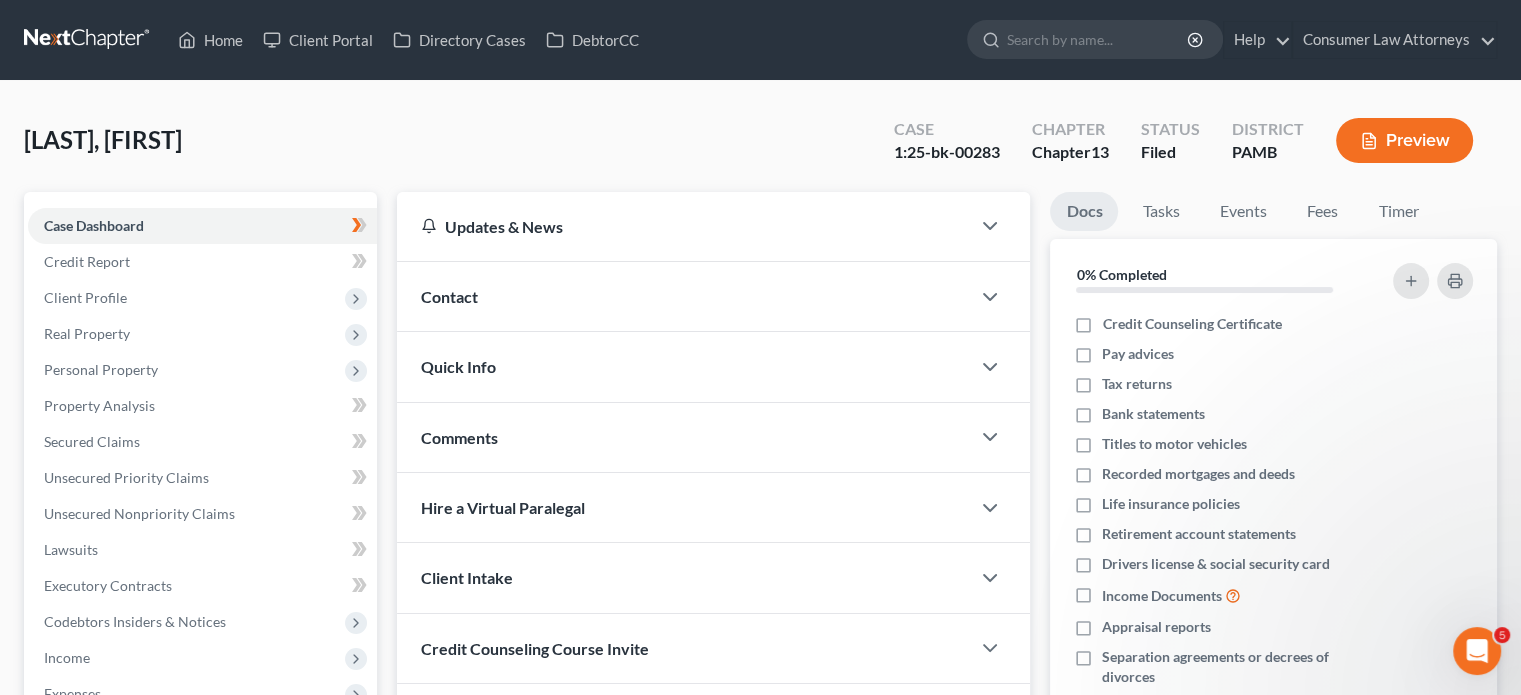 scroll, scrollTop: 0, scrollLeft: 0, axis: both 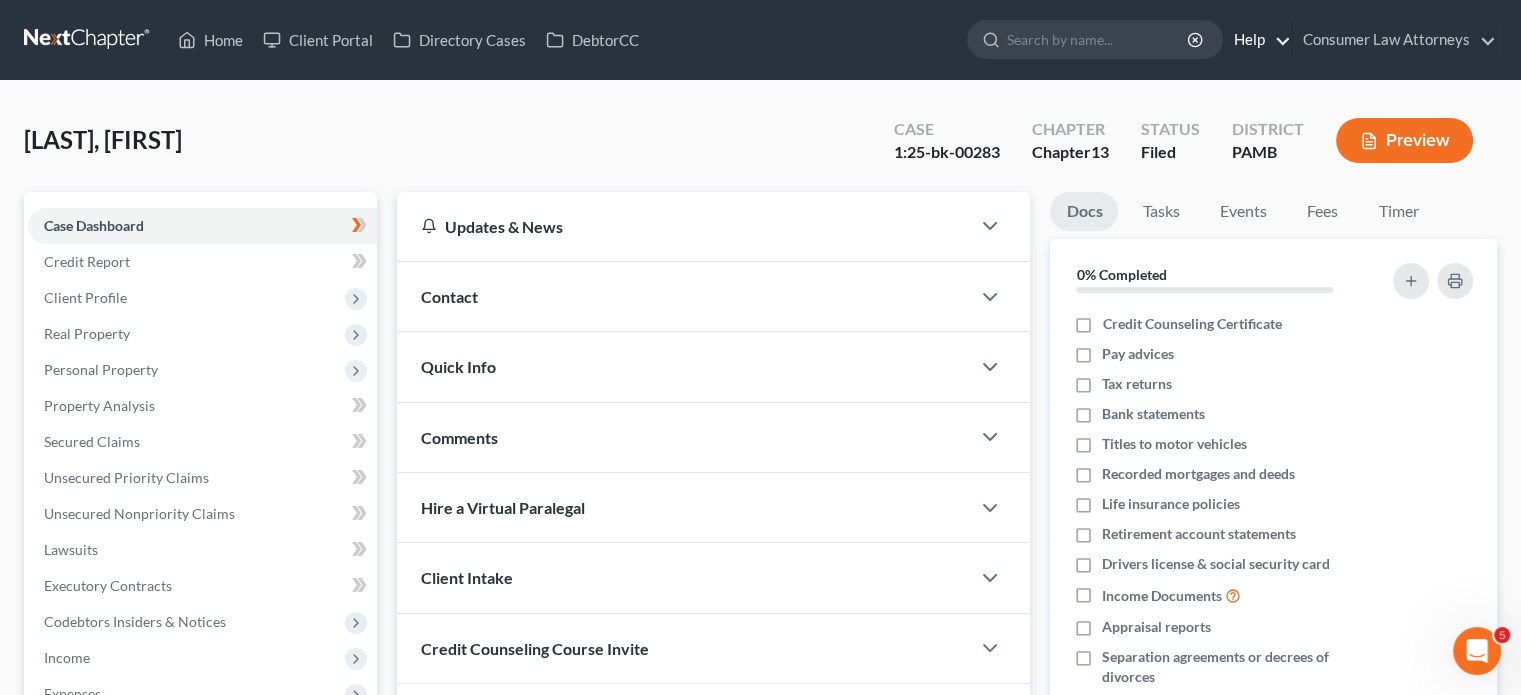 click on "Help" at bounding box center [1257, 40] 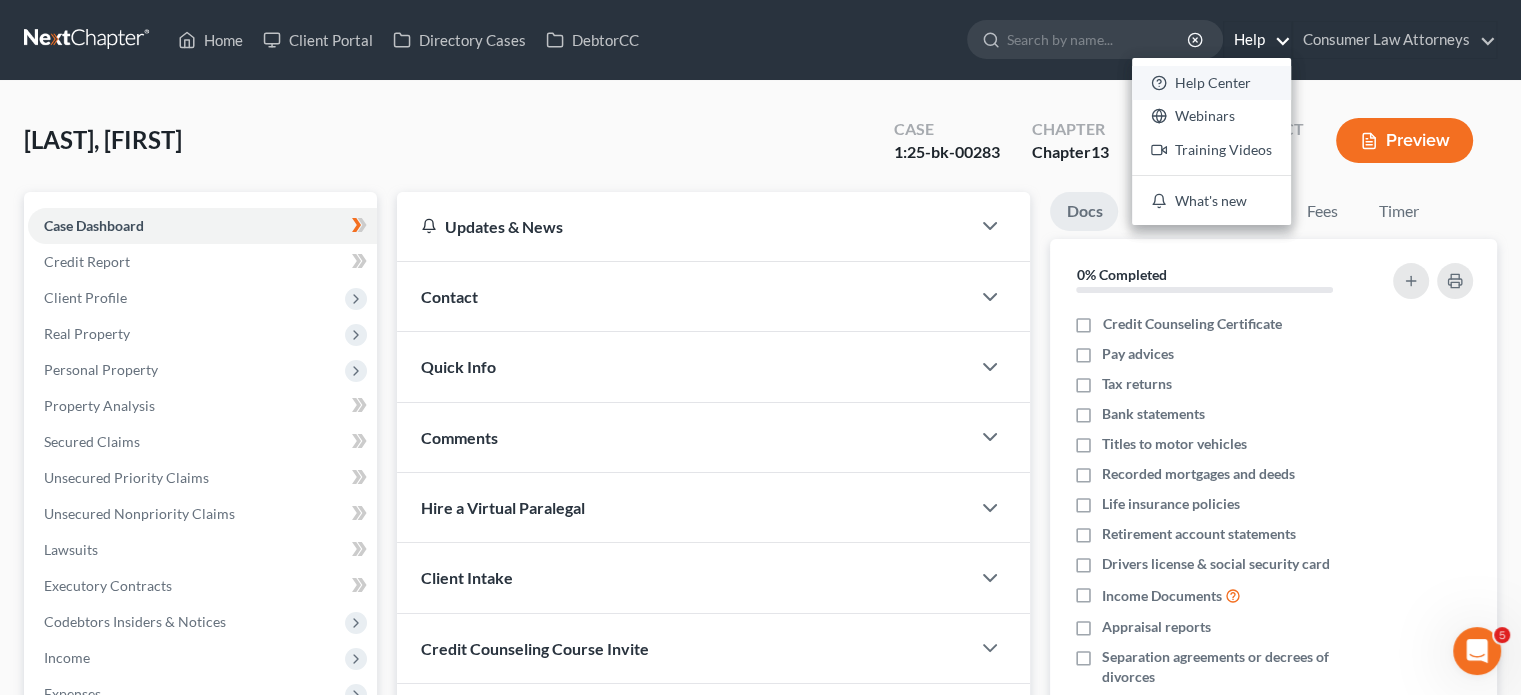 click on "Help Center" at bounding box center (1211, 83) 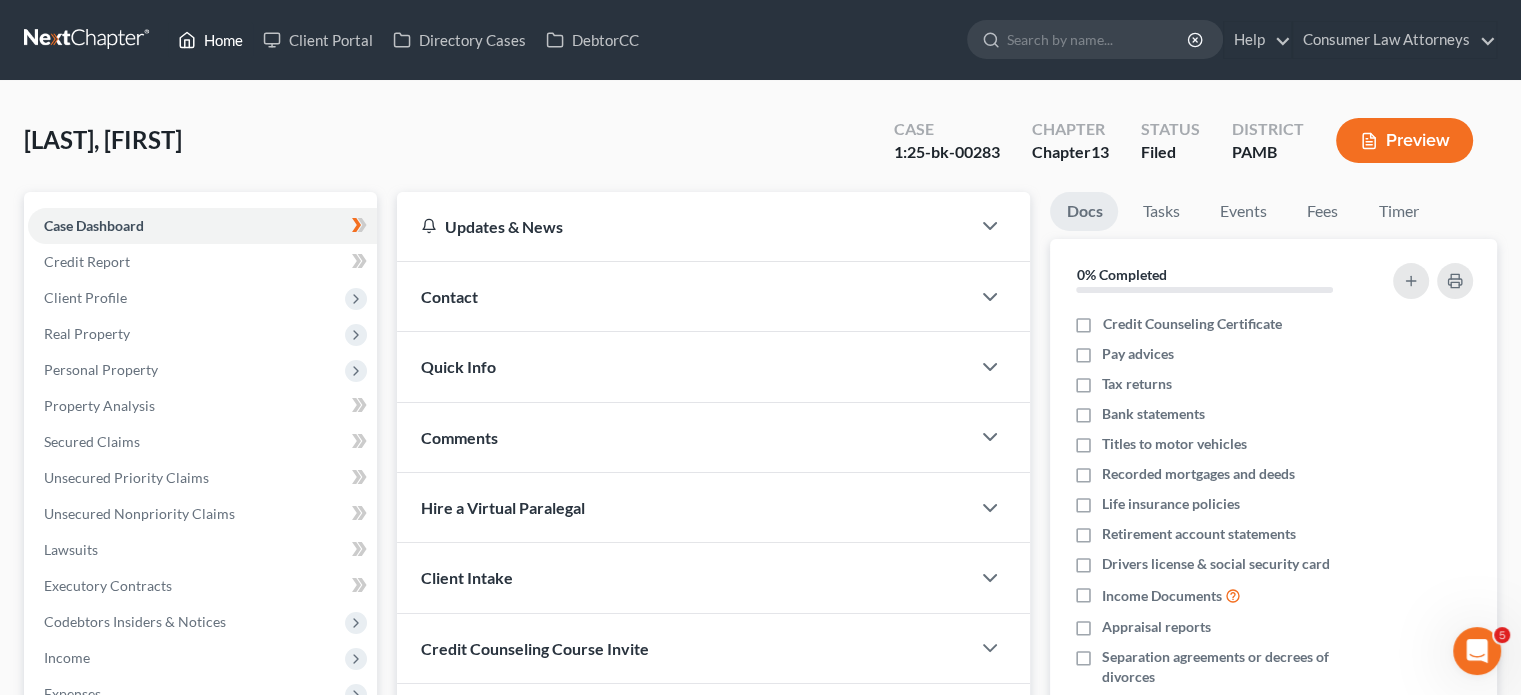 click on "Home" at bounding box center (210, 40) 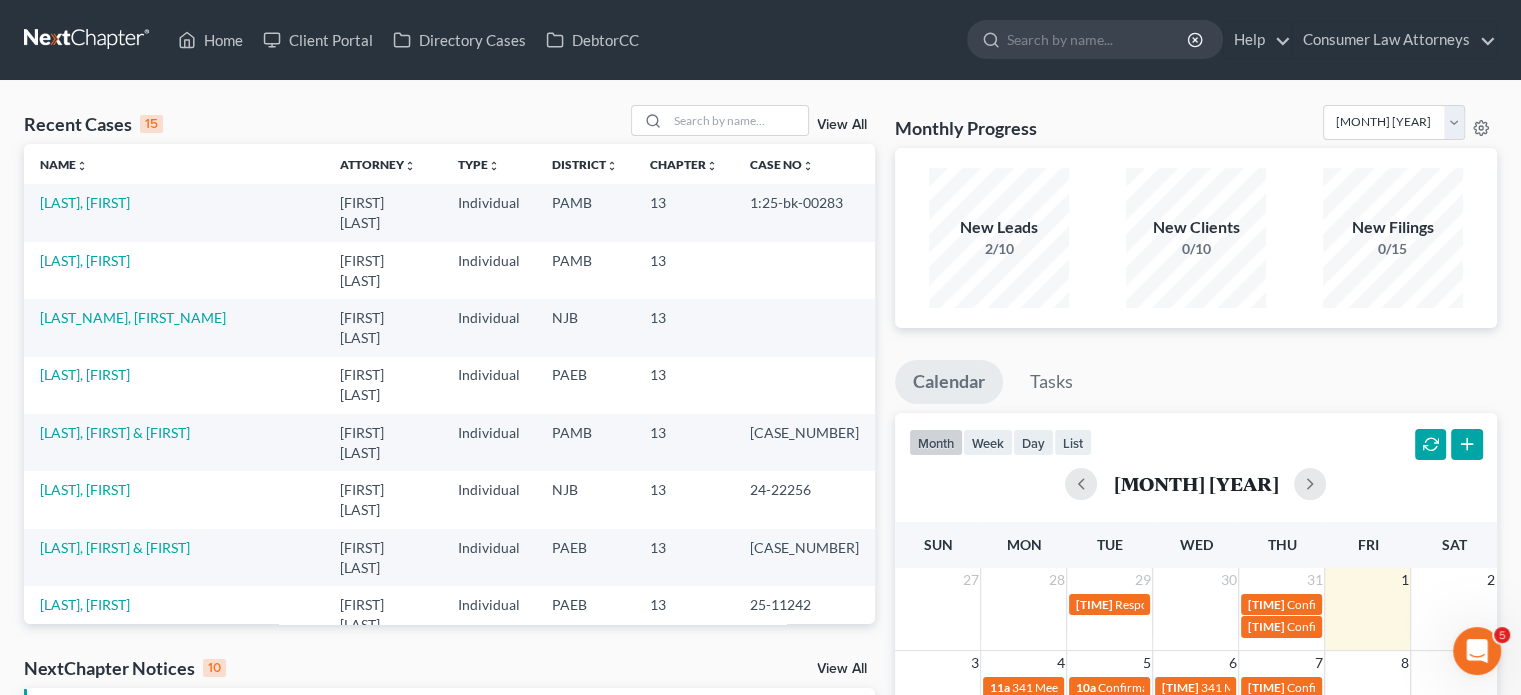 click on "View All" at bounding box center (842, 125) 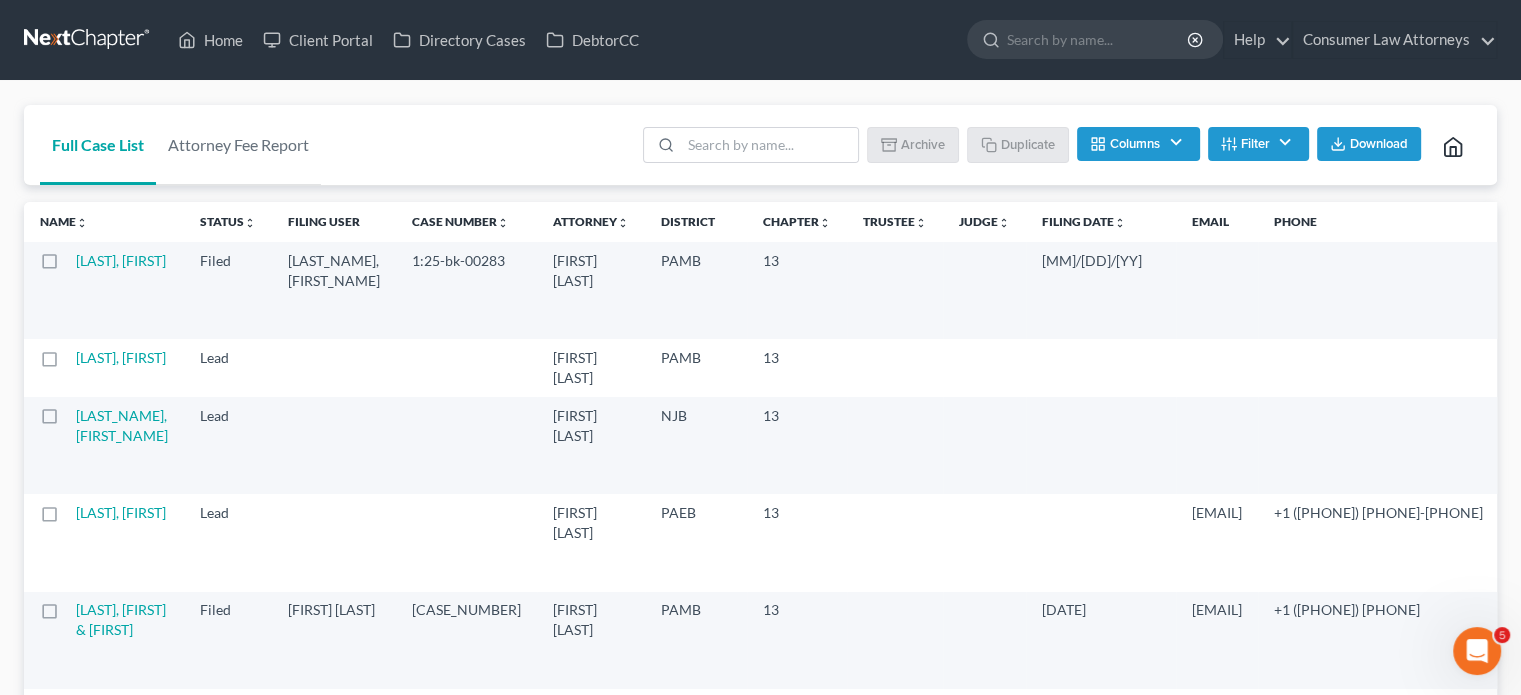 click at bounding box center [68, 266] 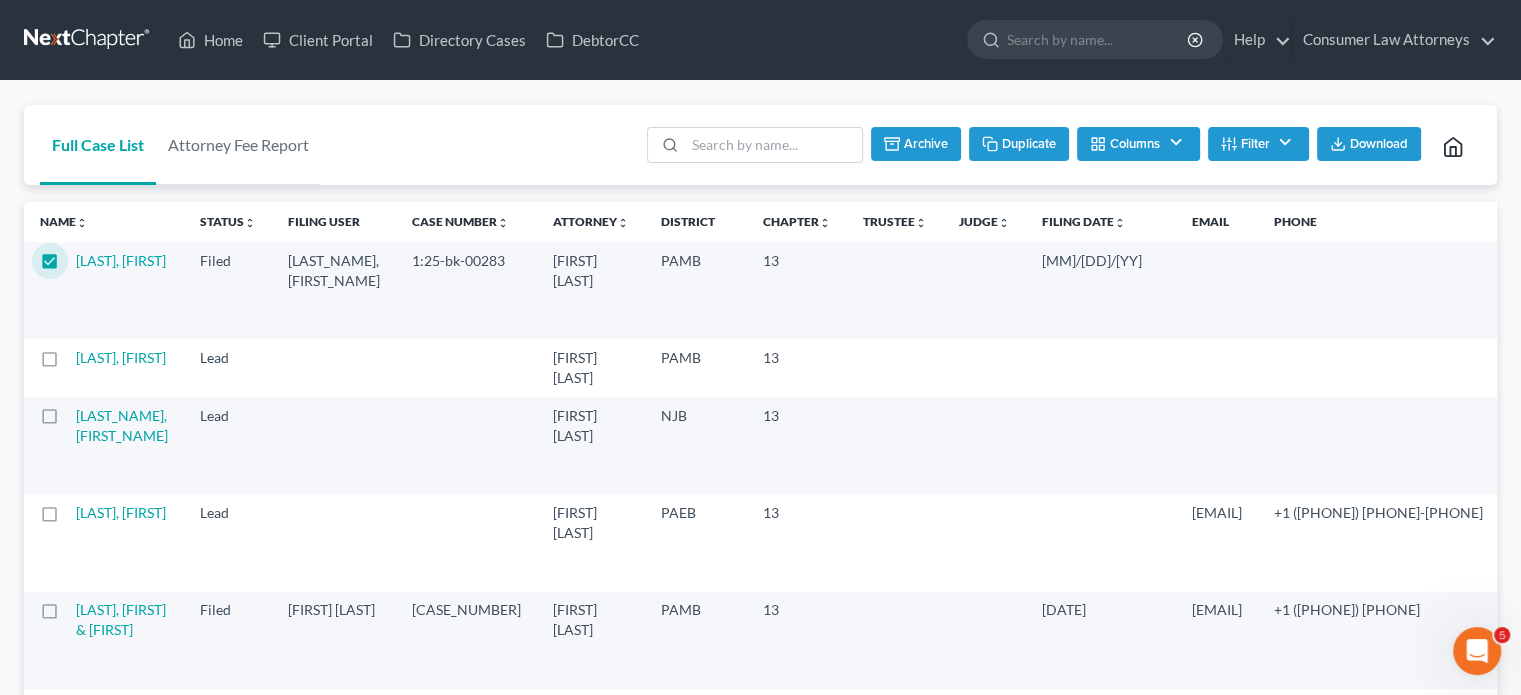 click on "Duplicate" at bounding box center [1019, 144] 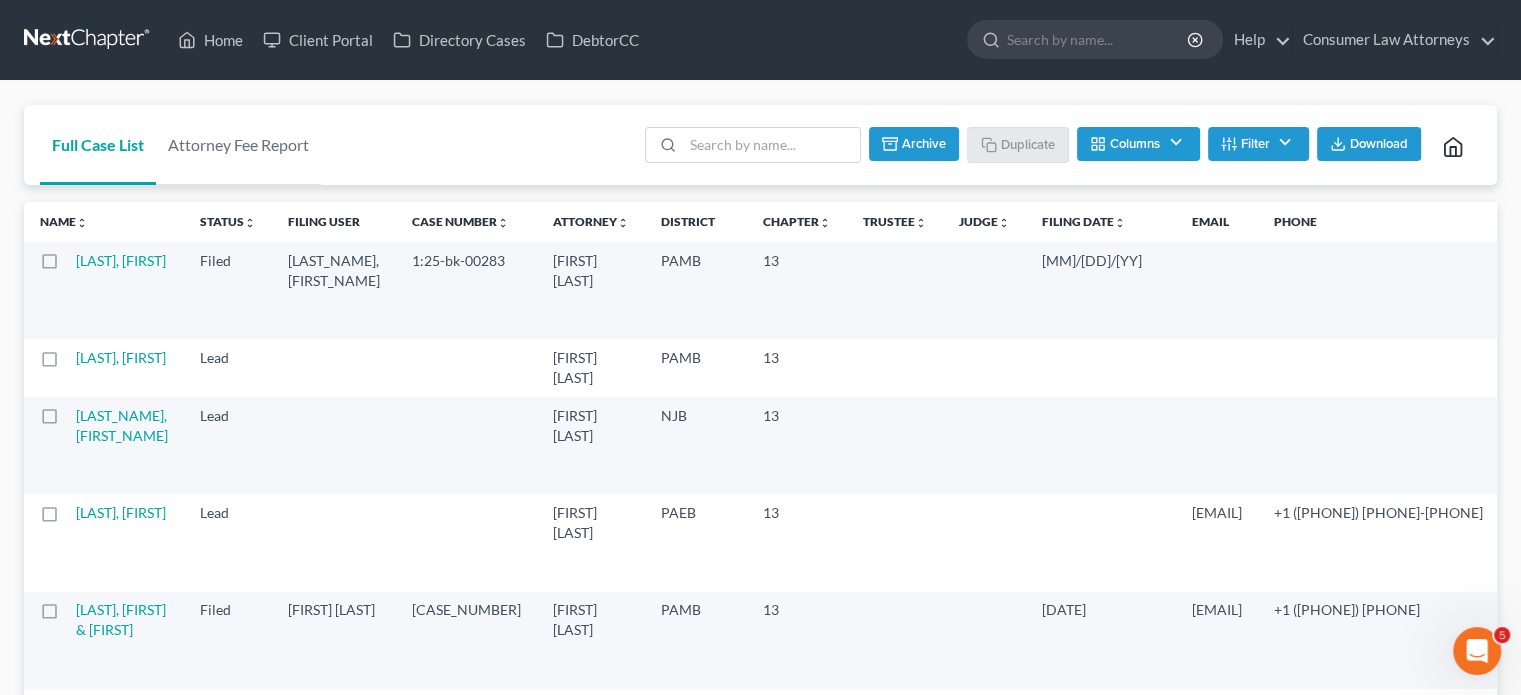 checkbox on "false" 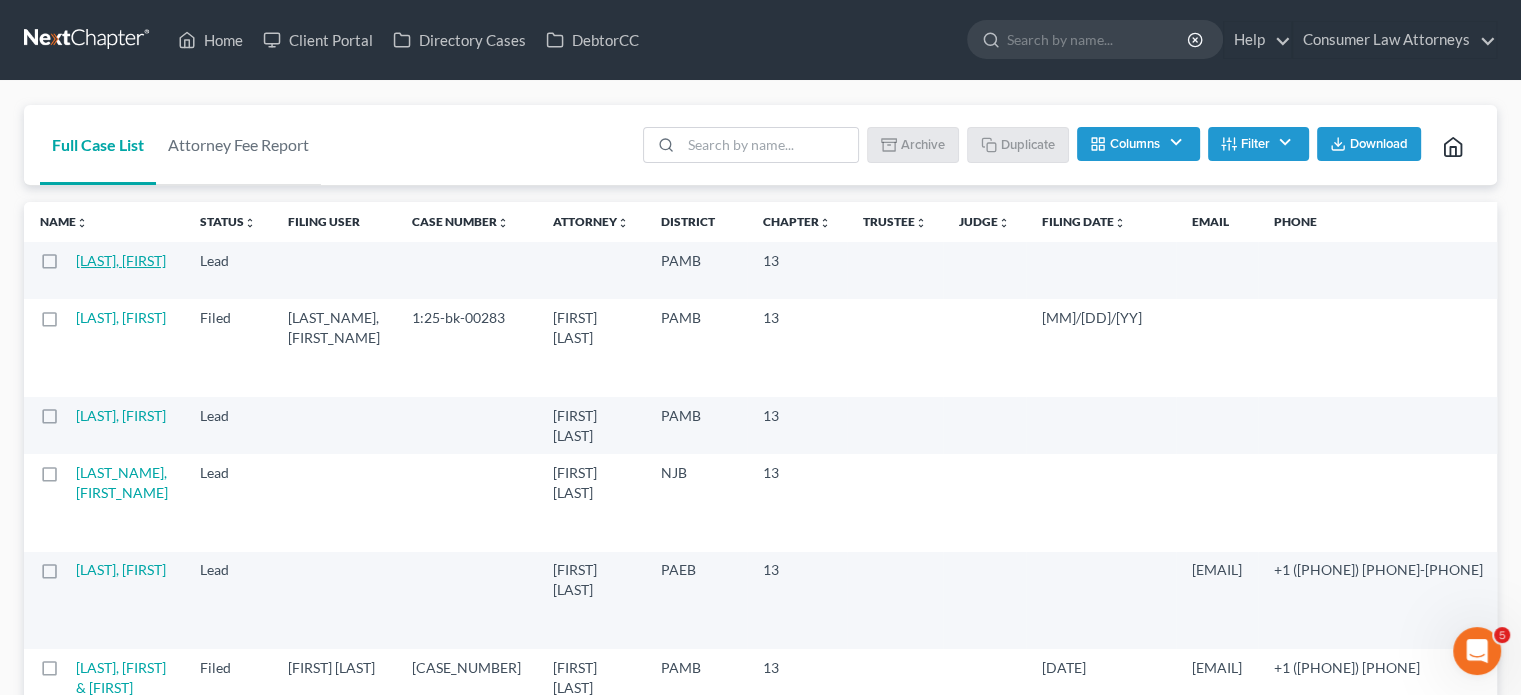click on "[LAST], [FIRST]" at bounding box center (121, 260) 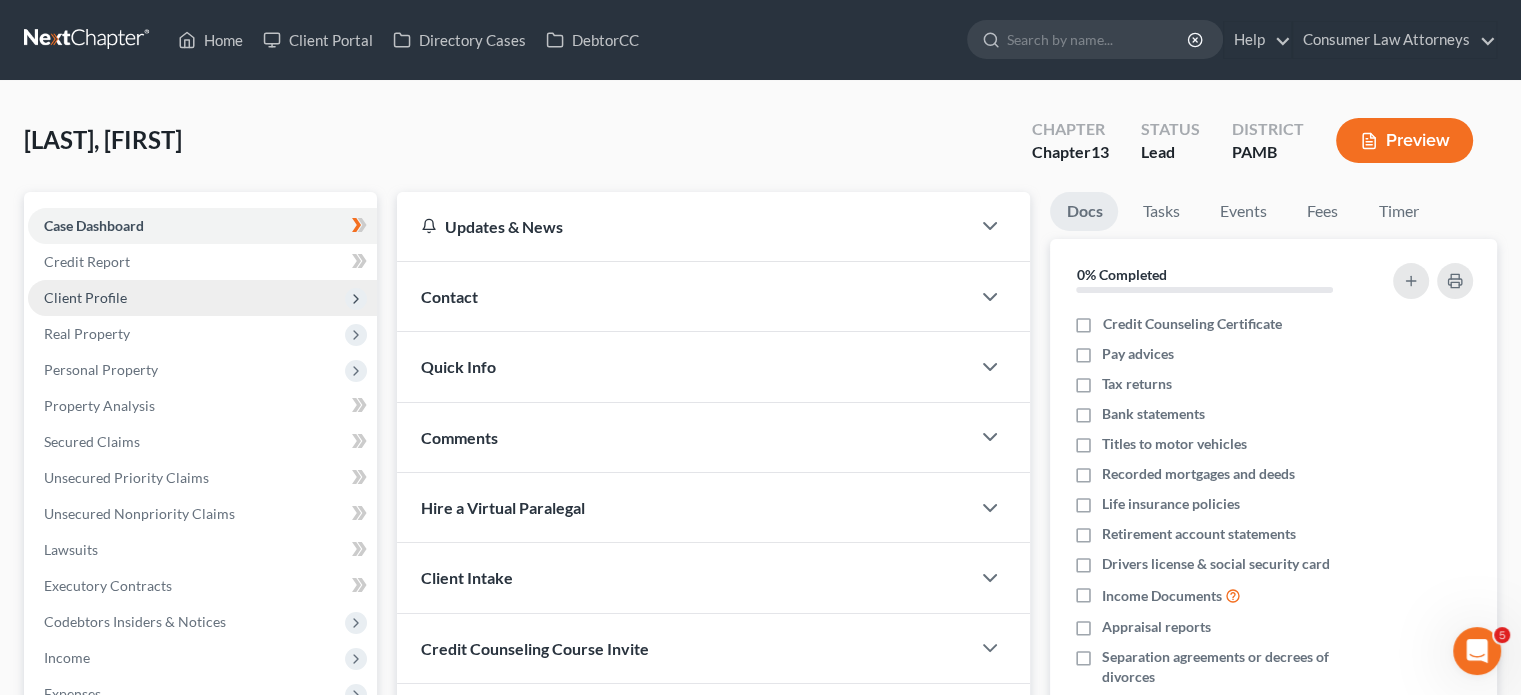 click on "Client Profile" at bounding box center [85, 297] 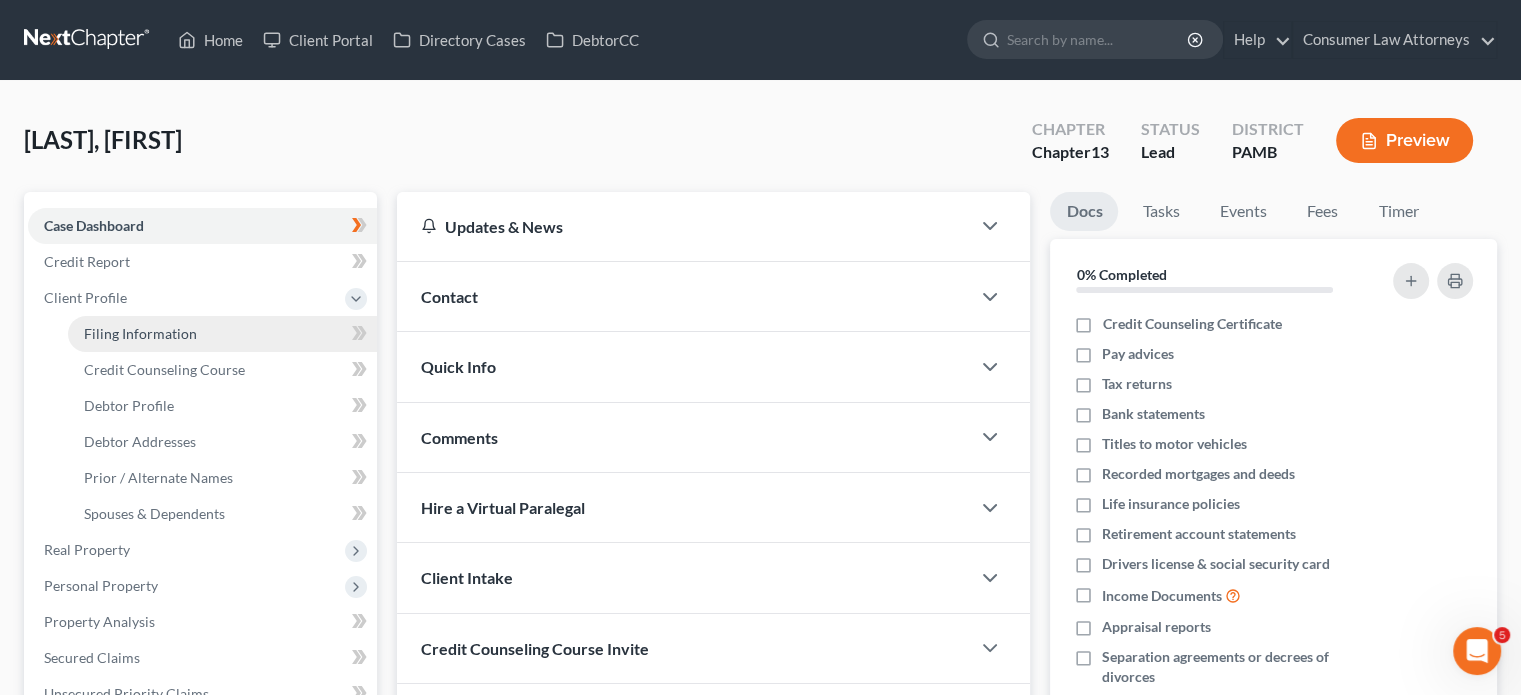 click on "Filing Information" at bounding box center (140, 333) 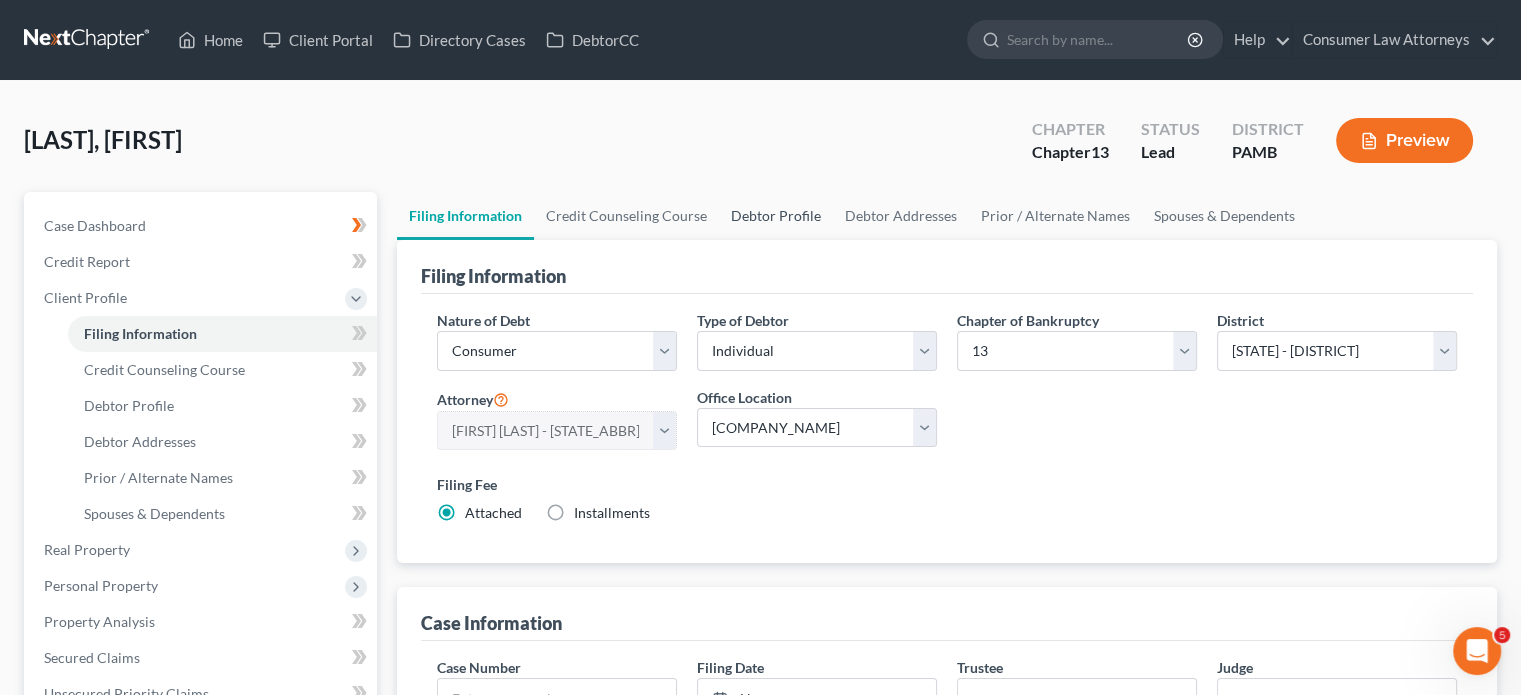 click on "Debtor Profile" at bounding box center (776, 216) 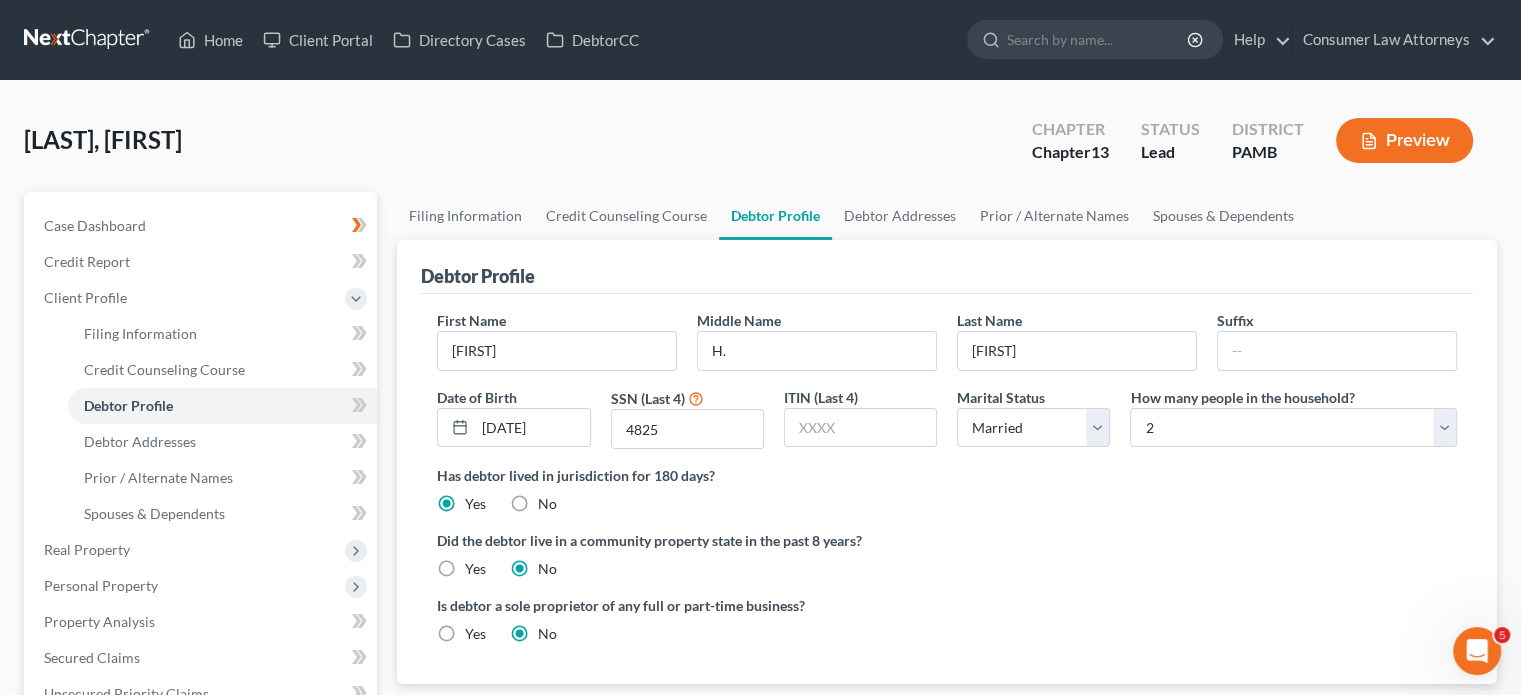 radio on "true" 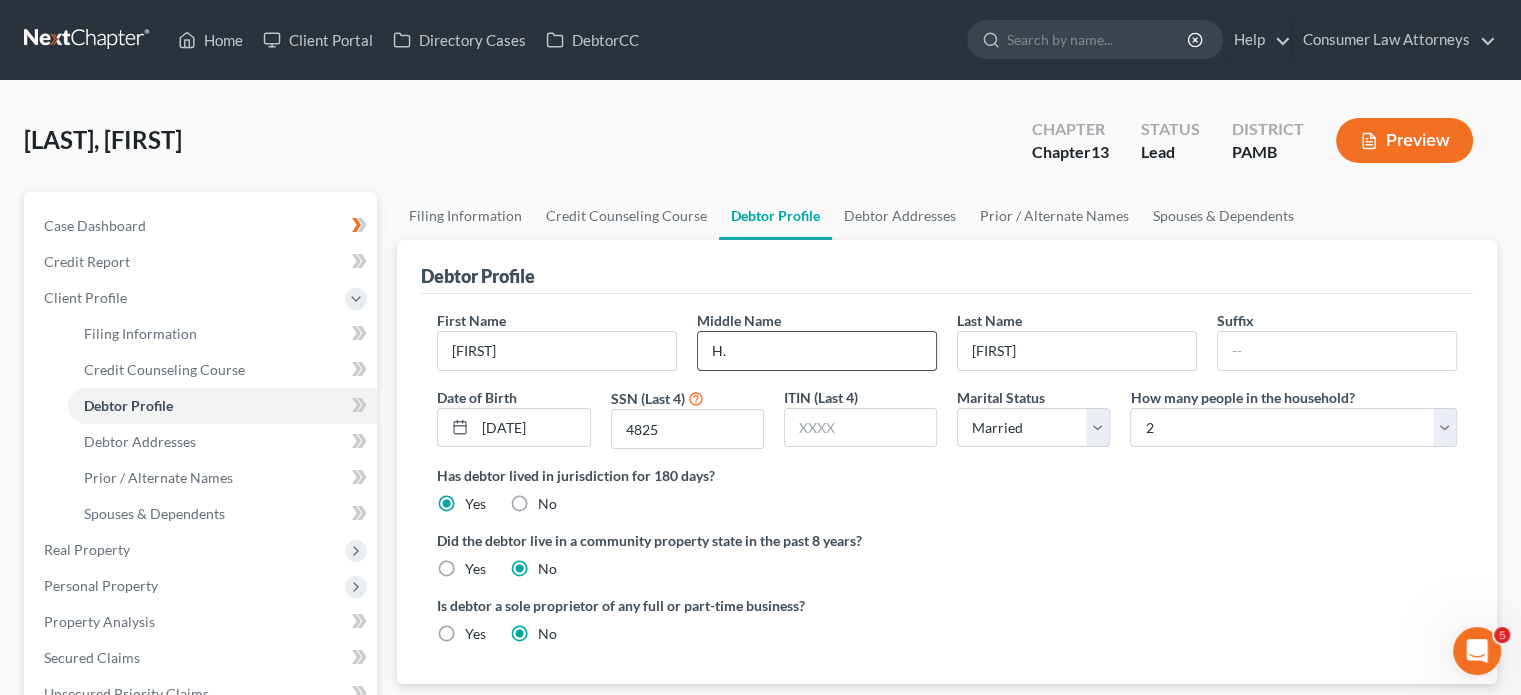 click on "H." at bounding box center [817, 351] 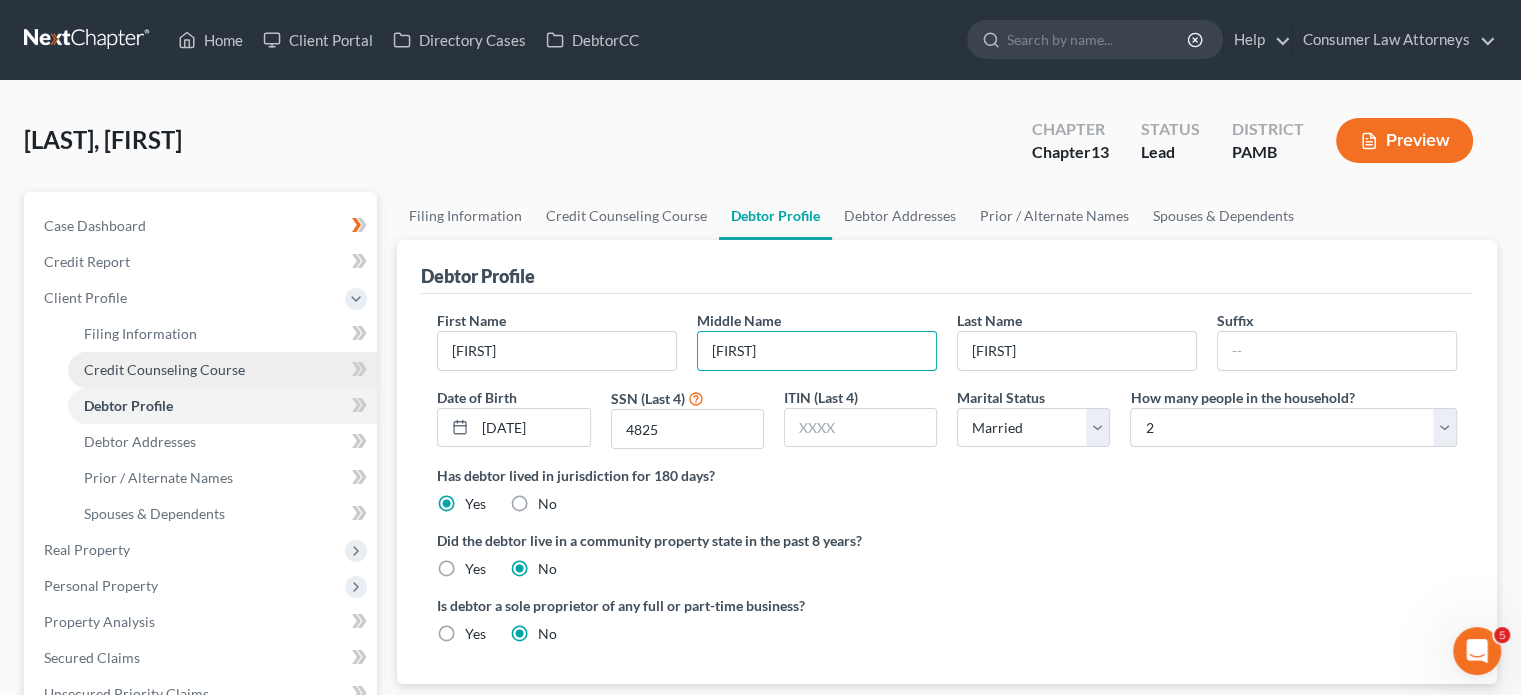 type on "[FIRST]" 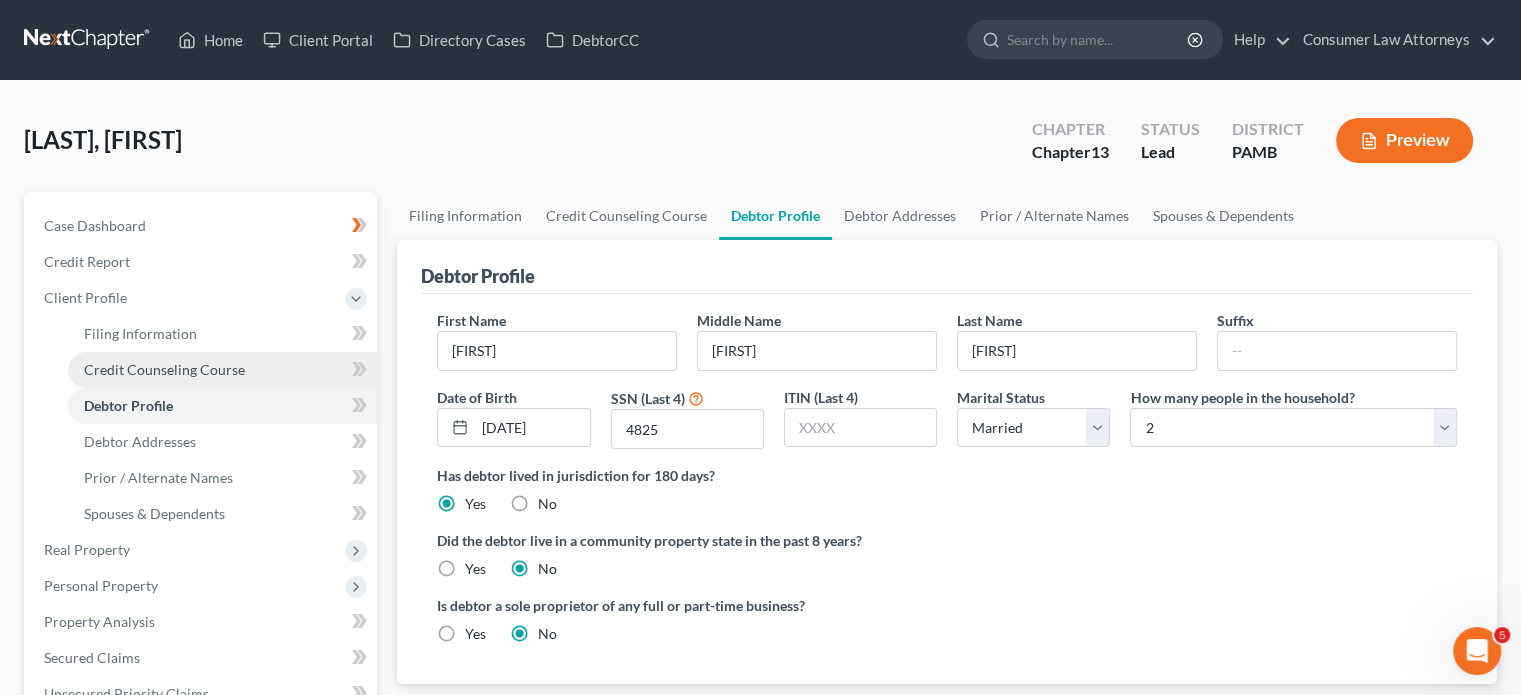 click on "Credit Counseling Course" at bounding box center [164, 369] 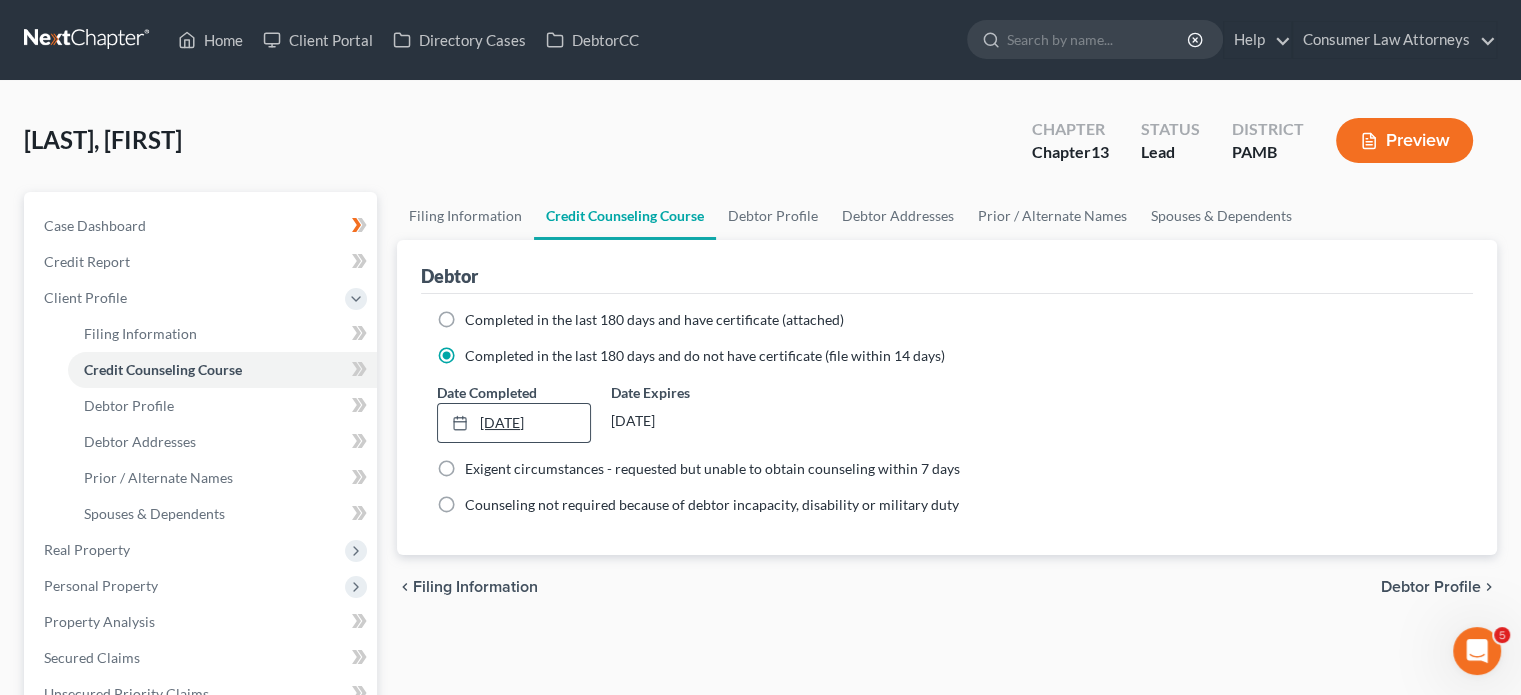 click on "[DATE]" at bounding box center [513, 423] 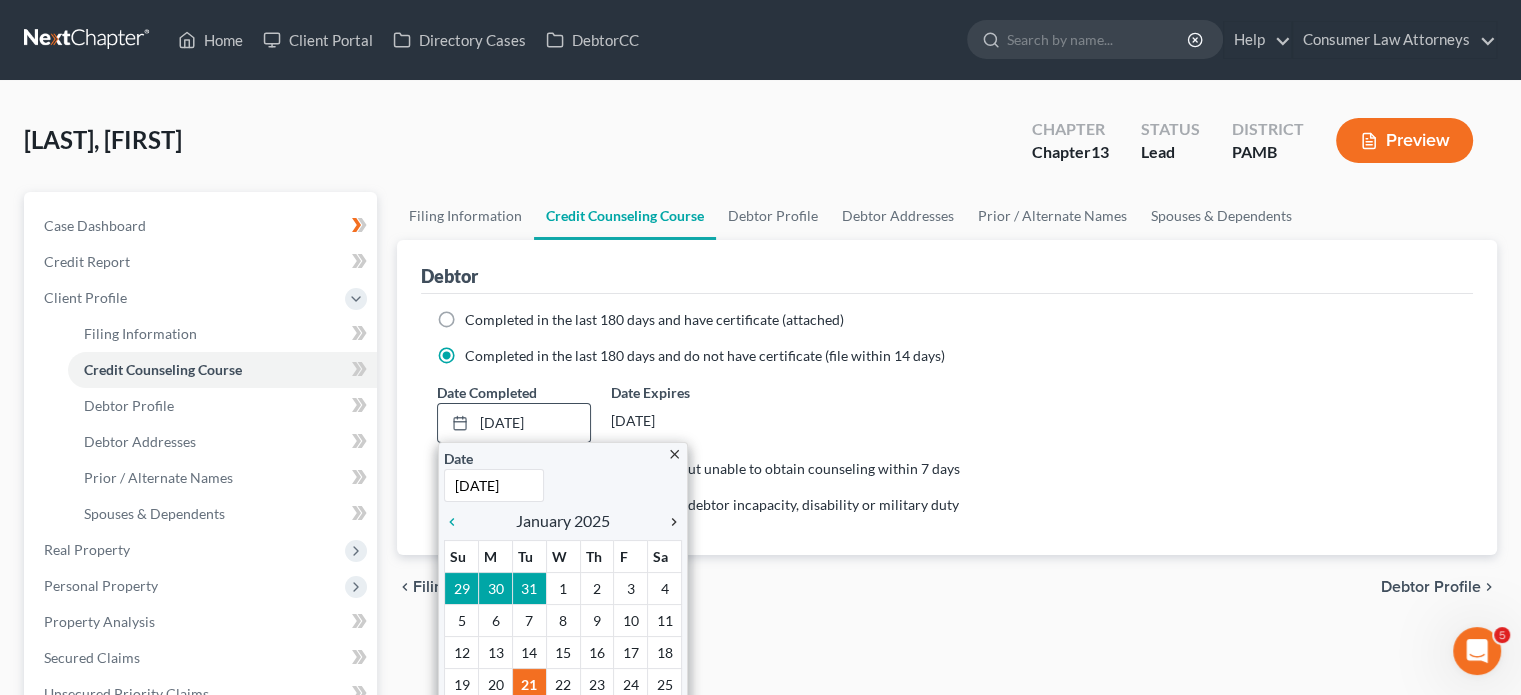 click on "chevron_right" at bounding box center (669, 522) 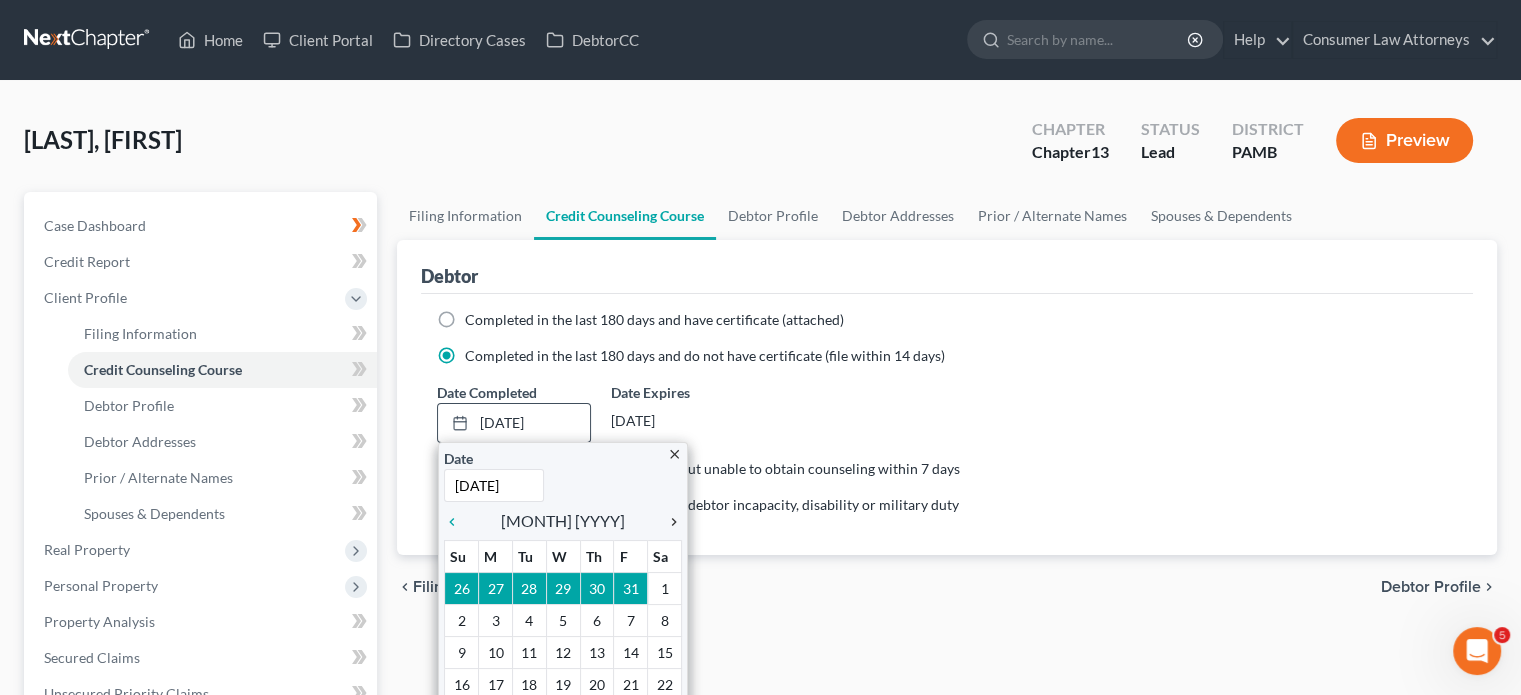click on "chevron_right" at bounding box center [669, 522] 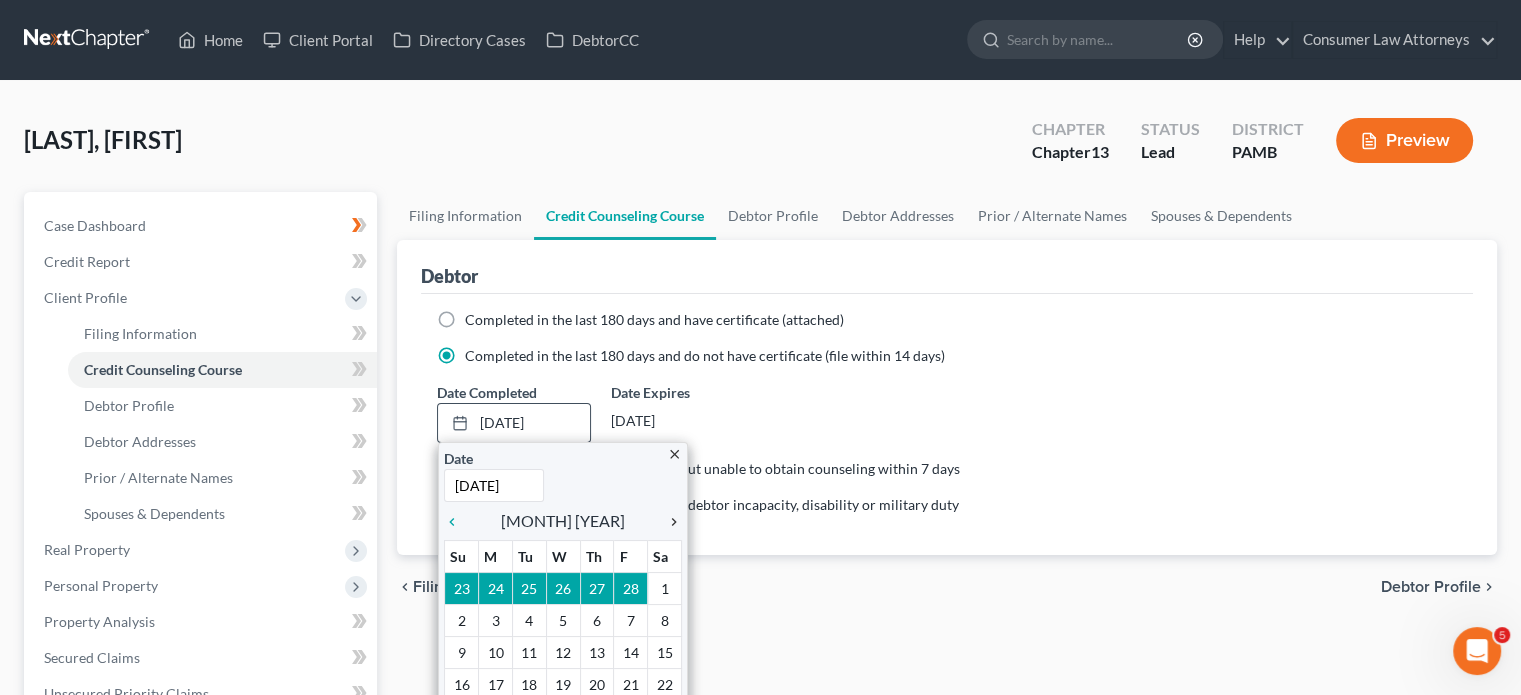 click on "chevron_right" at bounding box center [669, 522] 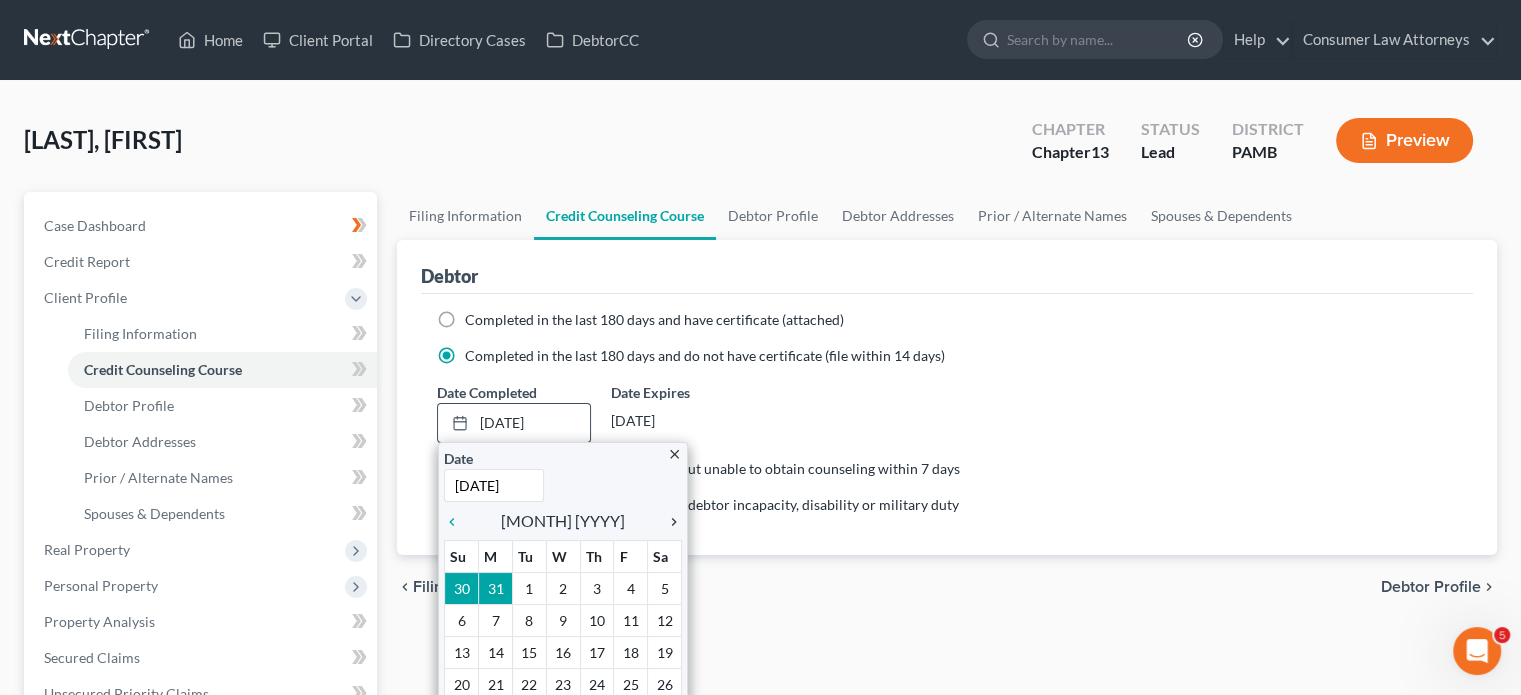 click on "chevron_right" at bounding box center (669, 522) 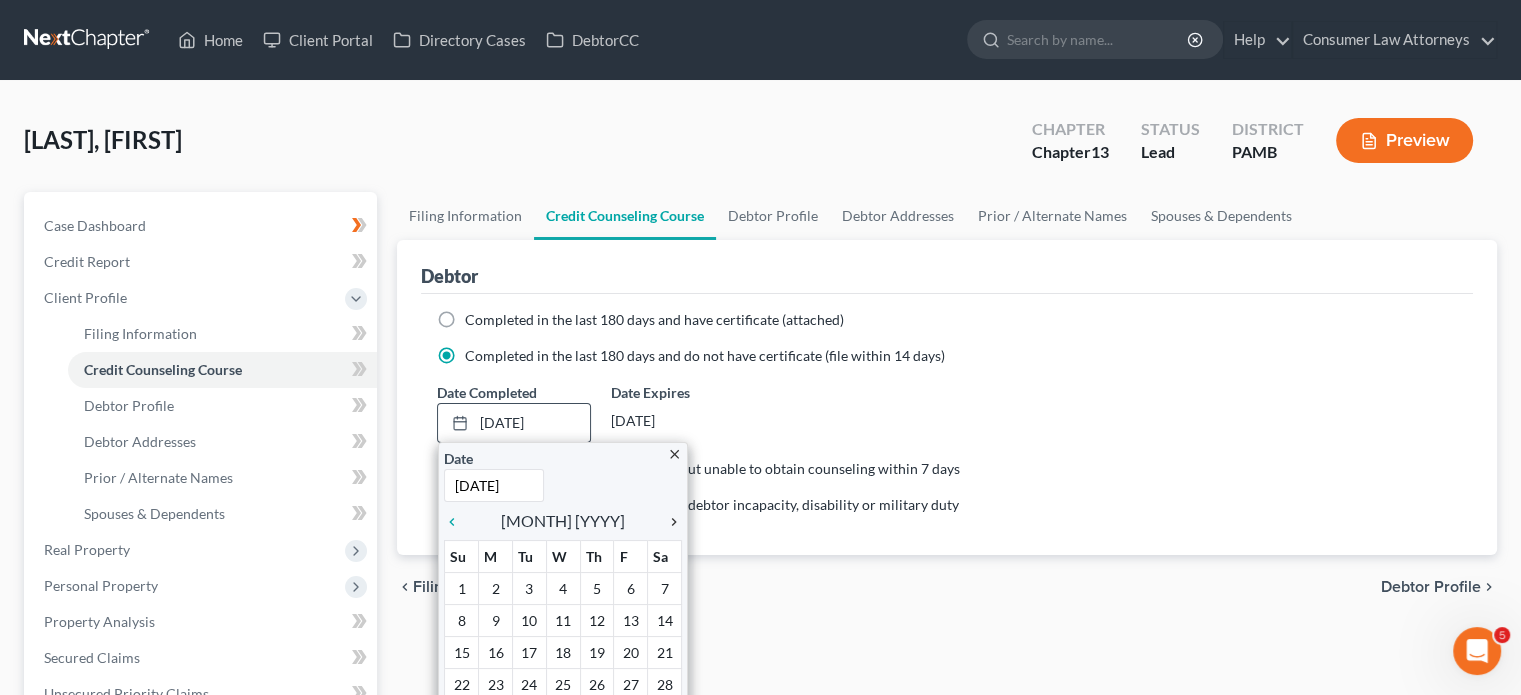 click on "chevron_right" at bounding box center [669, 522] 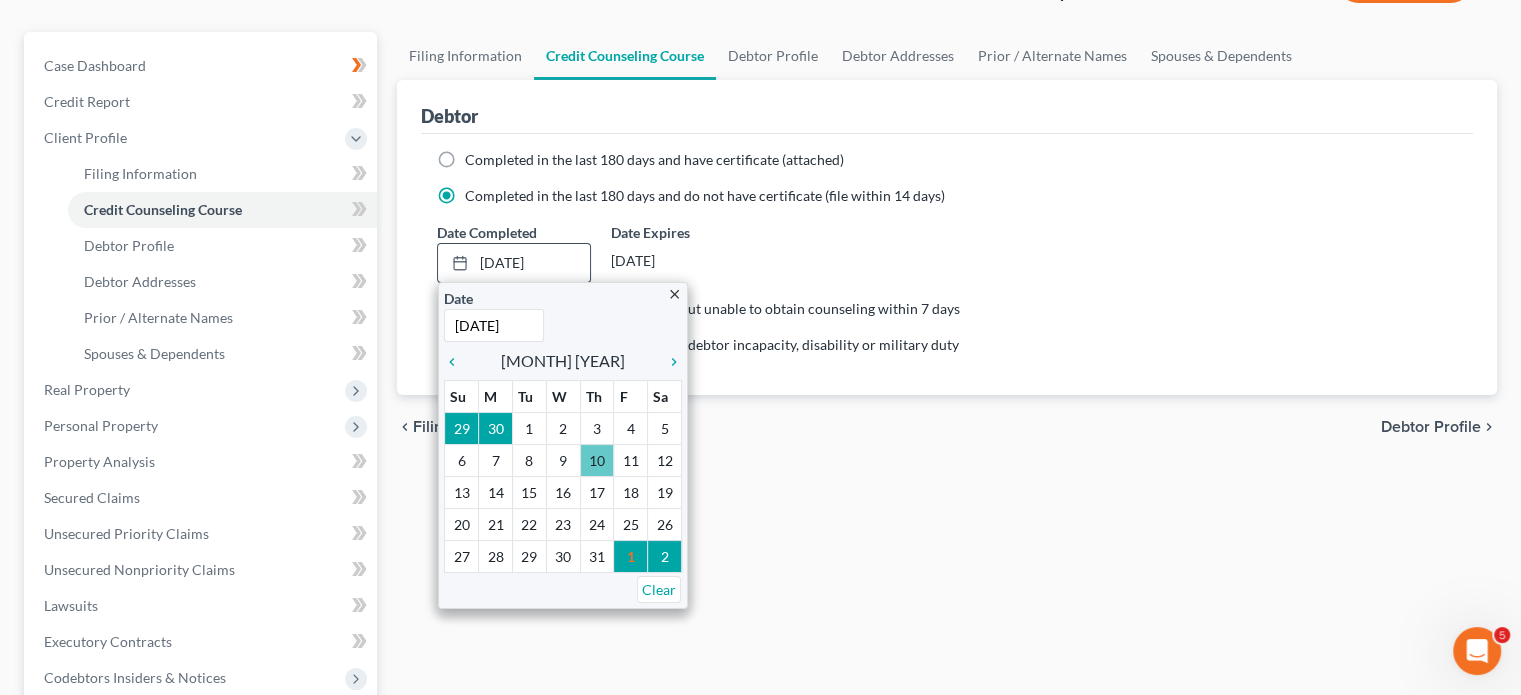 scroll, scrollTop: 160, scrollLeft: 0, axis: vertical 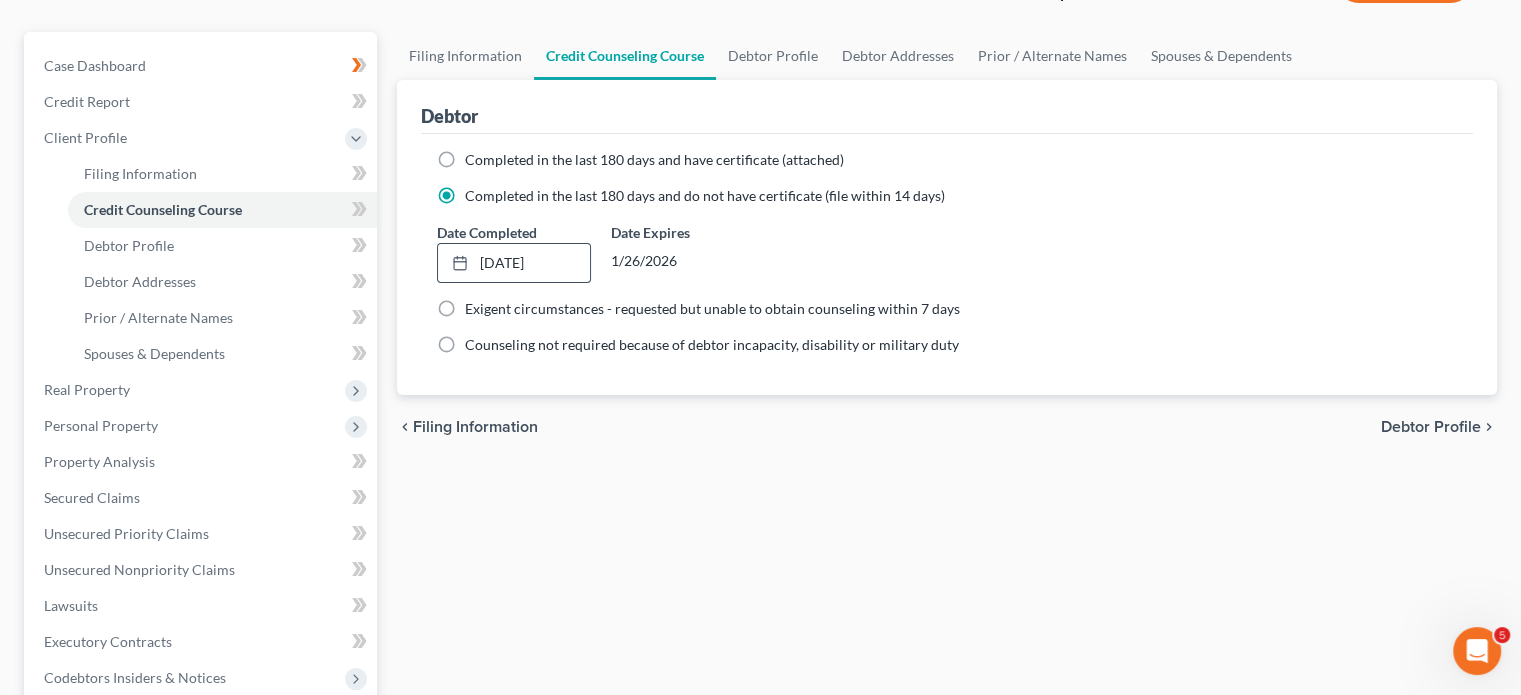 click on "Debtor Profile" at bounding box center (1431, 427) 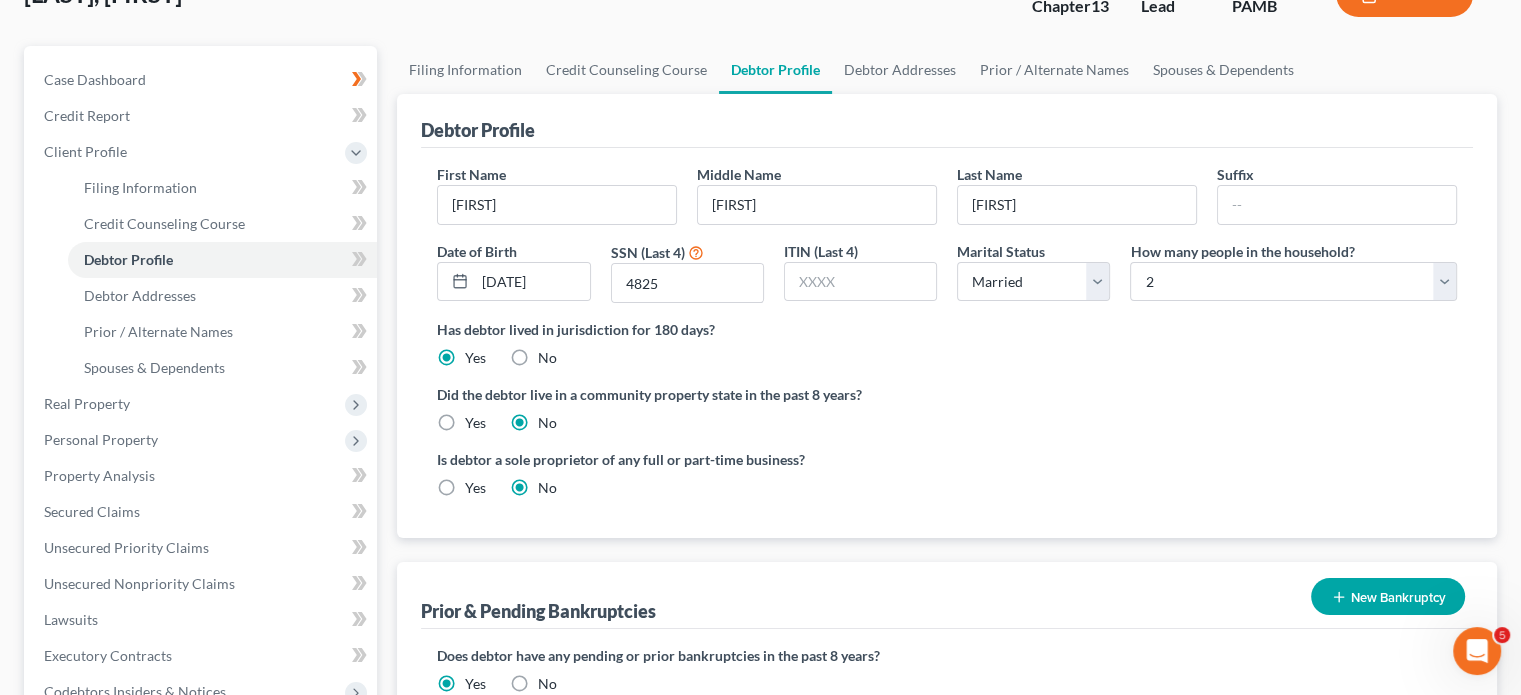 scroll, scrollTop: 0, scrollLeft: 0, axis: both 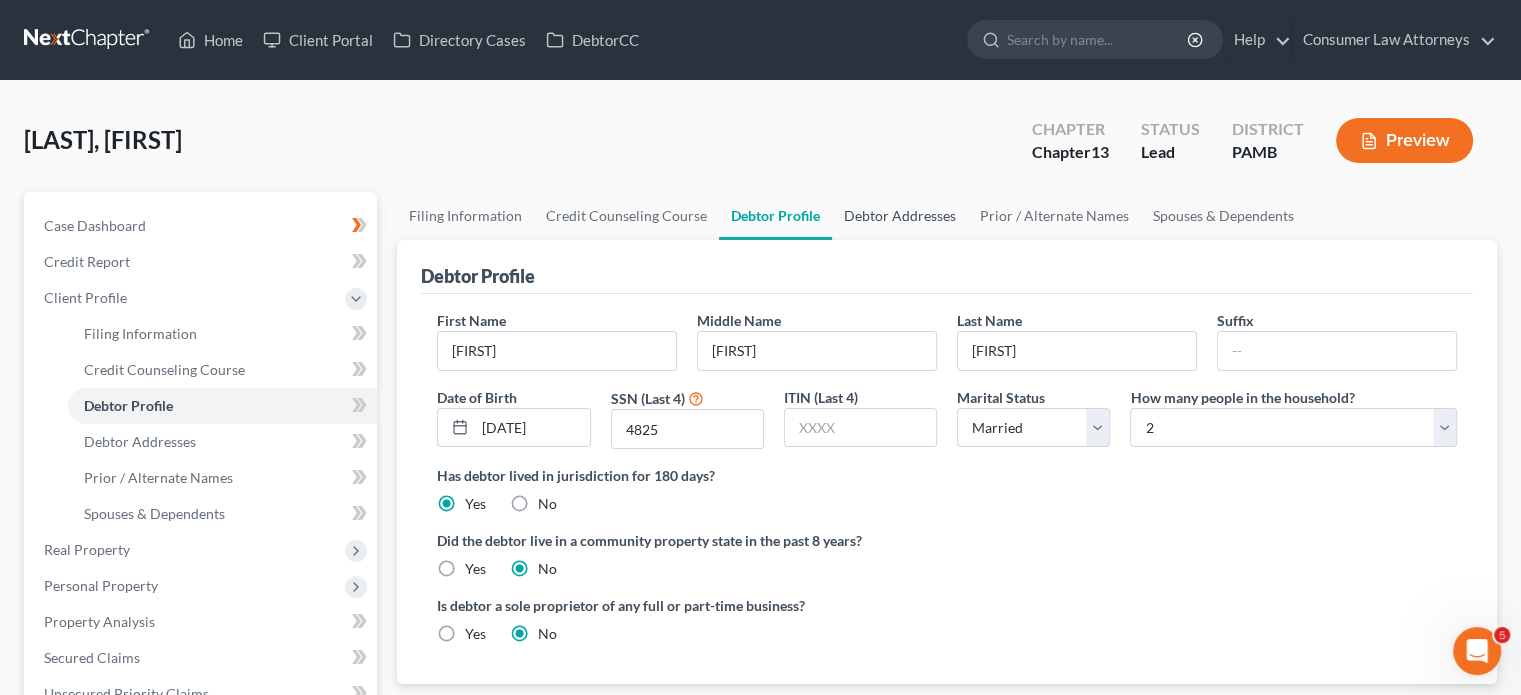 click on "Debtor Addresses" at bounding box center [900, 216] 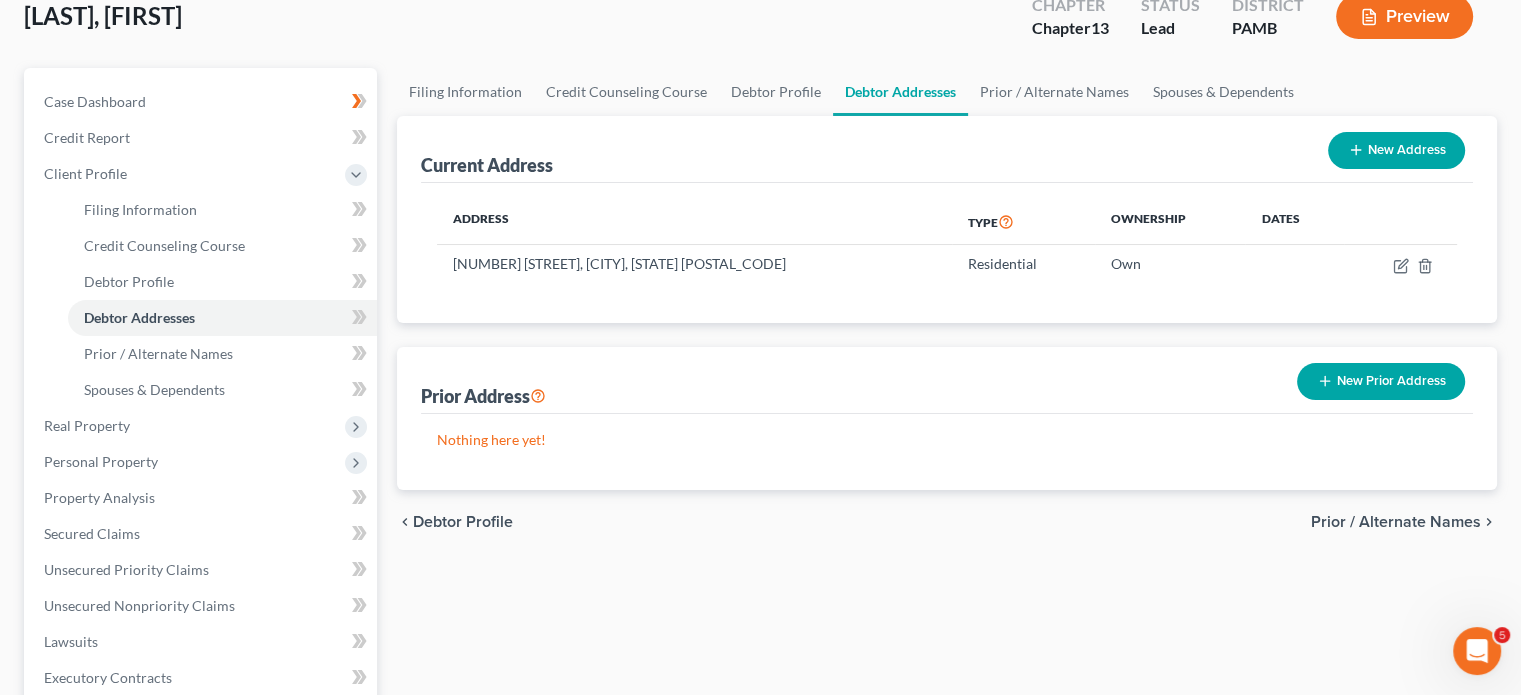 scroll, scrollTop: 55, scrollLeft: 0, axis: vertical 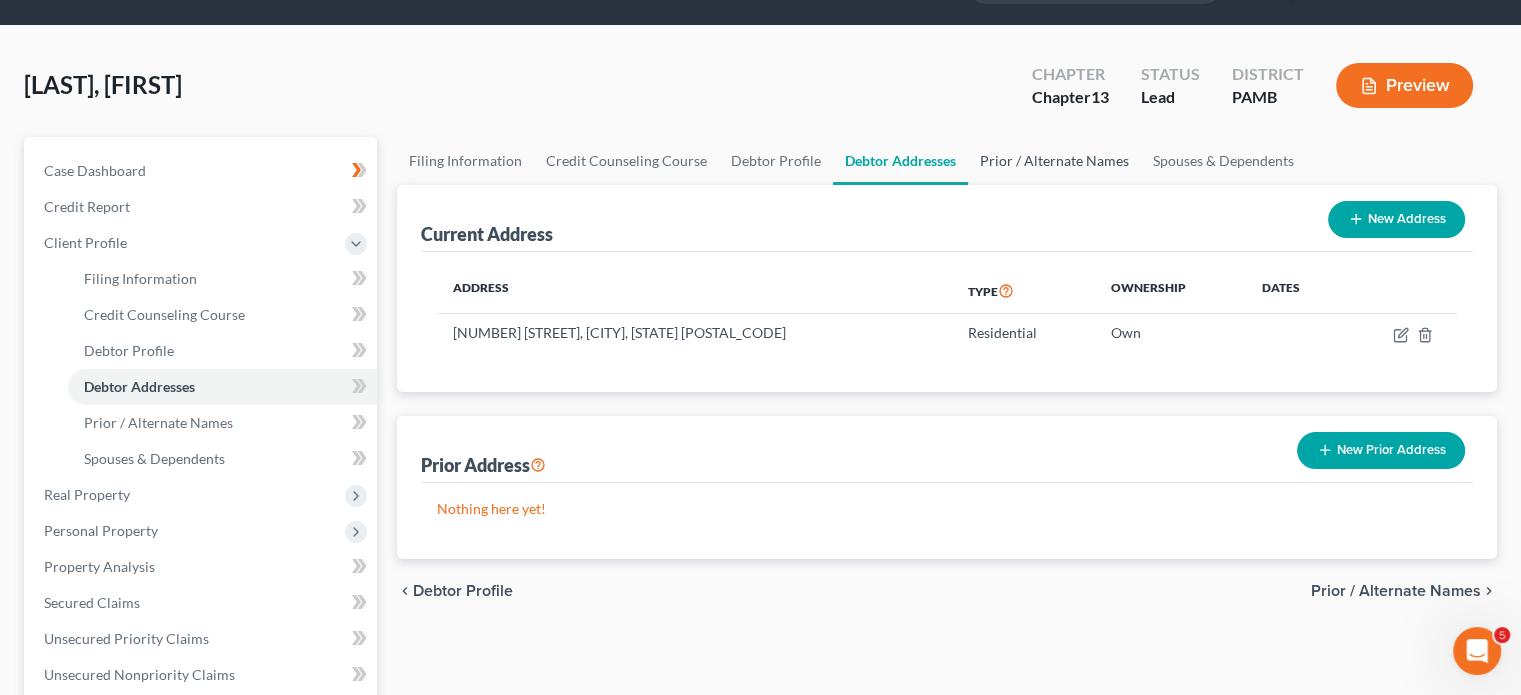 click on "Prior / Alternate Names" at bounding box center (1054, 161) 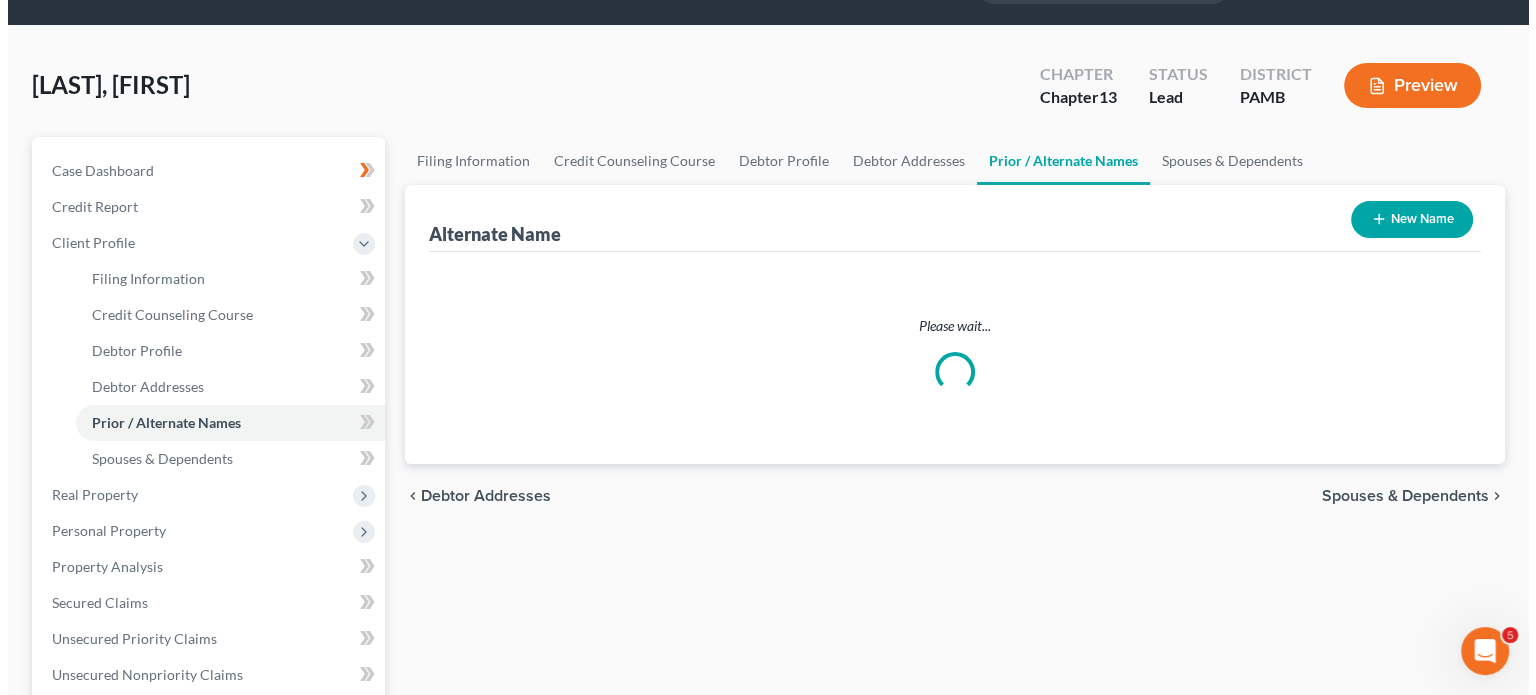 scroll, scrollTop: 0, scrollLeft: 0, axis: both 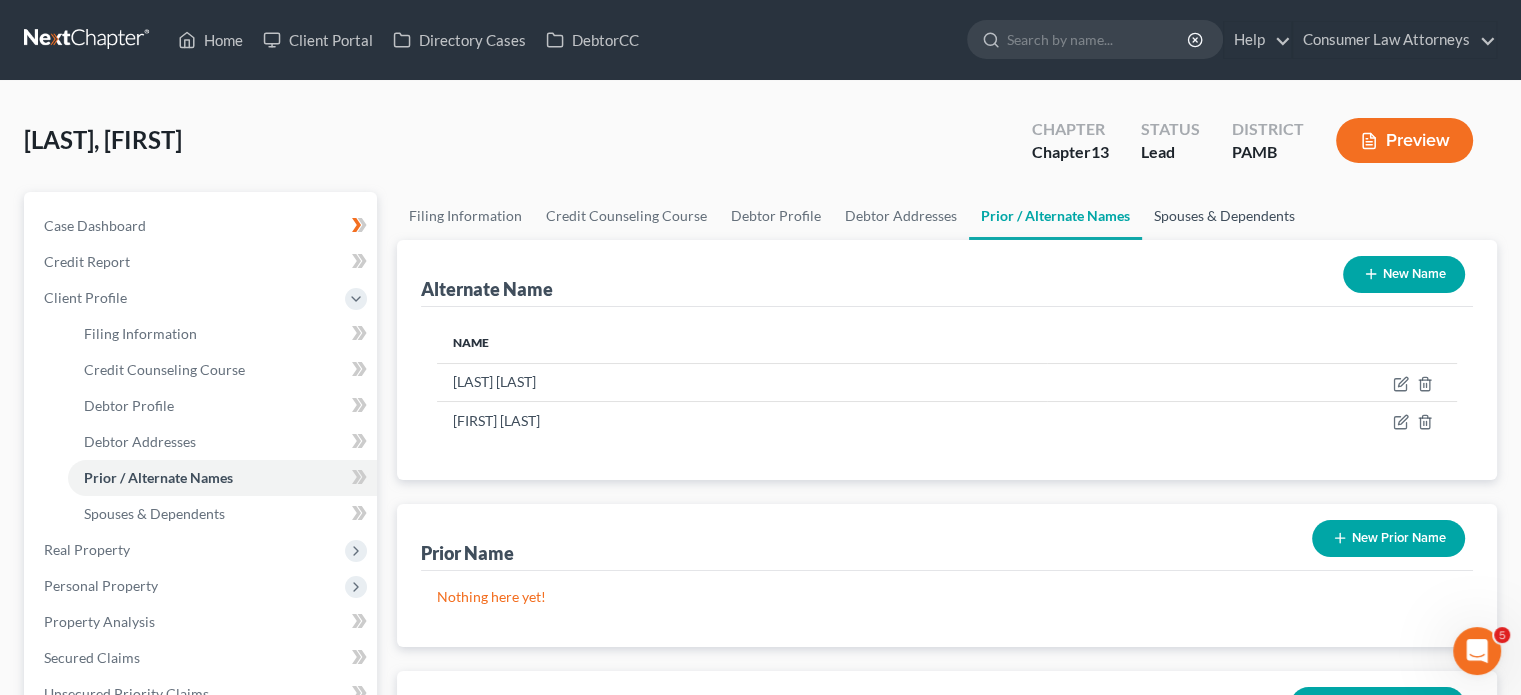 click on "Spouses & Dependents" at bounding box center [1224, 216] 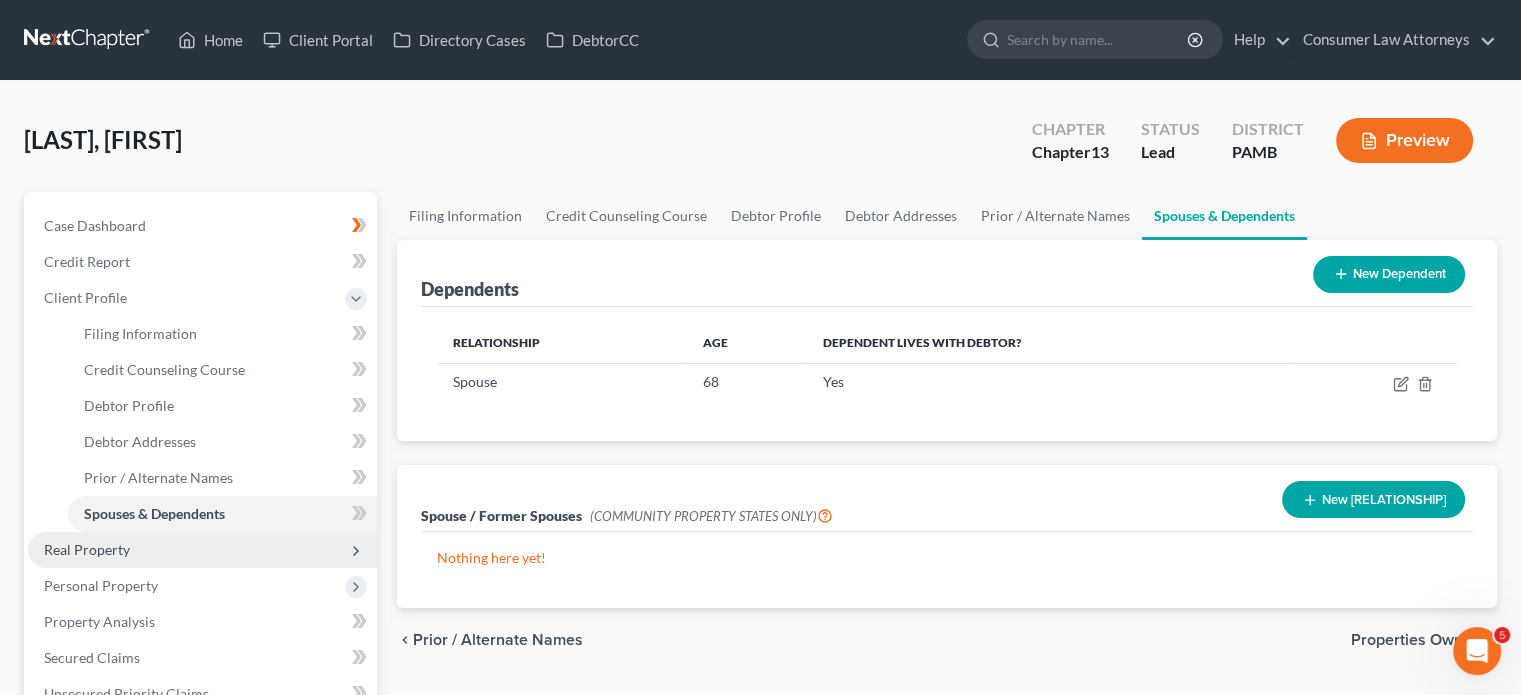 click on "Real Property" at bounding box center [87, 549] 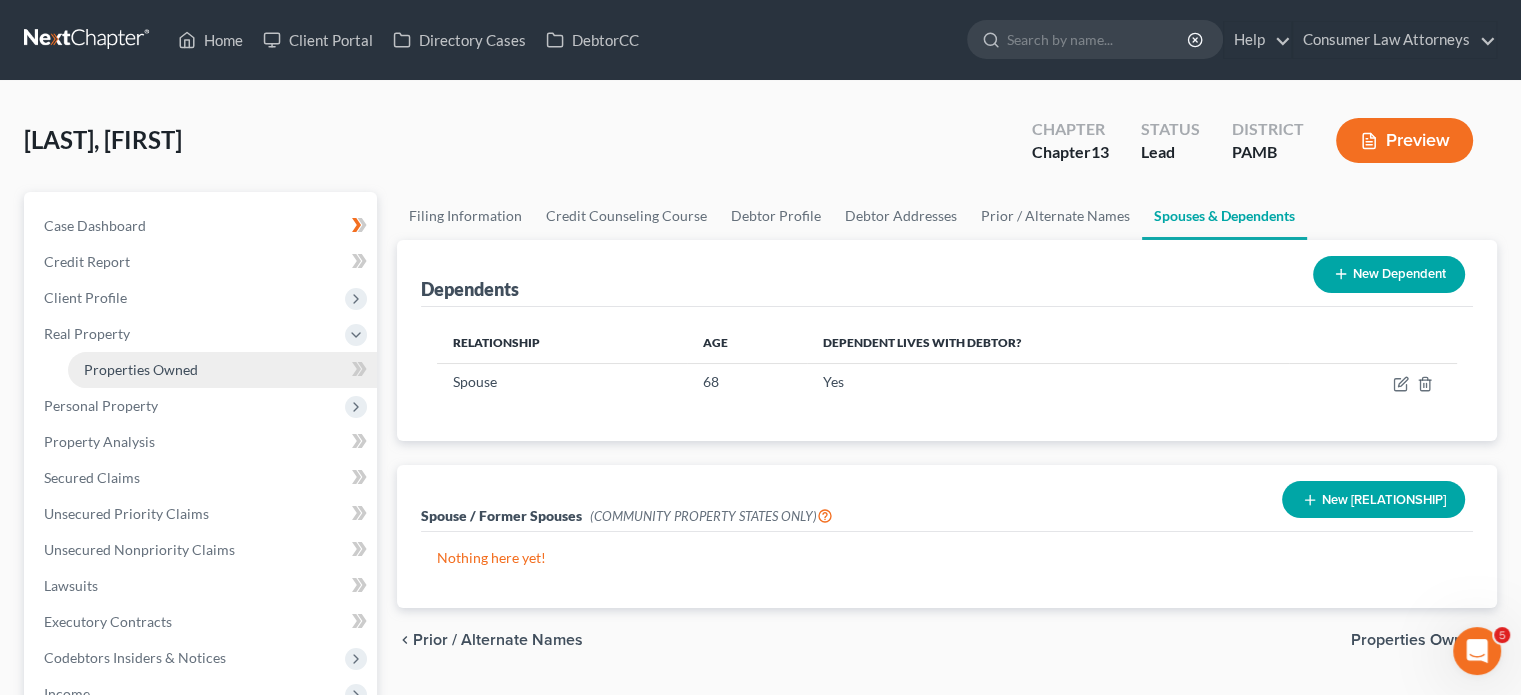 click on "Properties Owned" at bounding box center (141, 369) 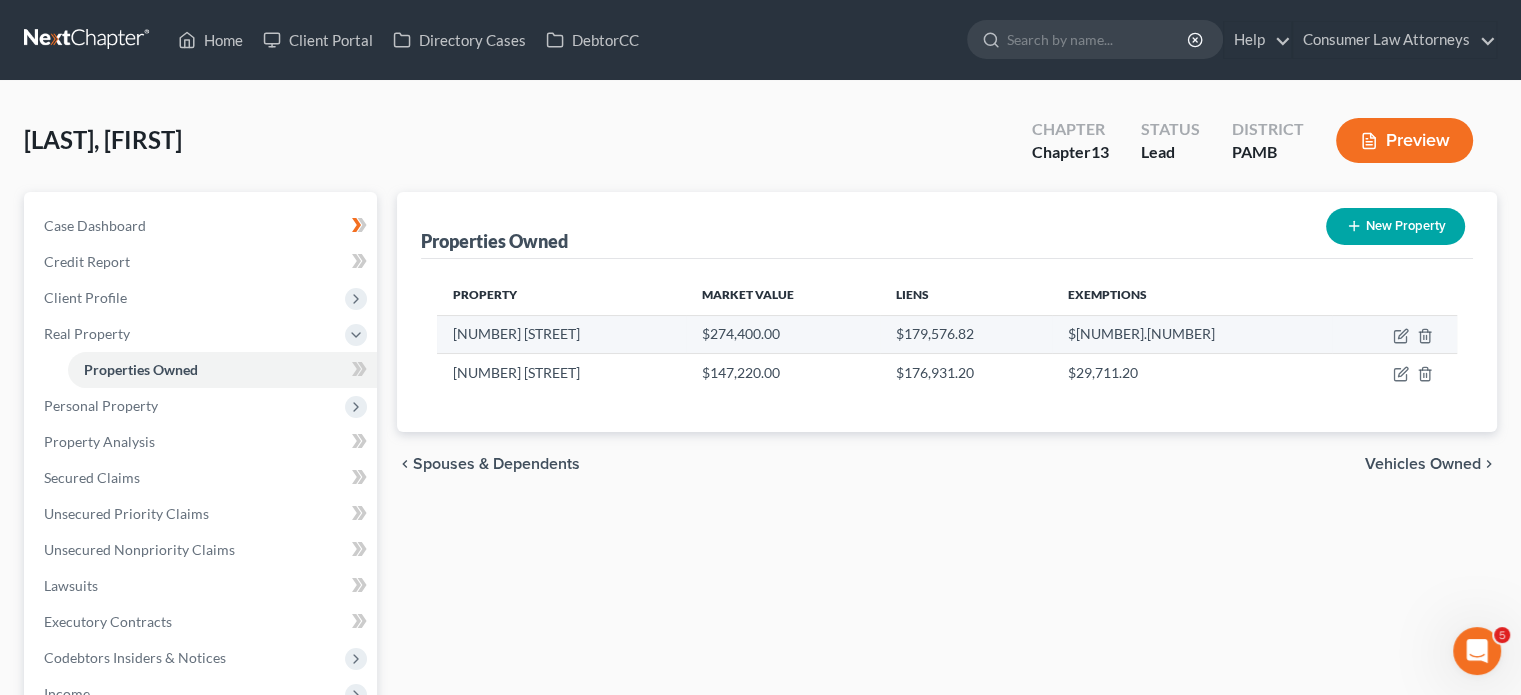 click on "[NUMBER] [STREET]" at bounding box center (561, 334) 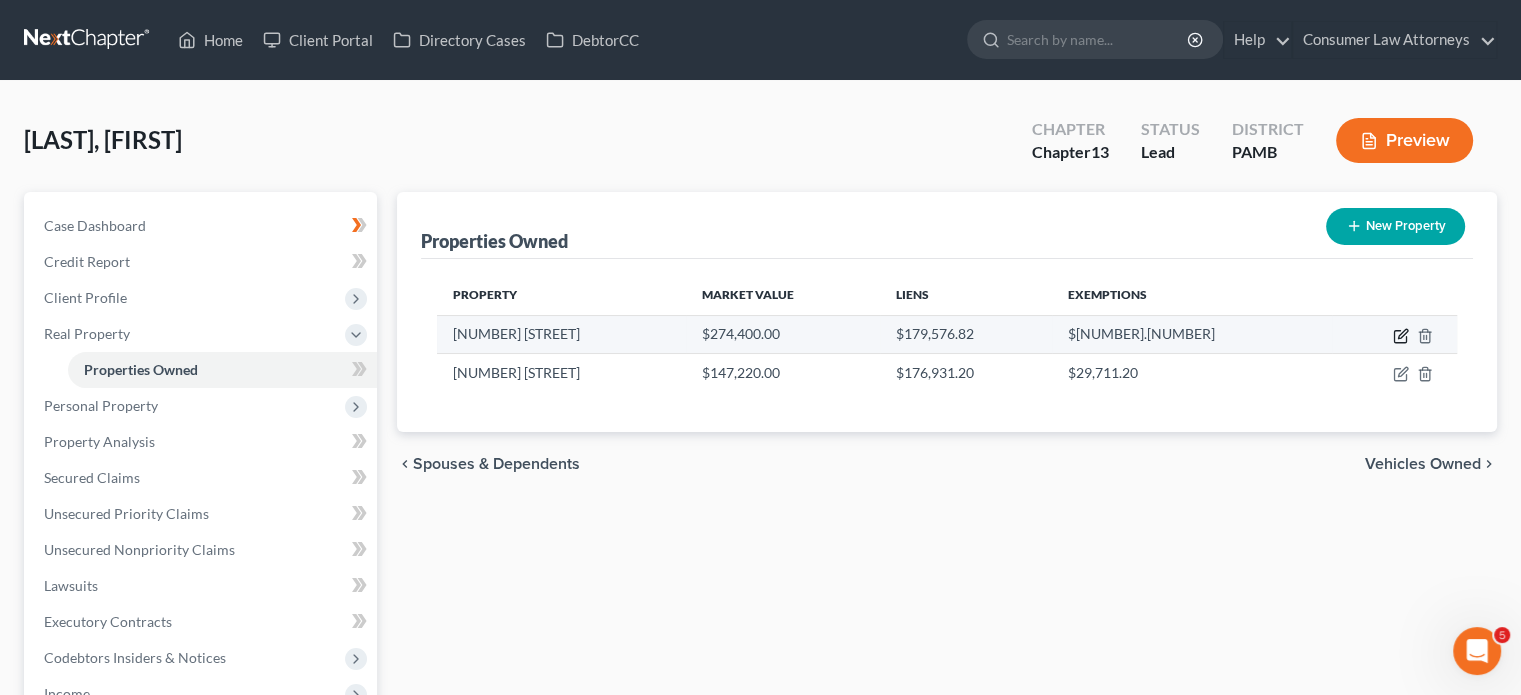click 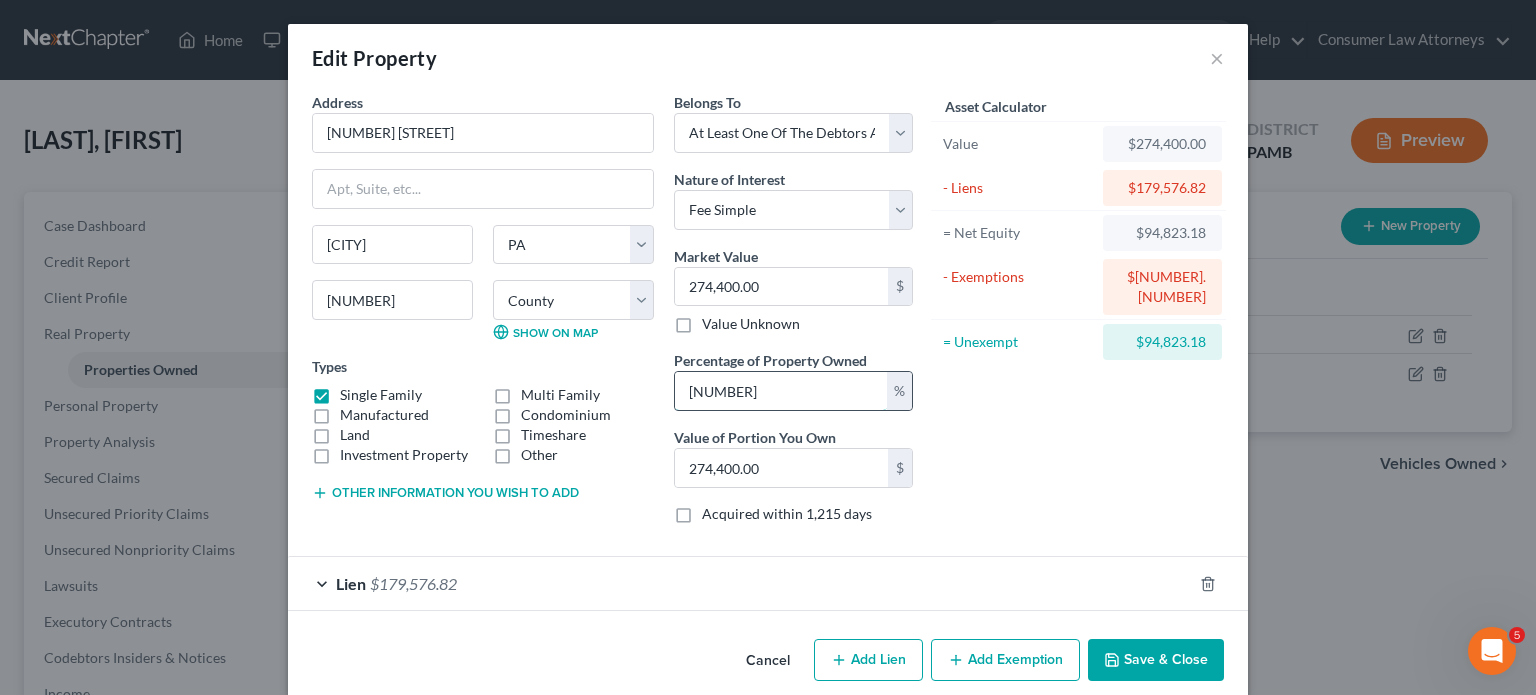 click on "[NUMBER]" at bounding box center [781, 391] 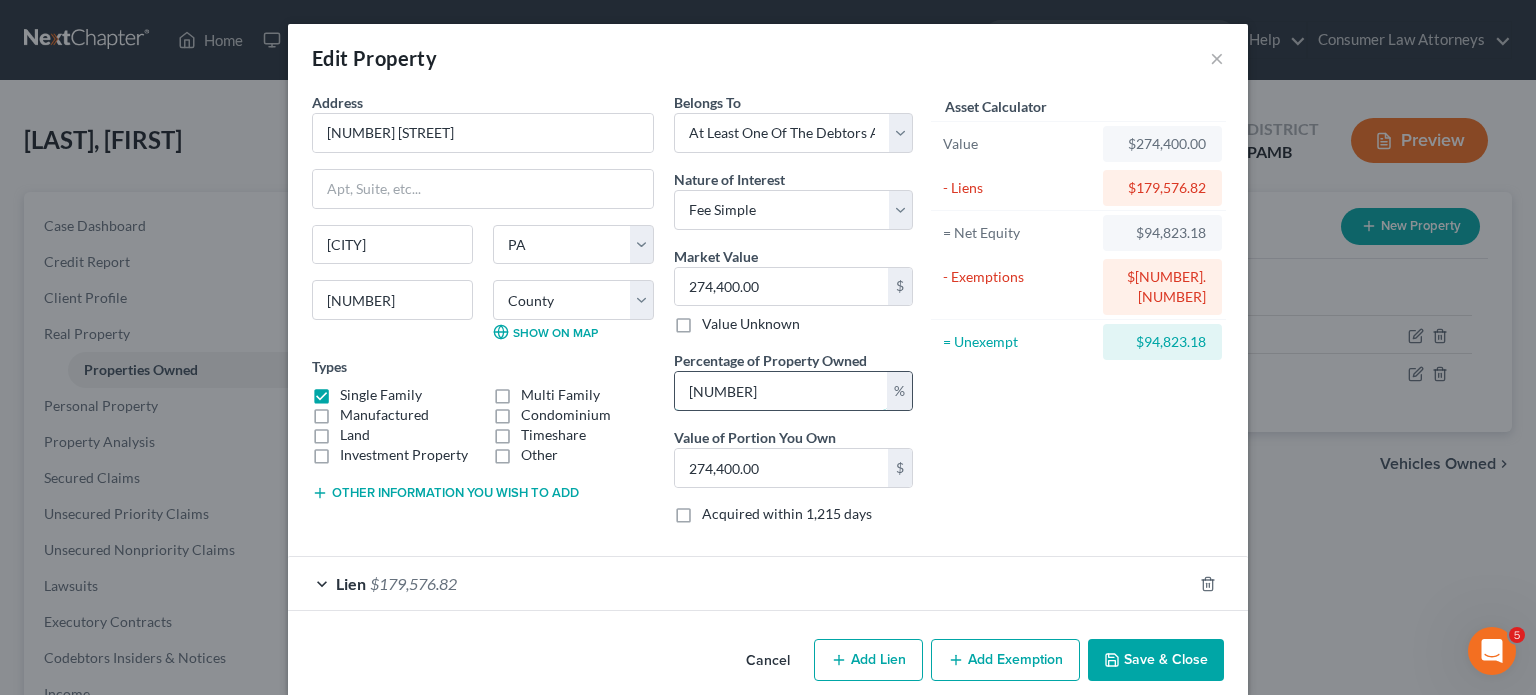 type on "10" 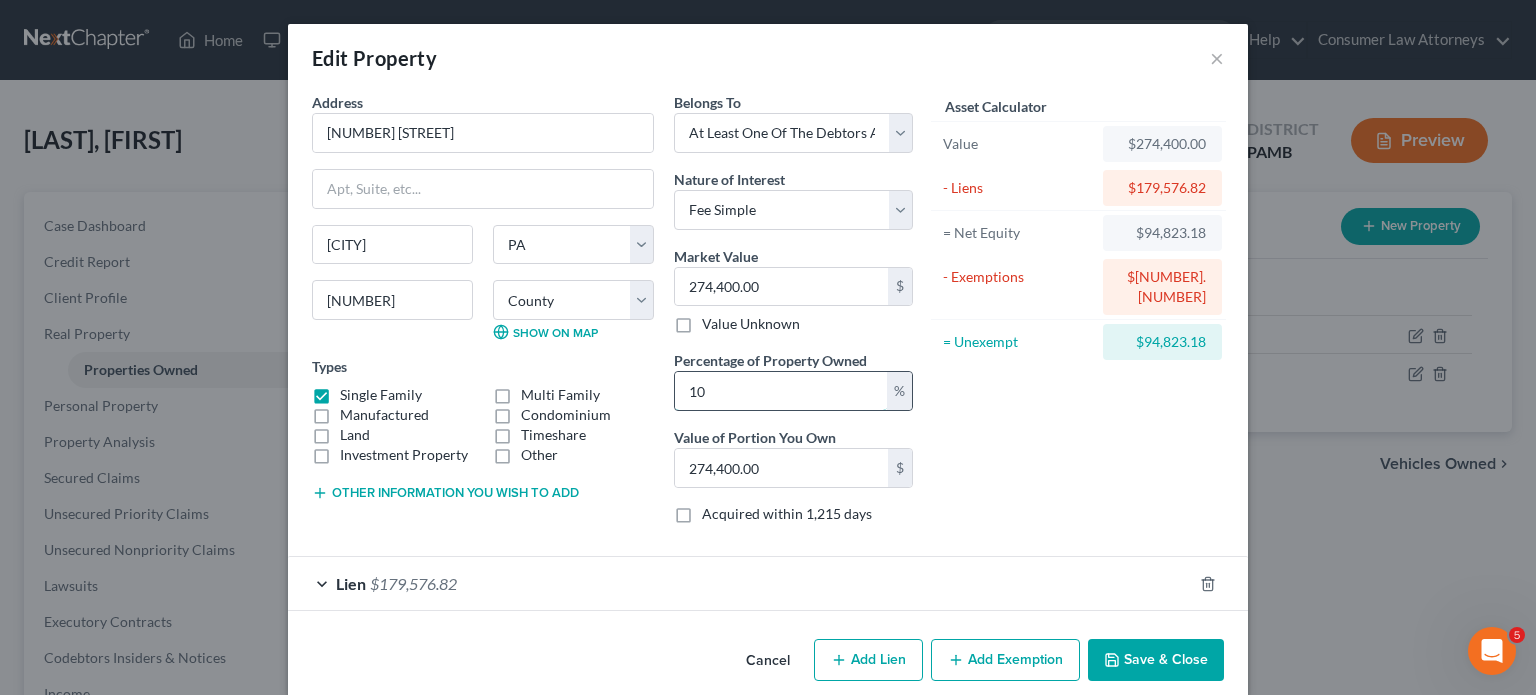 type on "27,440.00" 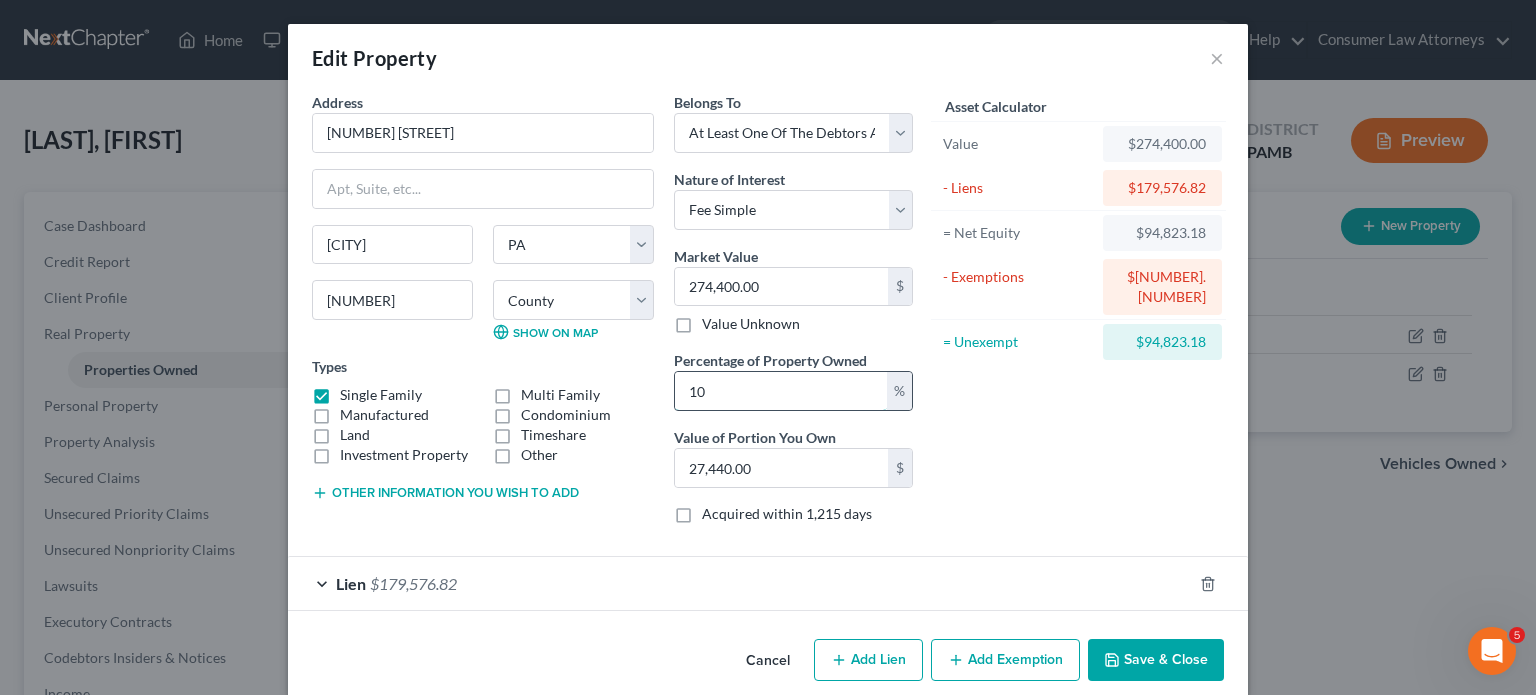 type on "1" 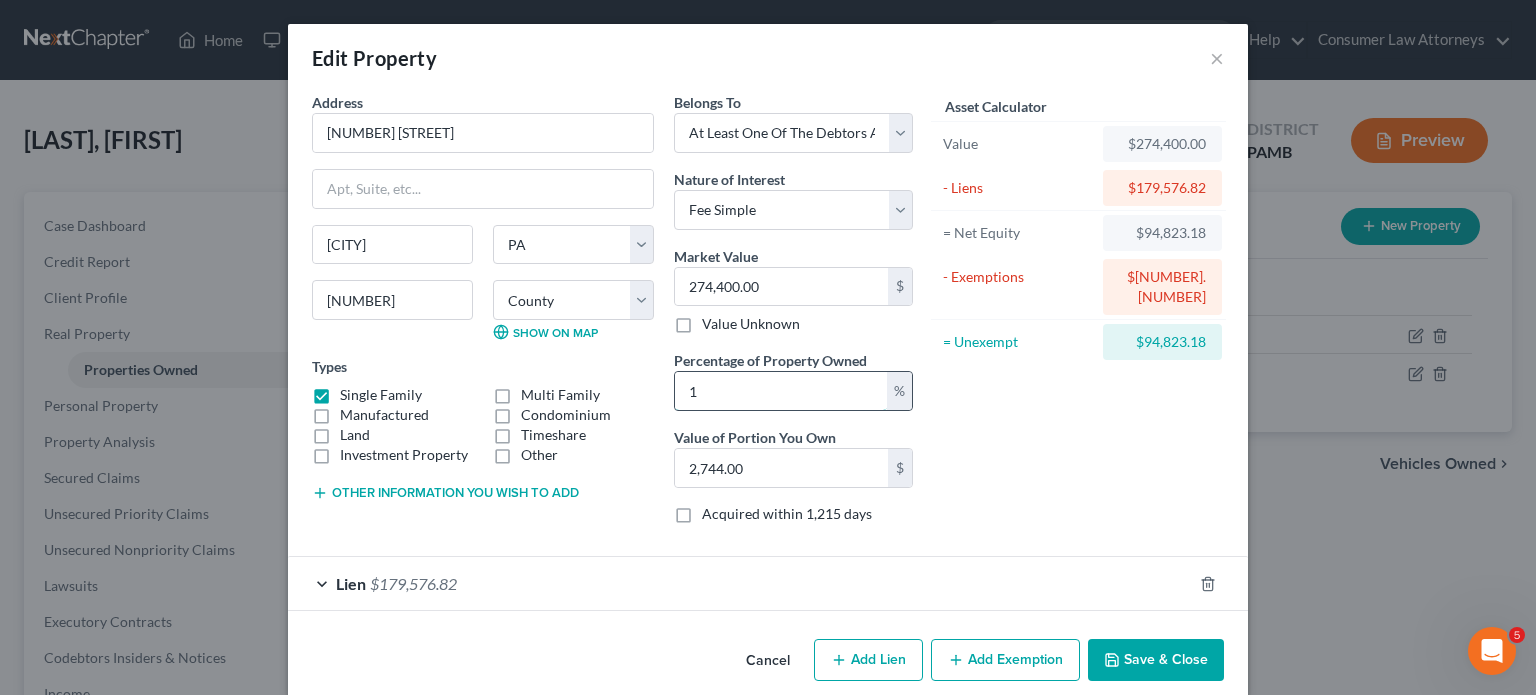 type 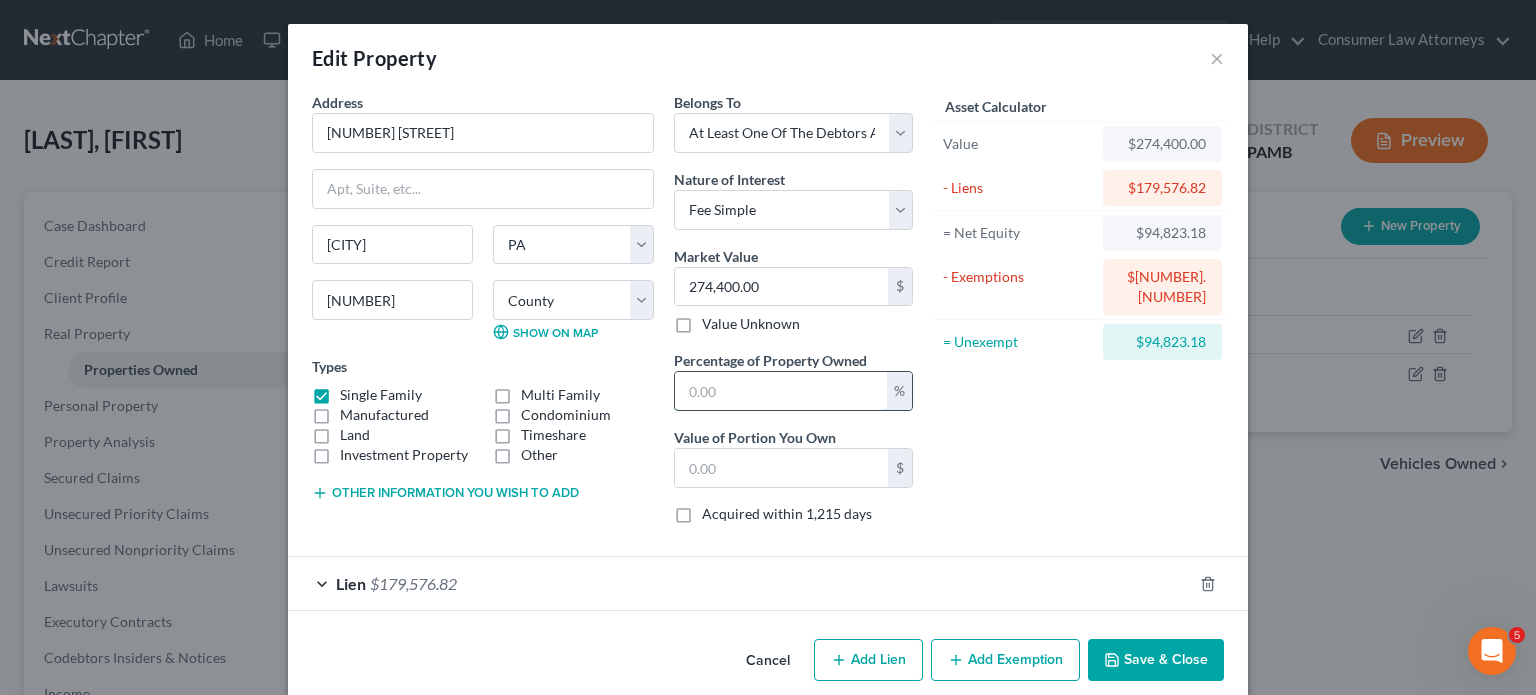type on "5" 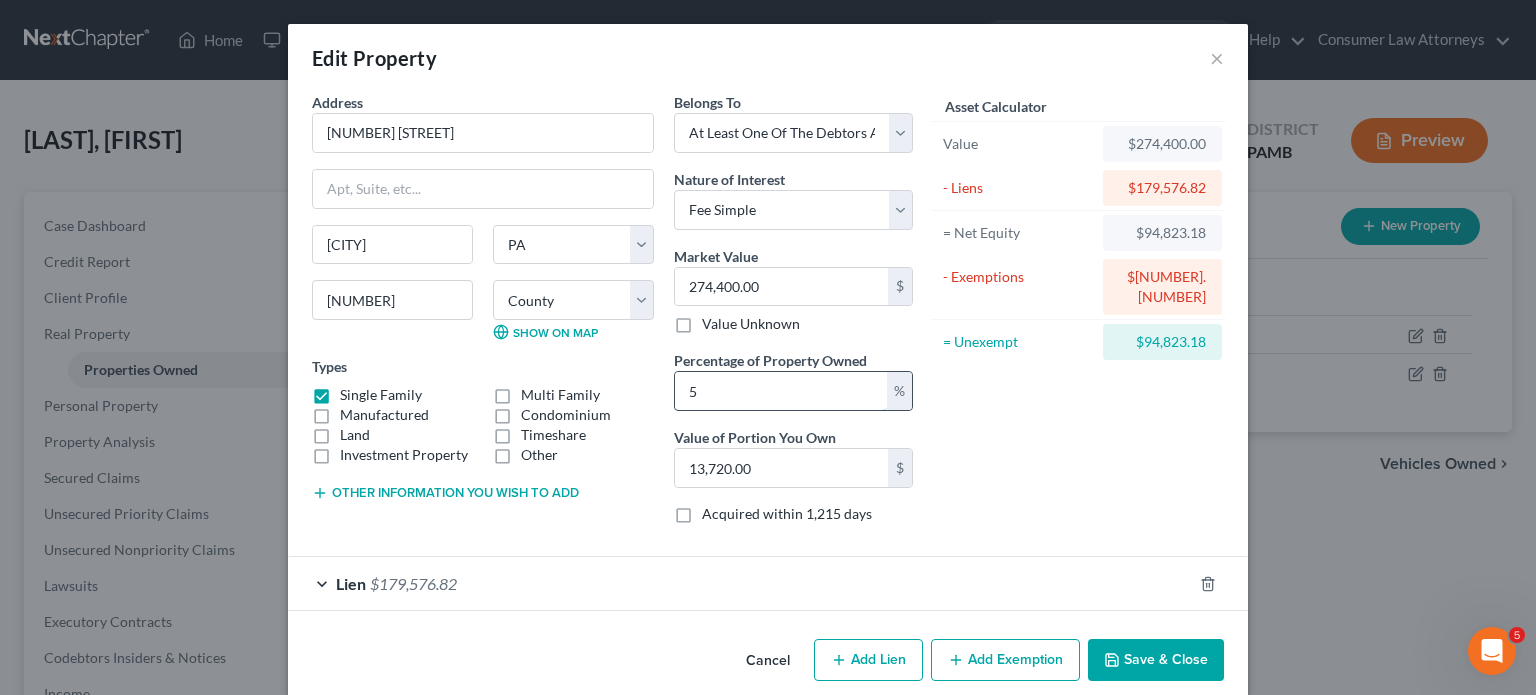 type on "50" 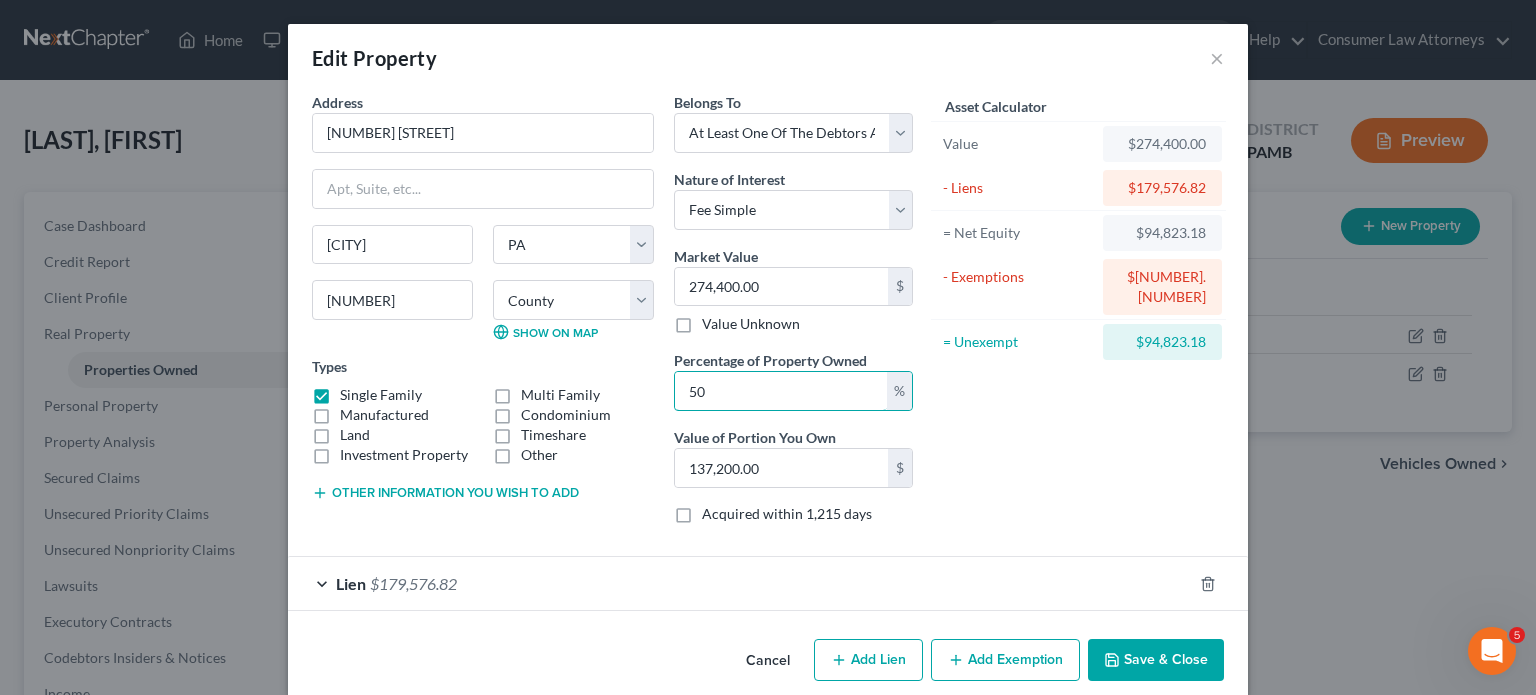 type on "50" 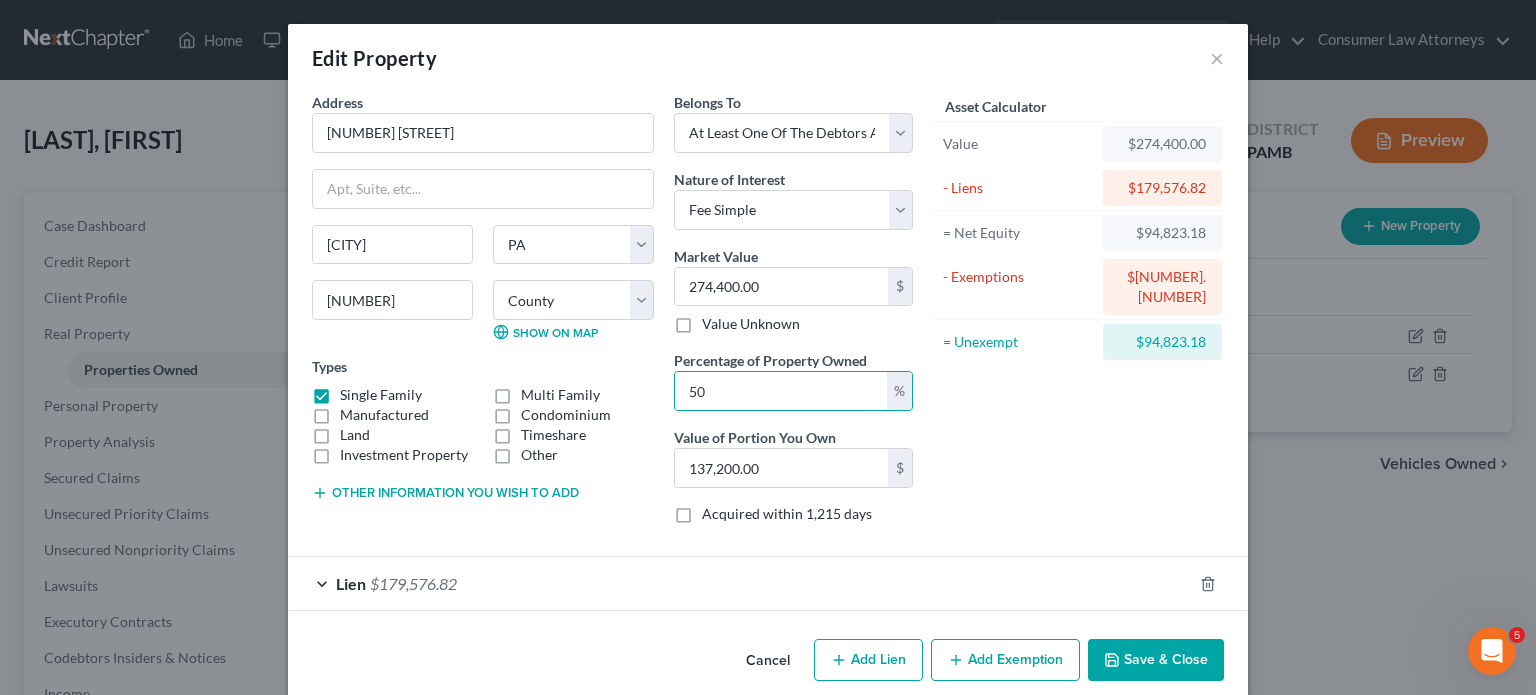 click on "Asset Calculator Value $[NUMBER] - Liens $[NUMBER] = Net Equity $[NUMBER] - Exemptions $[NUMBER] = Unexempt $[NUMBER]" at bounding box center (1078, 316) 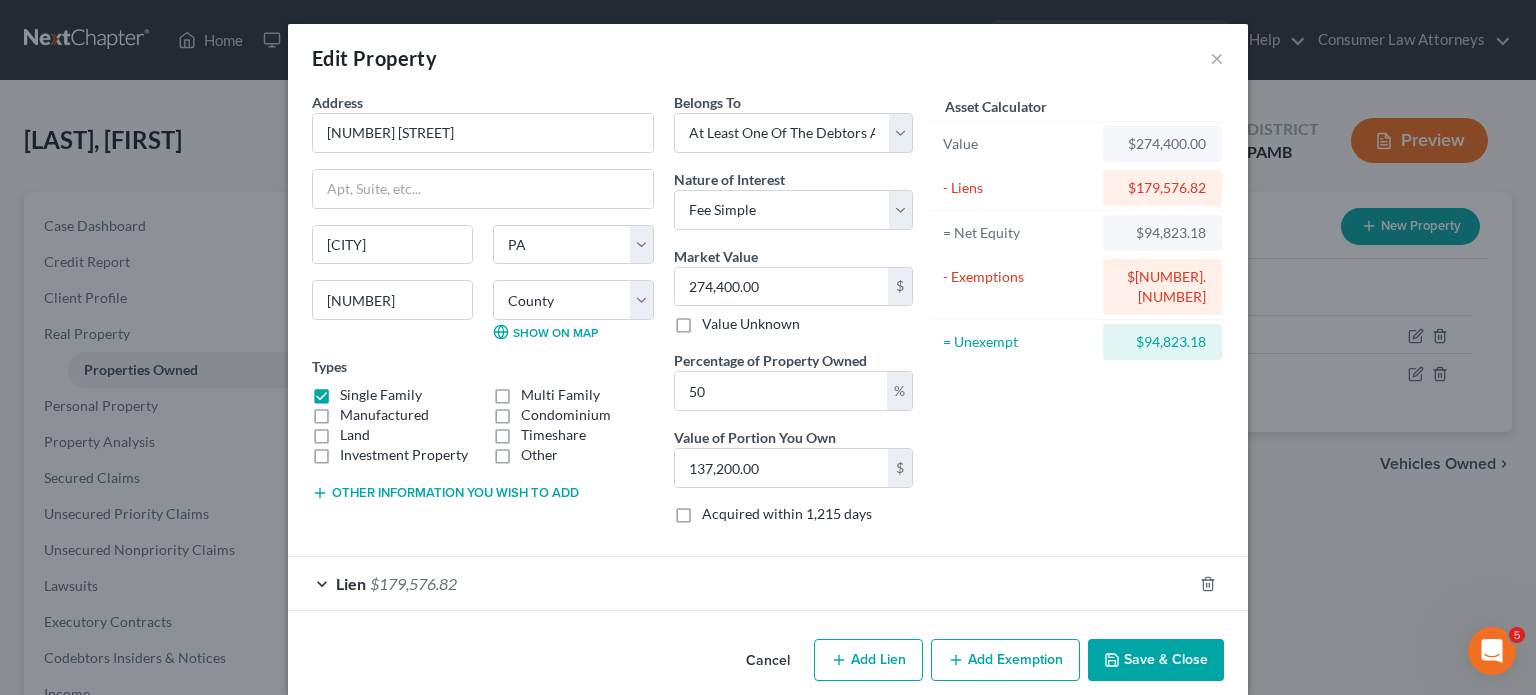 click on "Save & Close" at bounding box center [1156, 660] 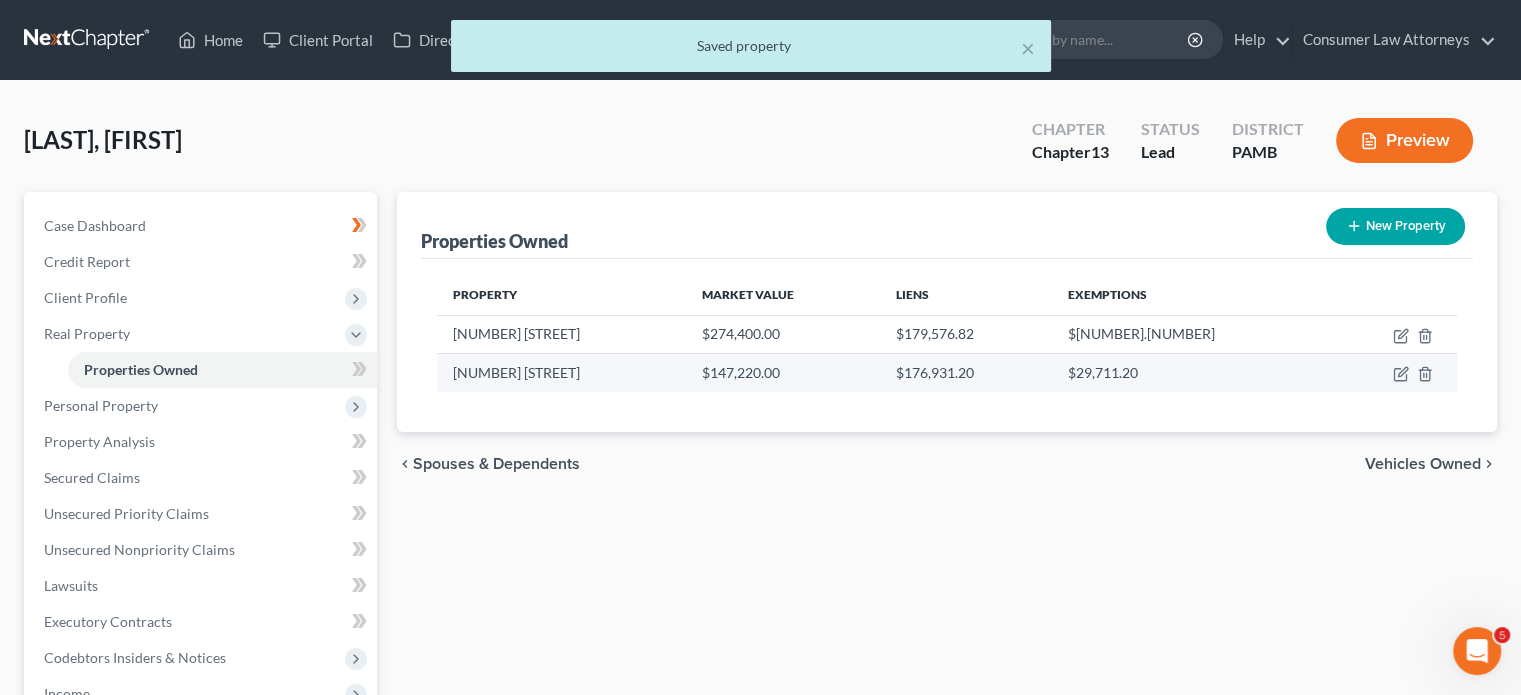 click on "$147,220.00" at bounding box center (783, 373) 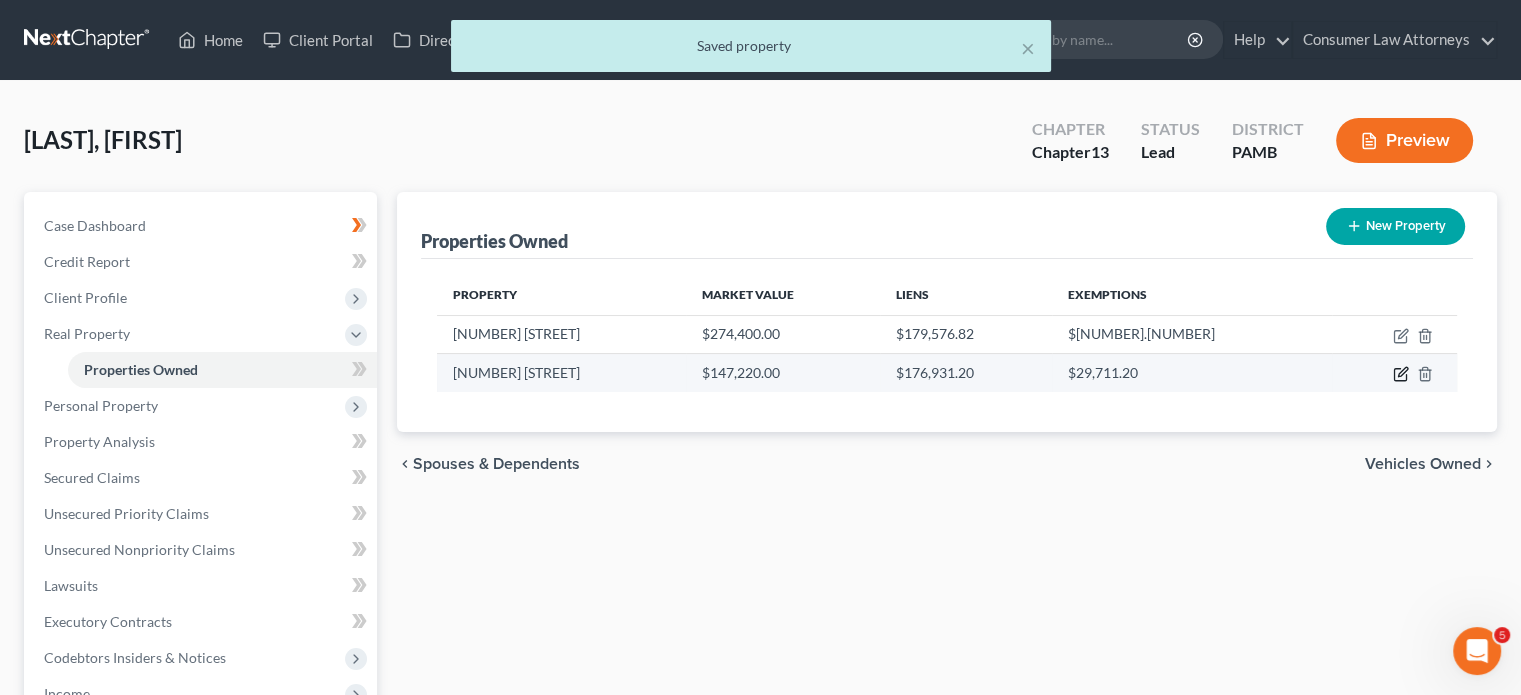 click 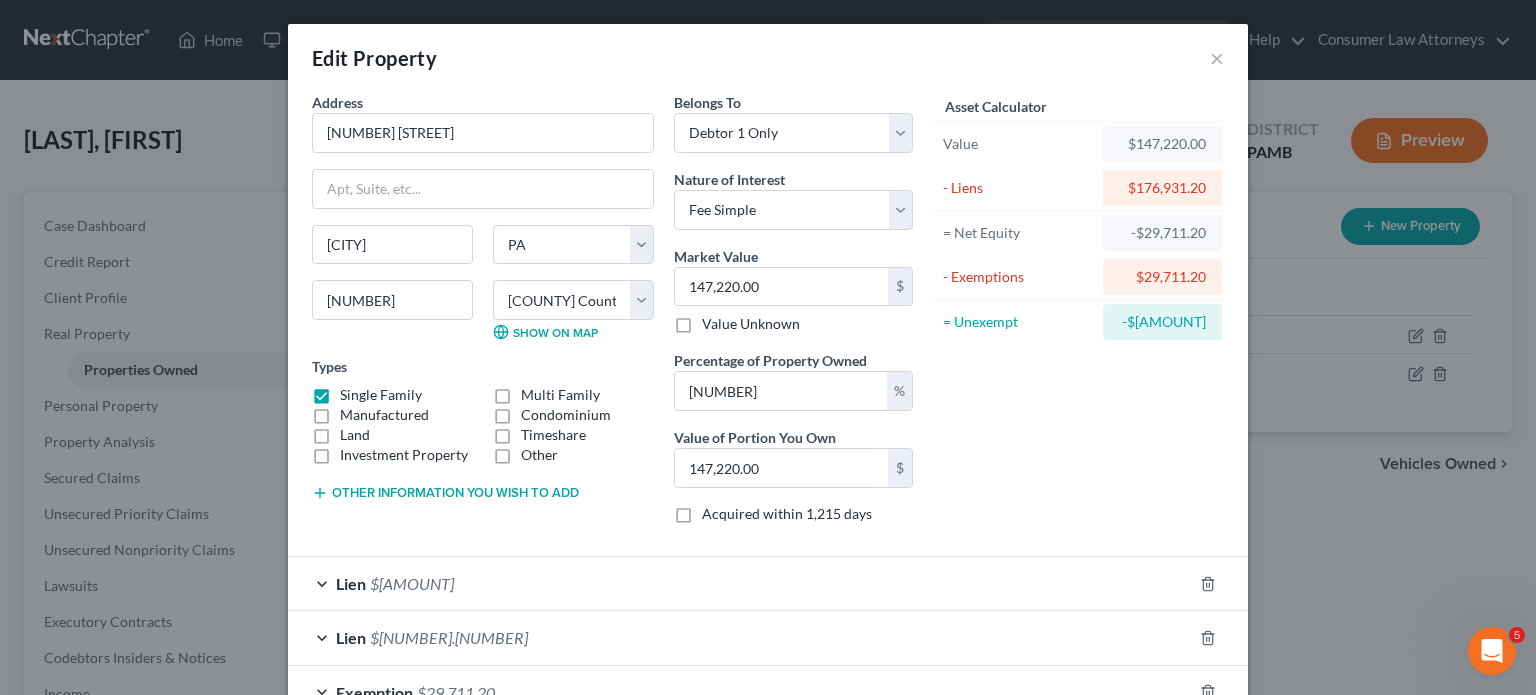 scroll, scrollTop: 131, scrollLeft: 0, axis: vertical 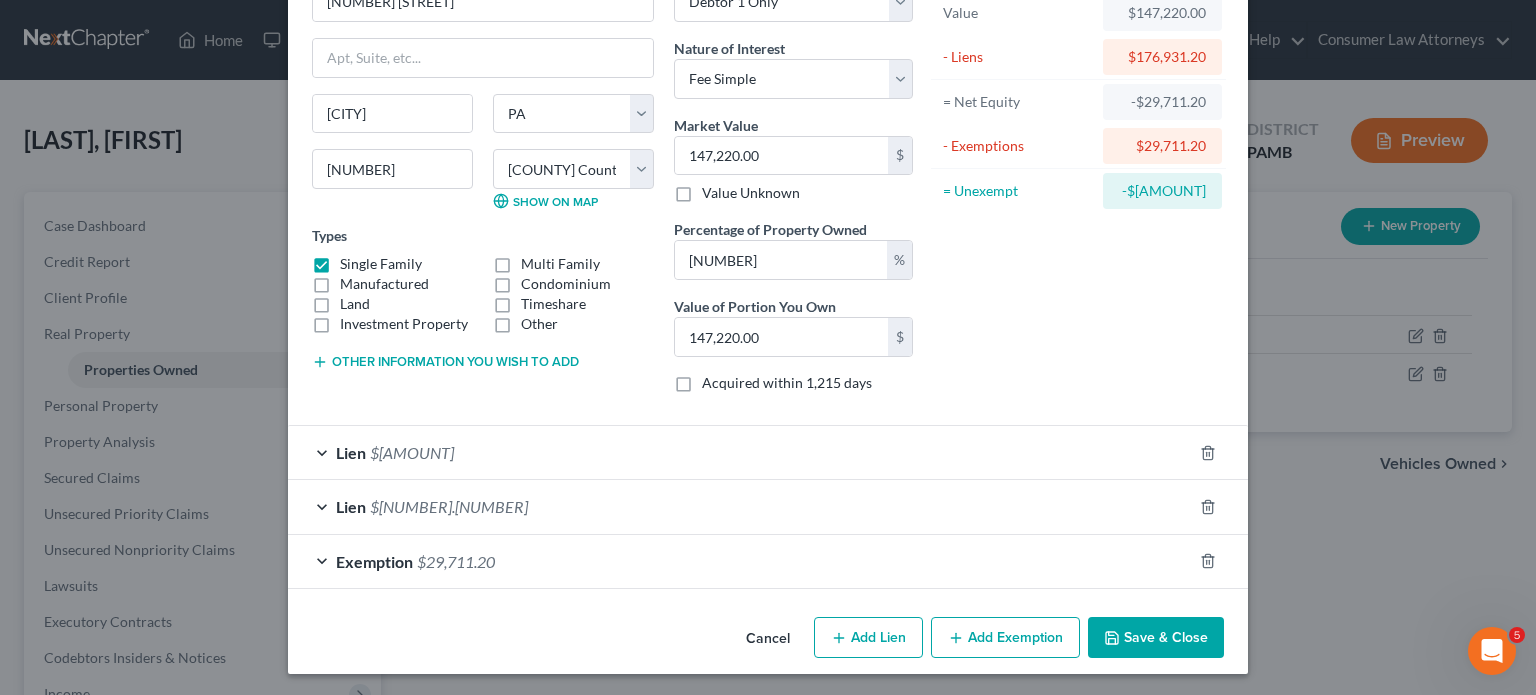 click on "Add Exemption" at bounding box center (1005, 638) 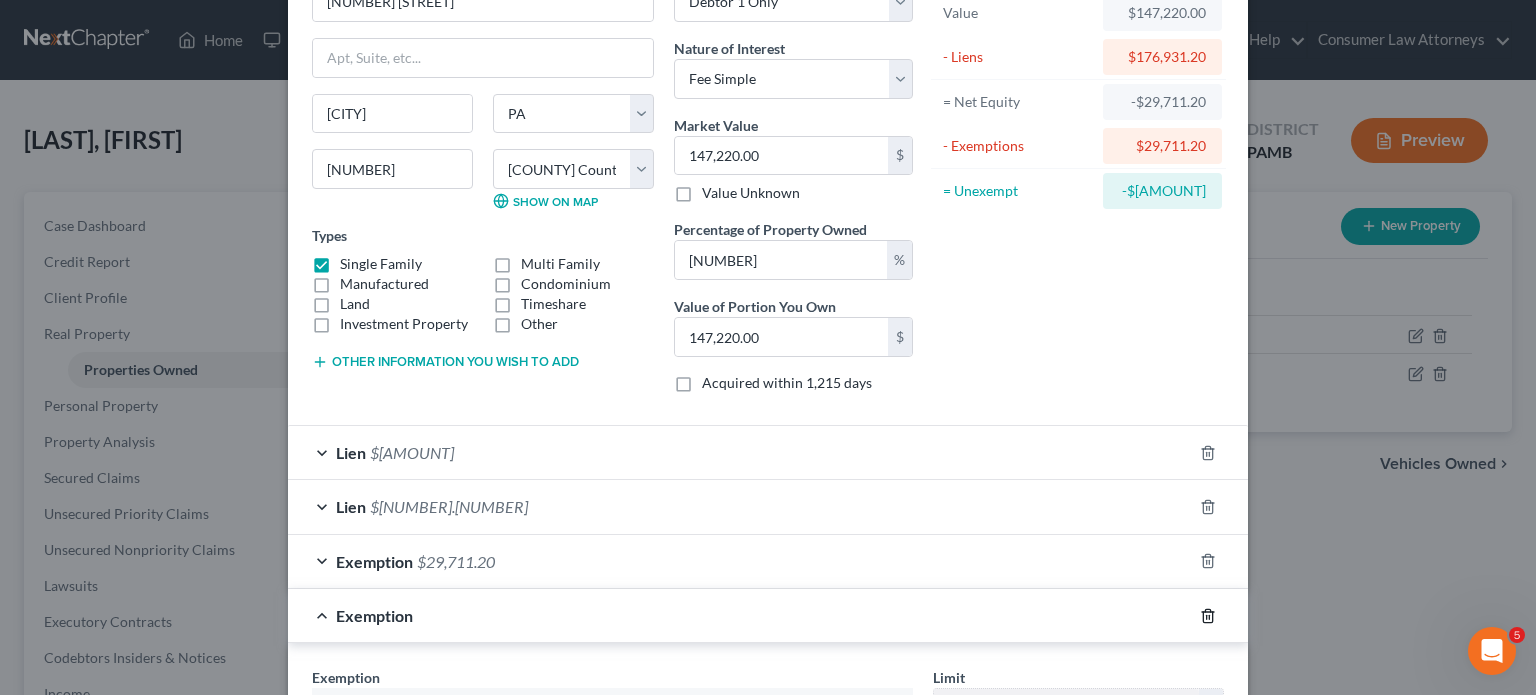 click 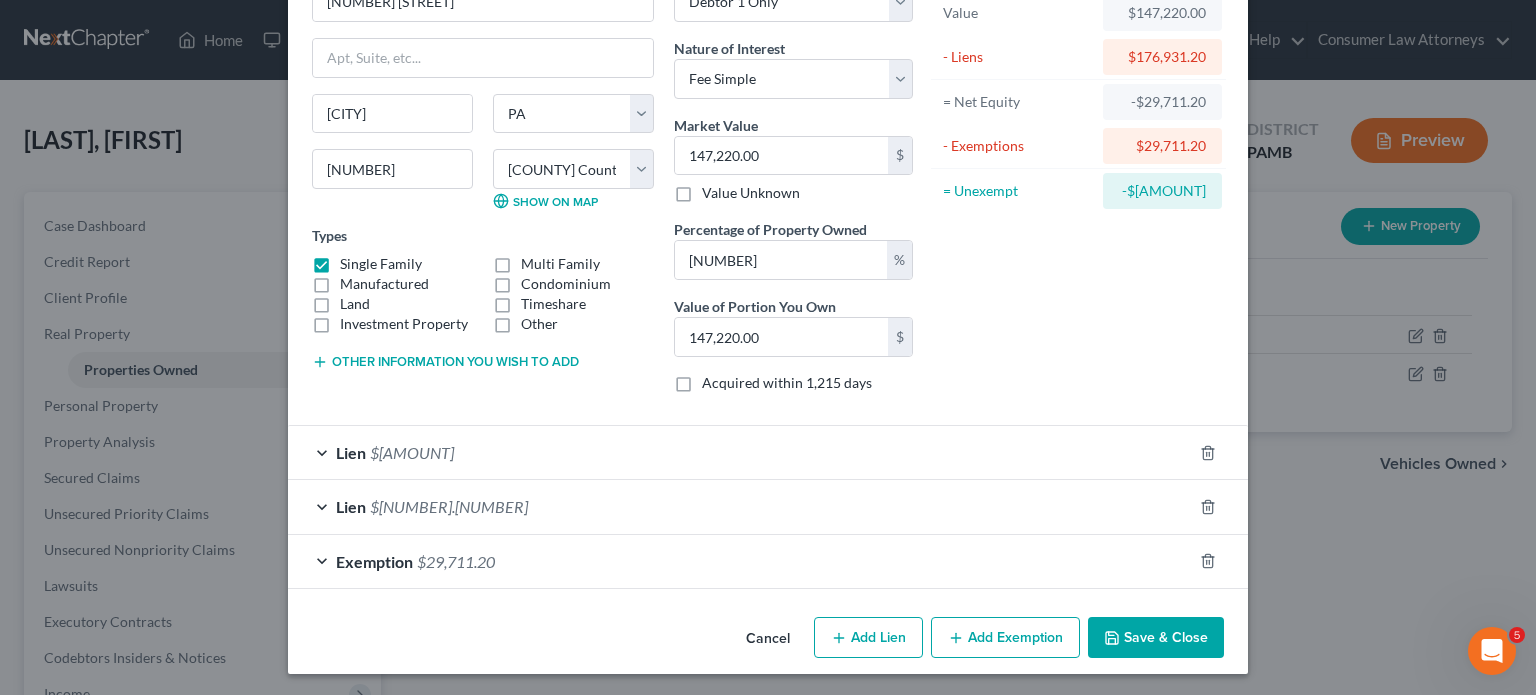 click on "Exemption $29,711.20" at bounding box center [740, 561] 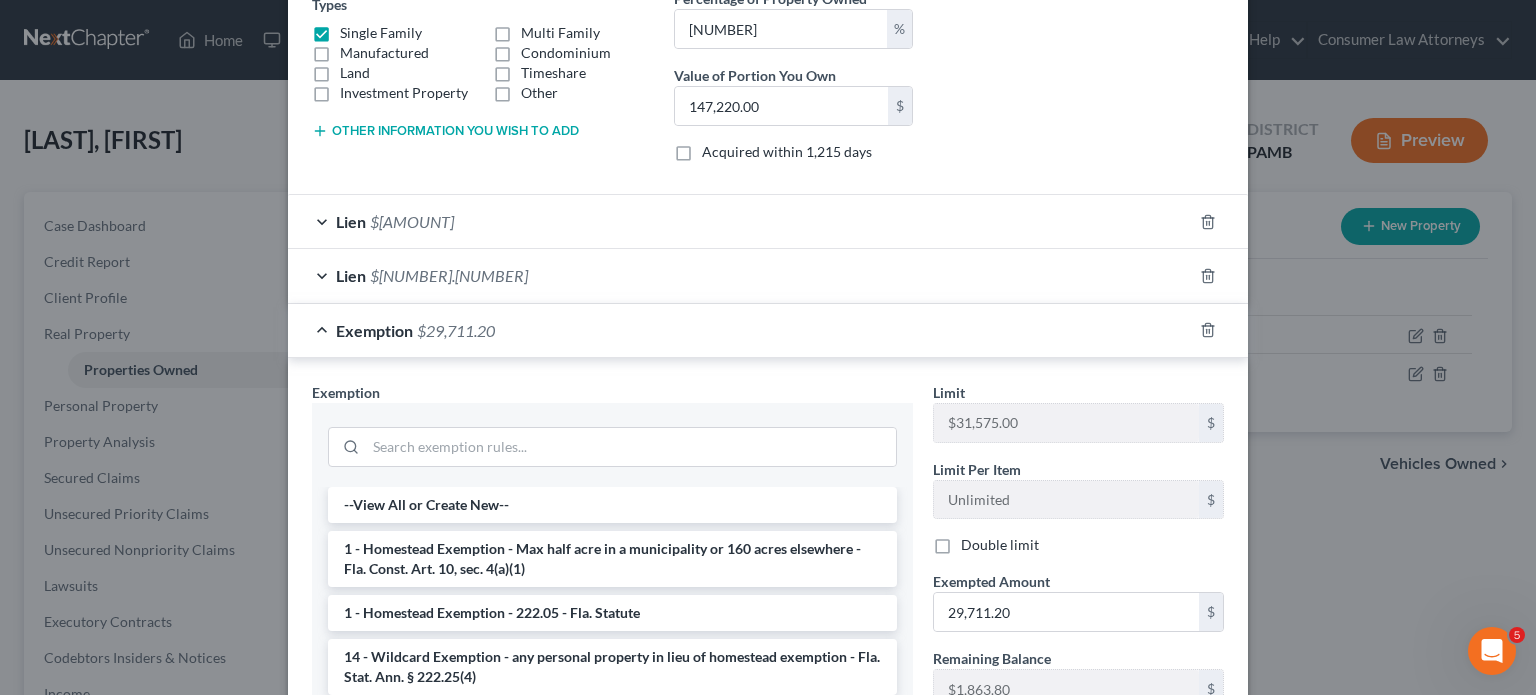 scroll, scrollTop: 380, scrollLeft: 0, axis: vertical 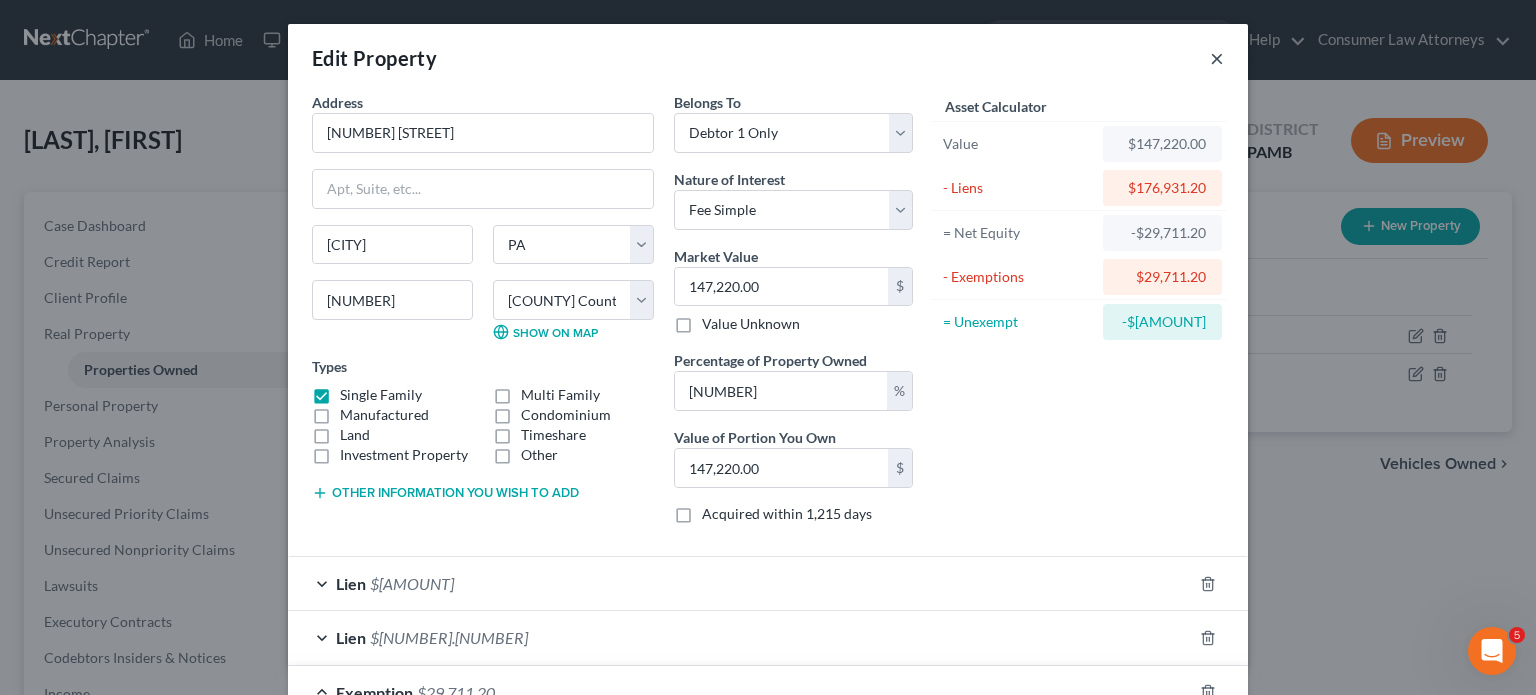 click on "×" at bounding box center (1217, 58) 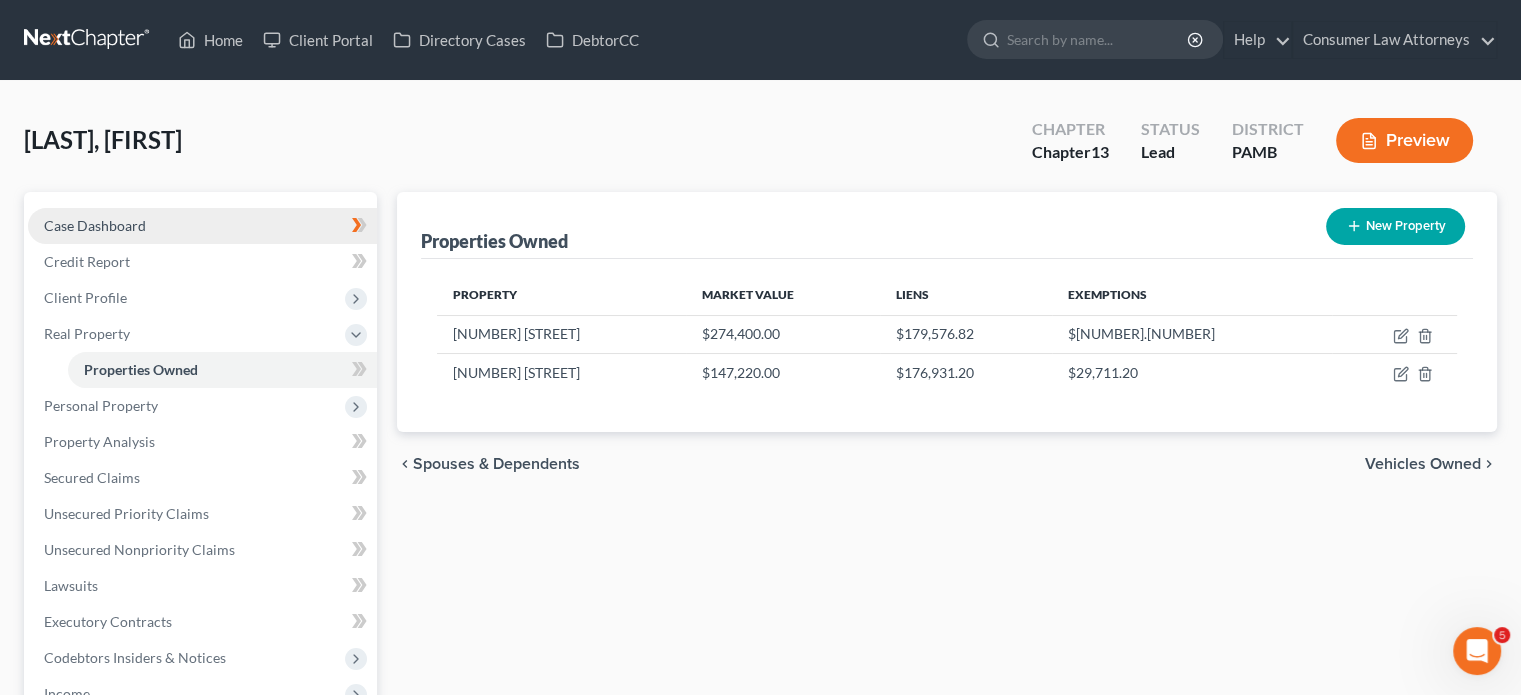 click on "Case Dashboard" at bounding box center [95, 225] 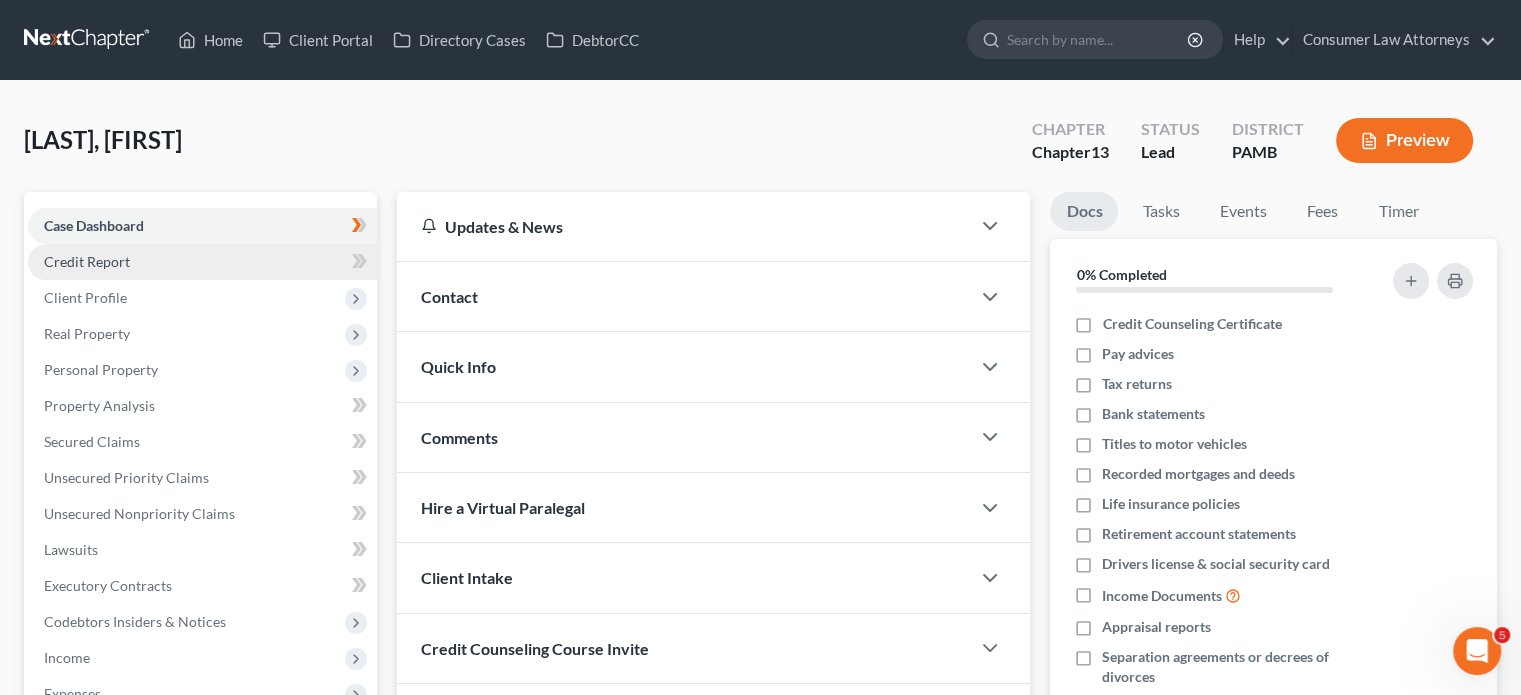 click on "Credit Report" at bounding box center (202, 262) 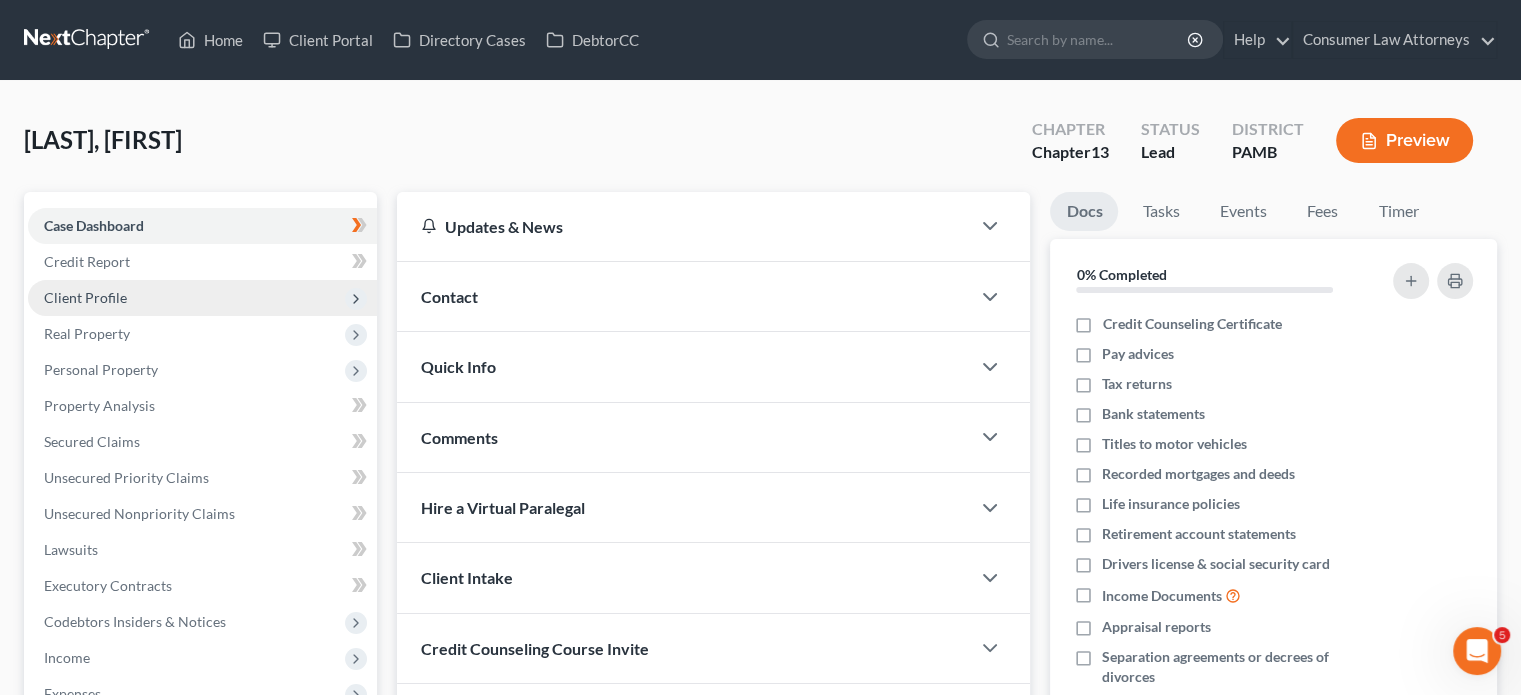 click on "Client Profile" at bounding box center (202, 298) 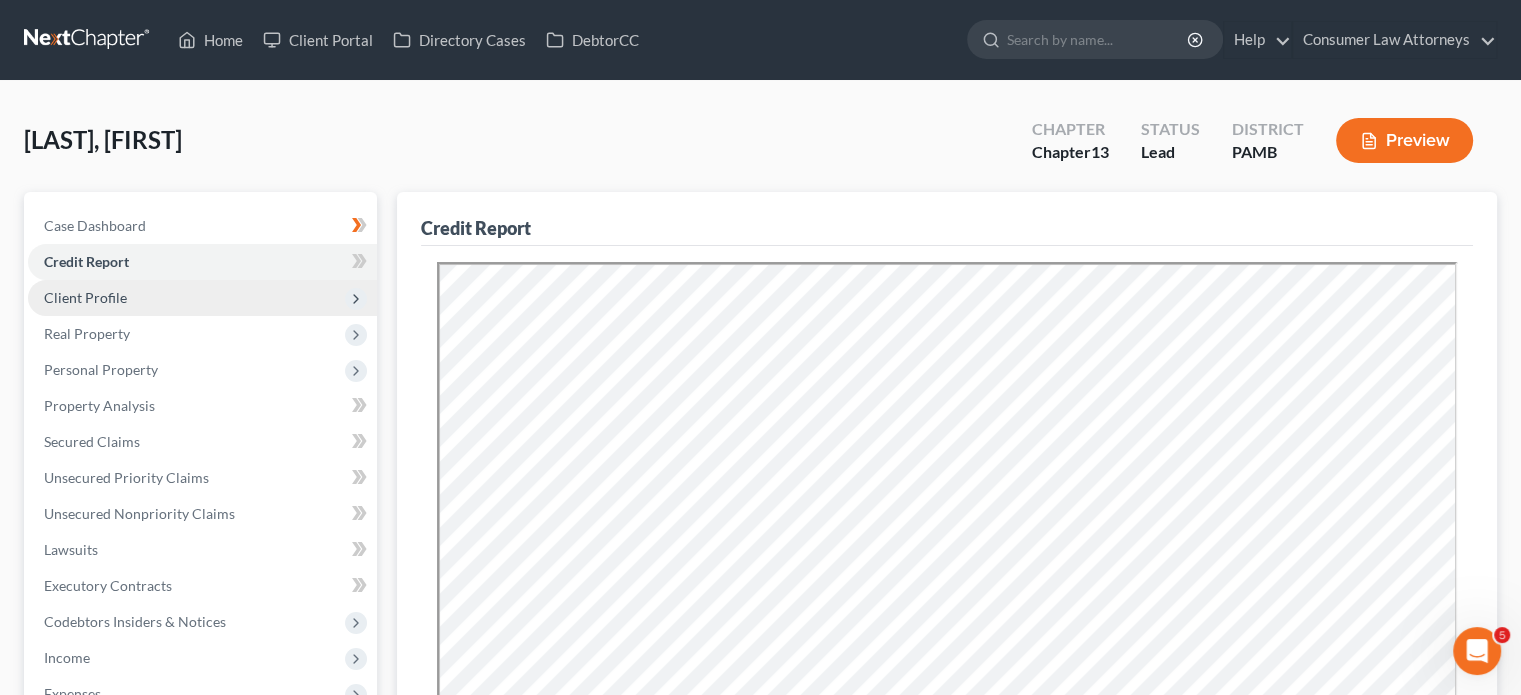 scroll, scrollTop: 0, scrollLeft: 0, axis: both 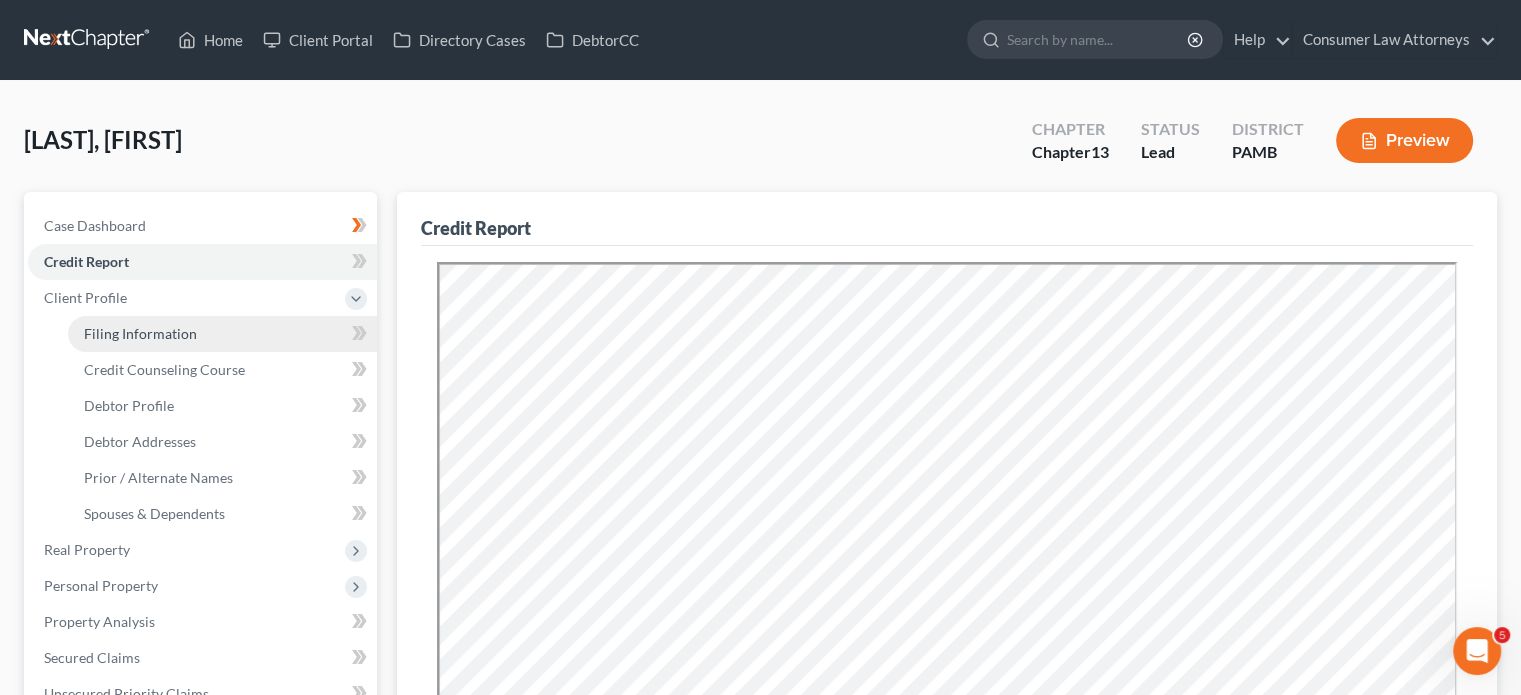 click on "Filing Information" at bounding box center (140, 333) 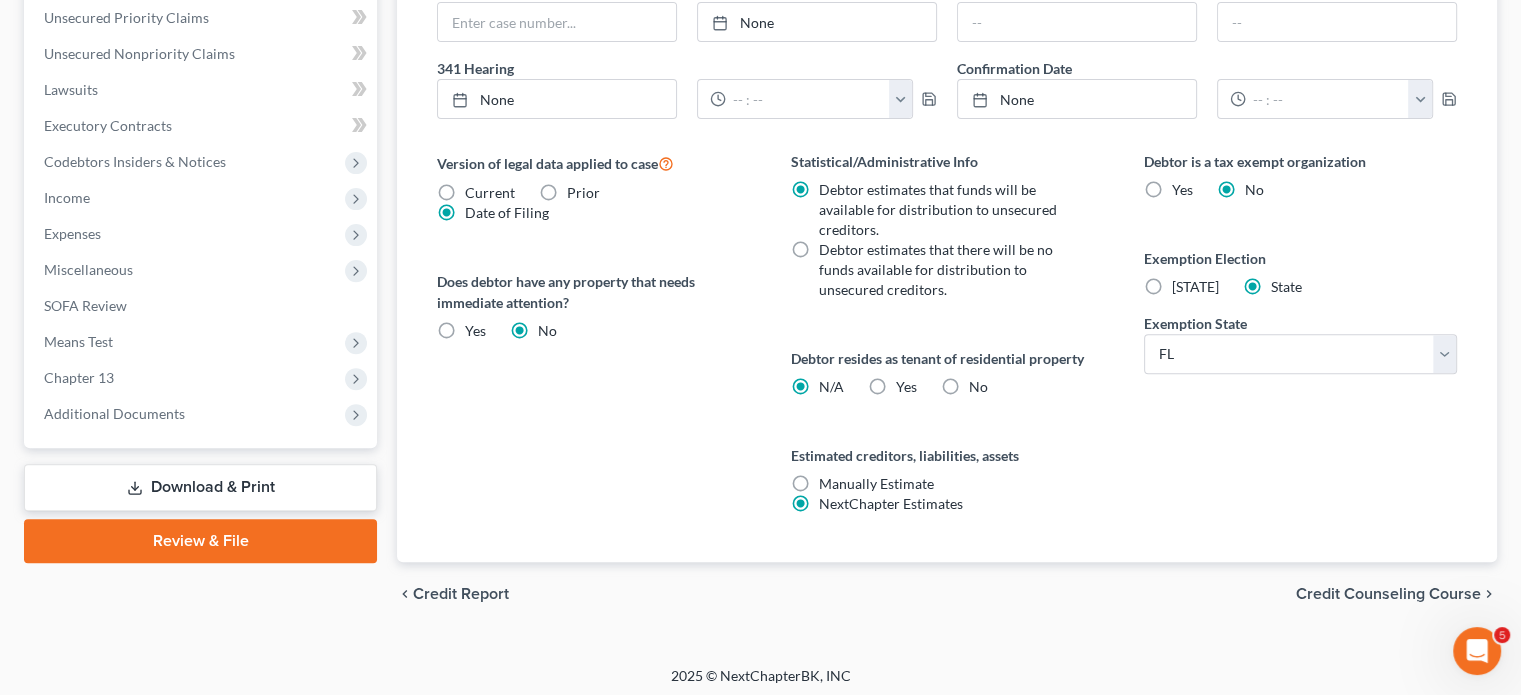 scroll, scrollTop: 678, scrollLeft: 0, axis: vertical 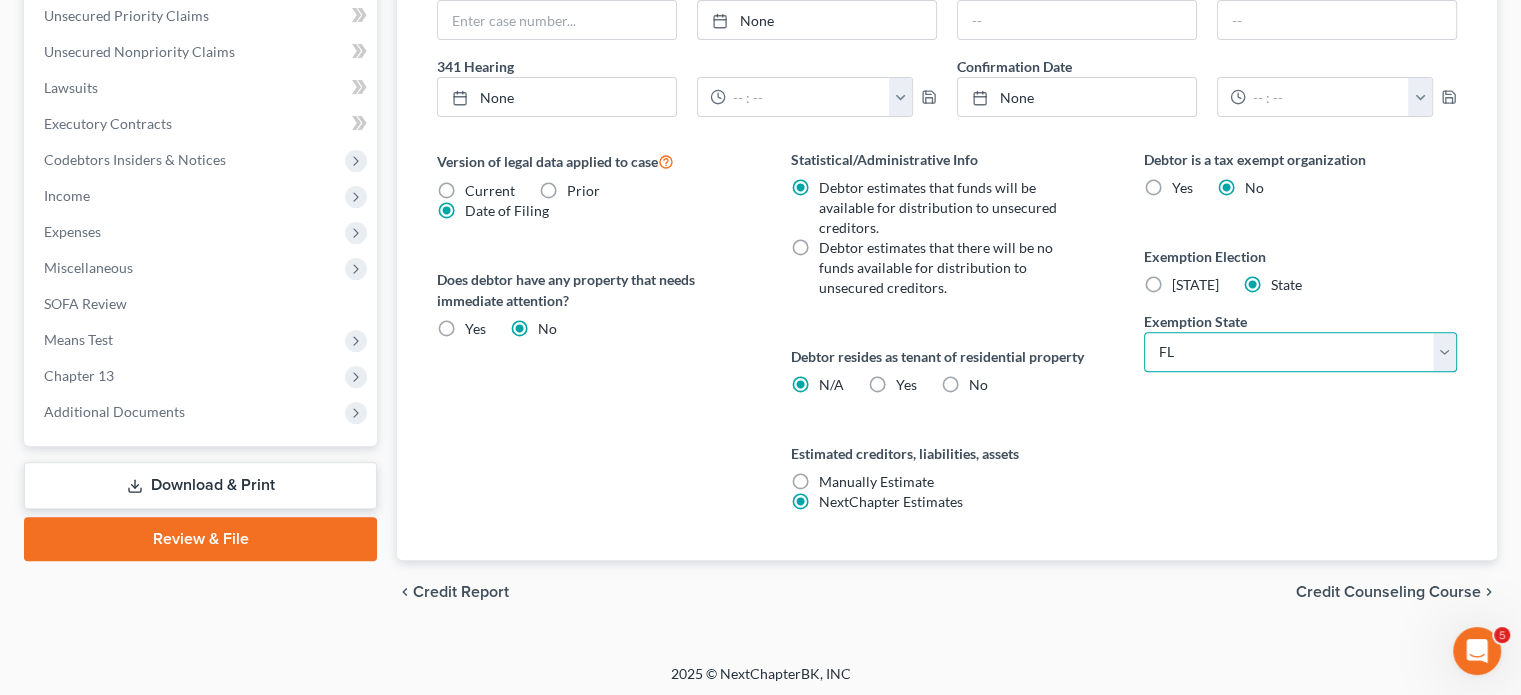 click on "State AL AK AR AZ CA CO CT DE DC FL GA GU HI ID IL IN IA KS KY LA ME MD MA MI MN MS MO MT NC ND NE NV NH NJ NM NY OH OK OR PA PR RI SC SD TN TX UT VI VA VT WA WV WI WY" at bounding box center (1300, 352) 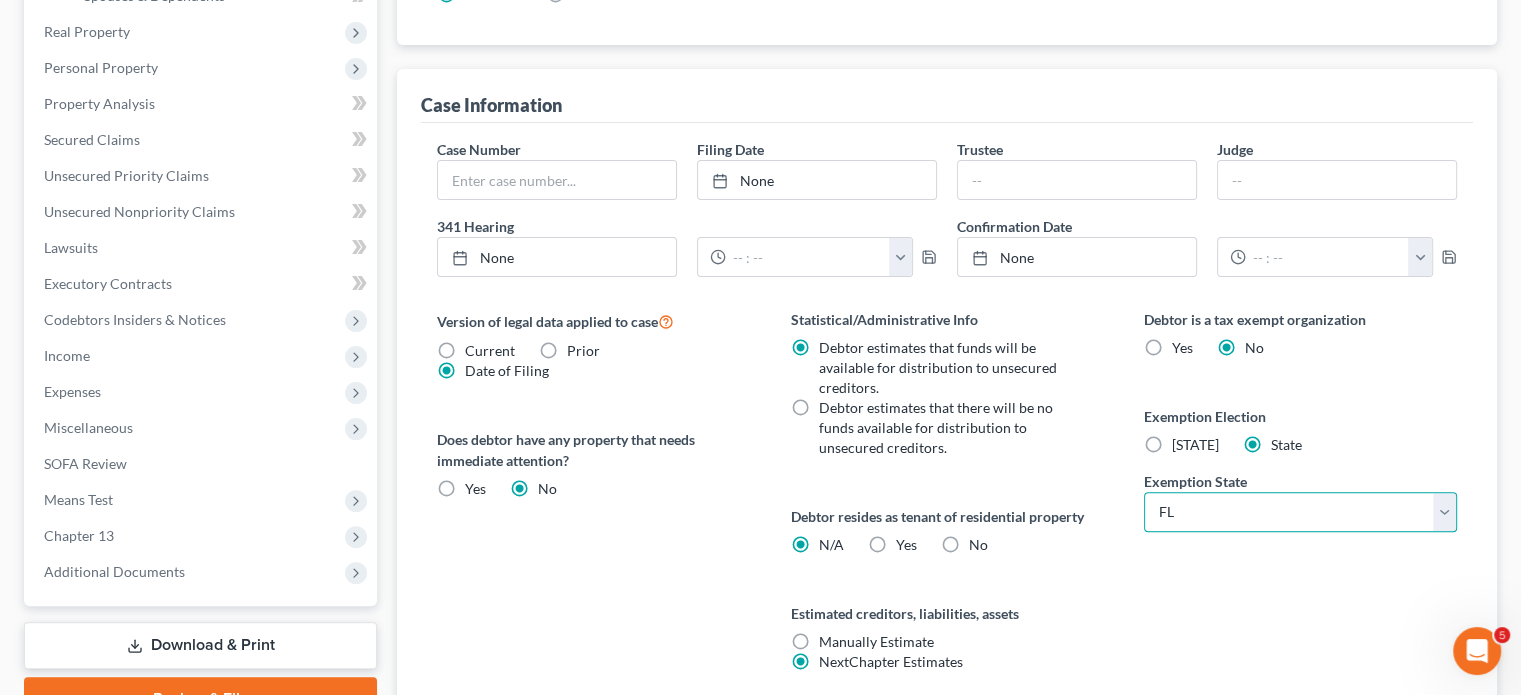 scroll, scrollTop: 520, scrollLeft: 0, axis: vertical 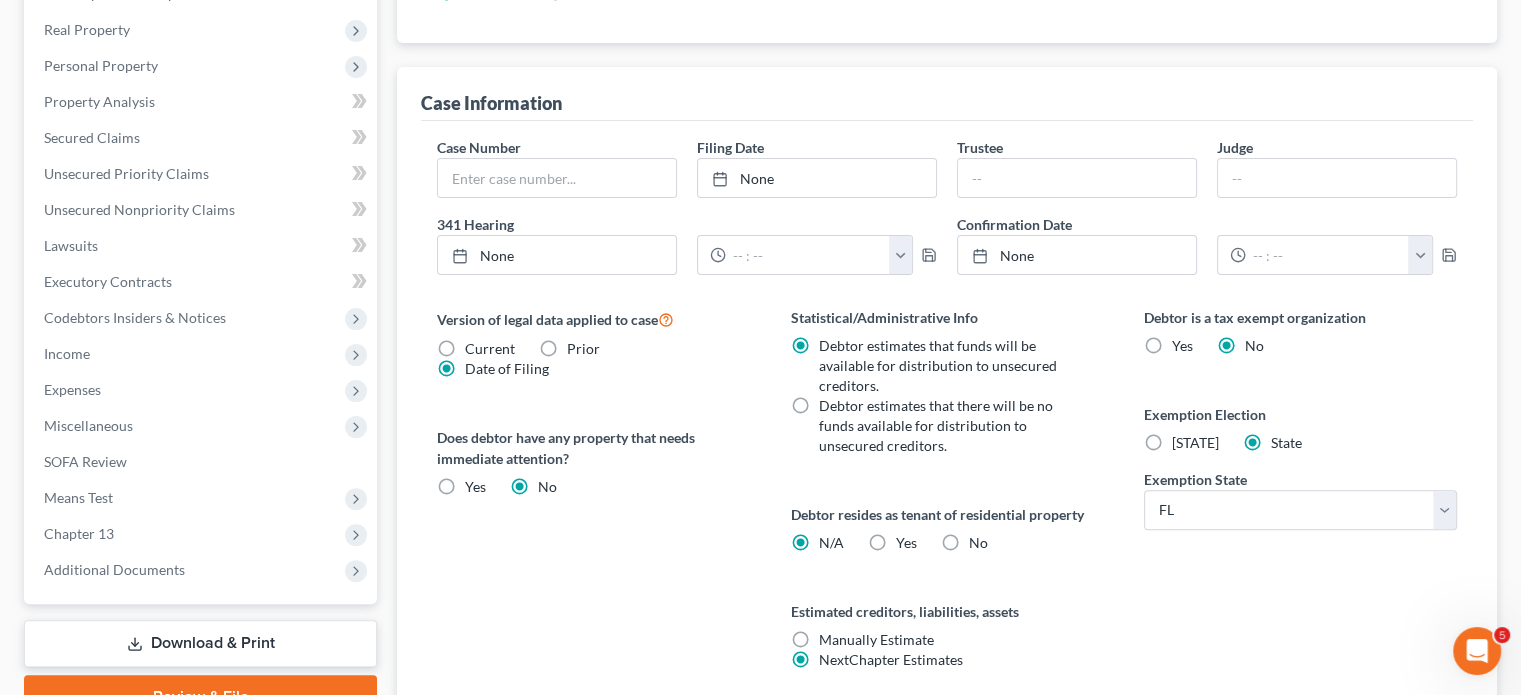 click on "[STATE]" at bounding box center (1195, 443) 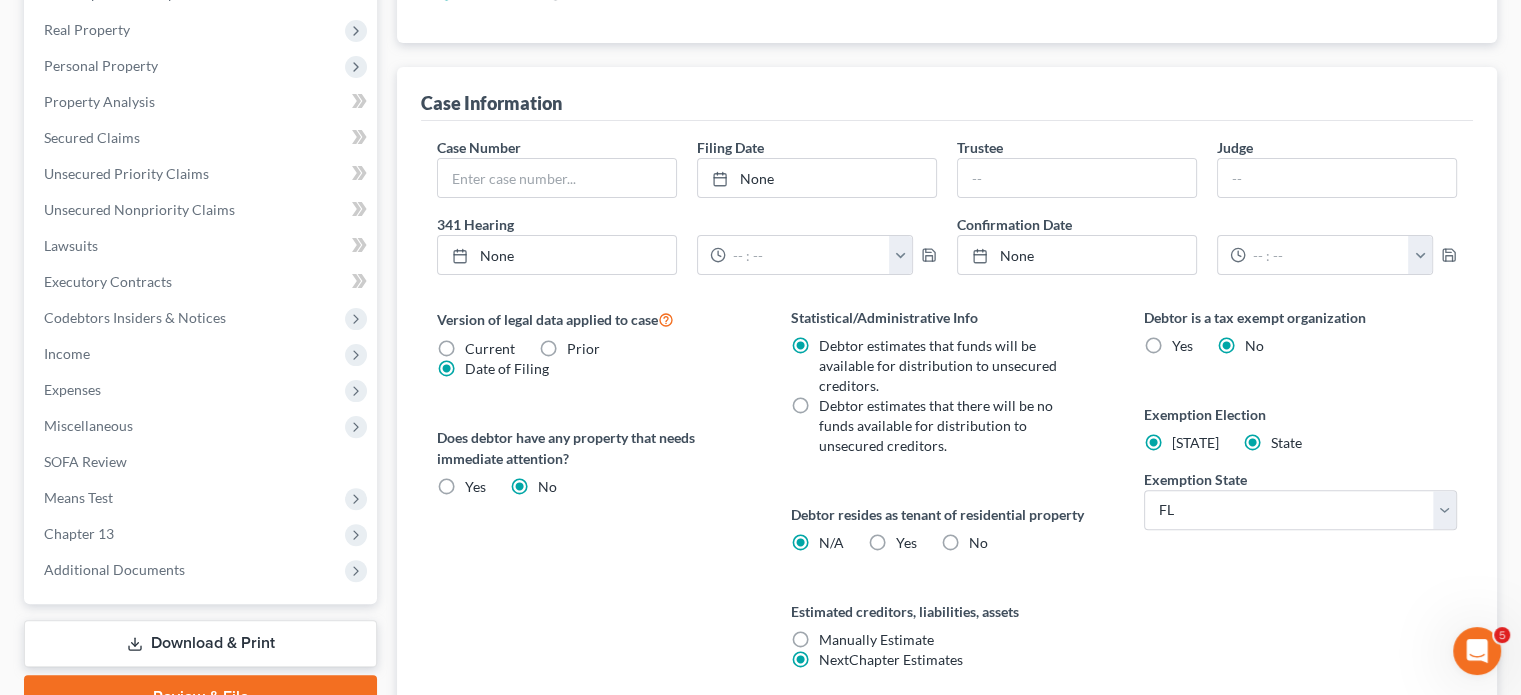 radio on "false" 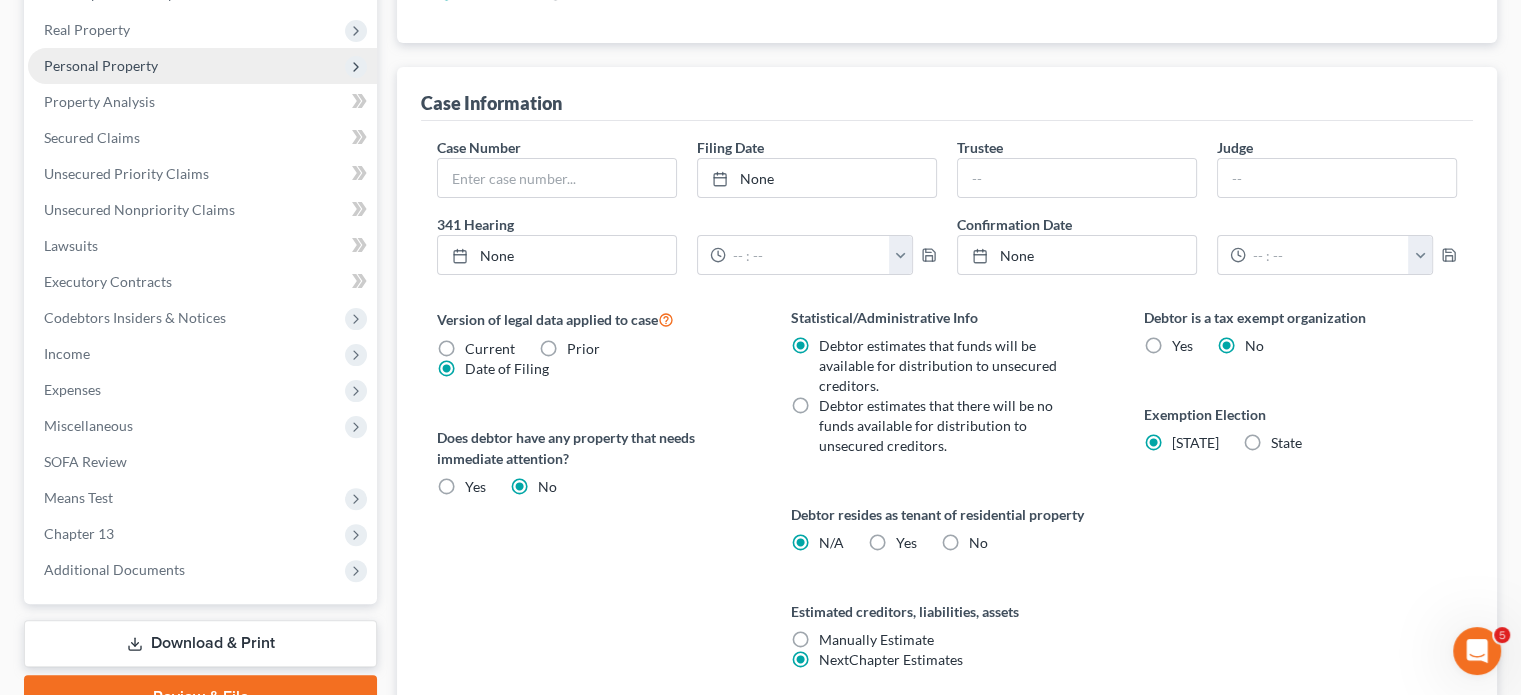click on "Personal Property" at bounding box center (101, 65) 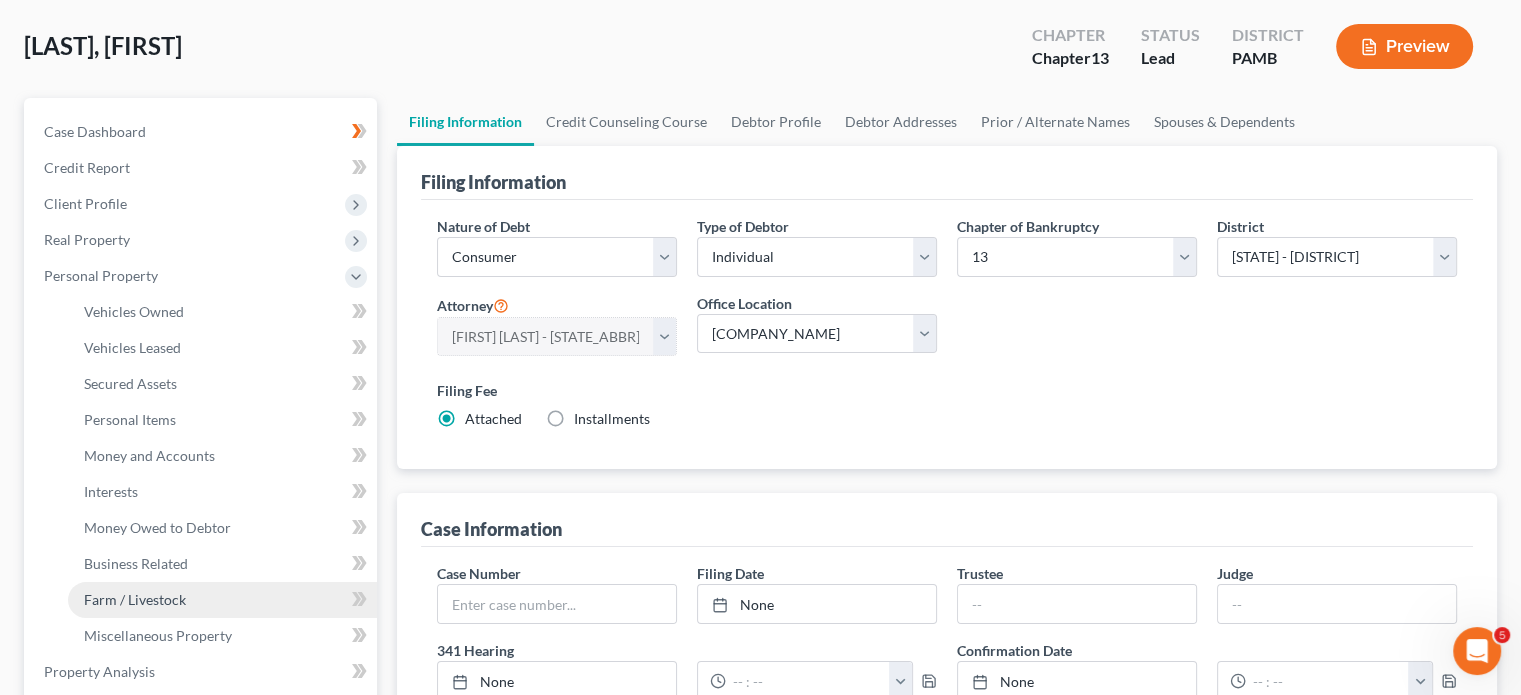 scroll, scrollTop: 87, scrollLeft: 0, axis: vertical 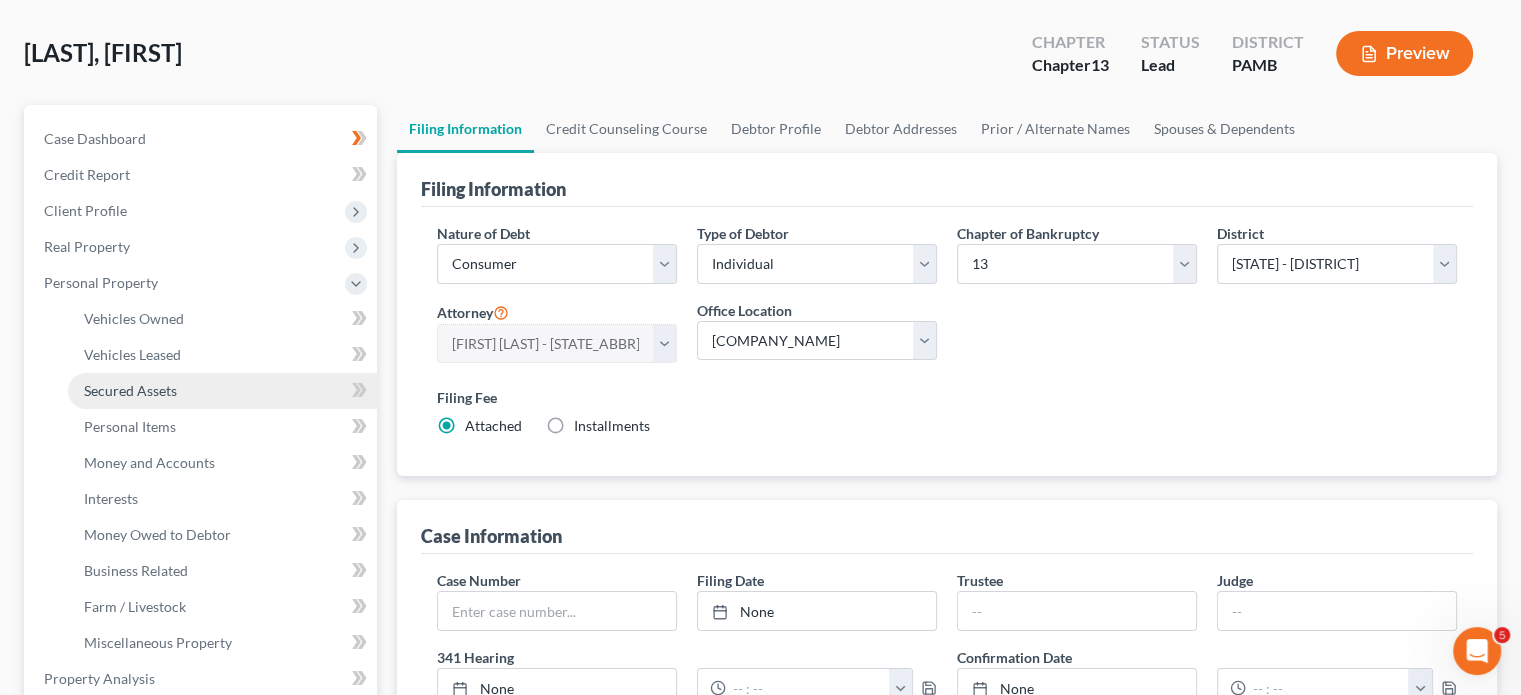 click on "Secured Assets" at bounding box center (130, 390) 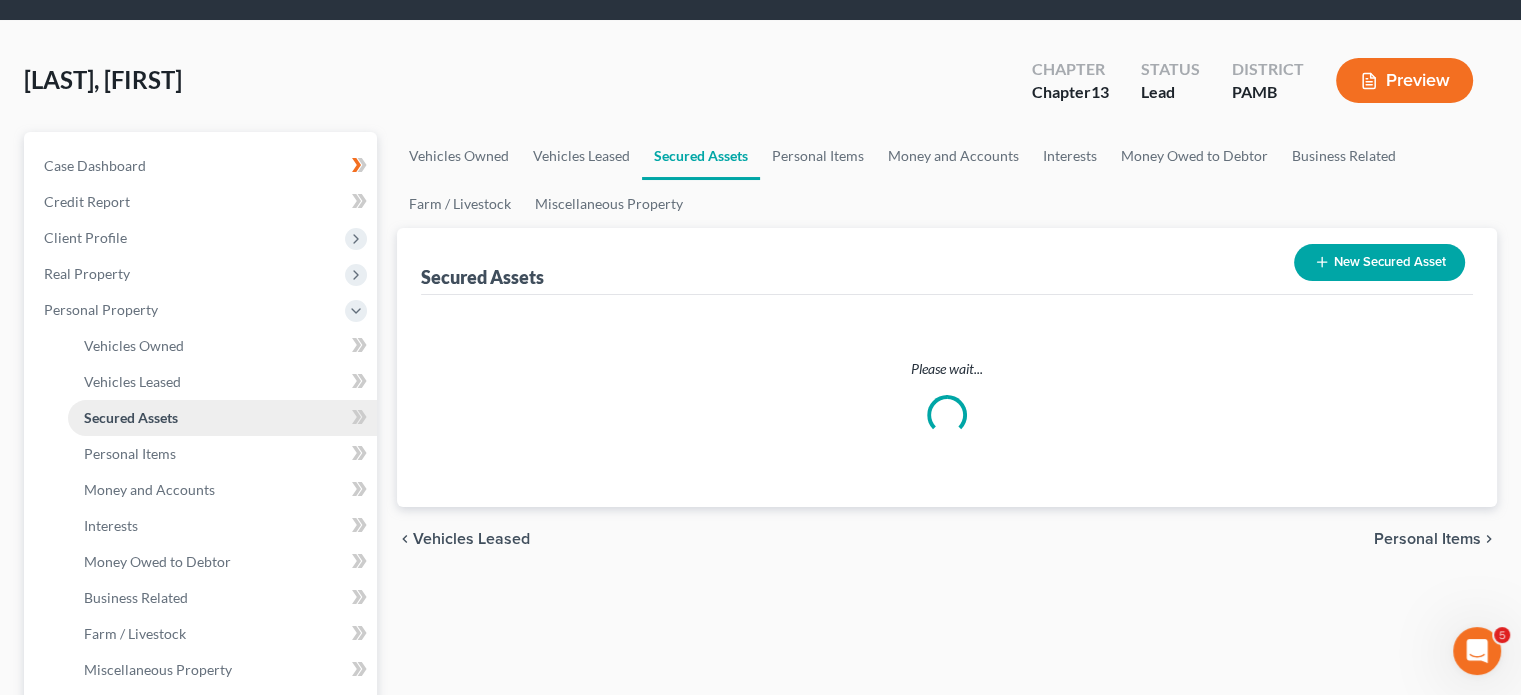 scroll, scrollTop: 0, scrollLeft: 0, axis: both 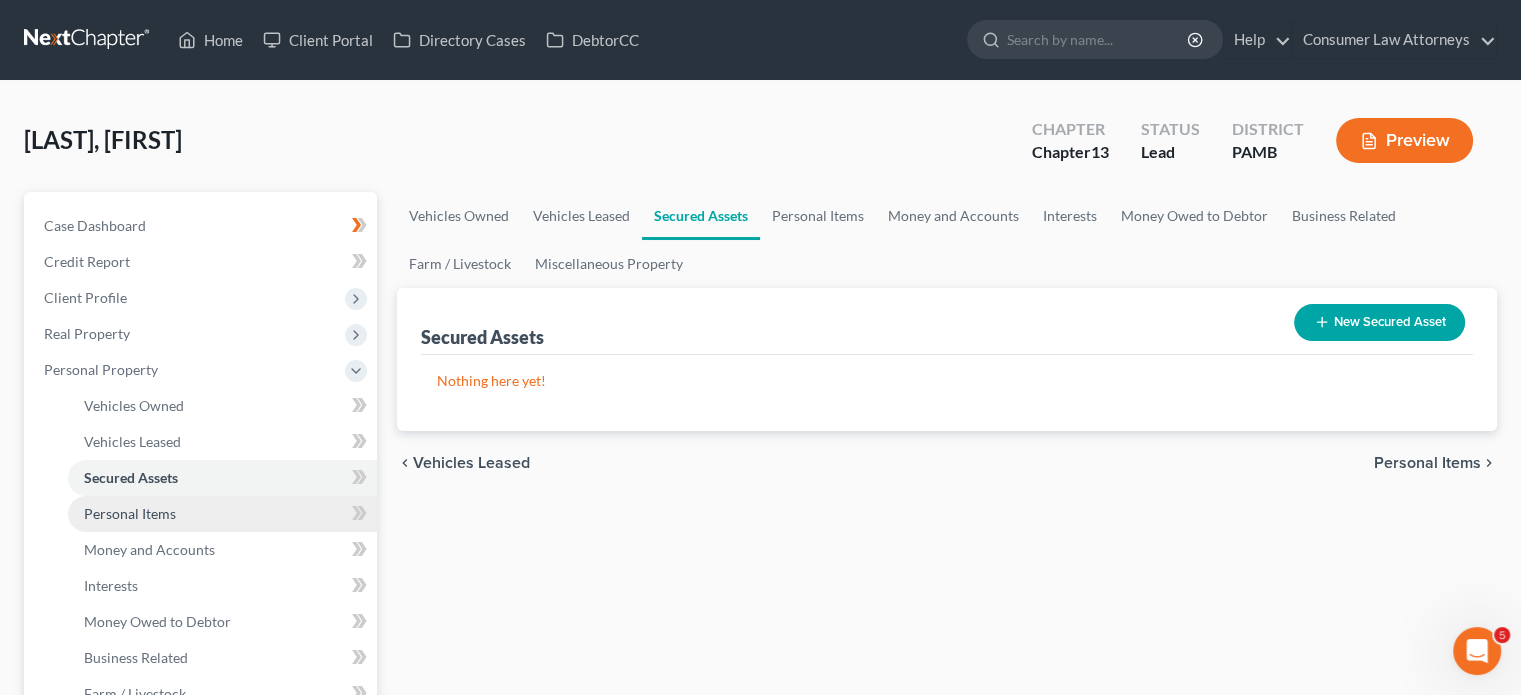click on "Personal Items" at bounding box center (130, 513) 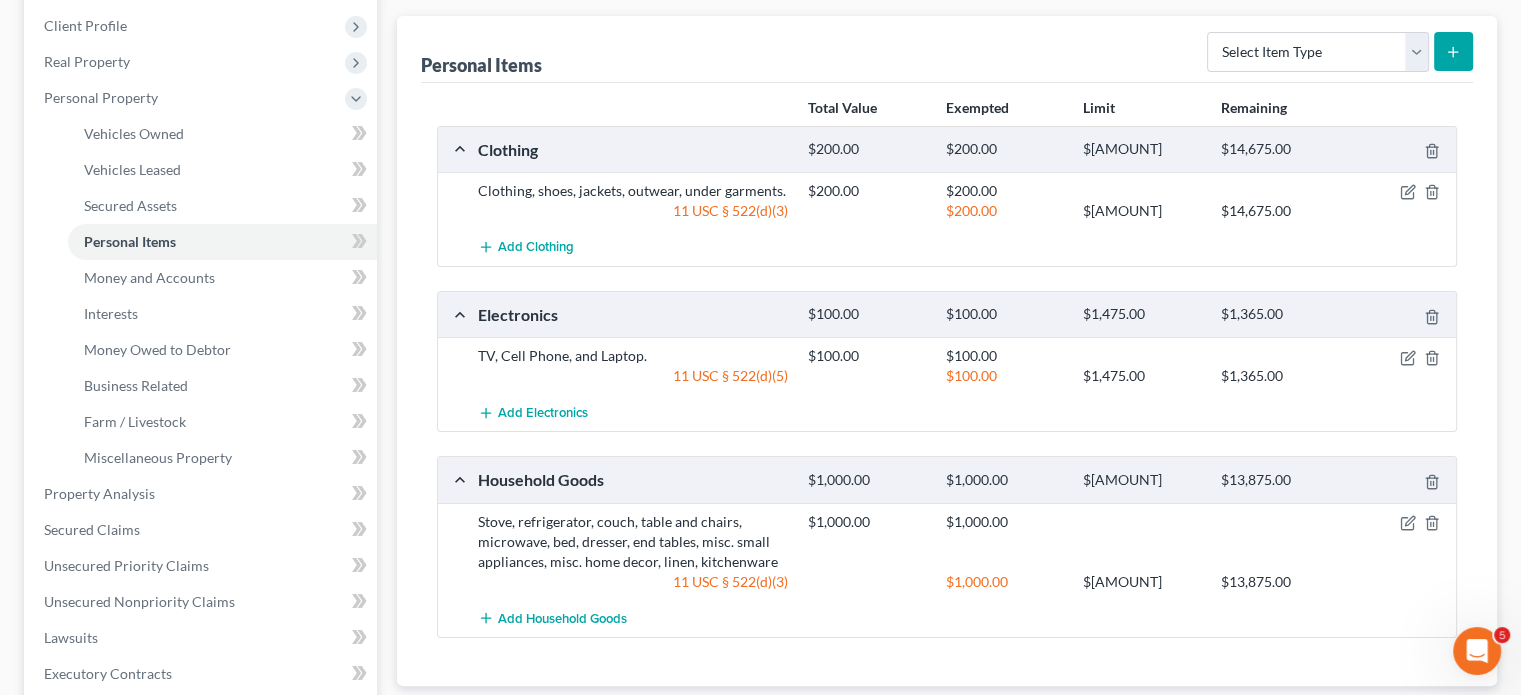 scroll, scrollTop: 262, scrollLeft: 0, axis: vertical 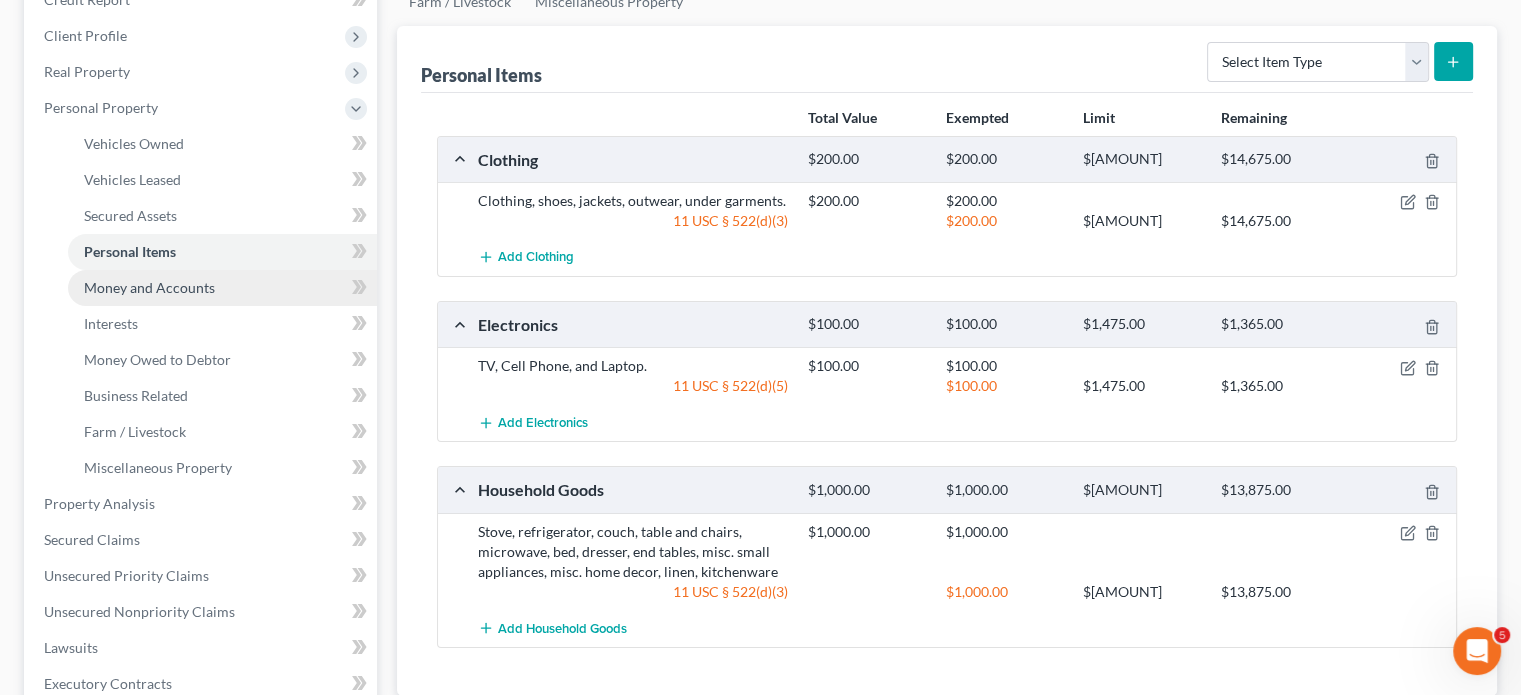 click on "Money and Accounts" at bounding box center (149, 287) 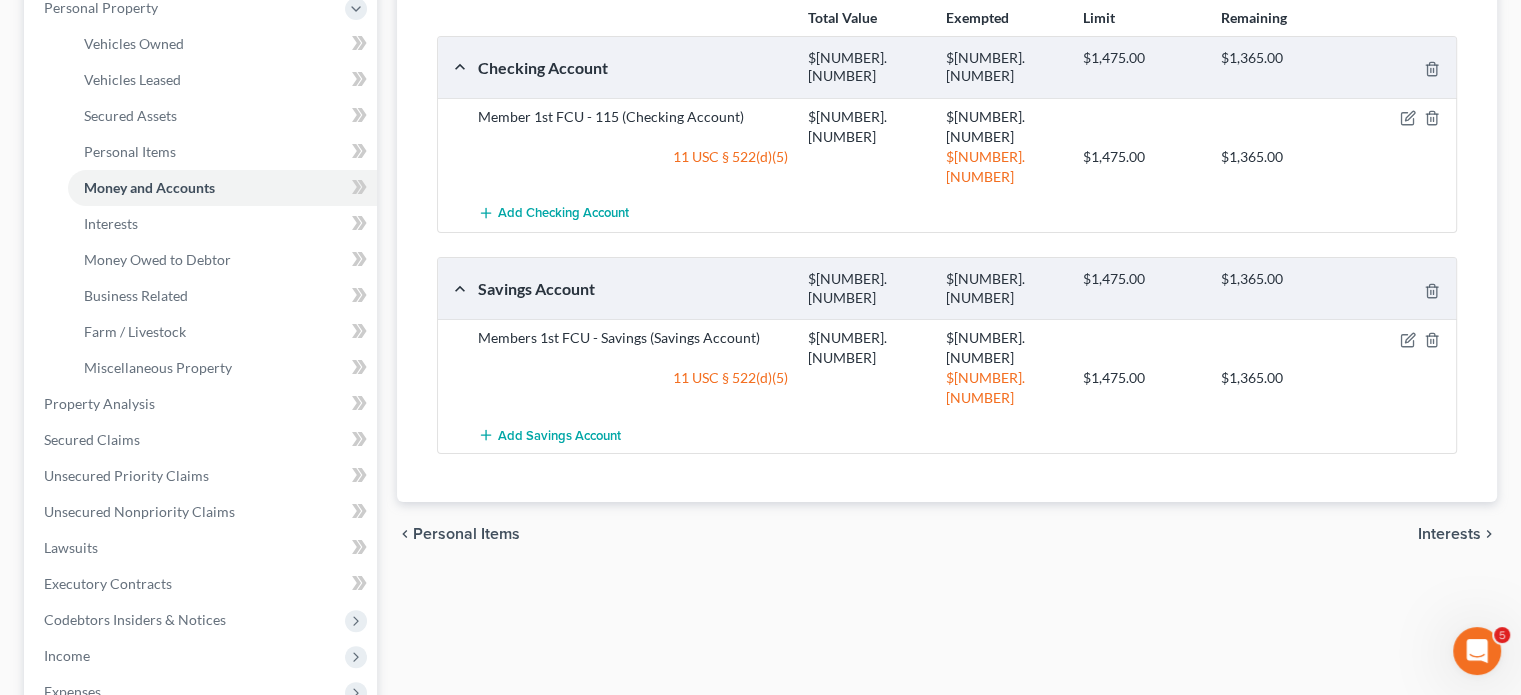 scroll, scrollTop: 348, scrollLeft: 0, axis: vertical 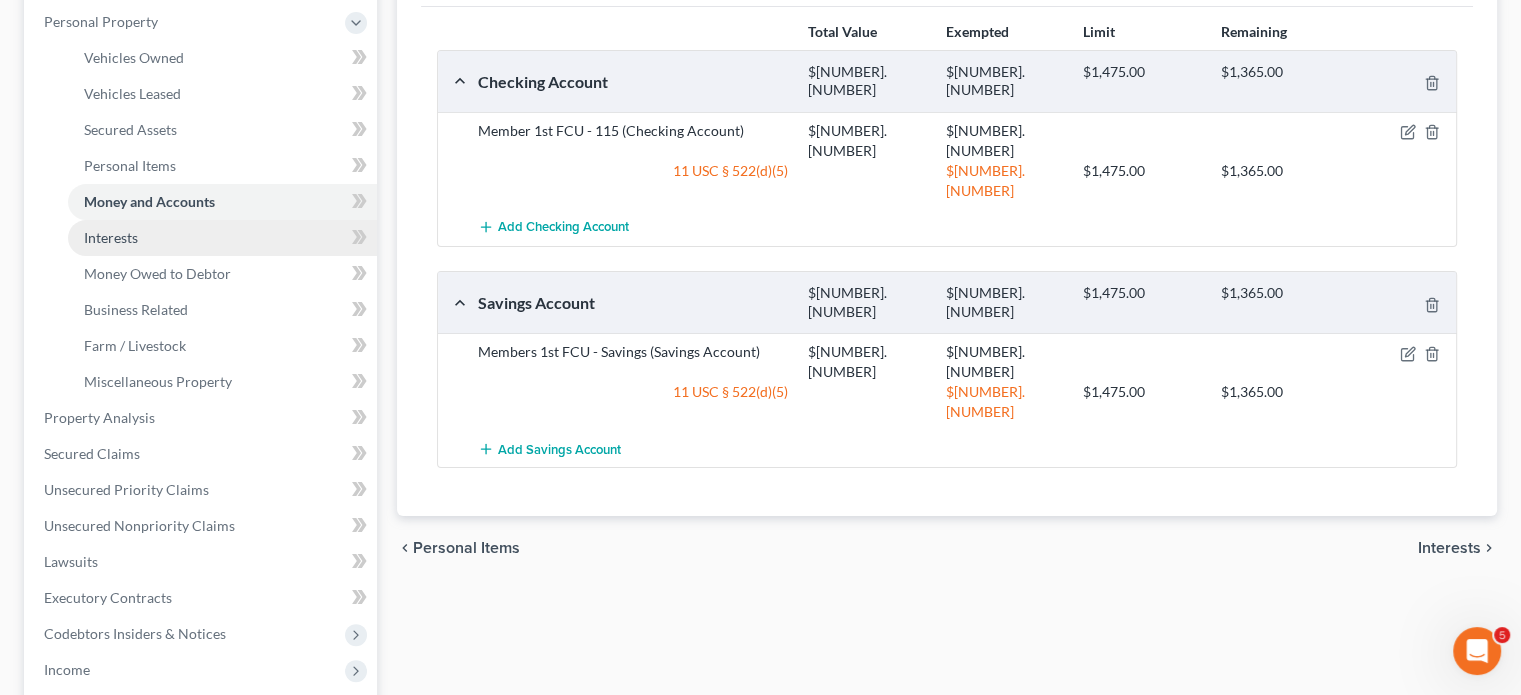 click on "Interests" at bounding box center (111, 237) 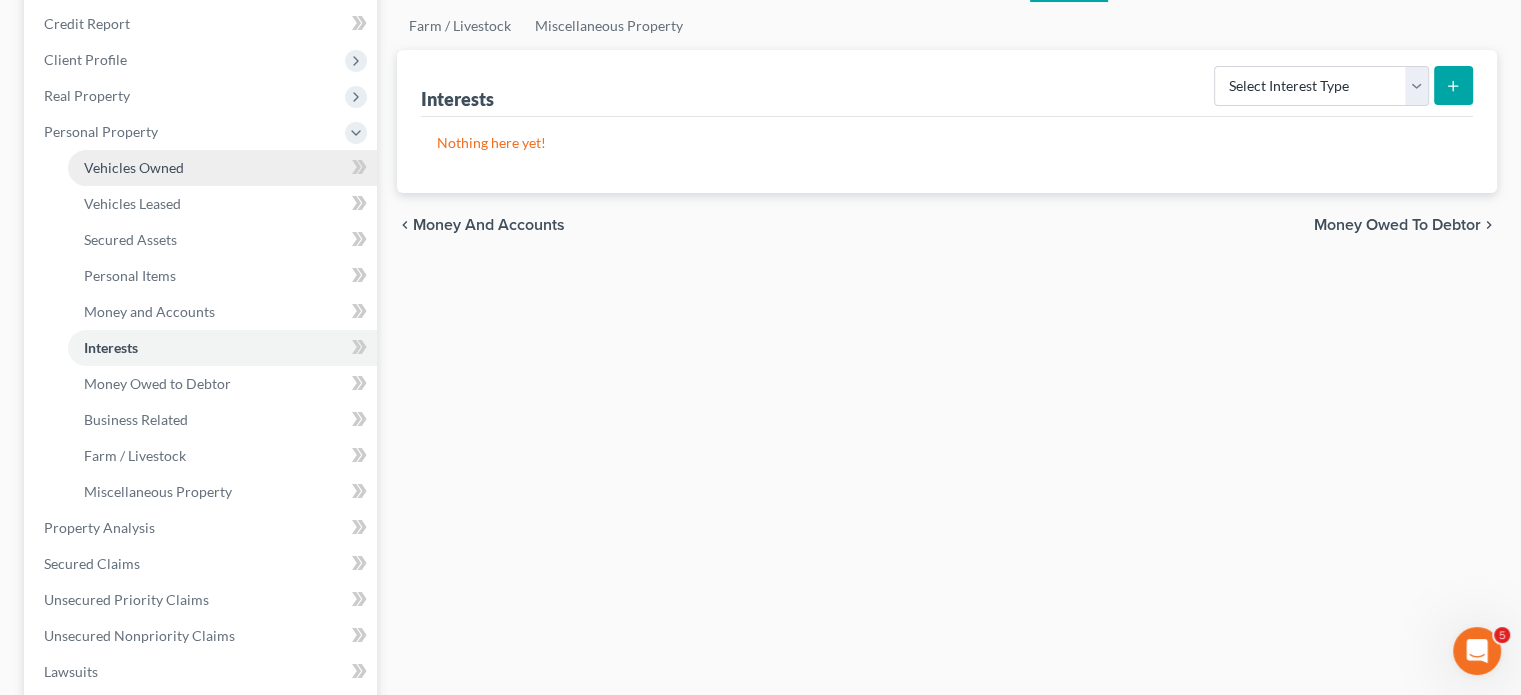 scroll, scrollTop: 240, scrollLeft: 0, axis: vertical 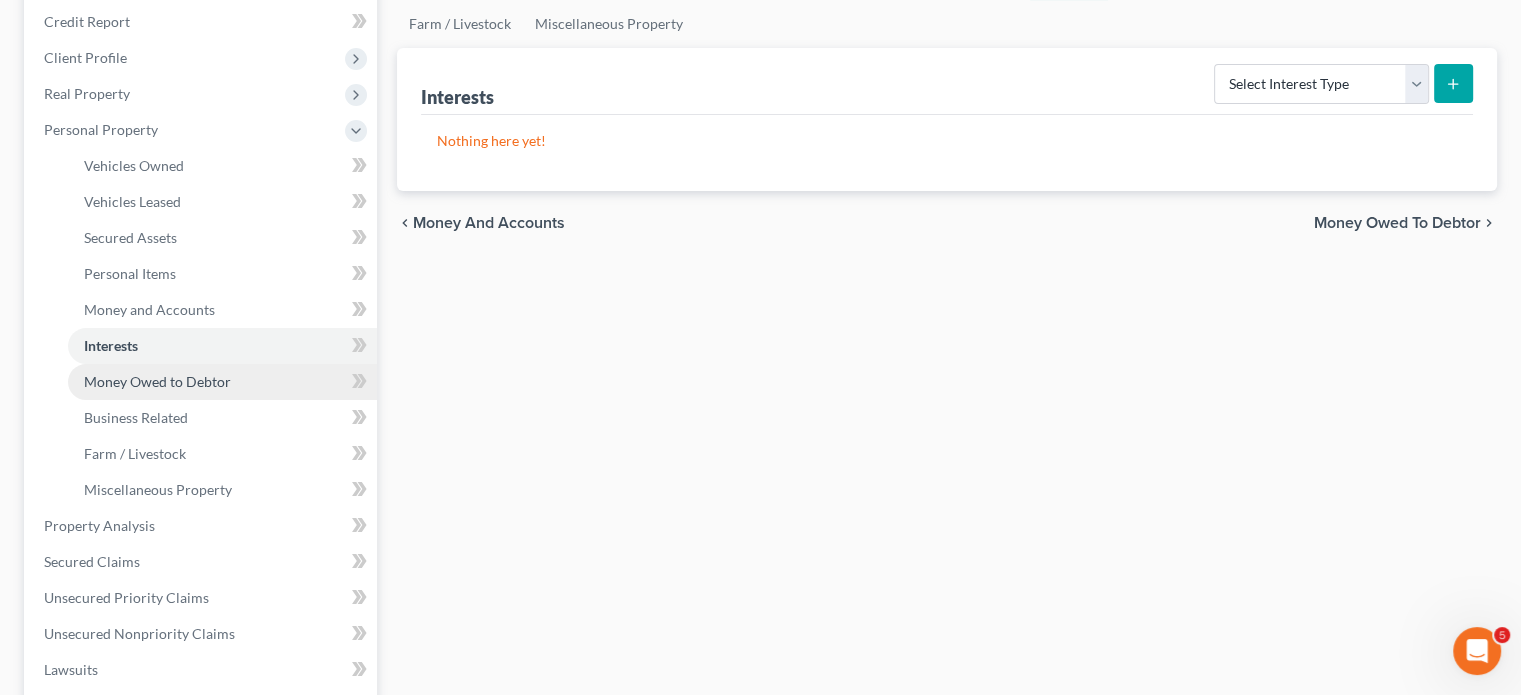 click on "Money Owed to Debtor" at bounding box center [157, 381] 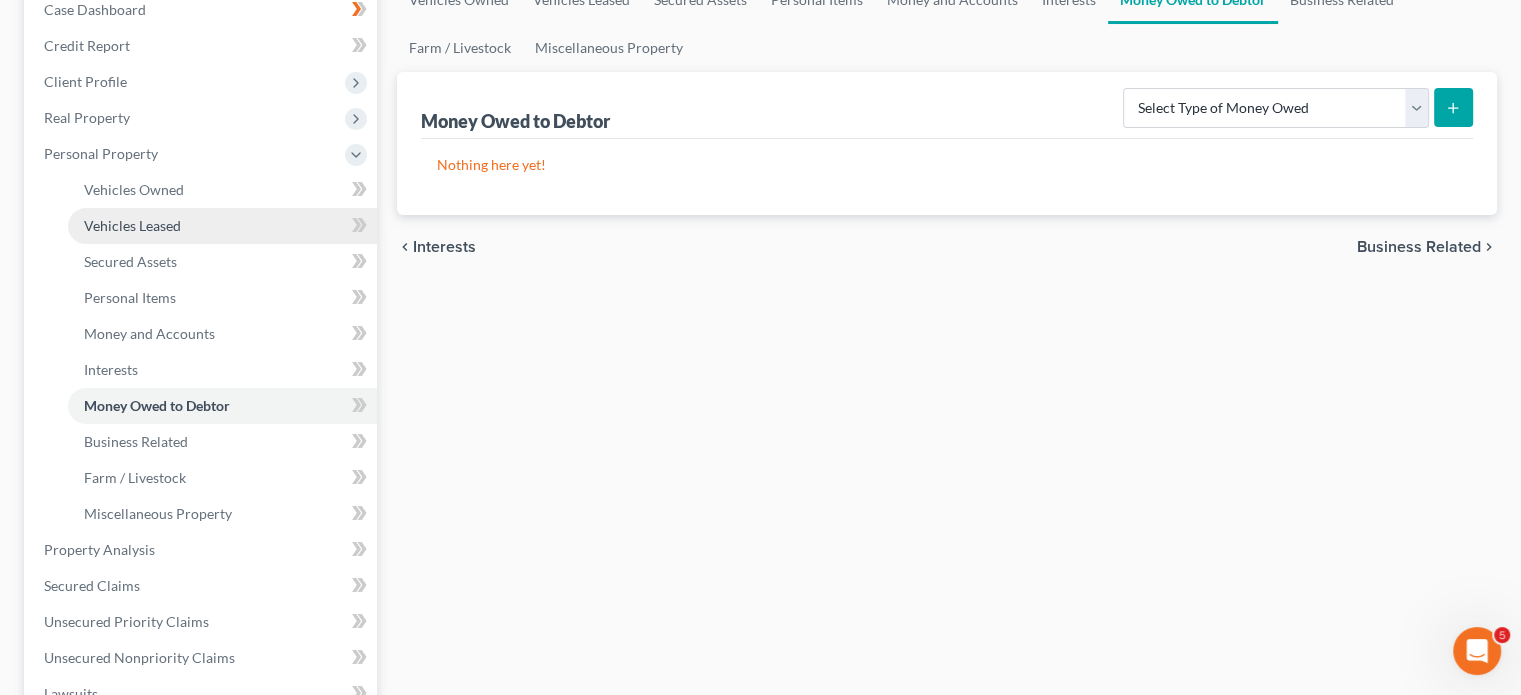 scroll, scrollTop: 216, scrollLeft: 0, axis: vertical 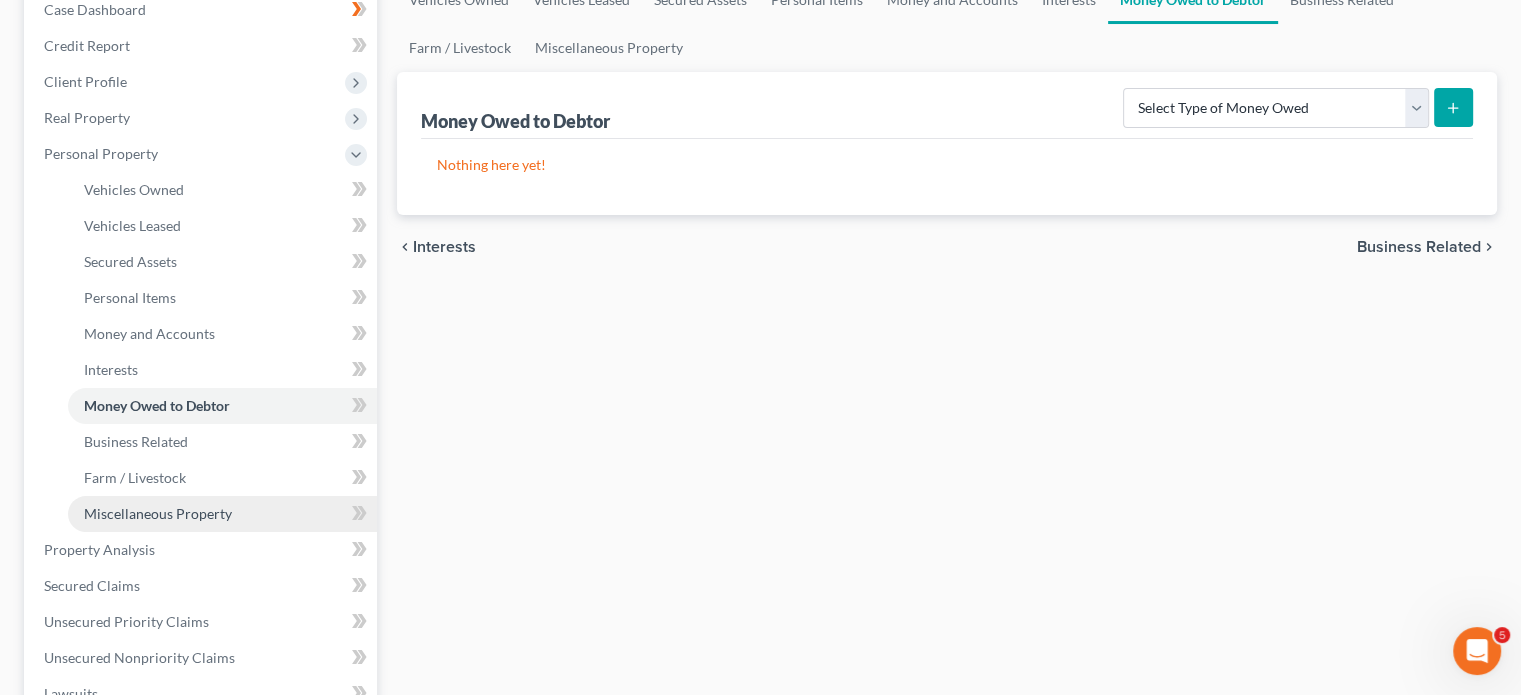 click on "Miscellaneous Property" at bounding box center (158, 513) 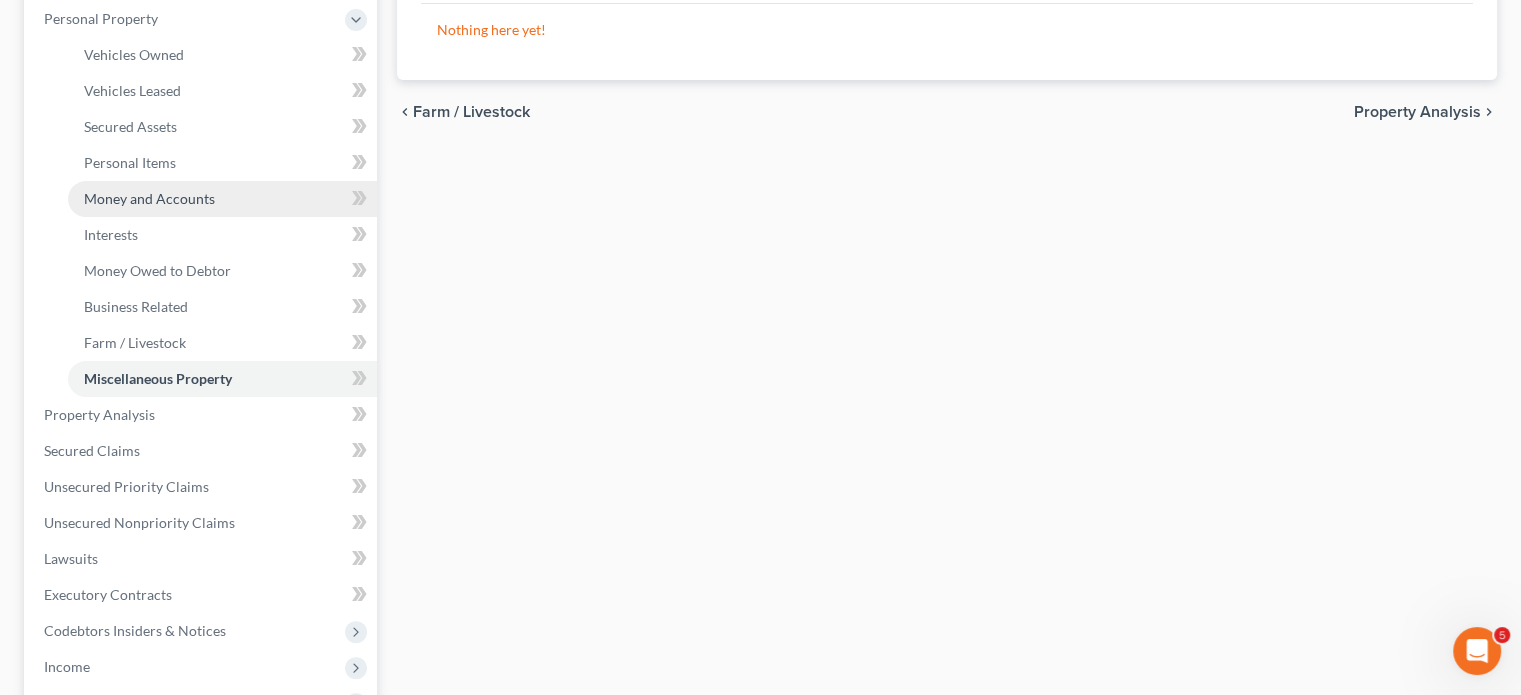 scroll, scrollTop: 352, scrollLeft: 0, axis: vertical 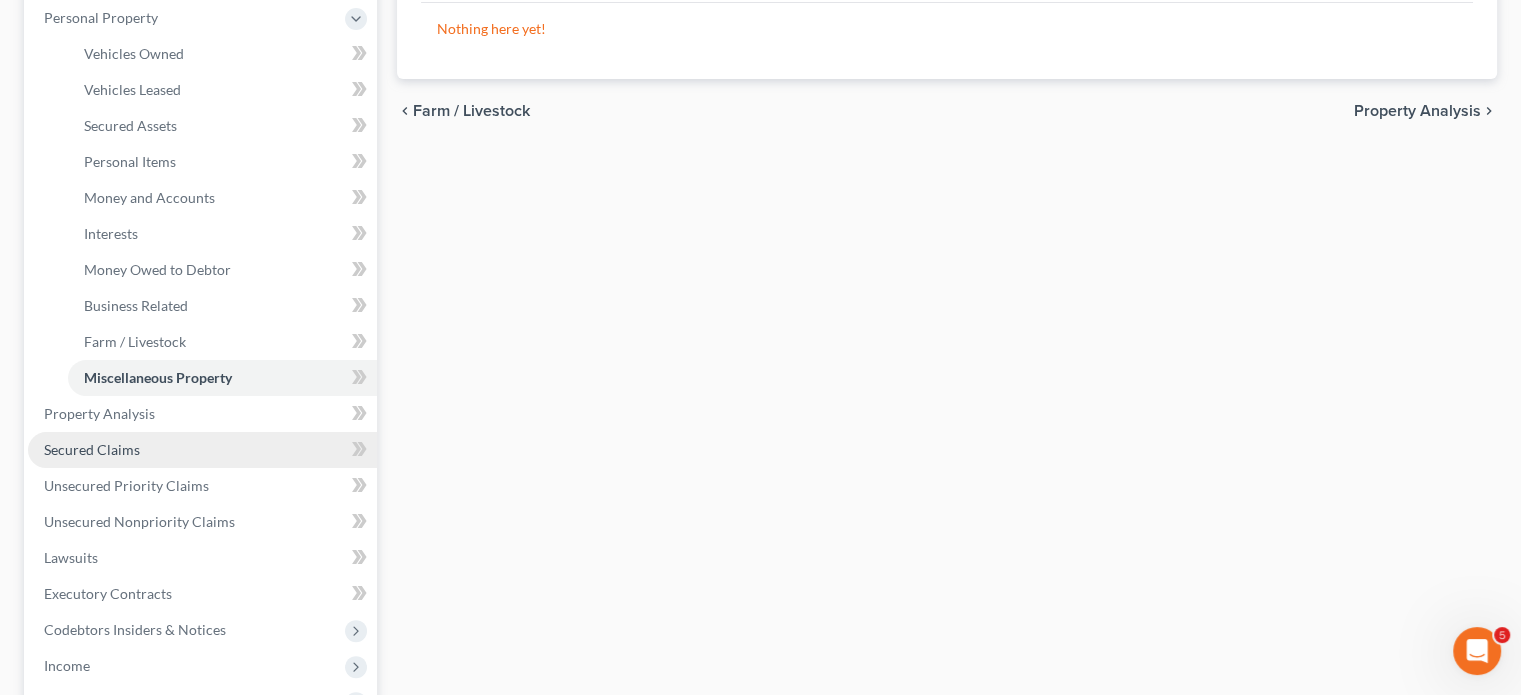 click on "Secured Claims" at bounding box center [92, 449] 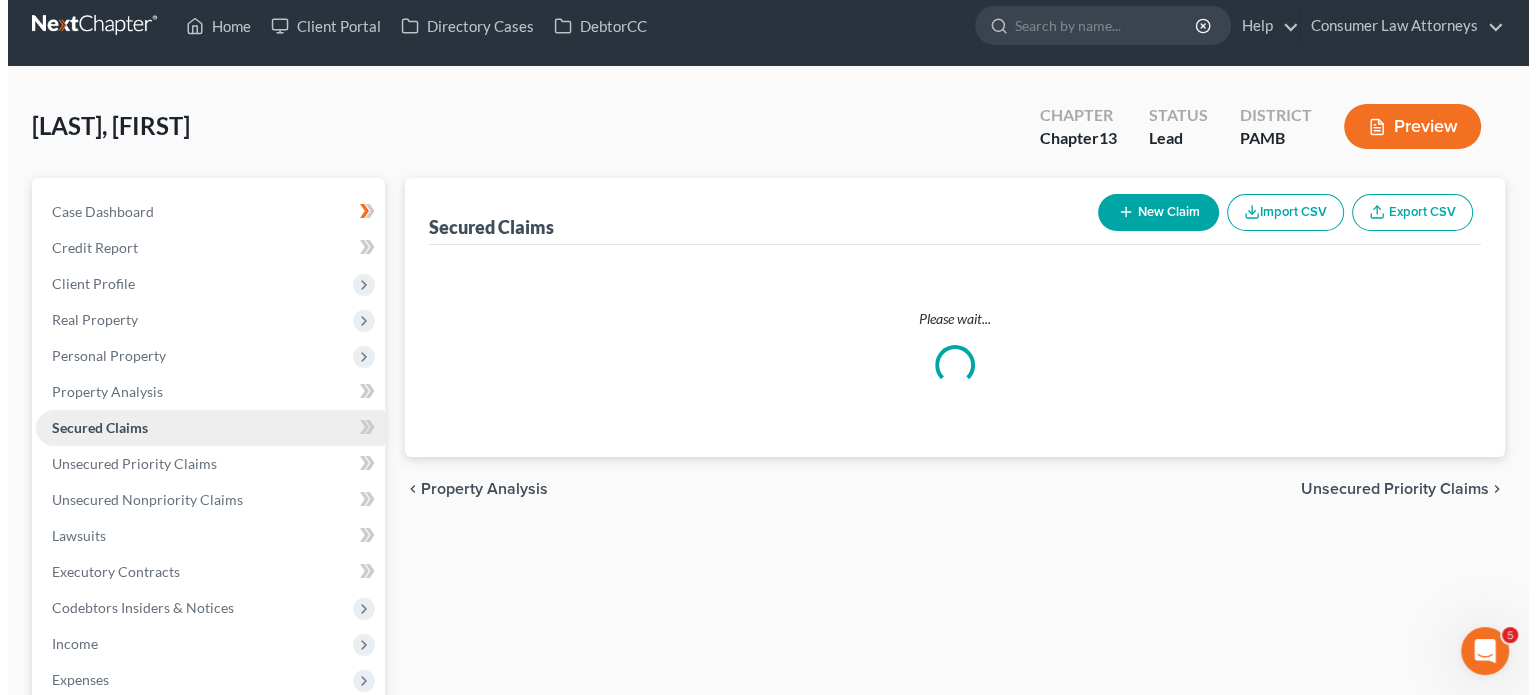 scroll, scrollTop: 0, scrollLeft: 0, axis: both 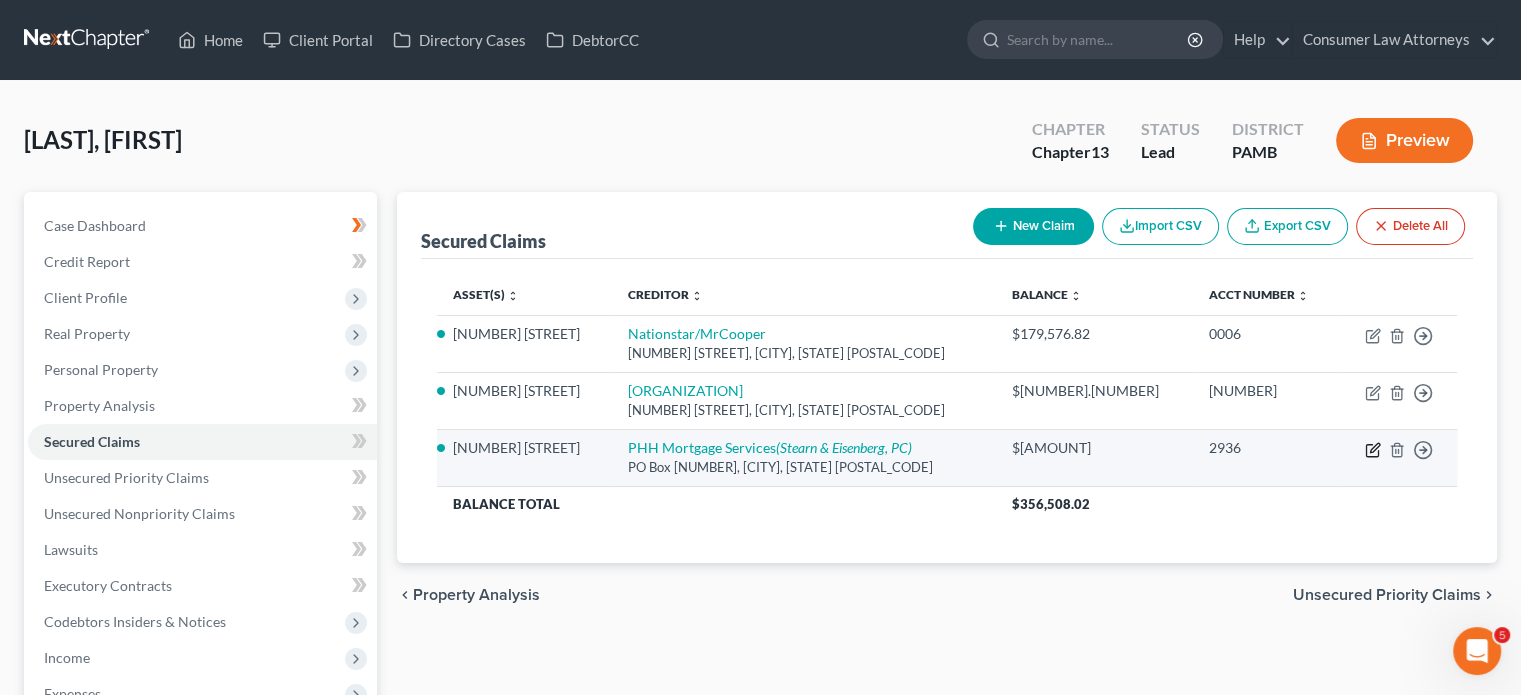click 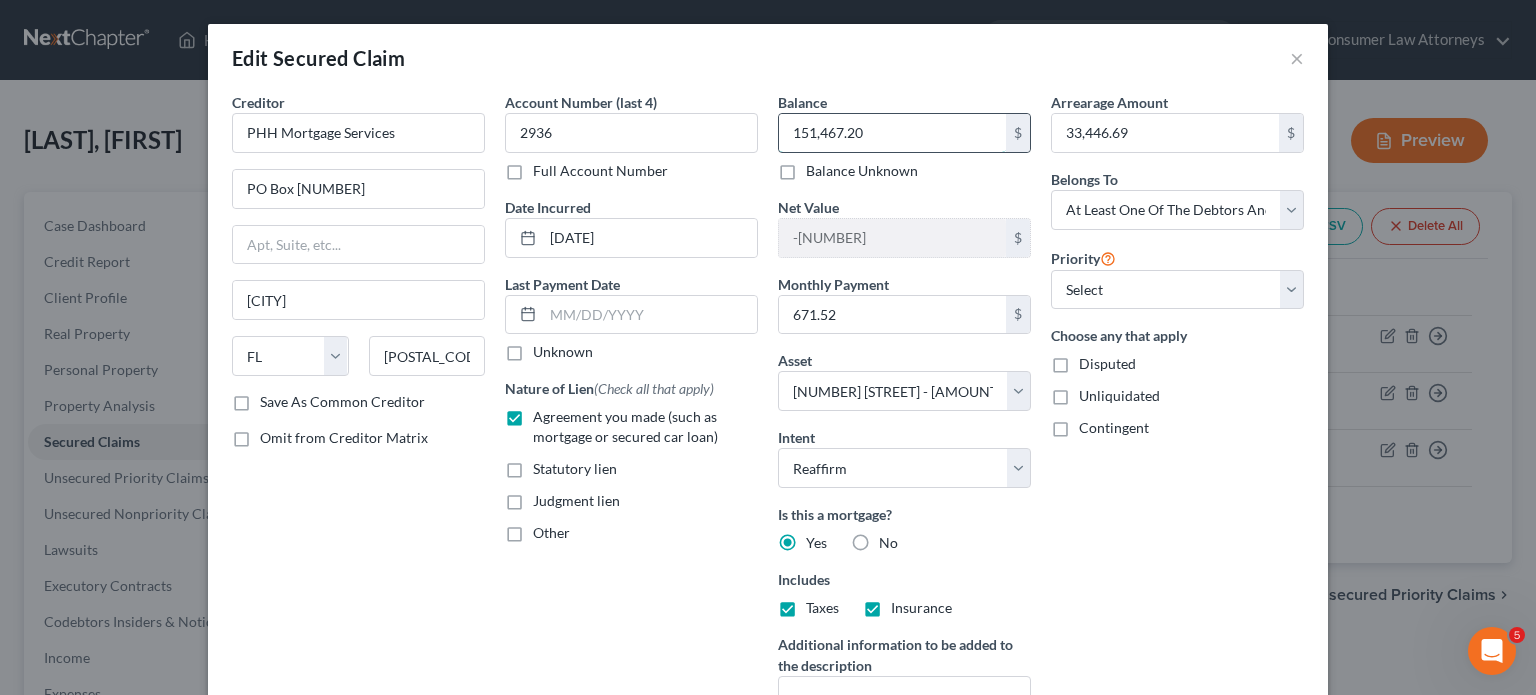 type 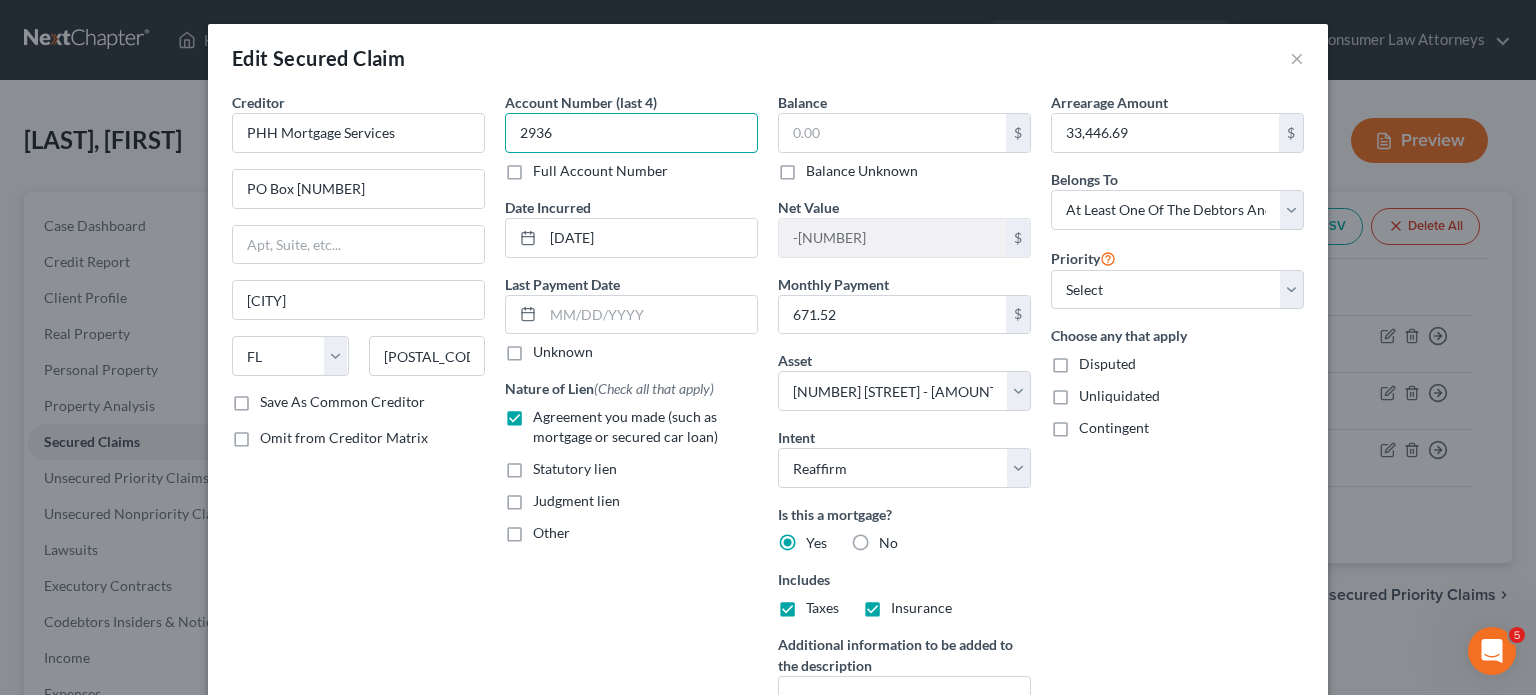 type on "2936" 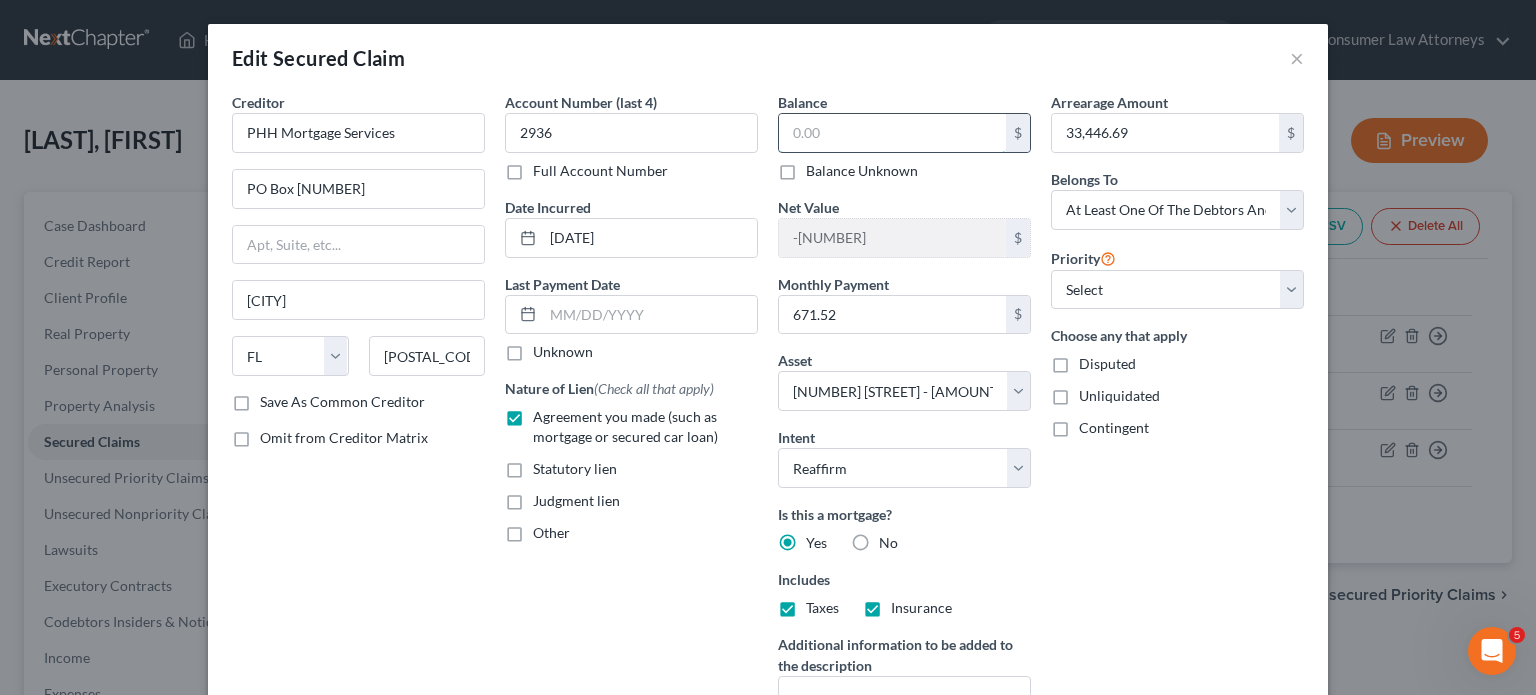 click at bounding box center (892, 133) 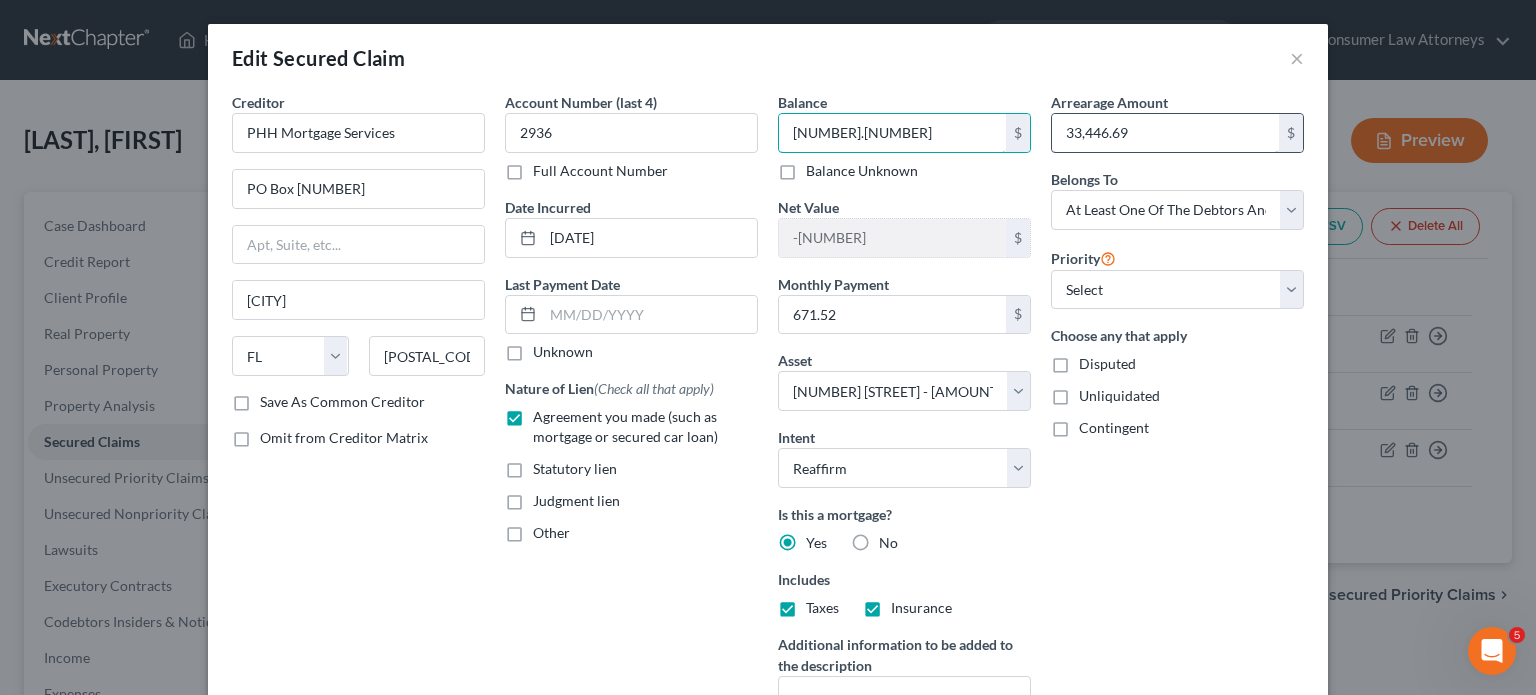 type on "[NUMBER].[NUMBER]" 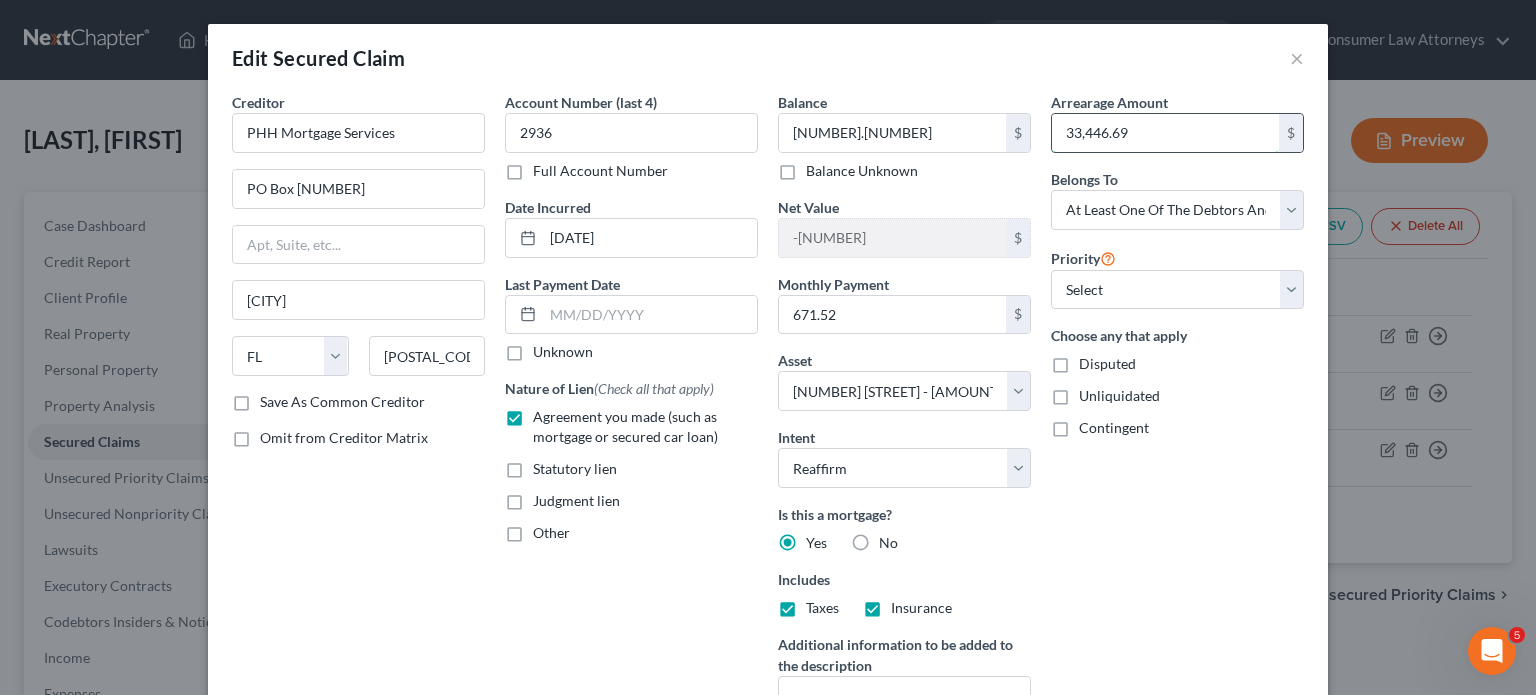 click on "33,446.69" at bounding box center (1165, 133) 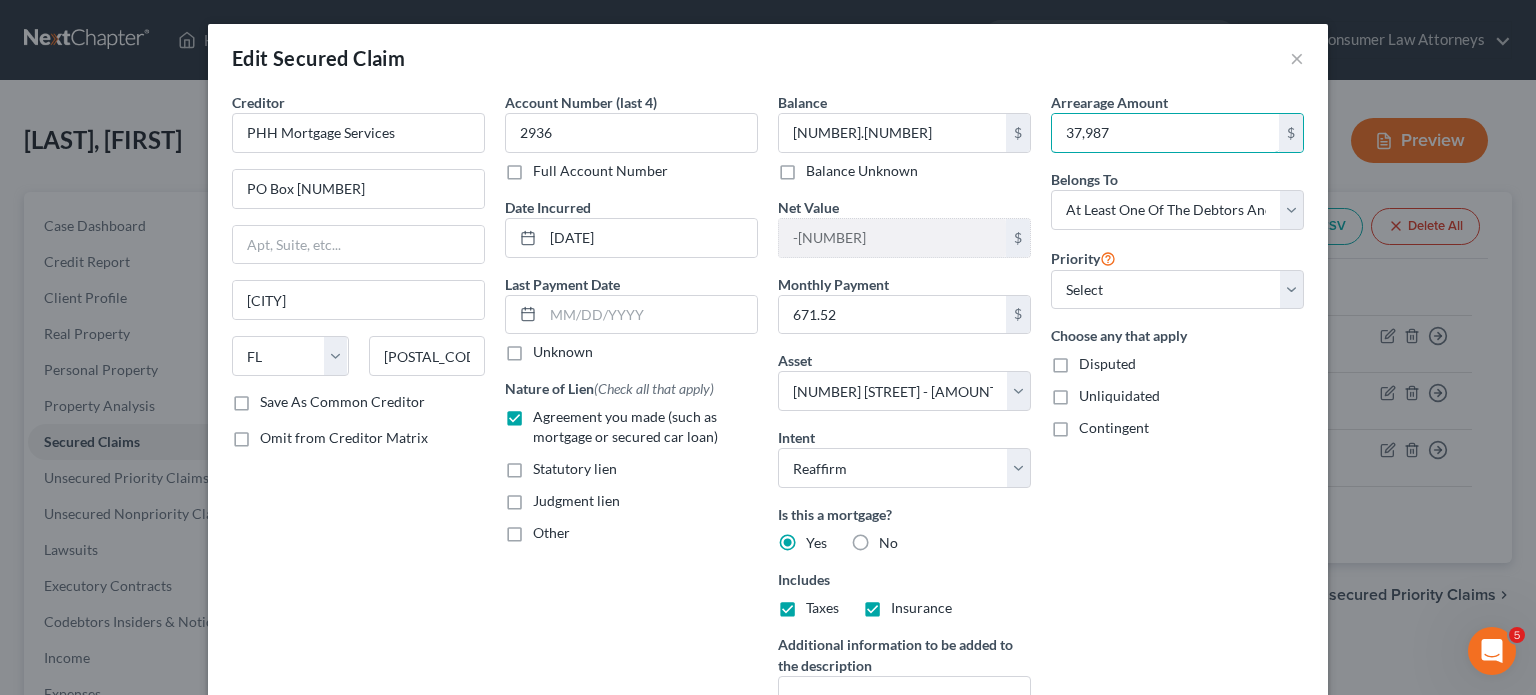 type on "37,987" 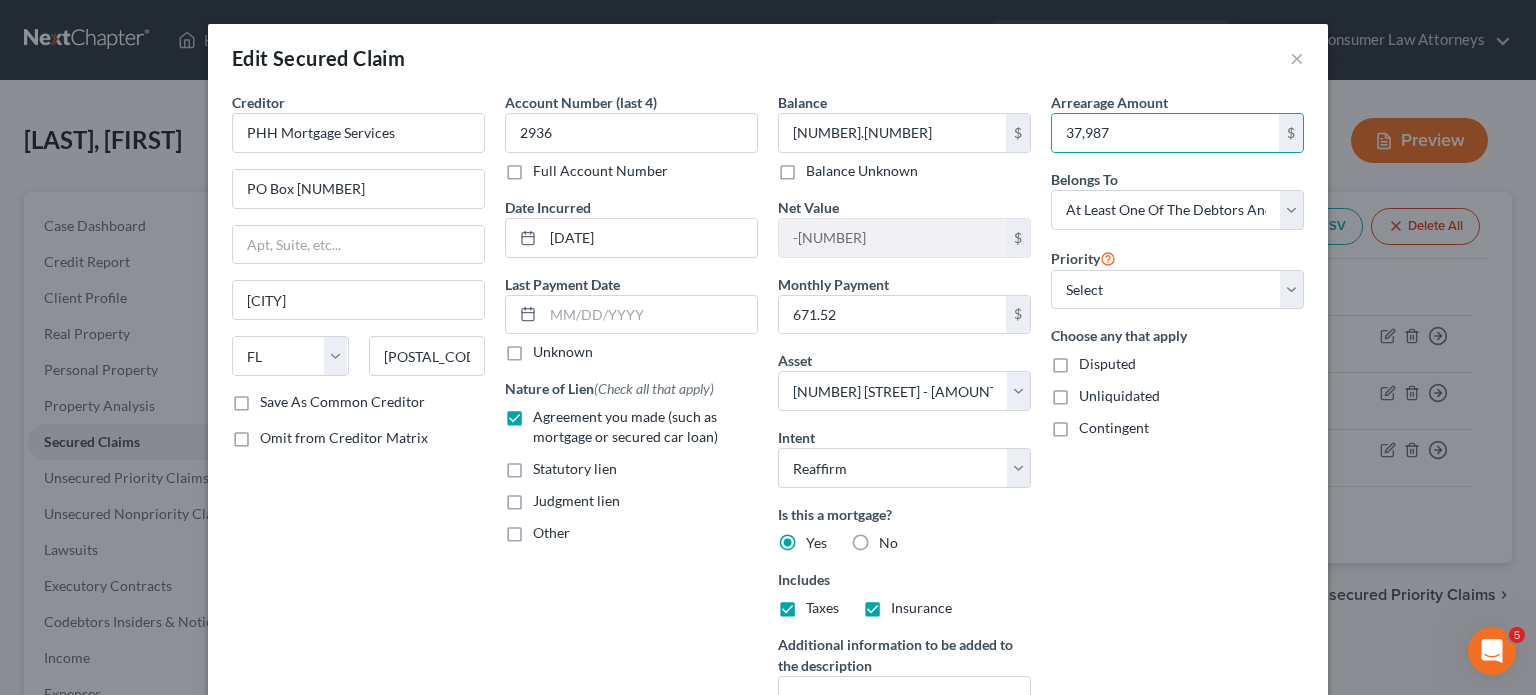 click on "645 Corn Hill Road - $147220.0 Members 1st FCU - Savings (Savings Account) - $5.0 Member 1st FCU - 115 (Checking Account) - $5.0 Electronics - TV, Cell Phone, and Laptop. - $100.0 Clothing - Clothing, shoes, jackets, outwear, under garments. - $200.0 Household Goods - Stove, refrigerator, couch, table and chairs, microwave, bed, dresser, end tables, misc. small appliances, misc. home decor, linen, kitchenware - $1000.0 645 Corn Hill Road - $274400.0         641 Corn Hill Road - $147220.0                      No matches found No matches found No matches found No matches found No matches found No matches found 641 Corn Hill Road - $147220.0 Members 1st FCU - Savings (Savings Account) - $5.0" at bounding box center (904, 429) 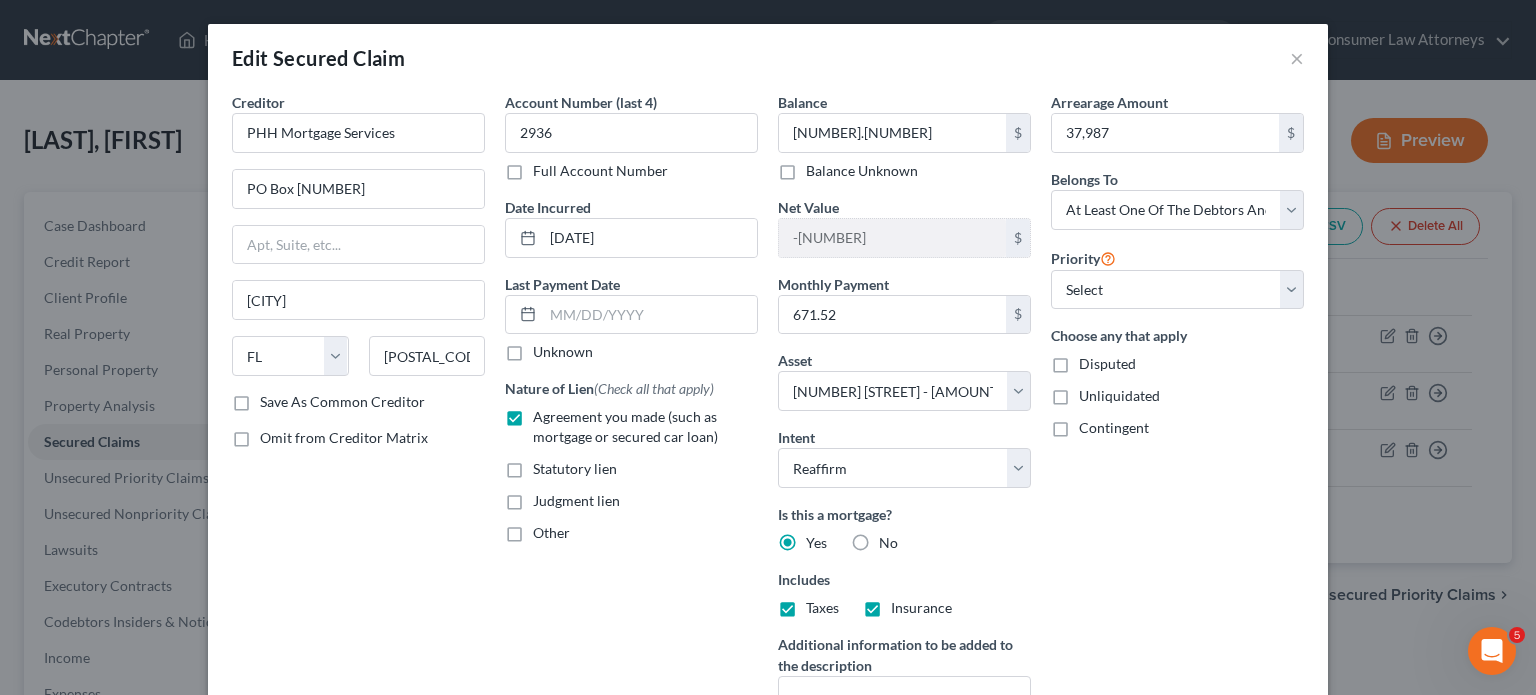 scroll, scrollTop: 360, scrollLeft: 0, axis: vertical 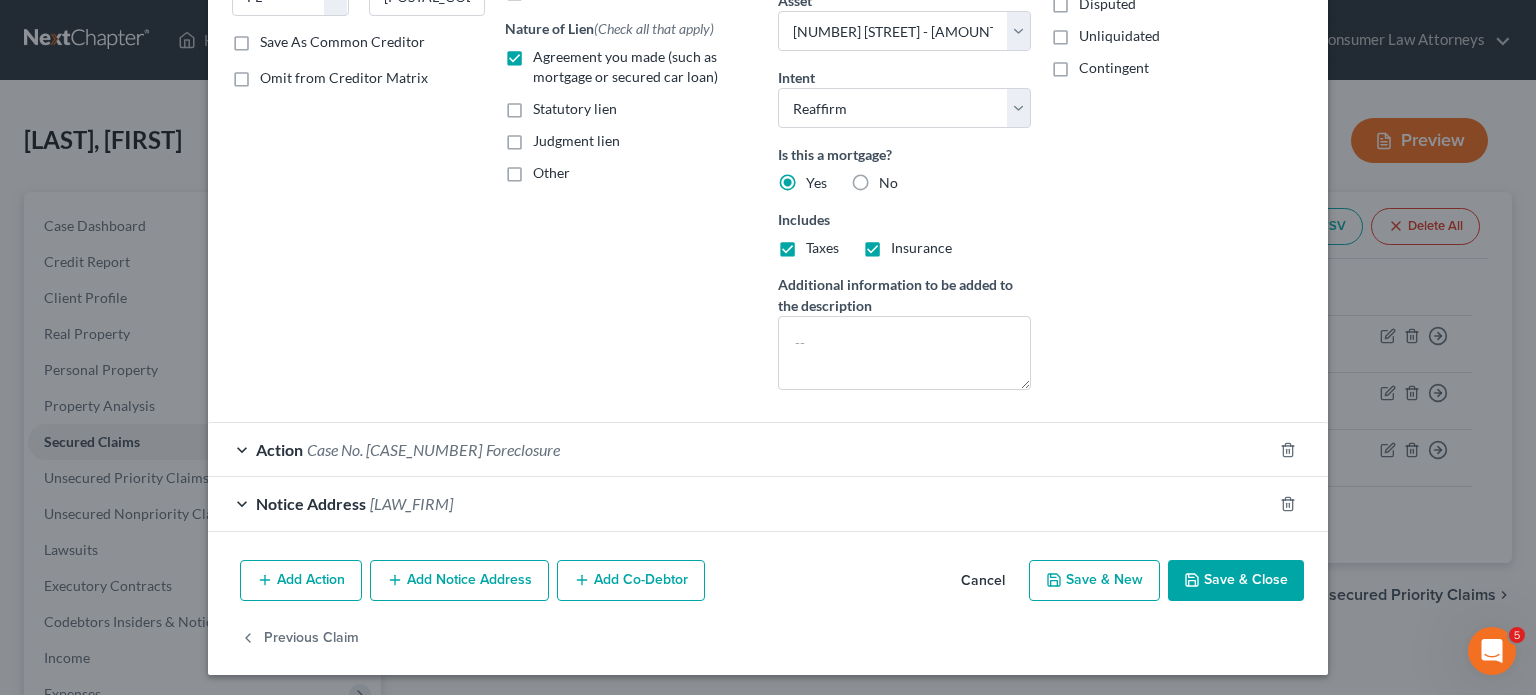 click on "Add Co-Debtor" at bounding box center (631, 581) 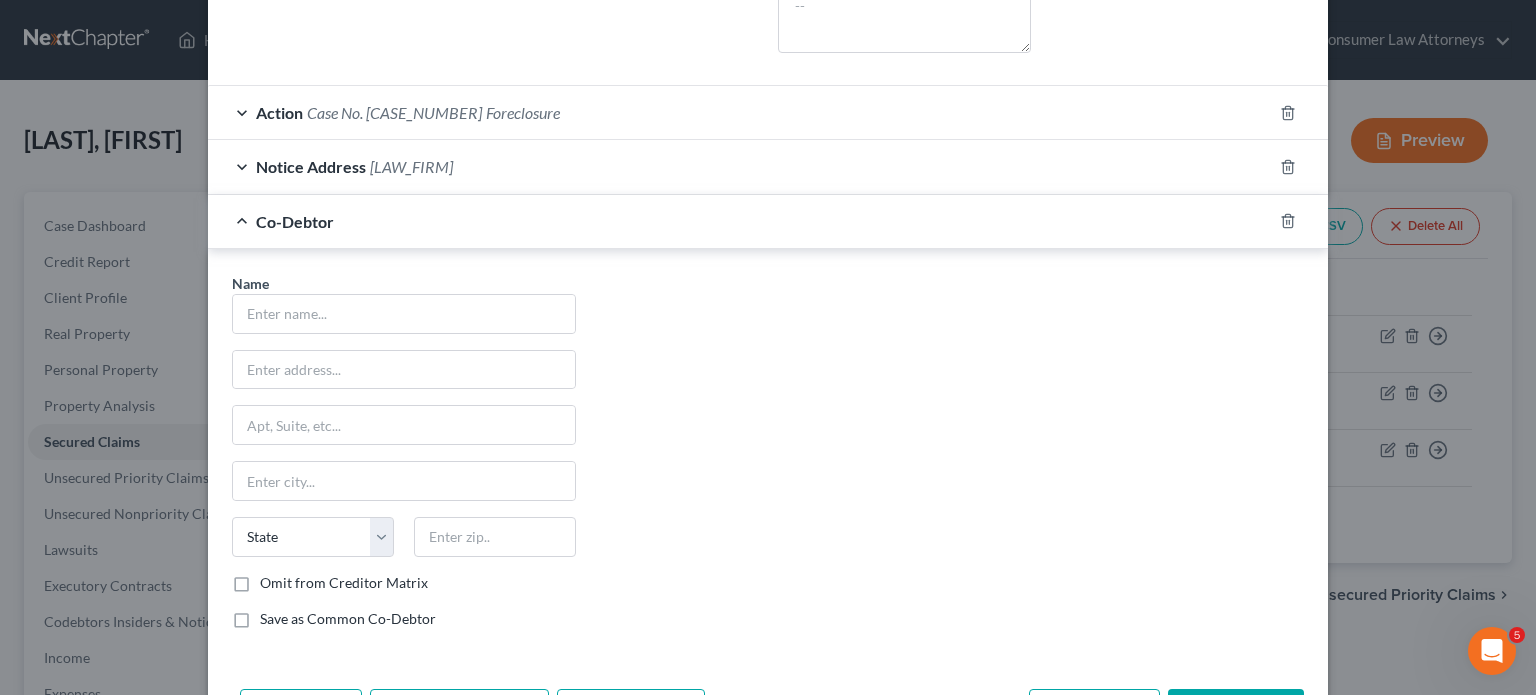scroll, scrollTop: 704, scrollLeft: 0, axis: vertical 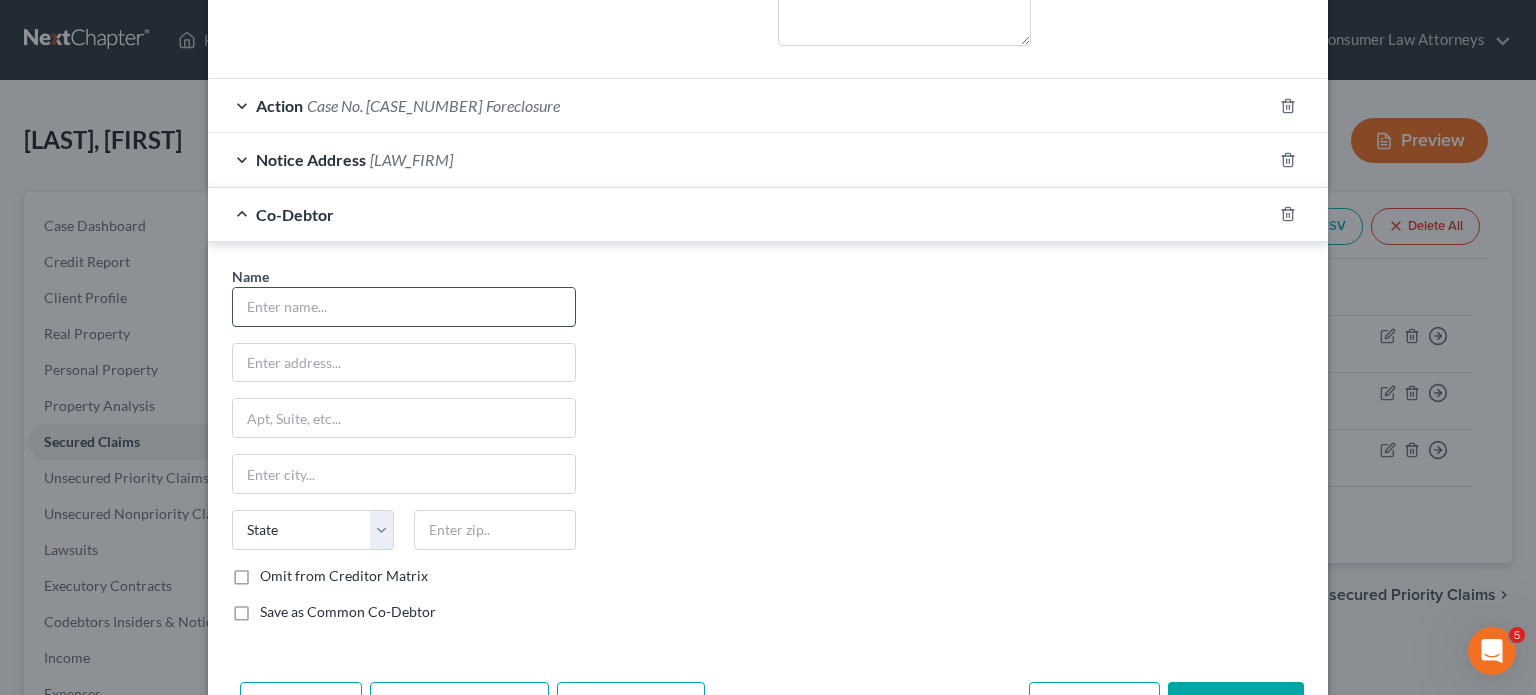 click at bounding box center (404, 307) 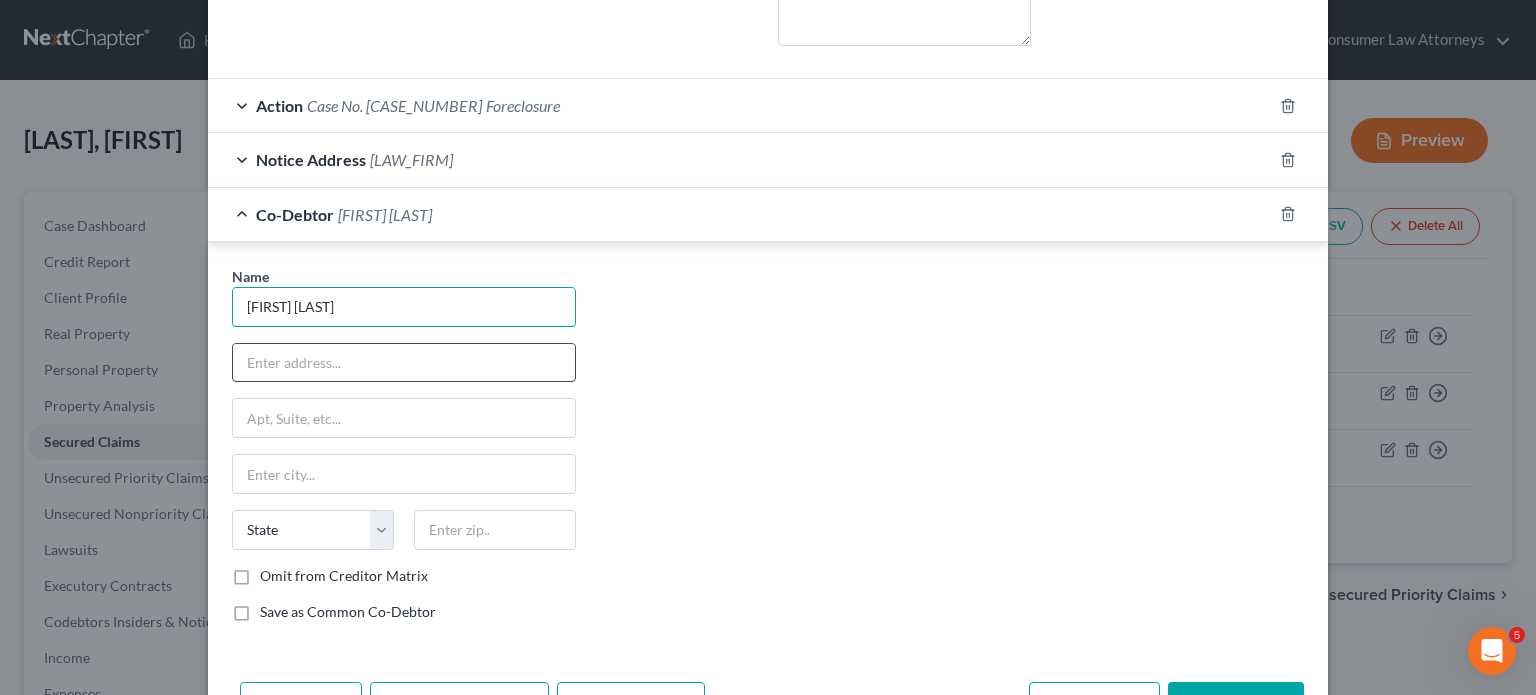 type on "[FIRST] [LAST]" 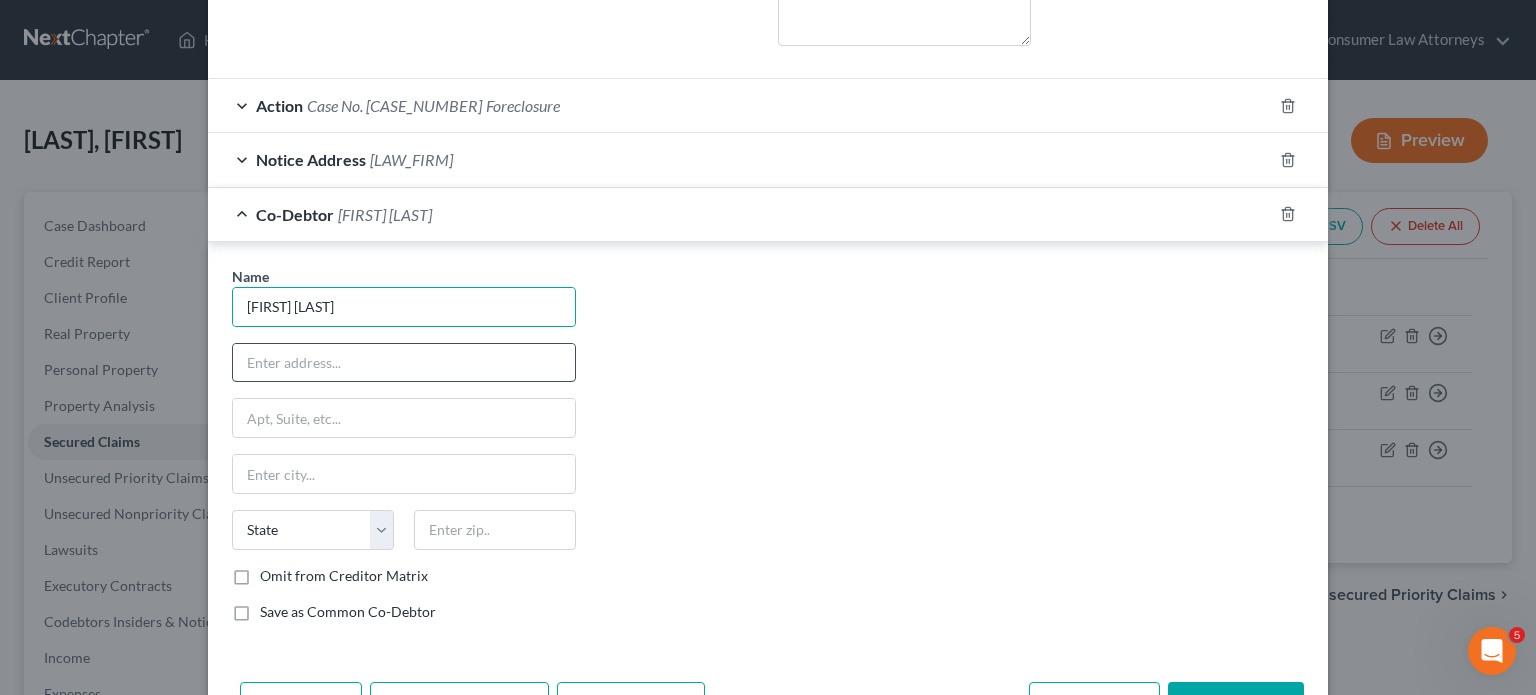 click at bounding box center (404, 363) 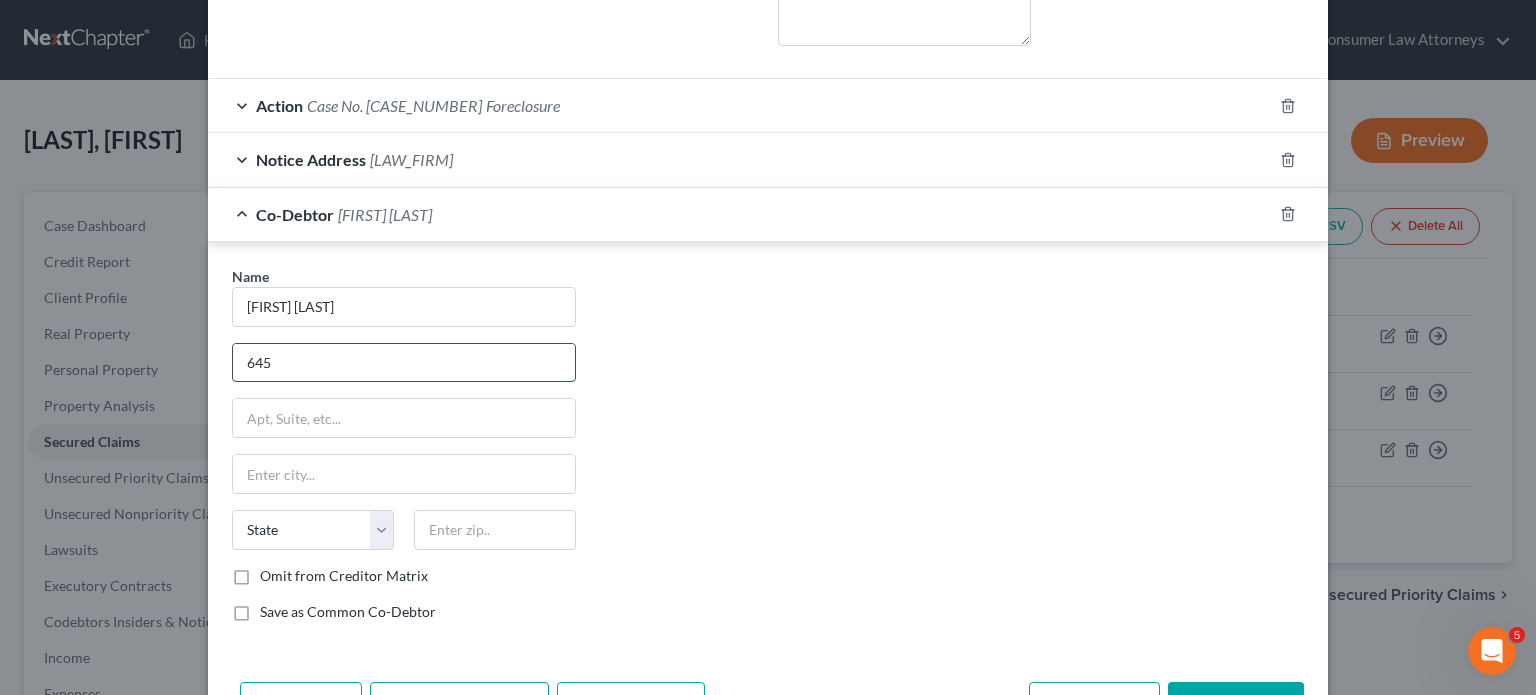 type on "[NUMBER] [STREET]" 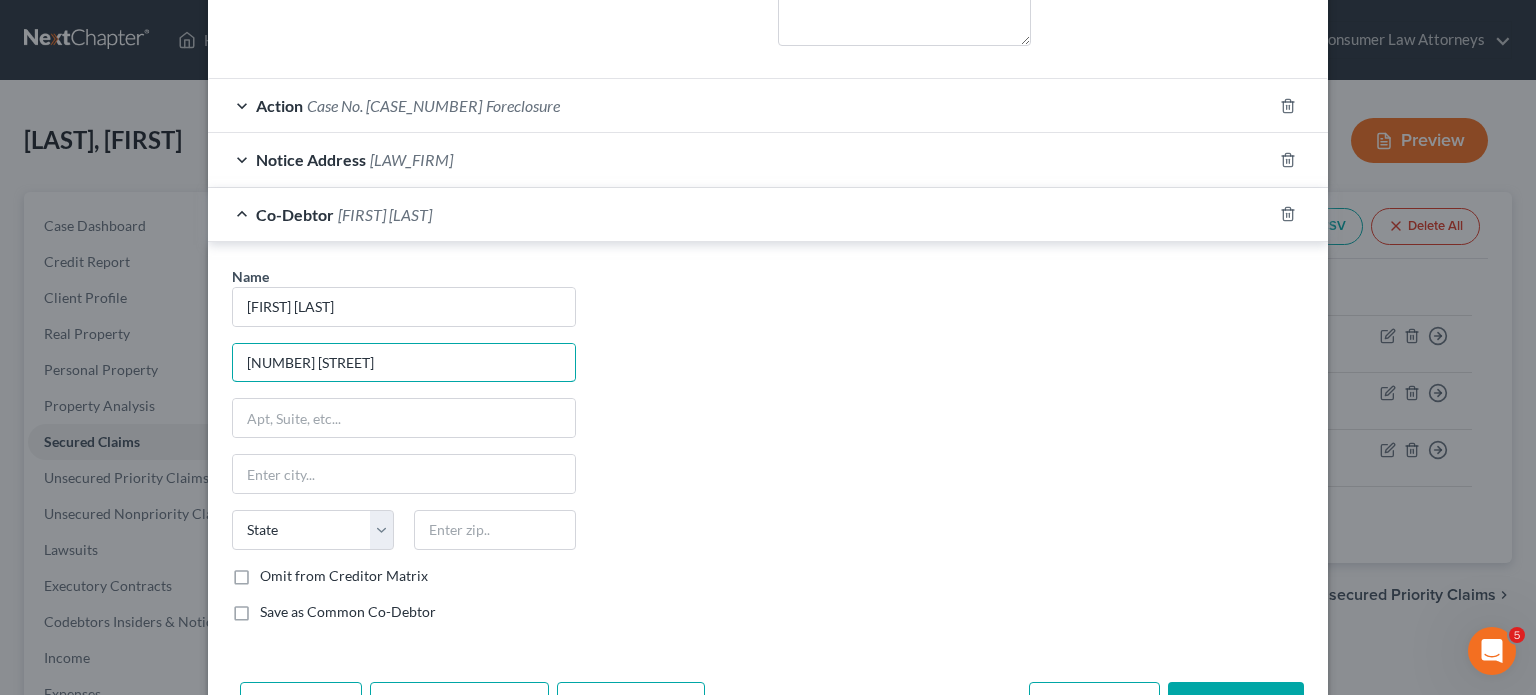 scroll, scrollTop: 824, scrollLeft: 0, axis: vertical 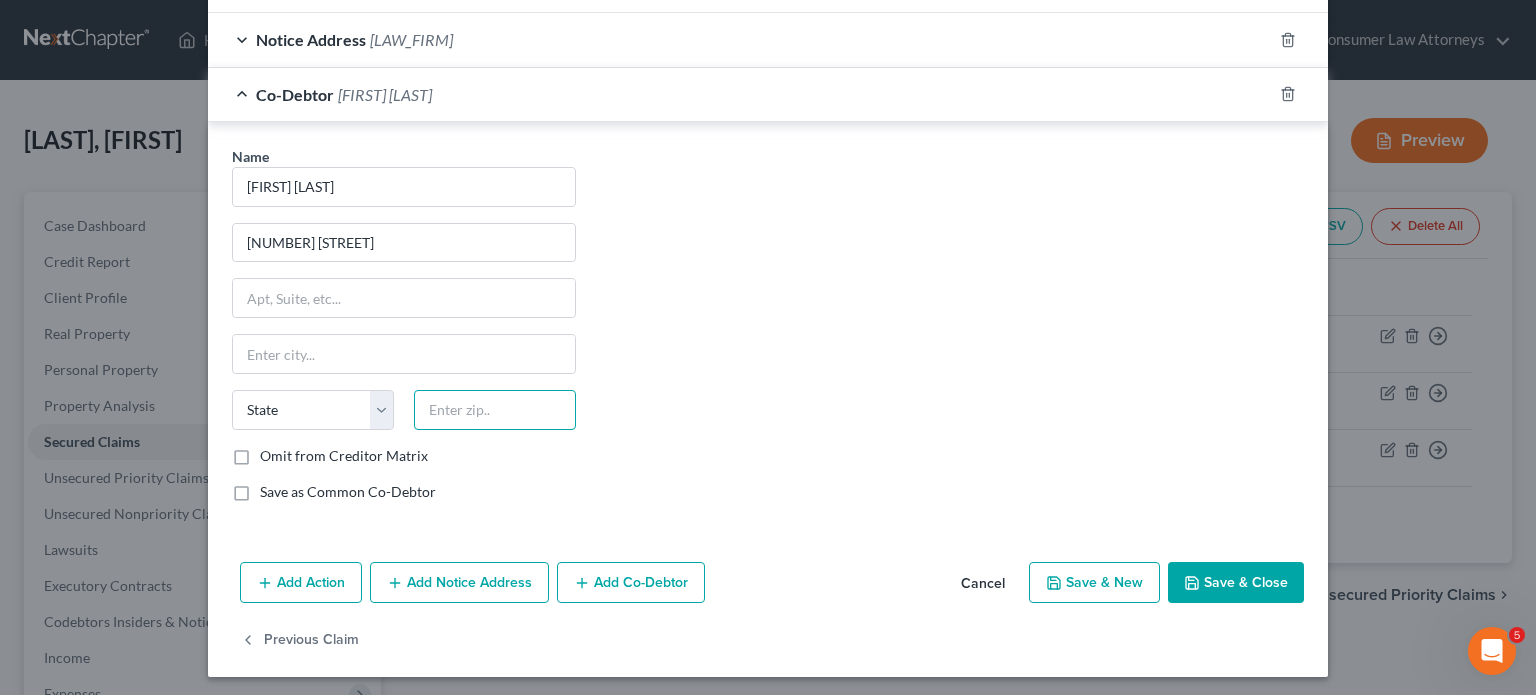 click at bounding box center [495, 410] 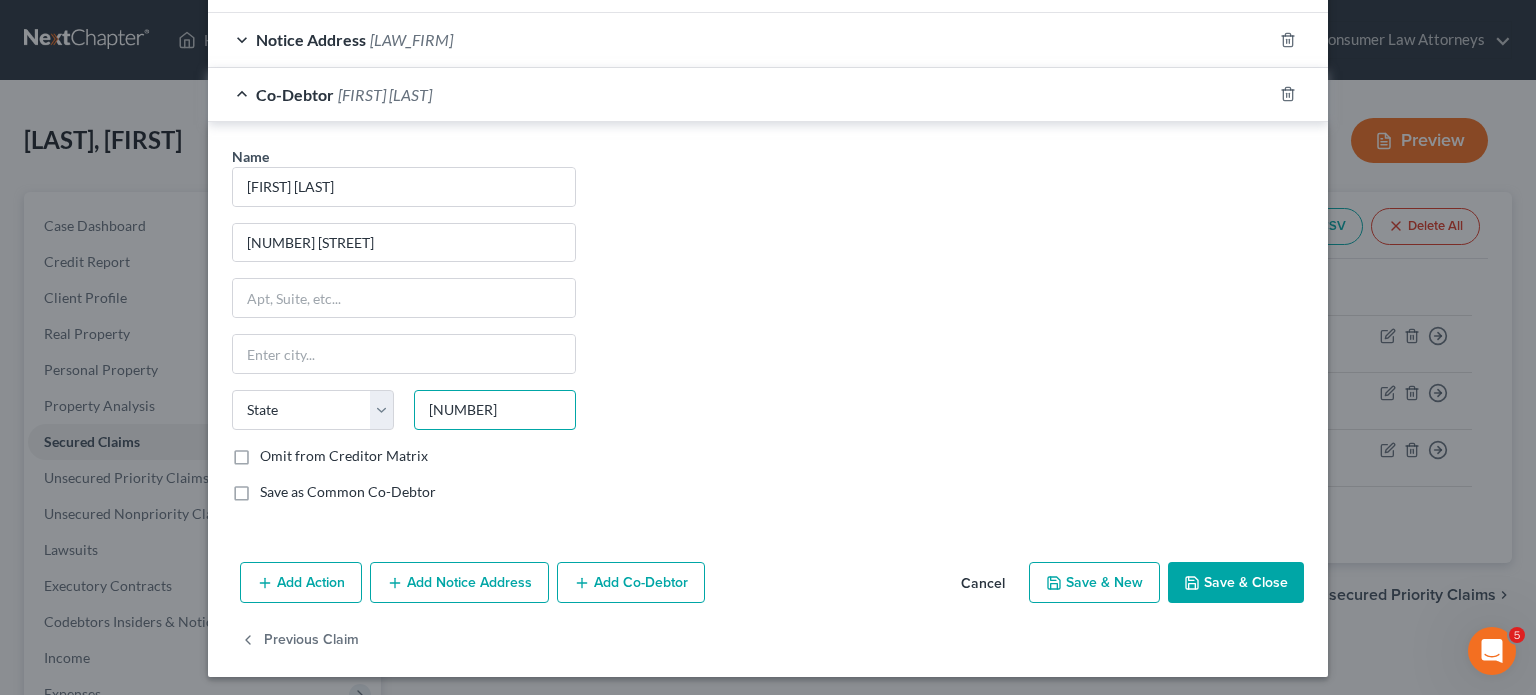 type on "[NUMBER]" 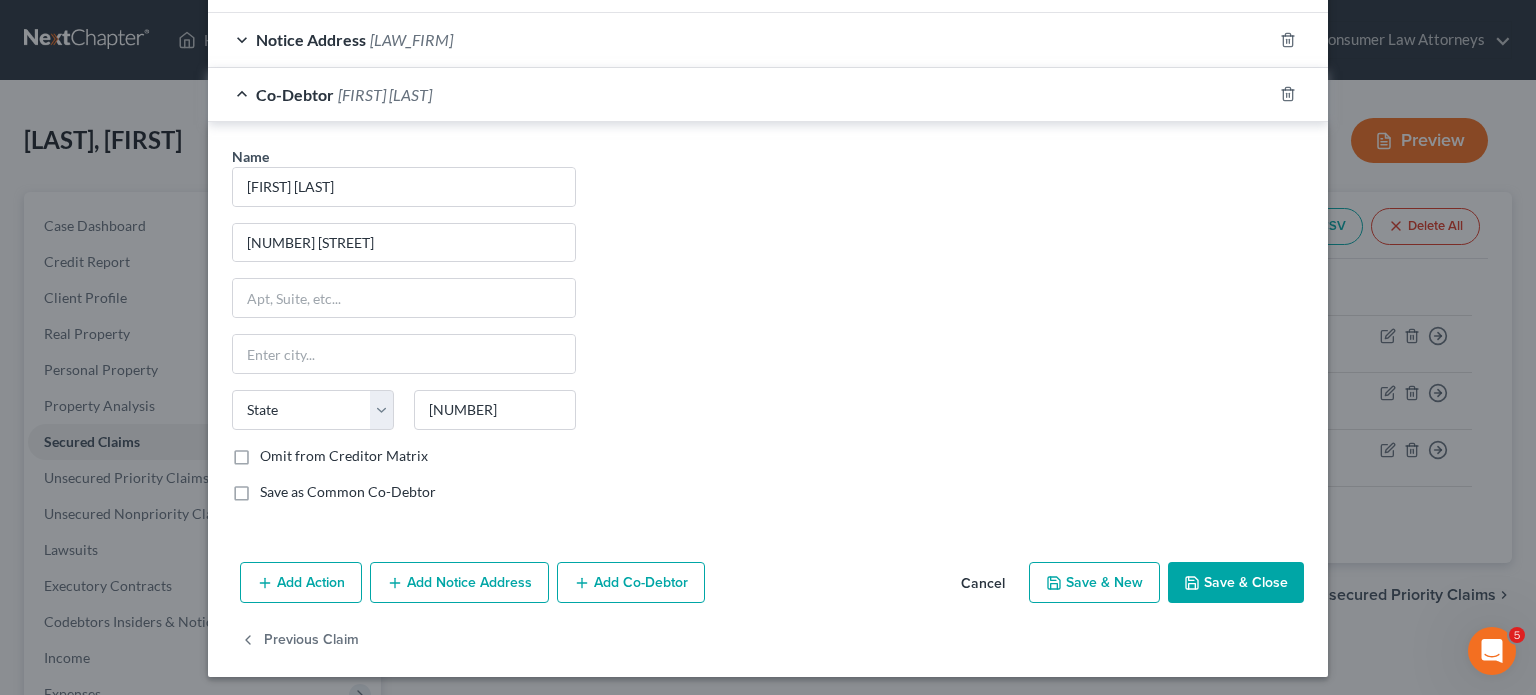 click on "Name
*
[FIRST] [MIDDLE] [LAST] [NUMBER] [STREET] State AL AK AR AZ CA CO CT DE DC FL GA GU HI ID IL IN IA KS KY LA ME MD MA MI MN MS MO MT NC ND NE NV NH NJ NM NY OH OK OR PA PR RI SC SD TN TX UT VI VA VT WA WV WI WY [POSTAL_CODE] Omit from Creditor Matrix Save as Common Co-Debtor" at bounding box center (768, 332) 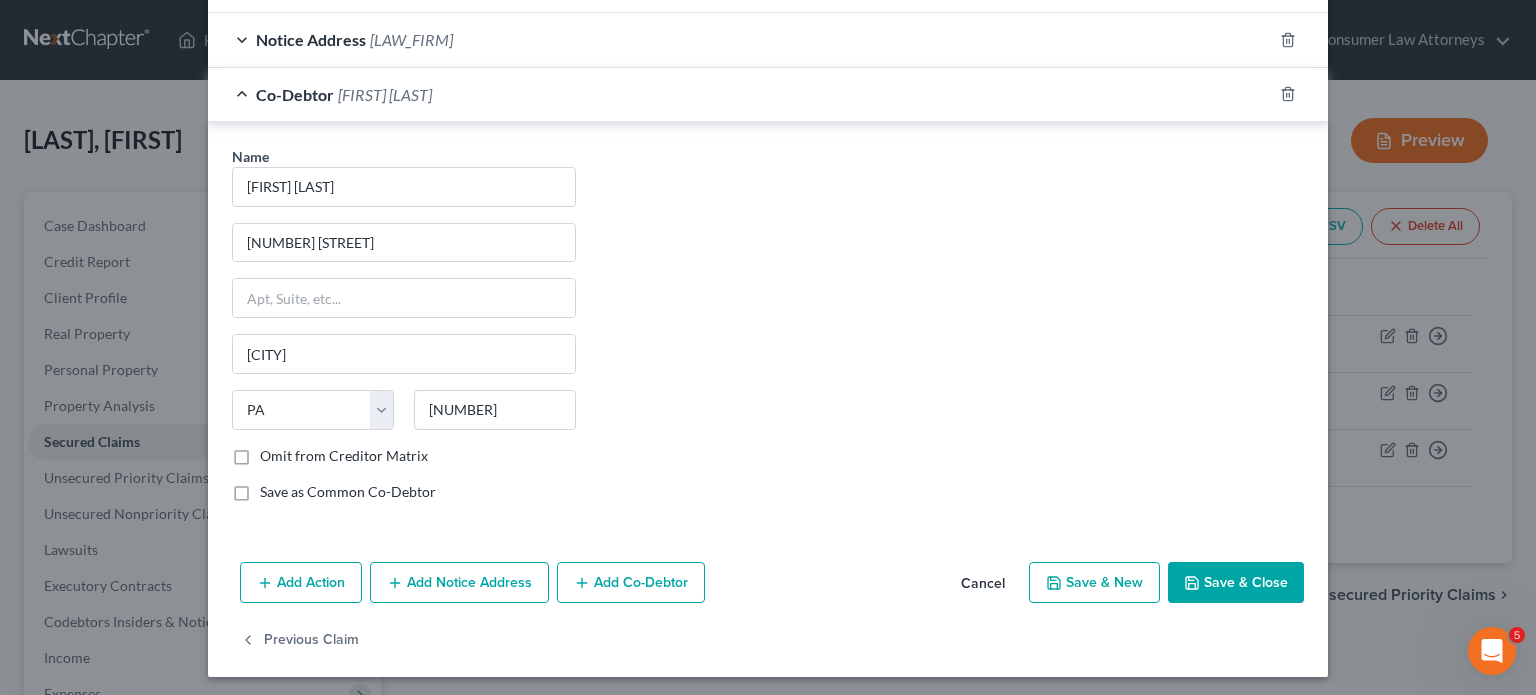 click on "Save & Close" at bounding box center (1236, 583) 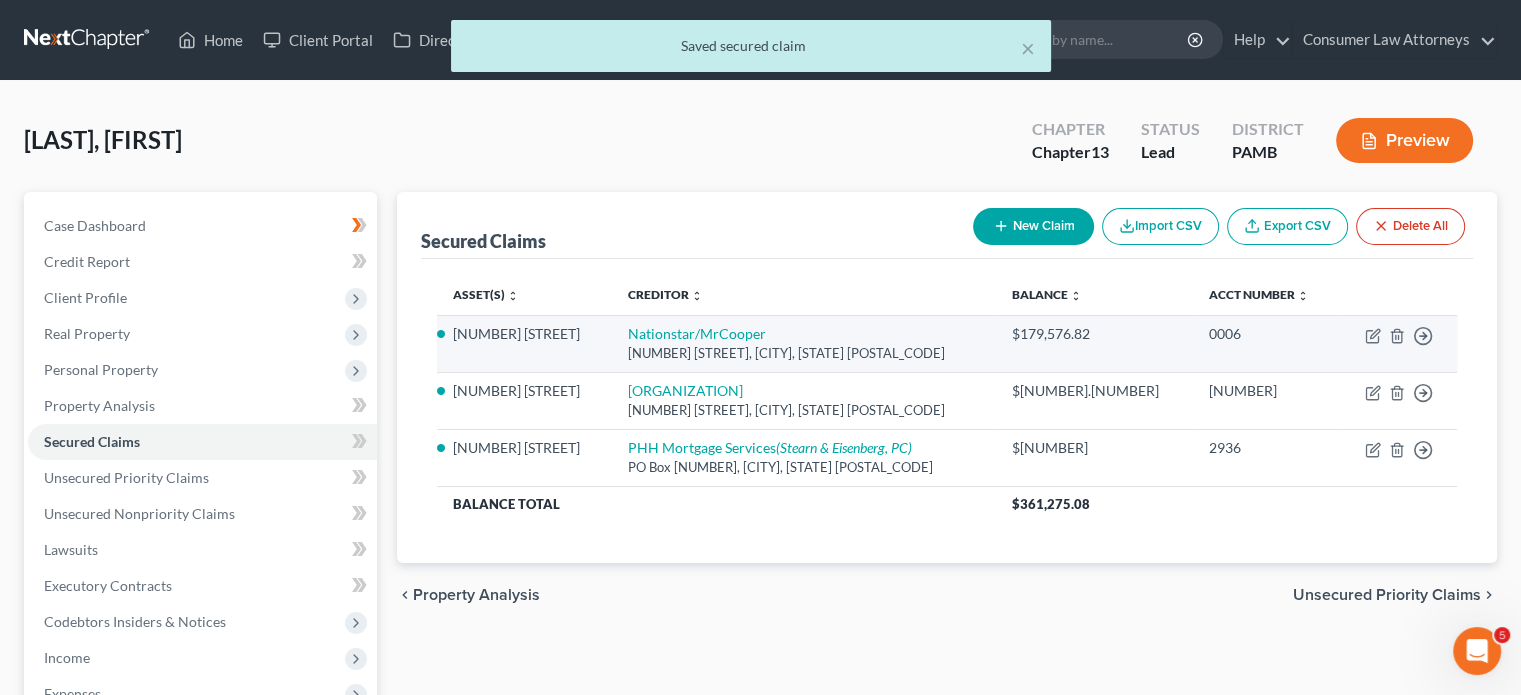 click on "[NUMBER] [STREET], [CITY], [STATE] [POSTAL_CODE]" at bounding box center [804, 353] 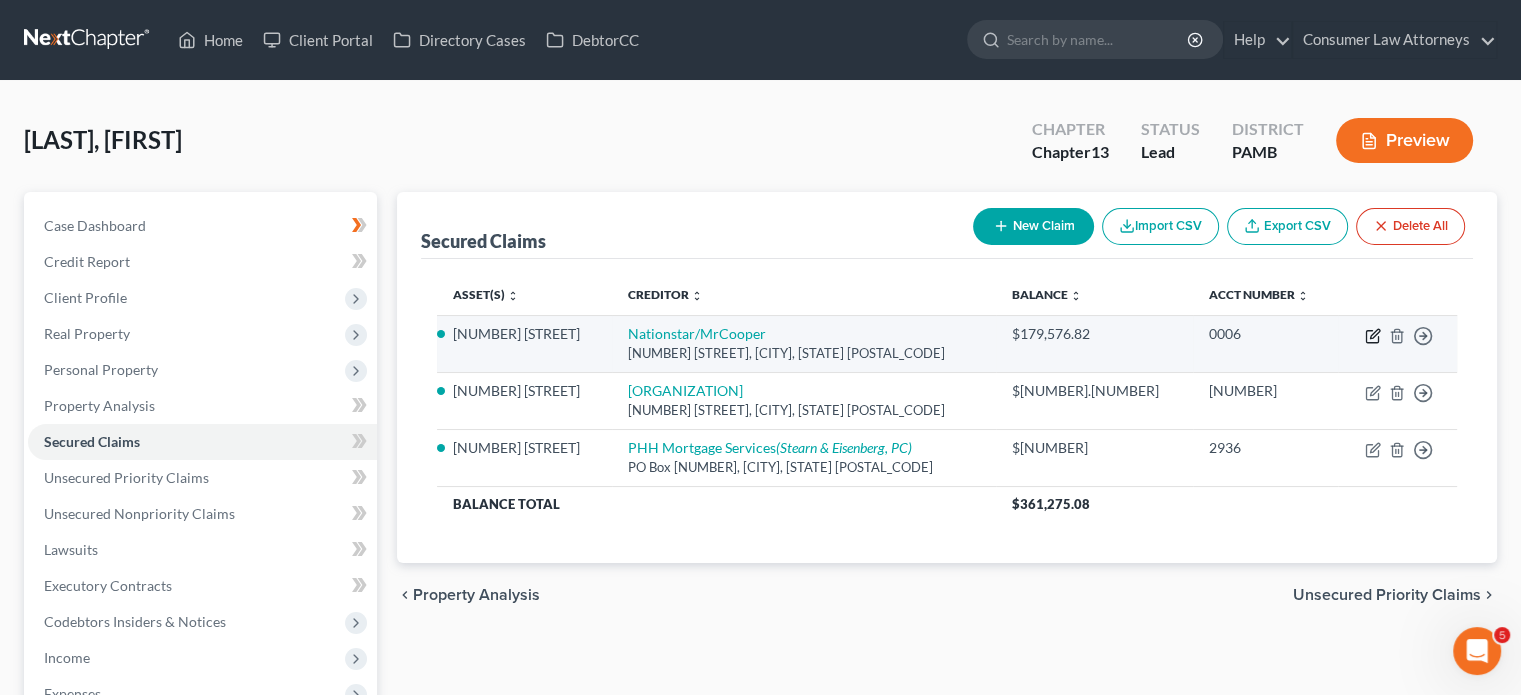 click 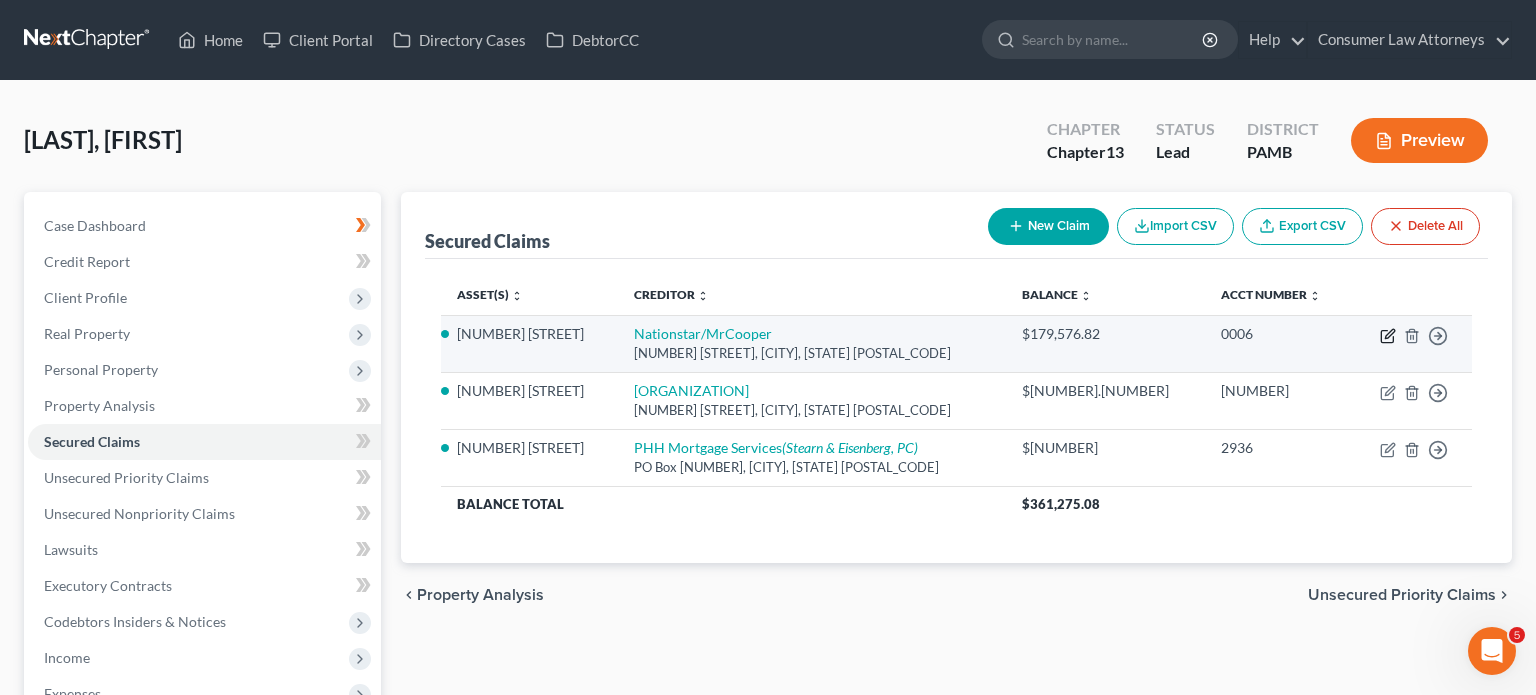 select on "45" 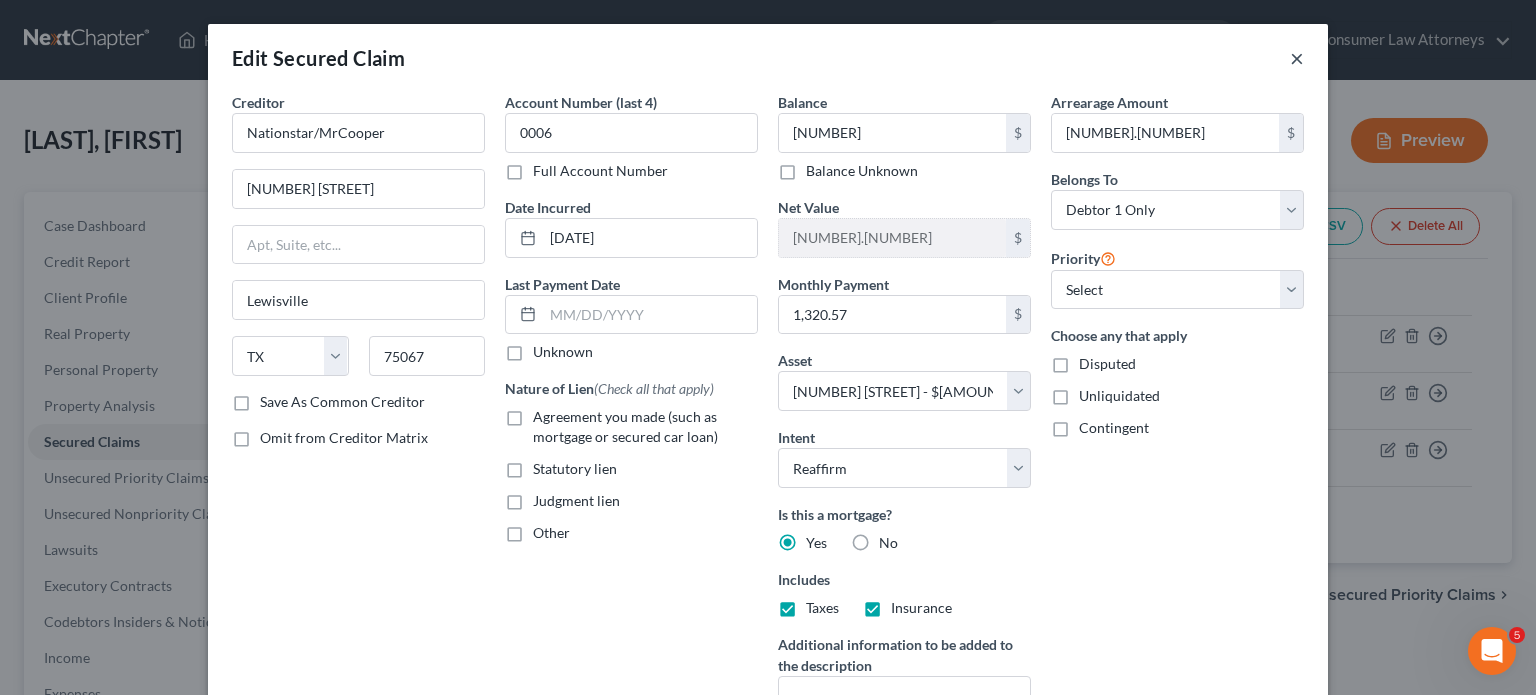 click on "×" at bounding box center (1297, 58) 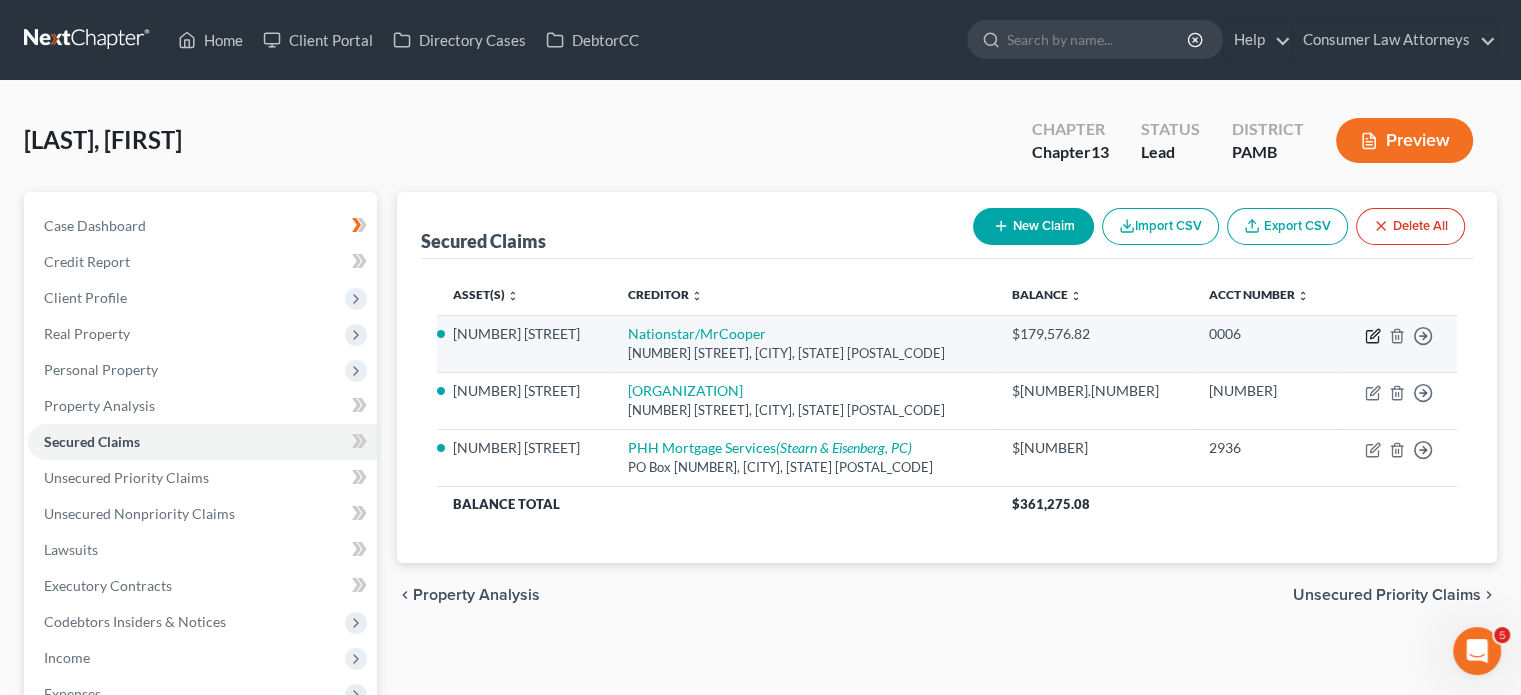 click 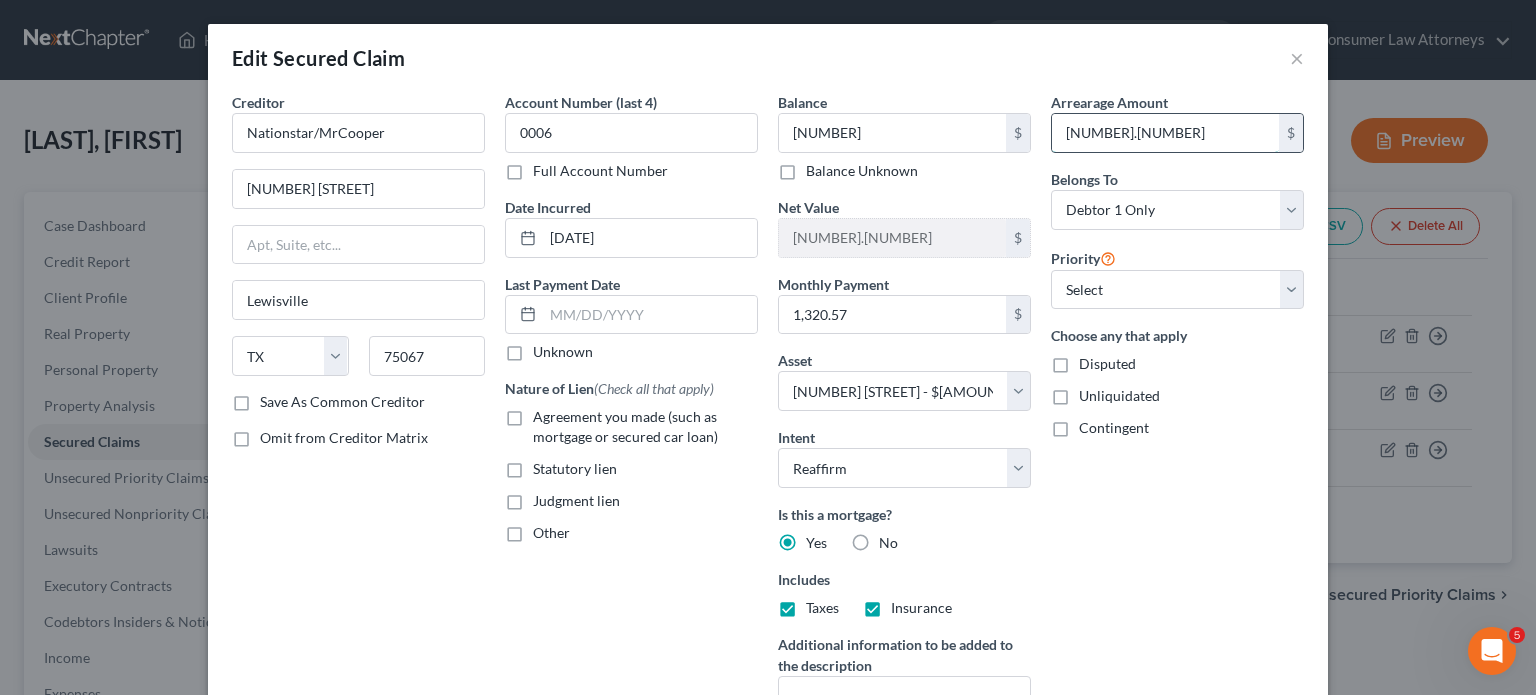 click on "[NUMBER].[NUMBER]" at bounding box center (1165, 133) 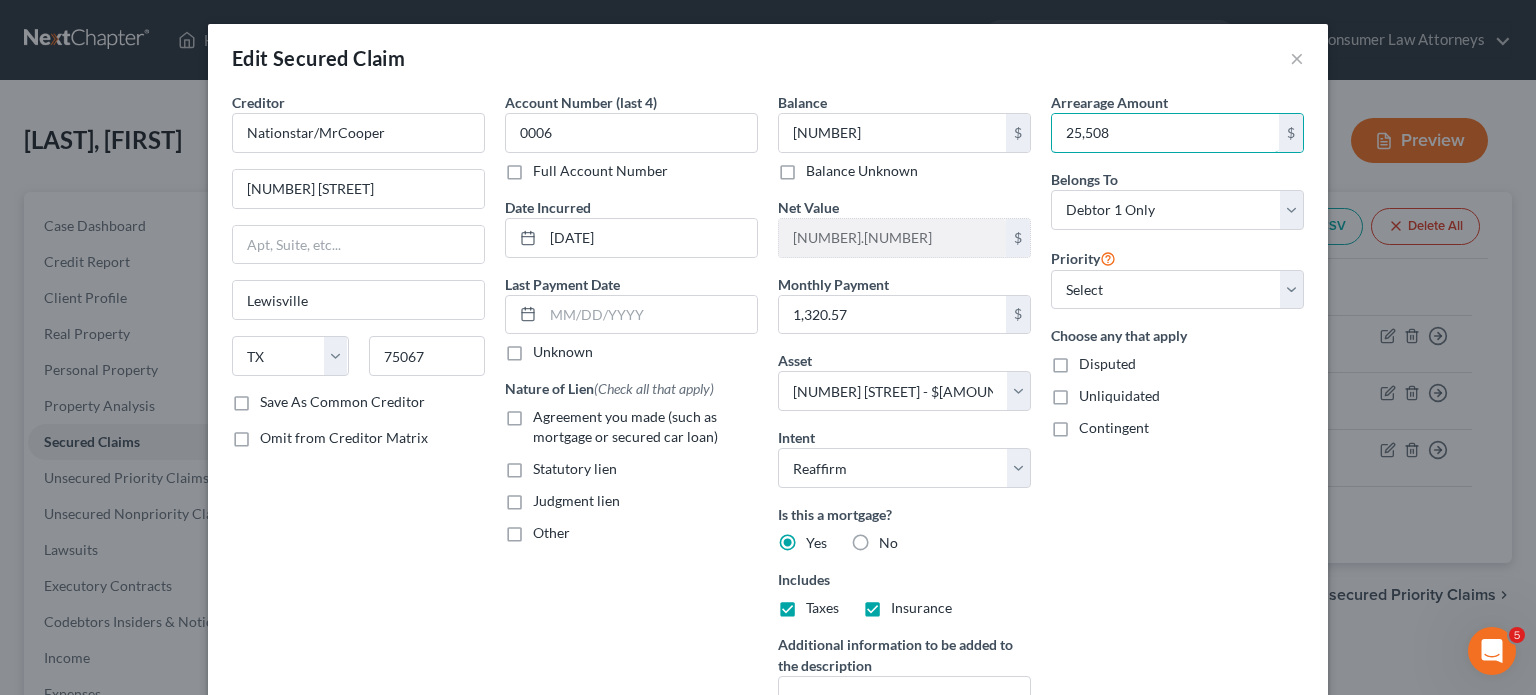 type on "25,508" 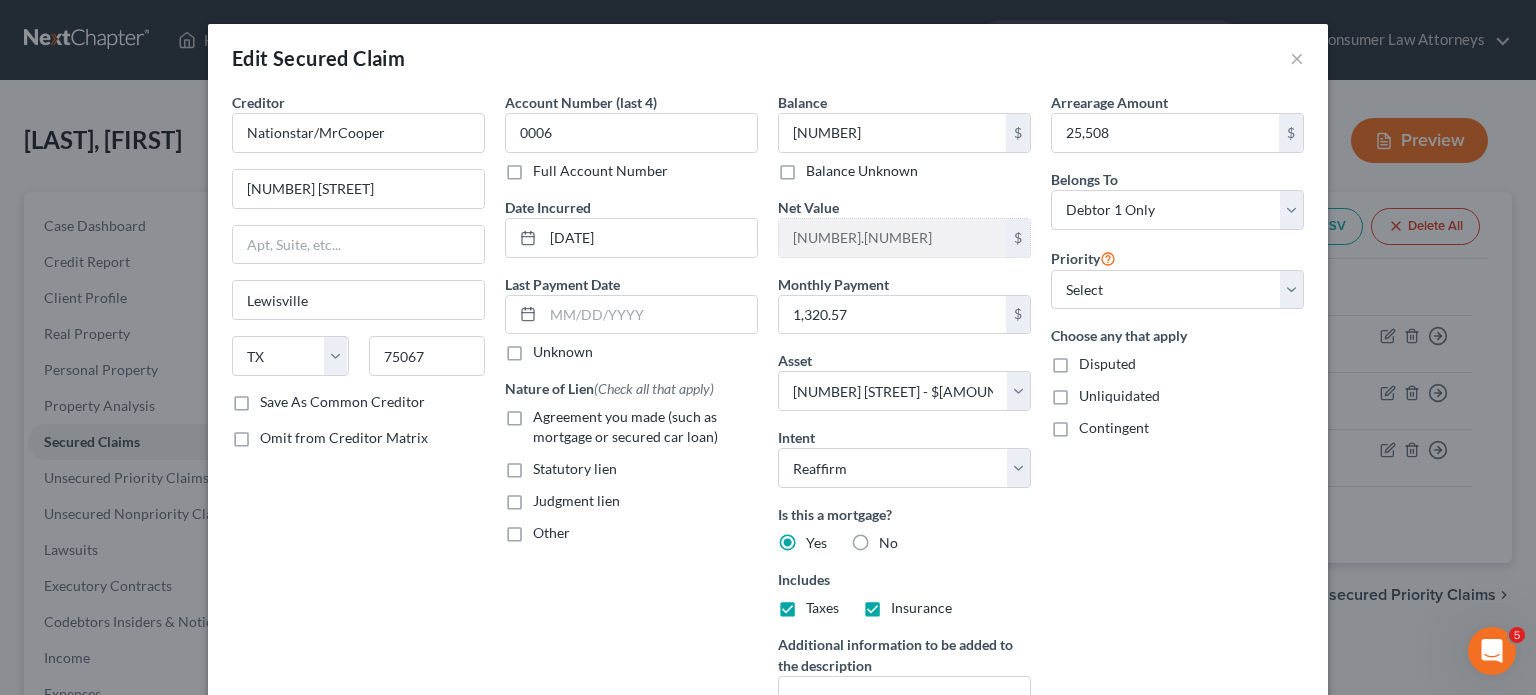 click on "Edit Secured Claim  ×" at bounding box center [768, 58] 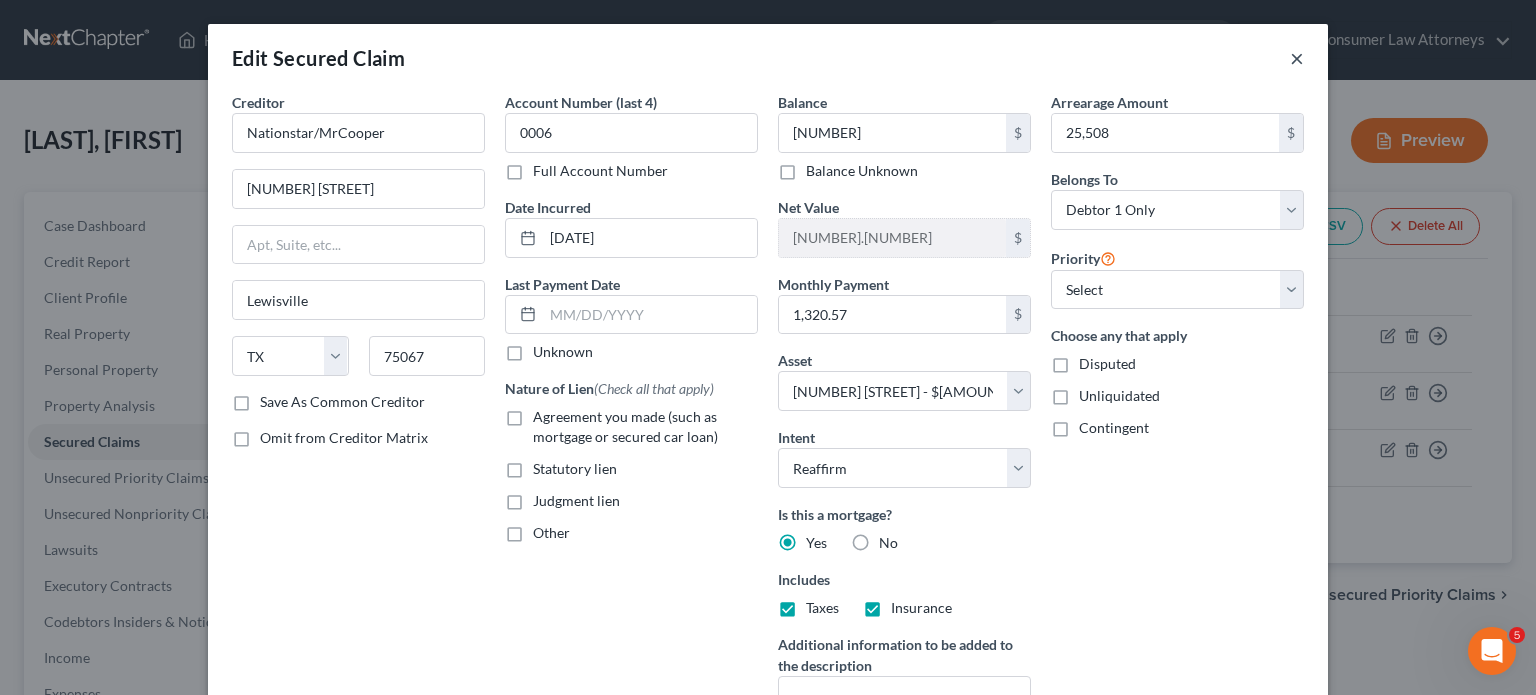 click on "×" at bounding box center (1297, 58) 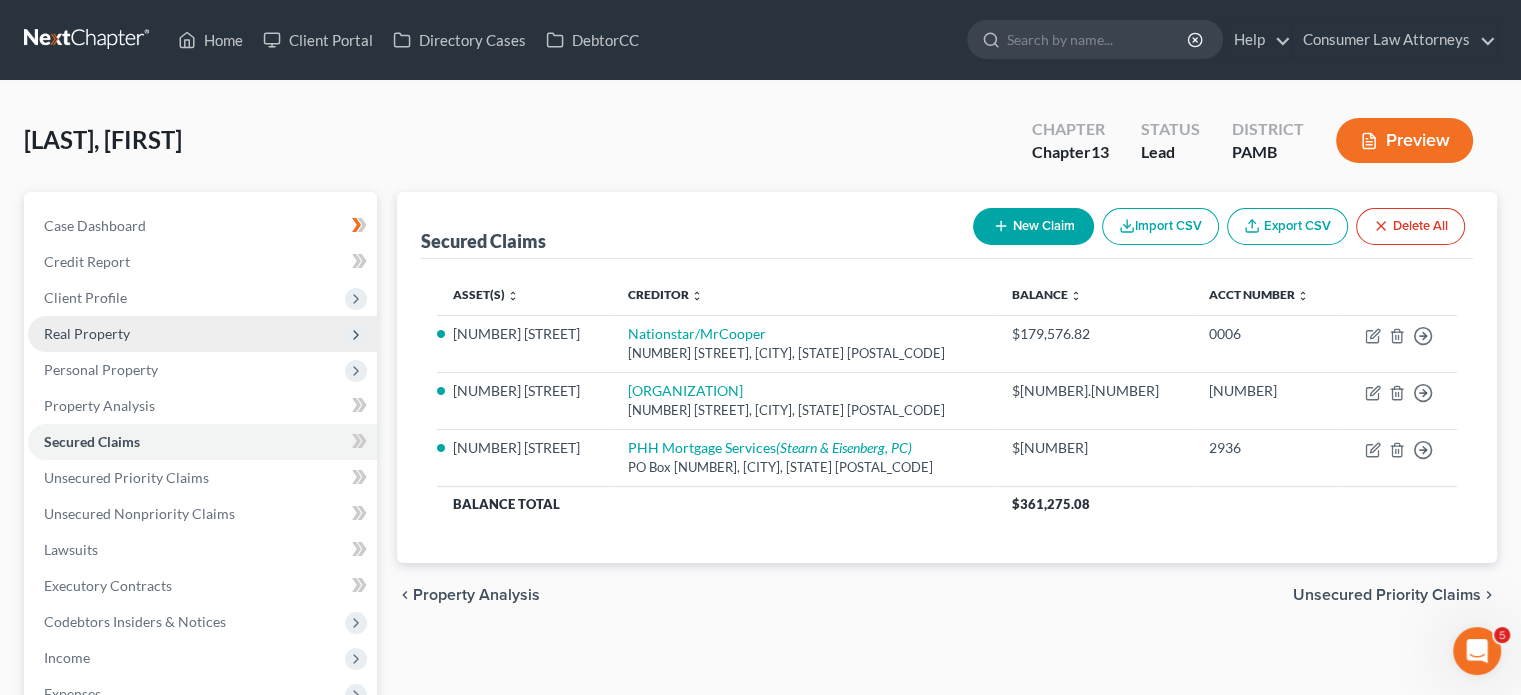 click on "Real Property" at bounding box center [87, 333] 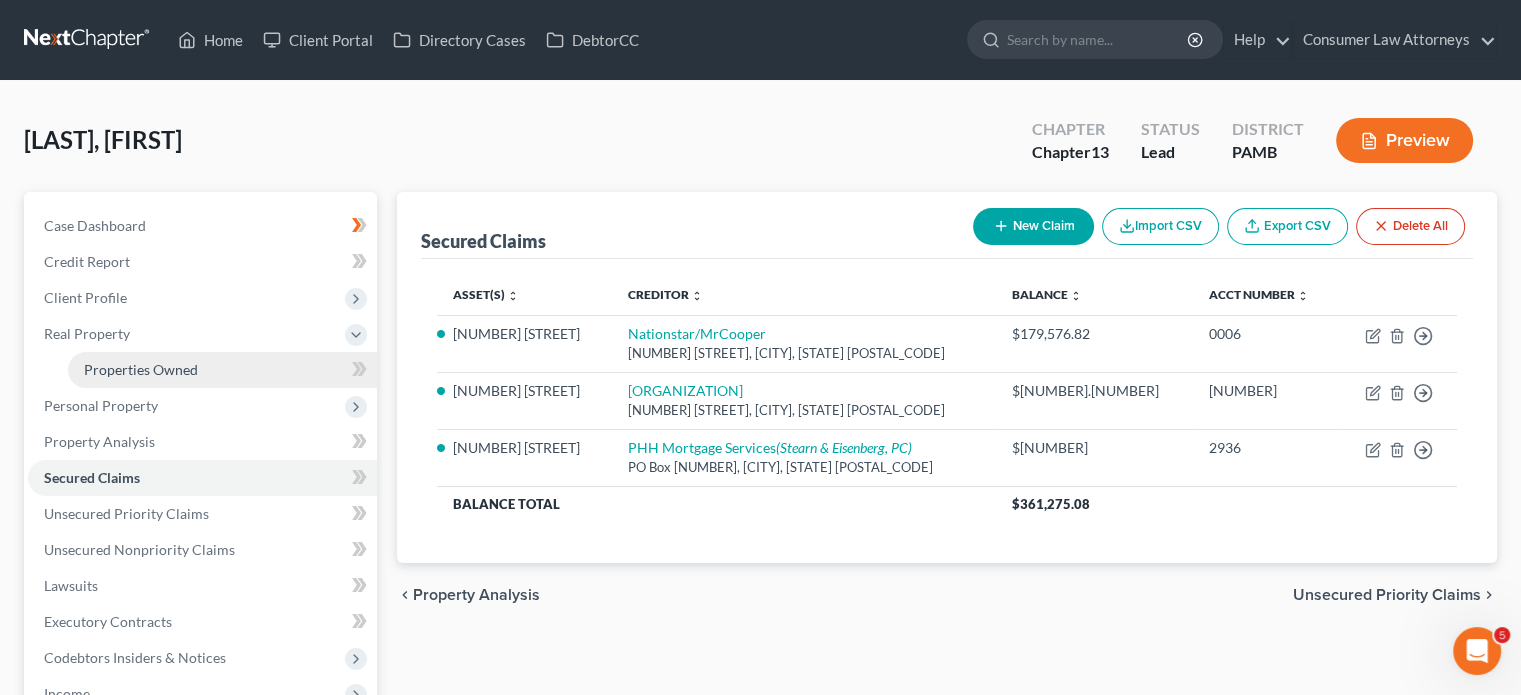 click on "Properties Owned" at bounding box center [141, 369] 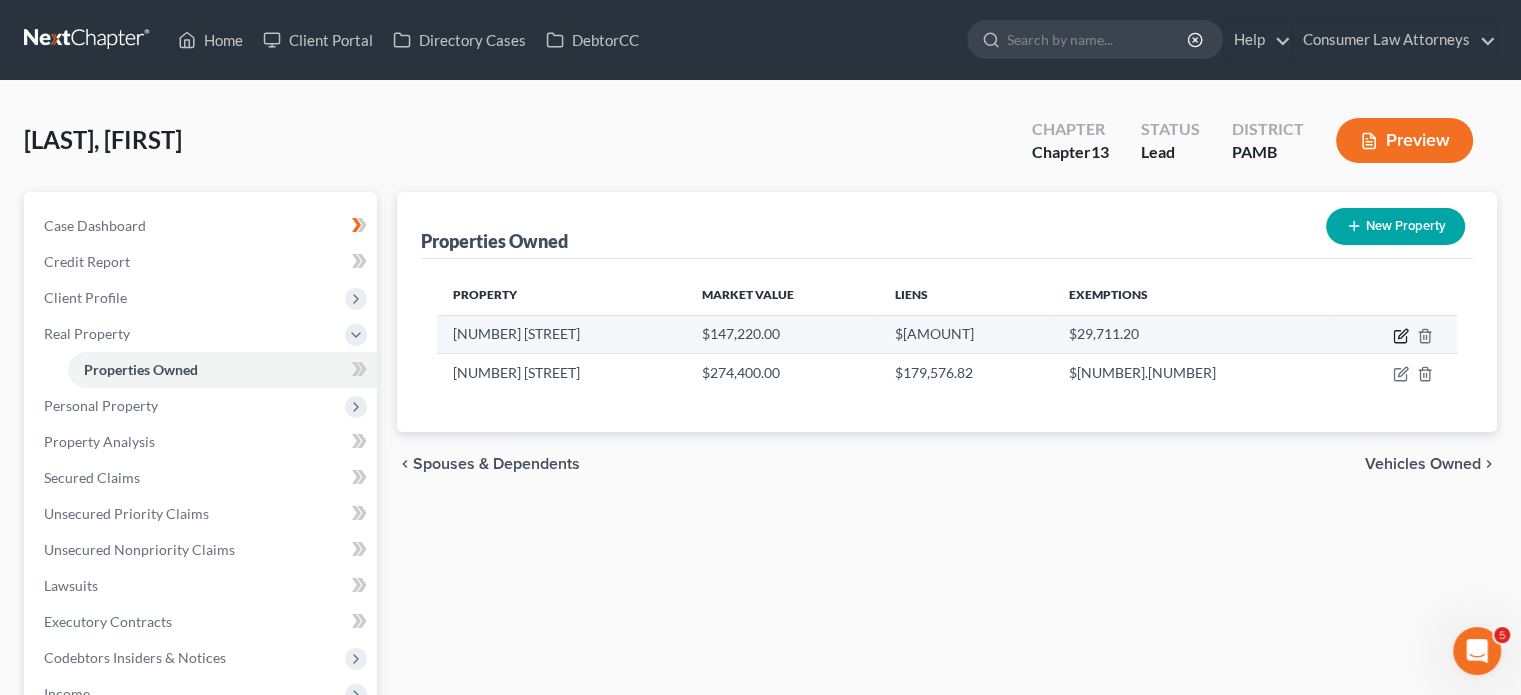 click 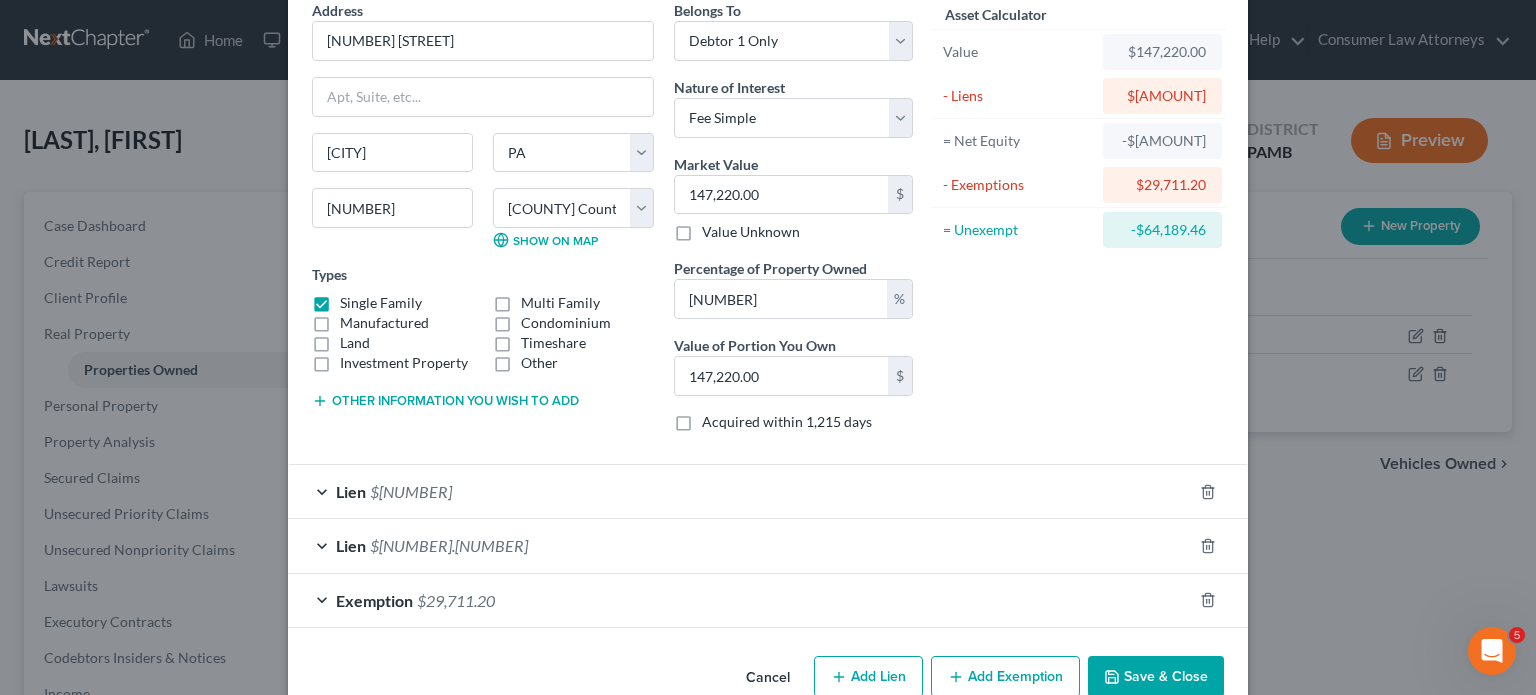 scroll, scrollTop: 131, scrollLeft: 0, axis: vertical 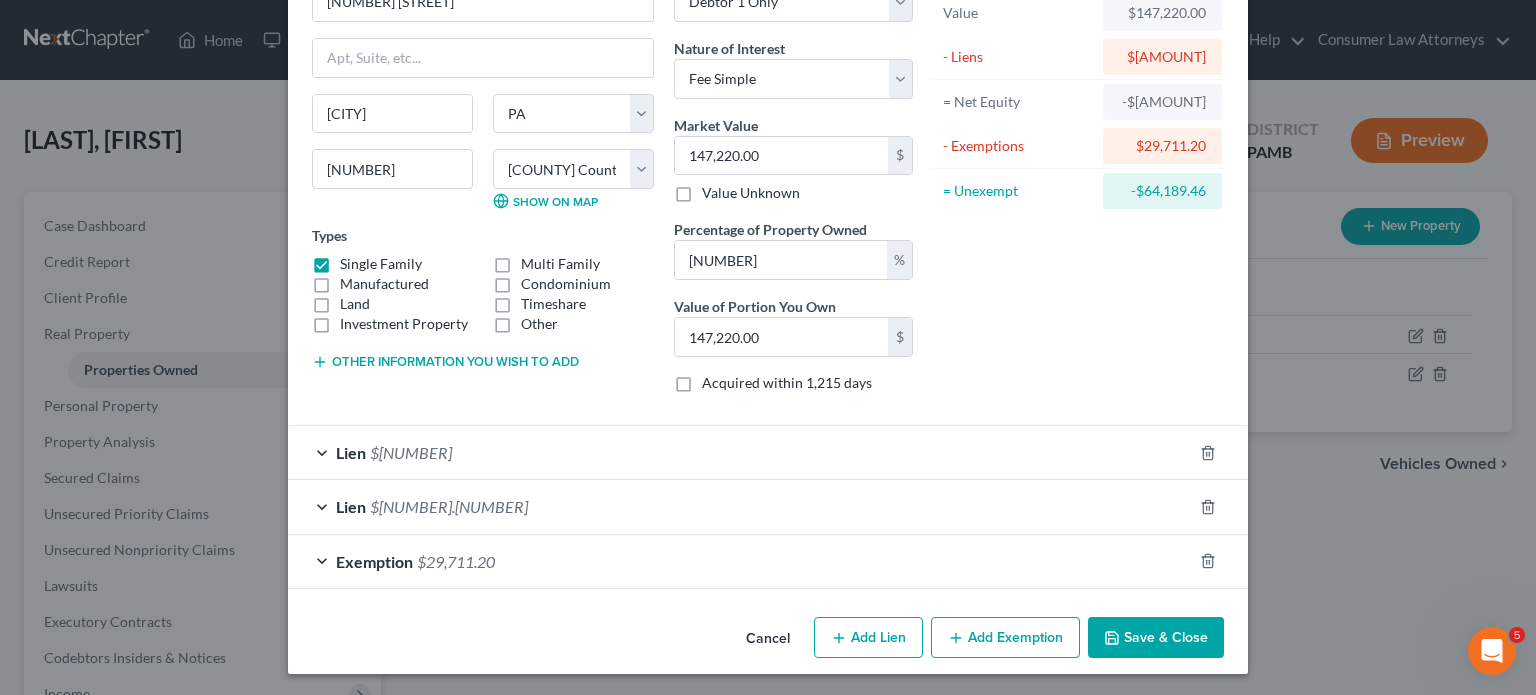 drag, startPoint x: 1198, startPoint y: 557, endPoint x: 1118, endPoint y: 506, distance: 94.873604 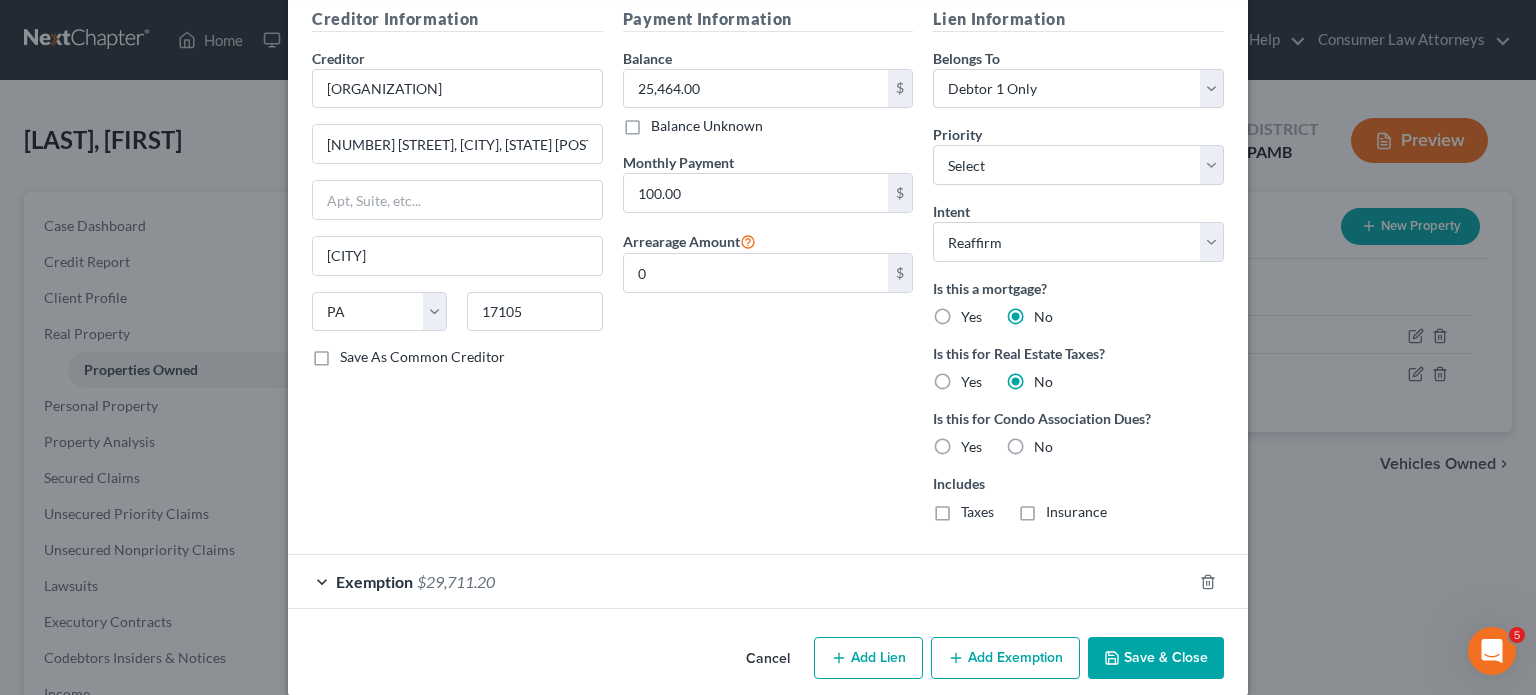 scroll, scrollTop: 702, scrollLeft: 0, axis: vertical 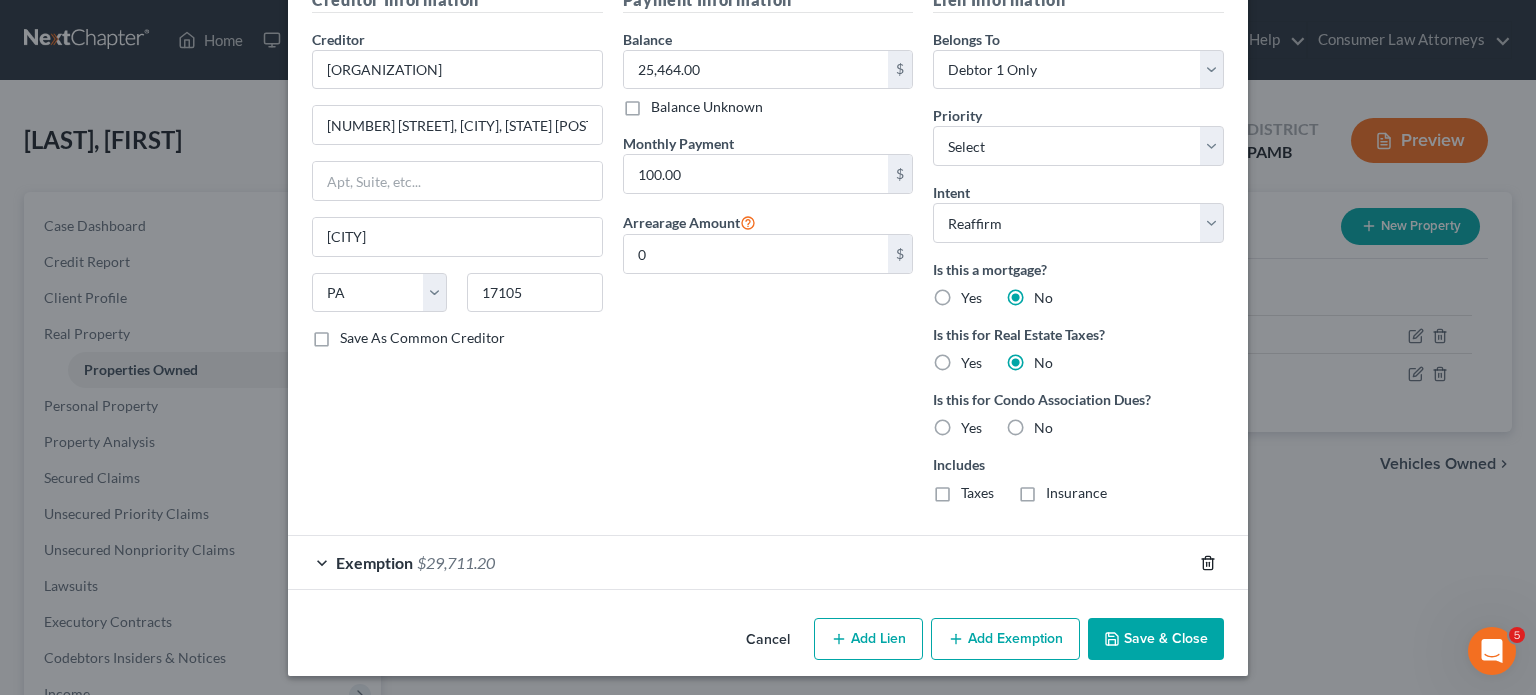 click 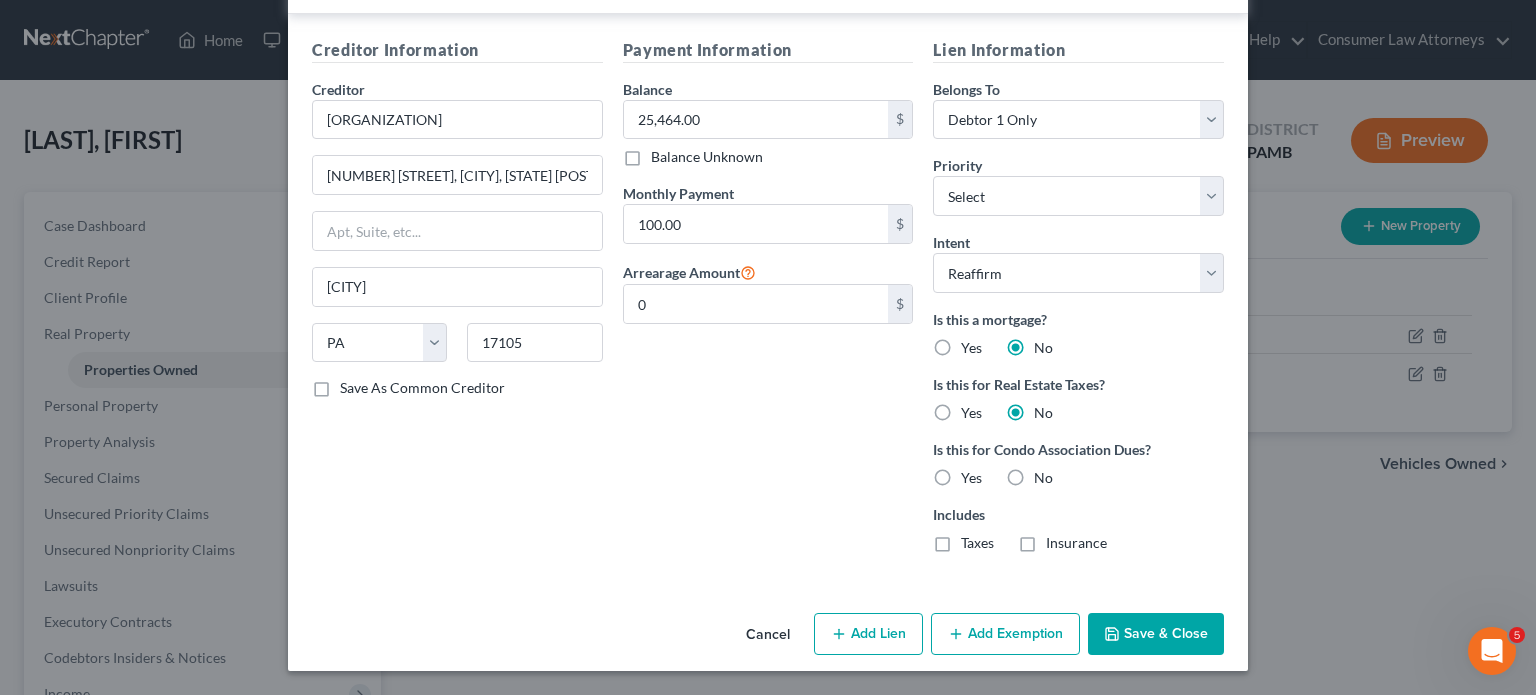 scroll, scrollTop: 647, scrollLeft: 0, axis: vertical 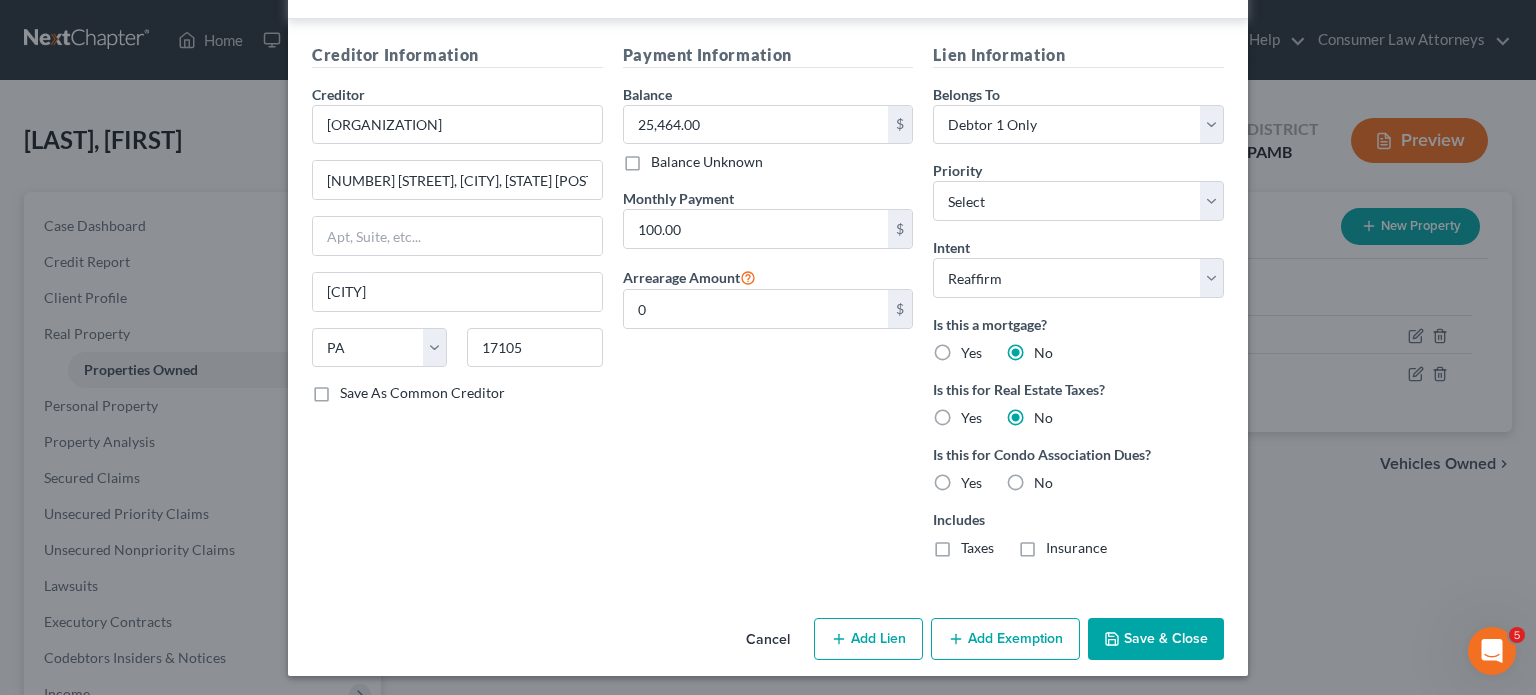 click on "Save & Close" at bounding box center (1156, 639) 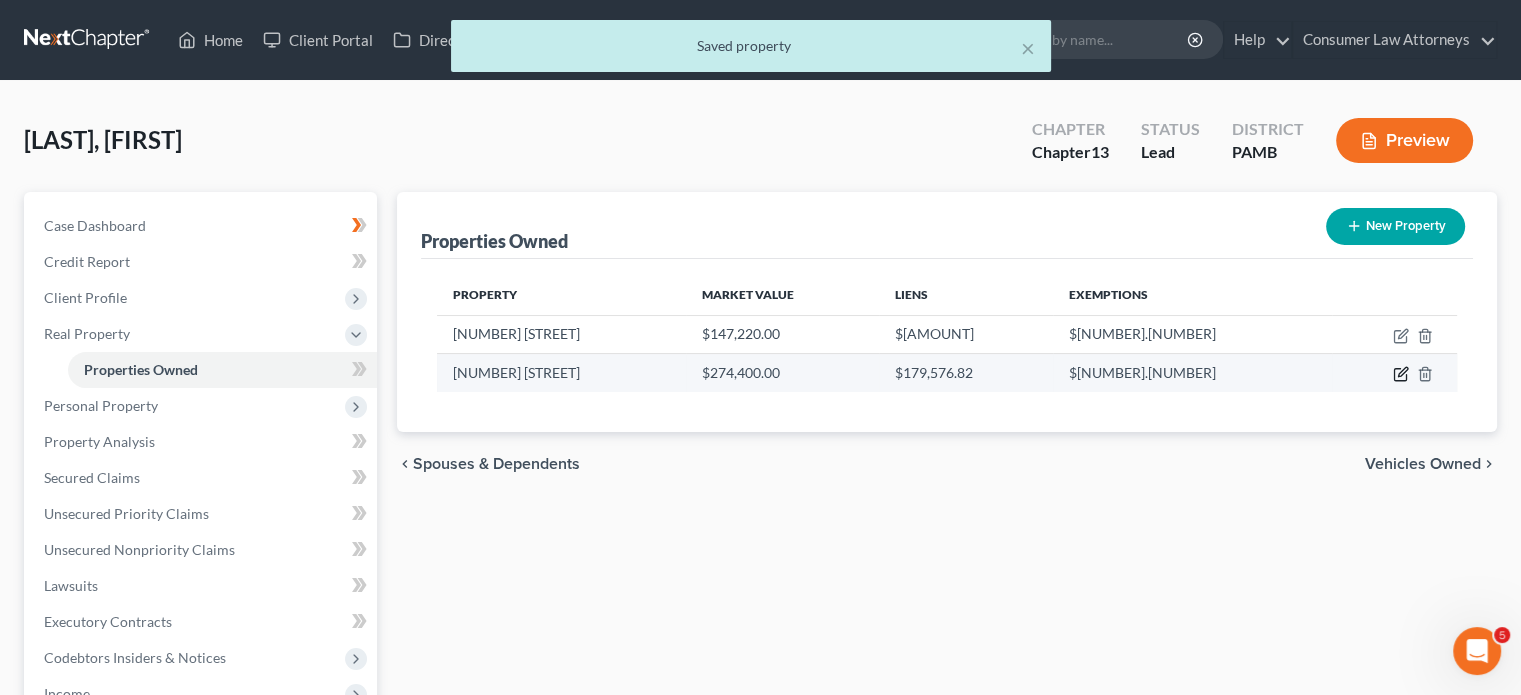 click 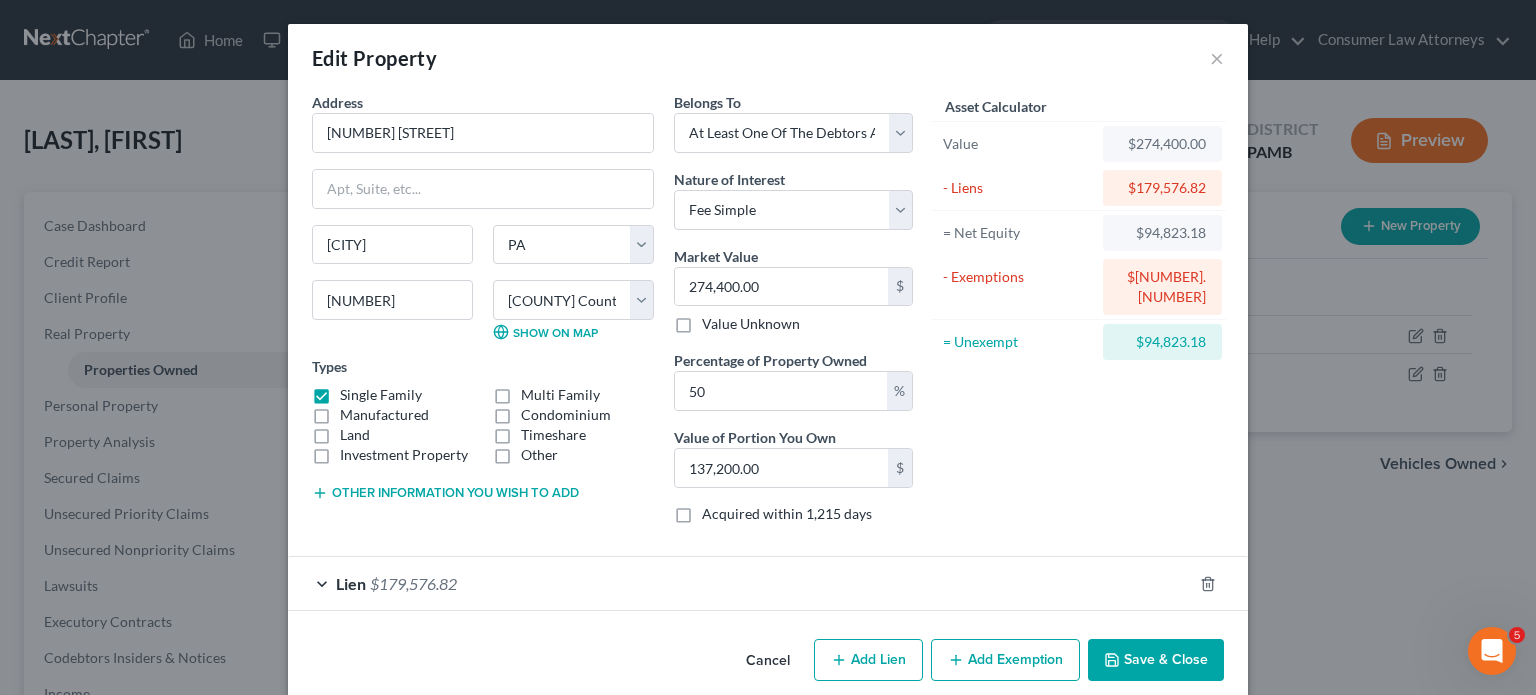 click on "Add Exemption" at bounding box center (1005, 660) 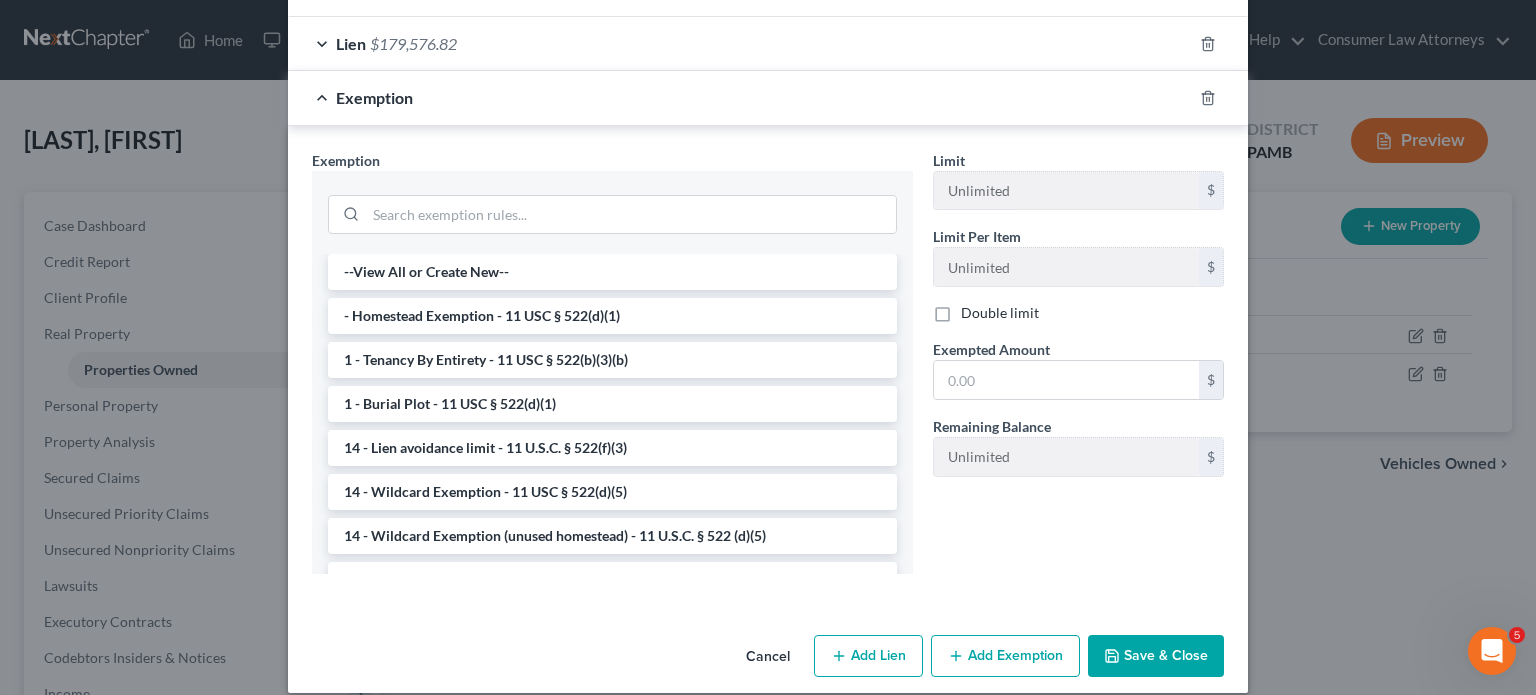 scroll, scrollTop: 540, scrollLeft: 0, axis: vertical 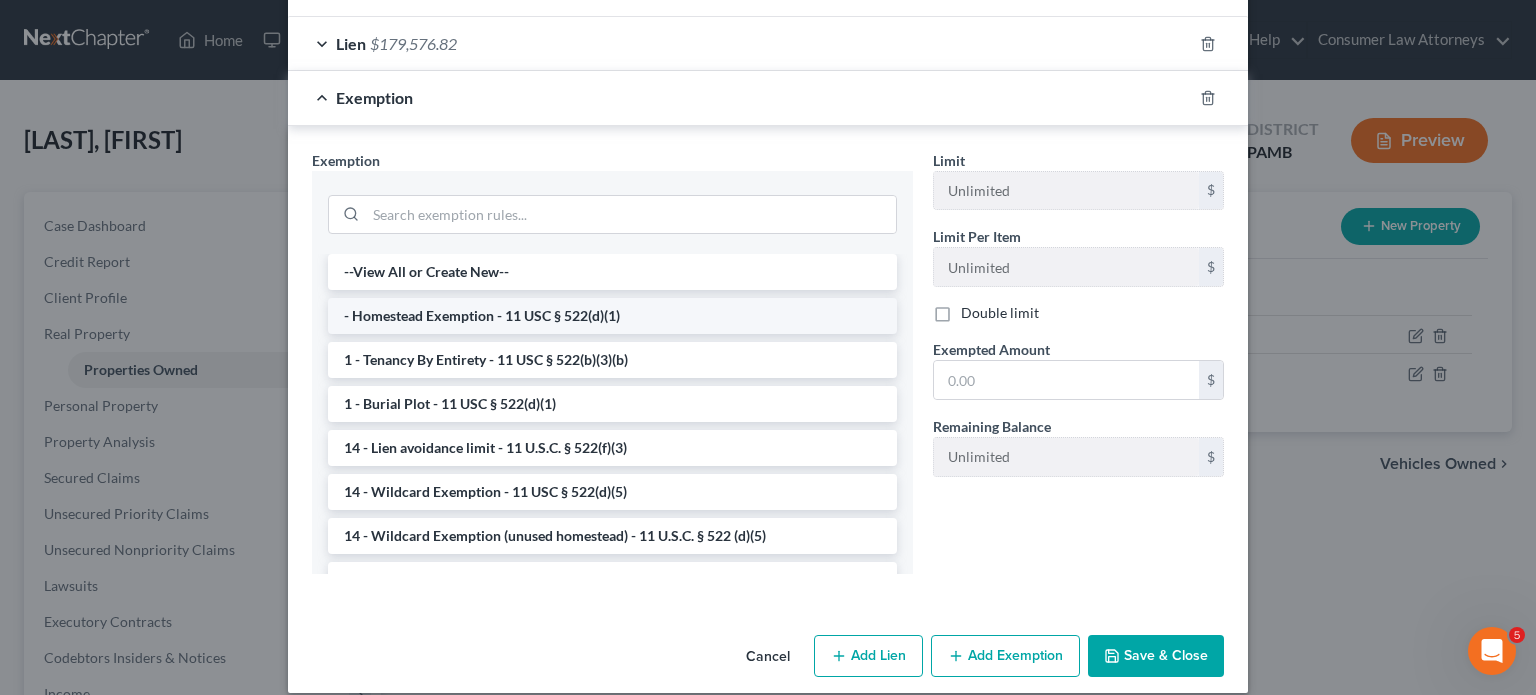 click on "- Homestead Exemption - 11 USC § 522(d)(1)" at bounding box center (612, 316) 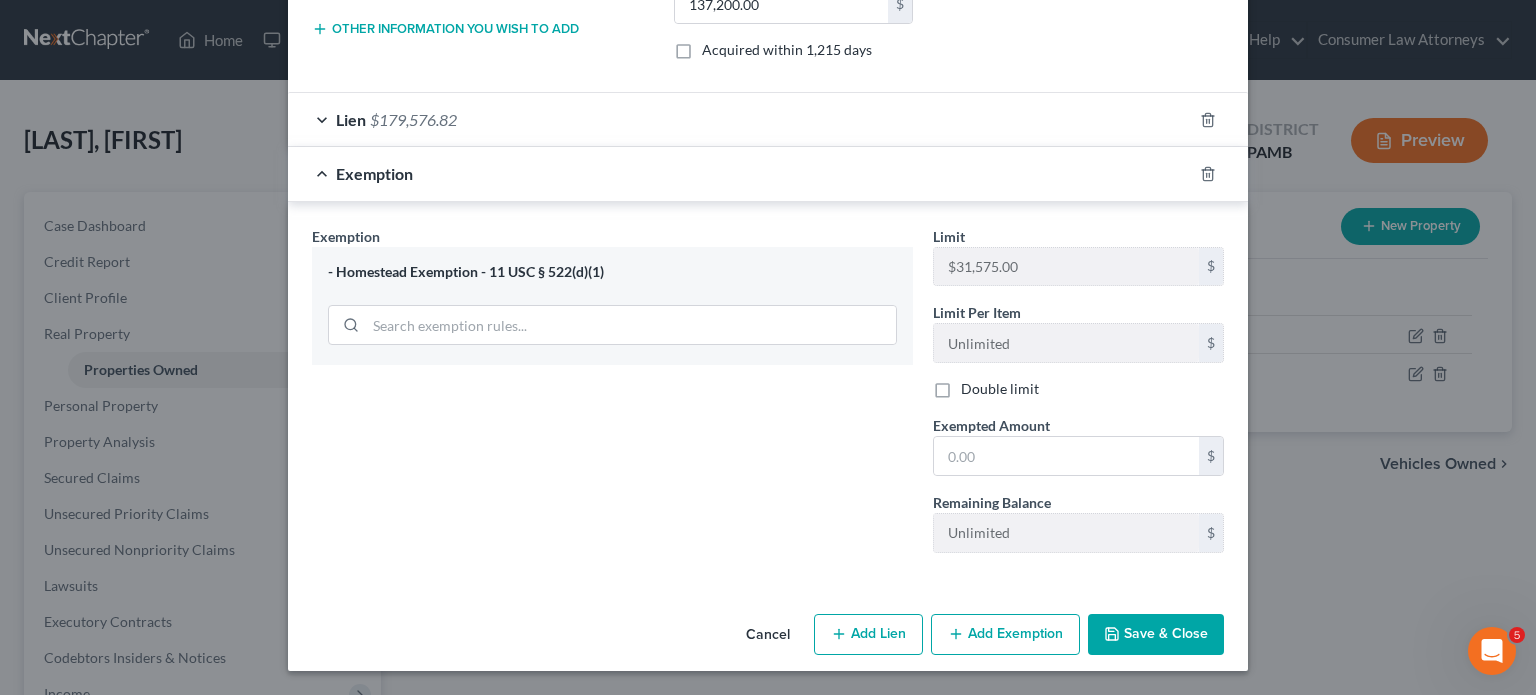 scroll, scrollTop: 460, scrollLeft: 0, axis: vertical 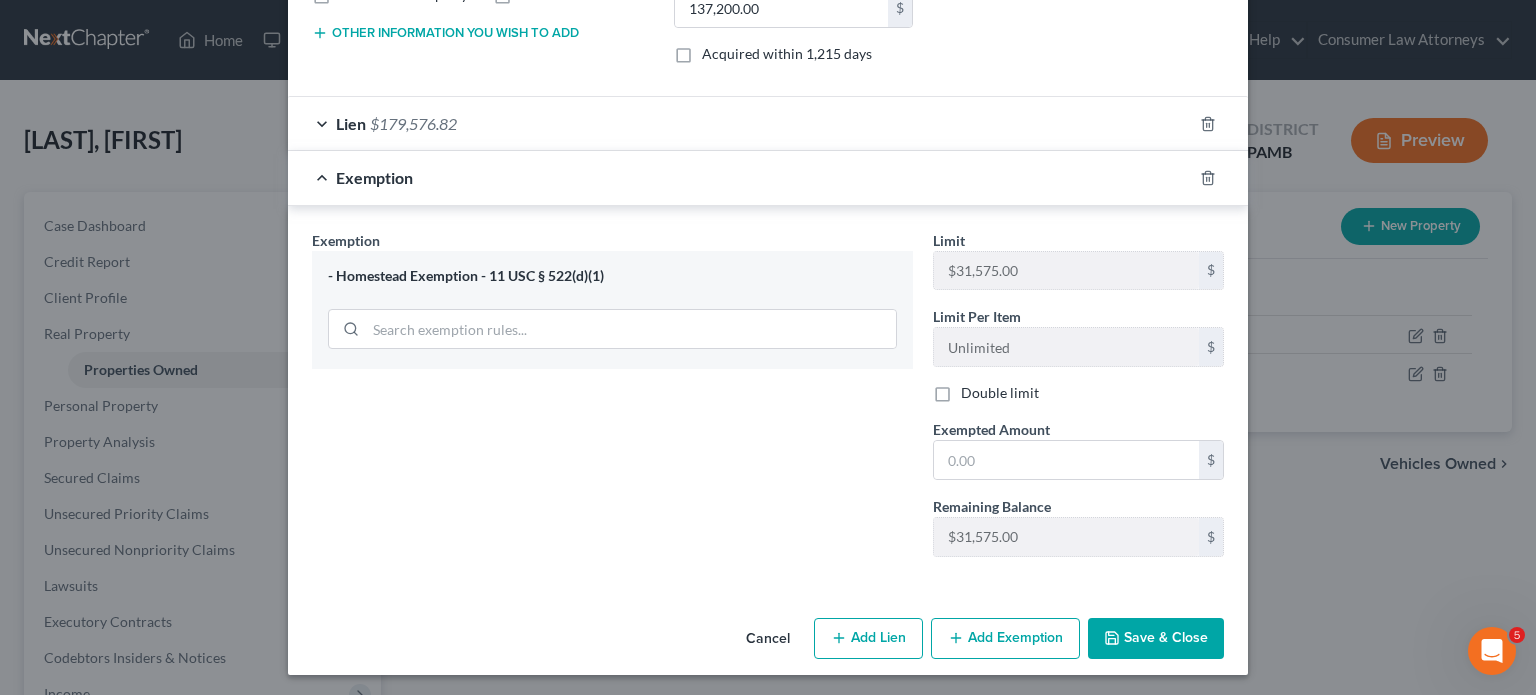 click on "Save & Close" at bounding box center [1156, 639] 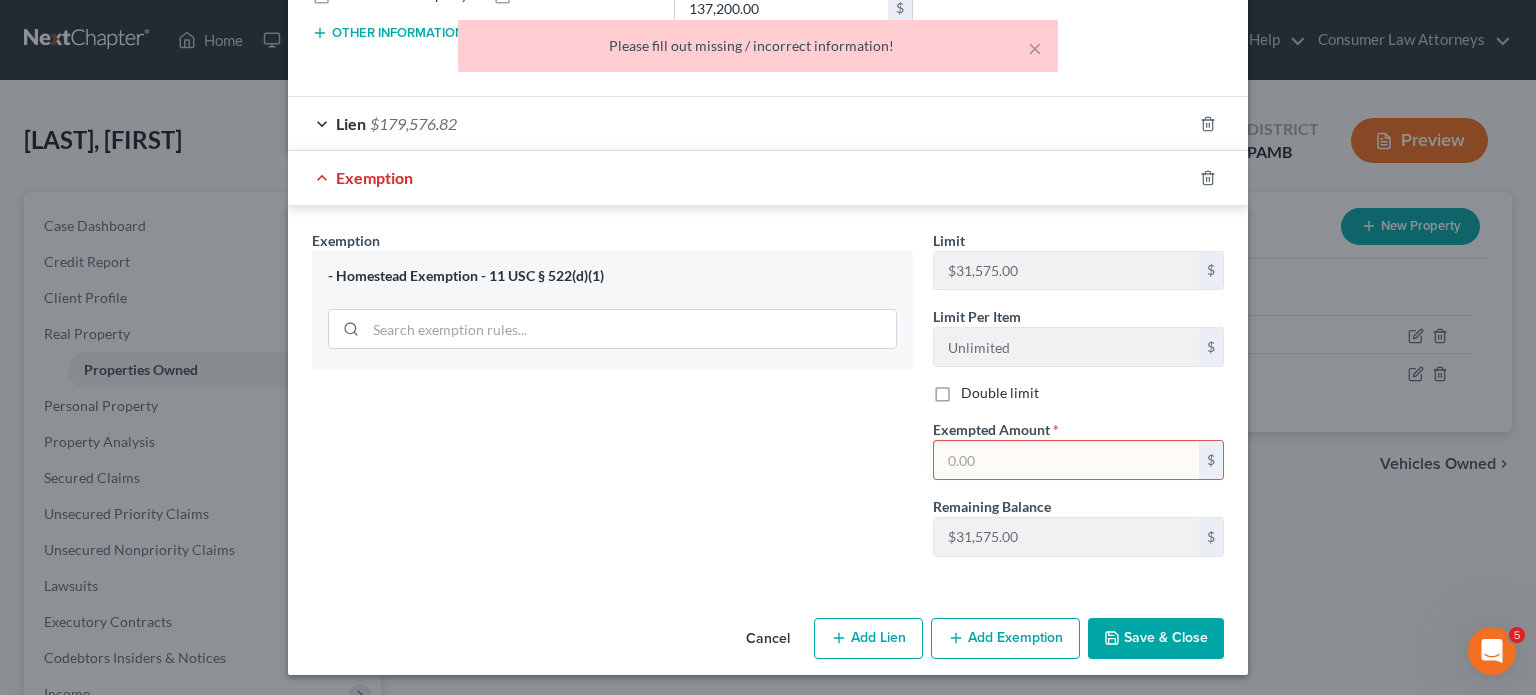 scroll, scrollTop: 458, scrollLeft: 0, axis: vertical 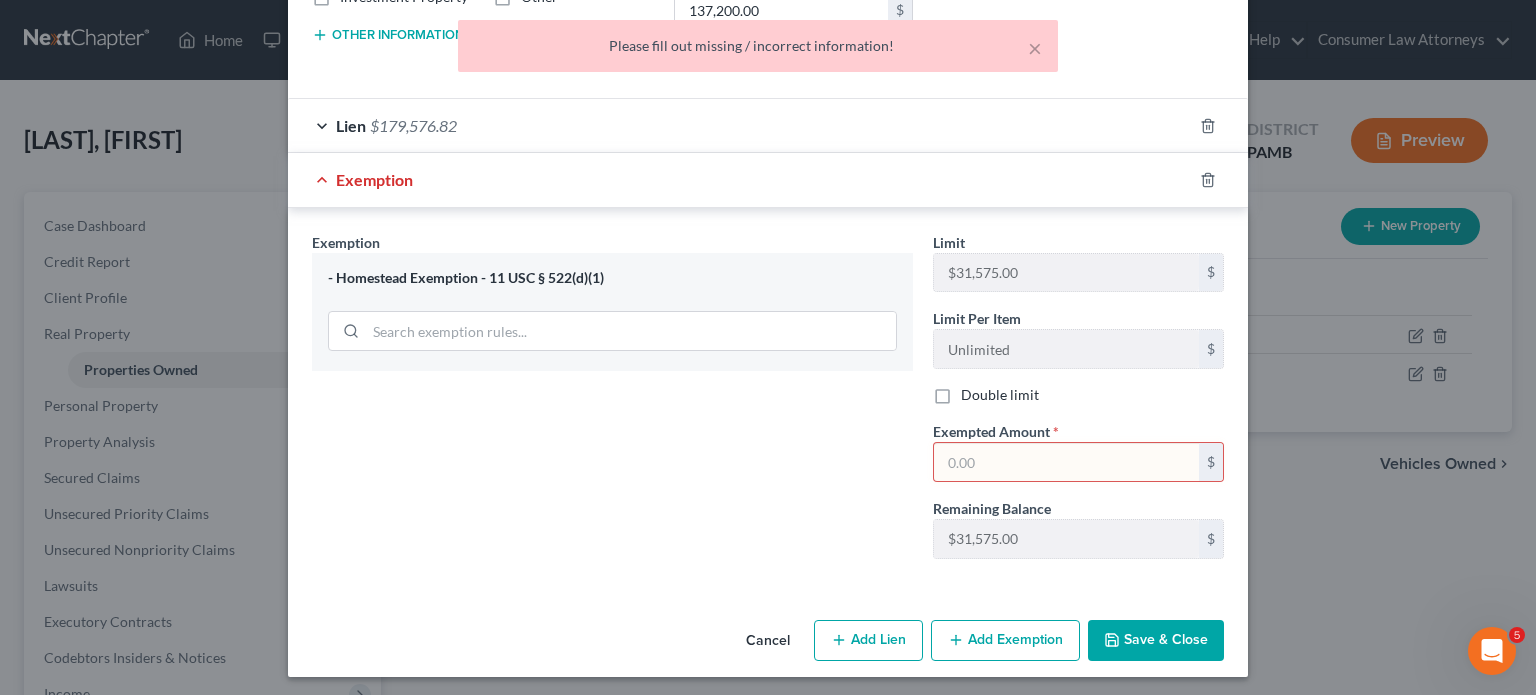 click at bounding box center (1066, 462) 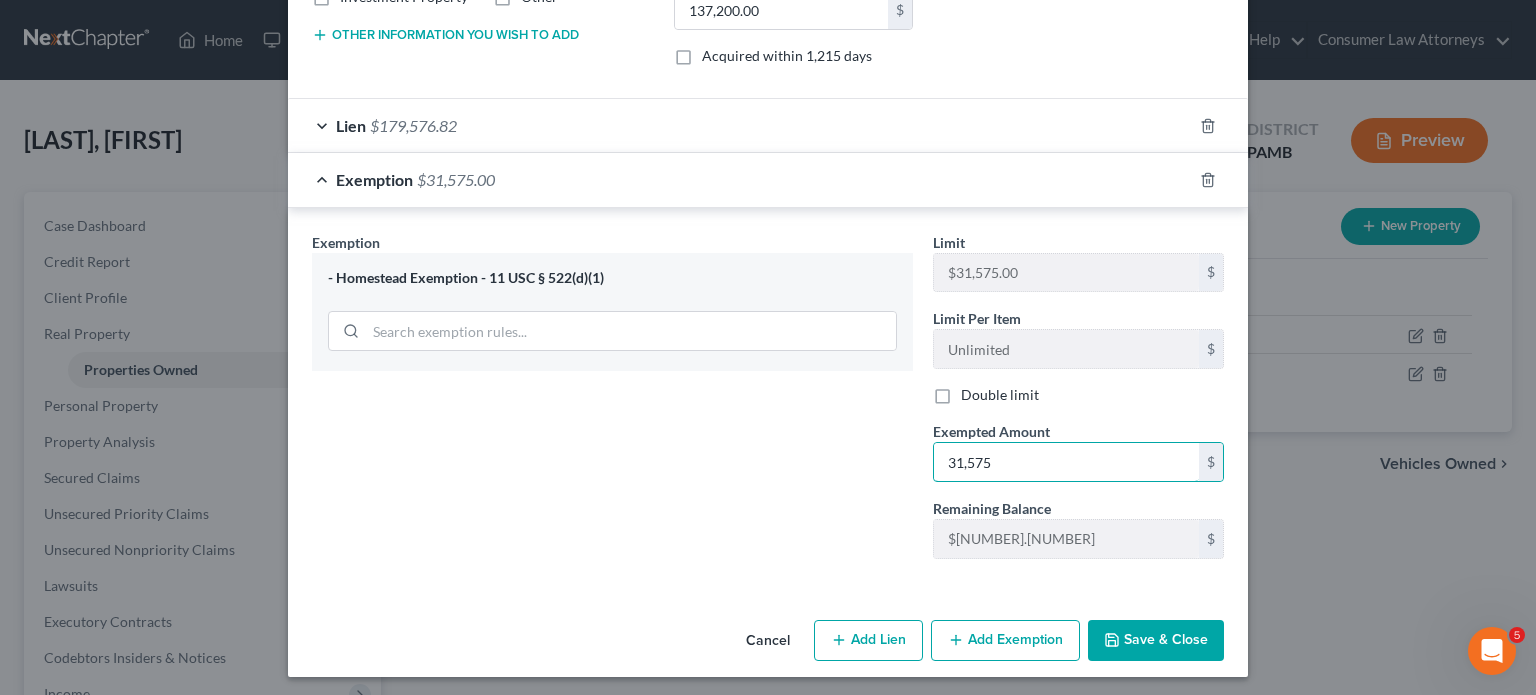 type on "31,575" 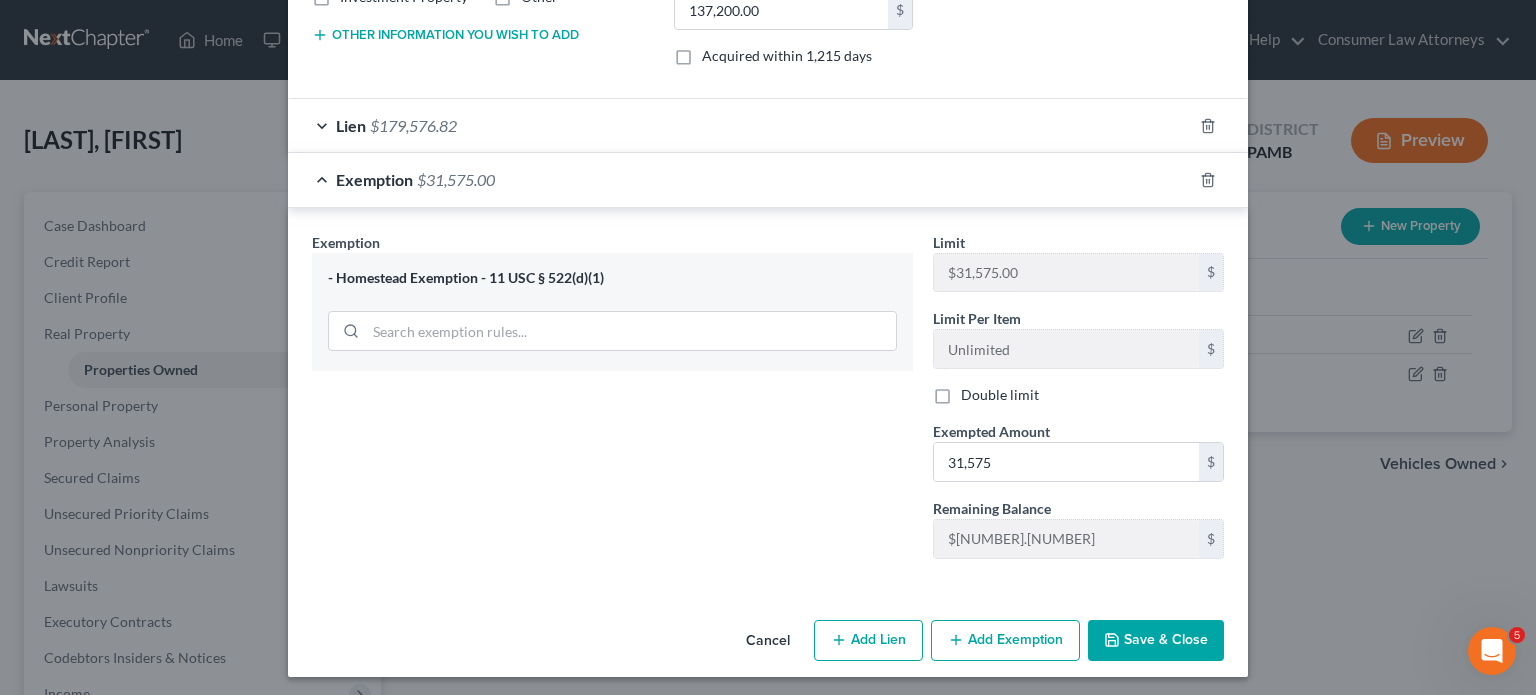 click on "Save & Close" at bounding box center [1156, 641] 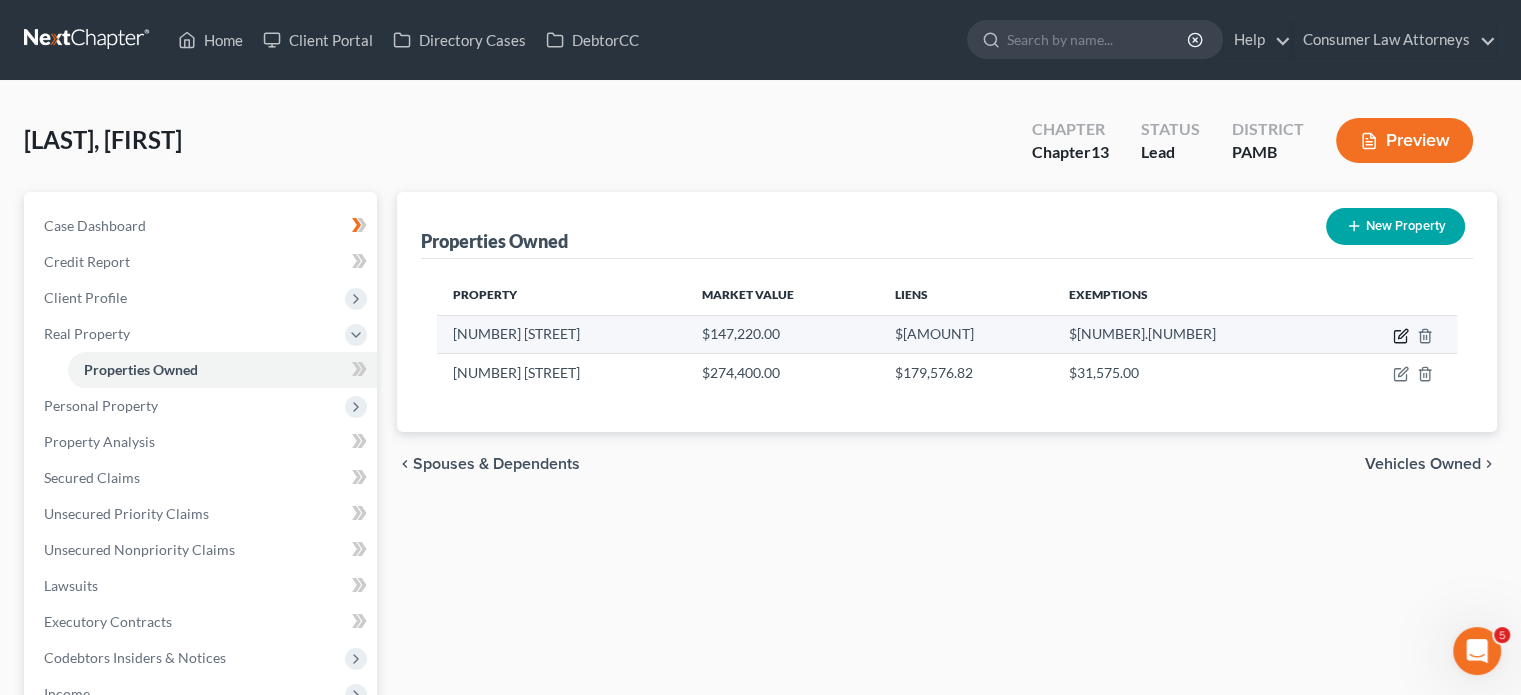 click 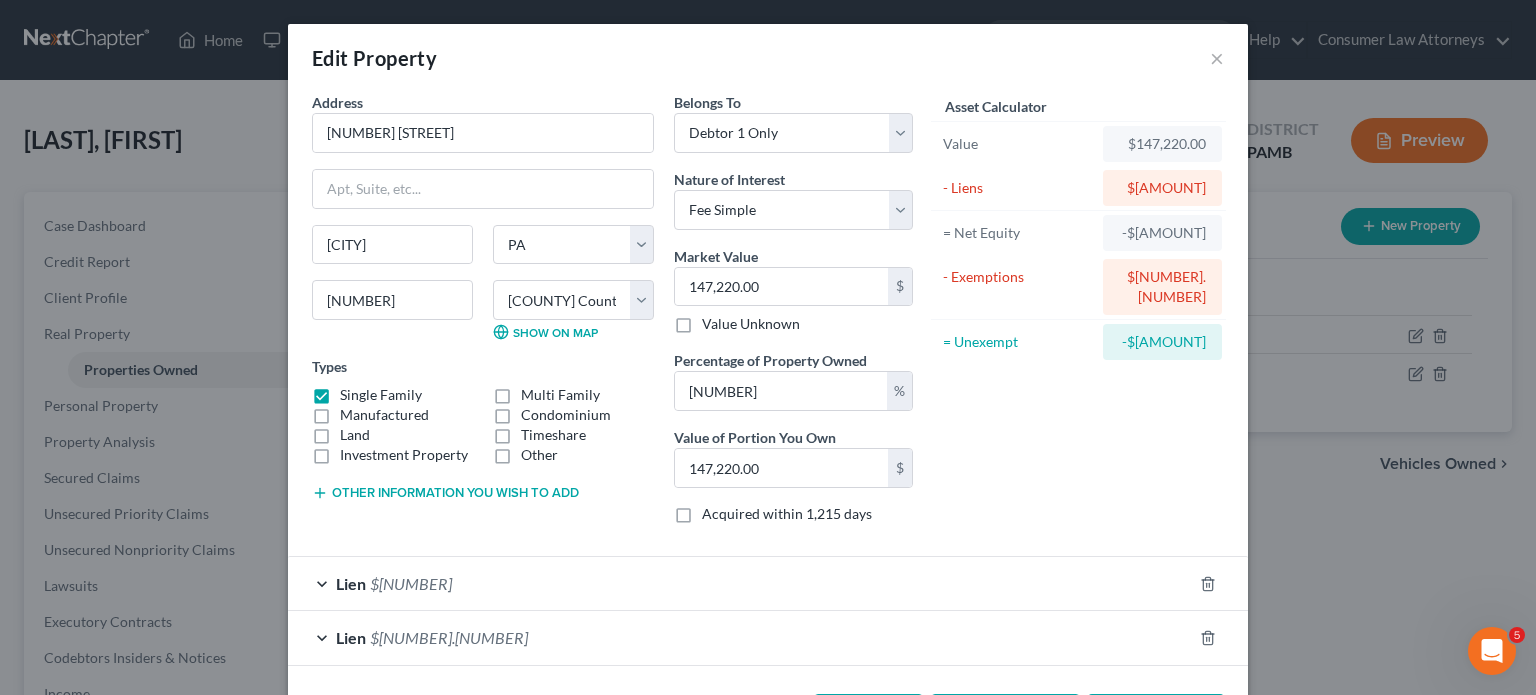 scroll, scrollTop: 77, scrollLeft: 0, axis: vertical 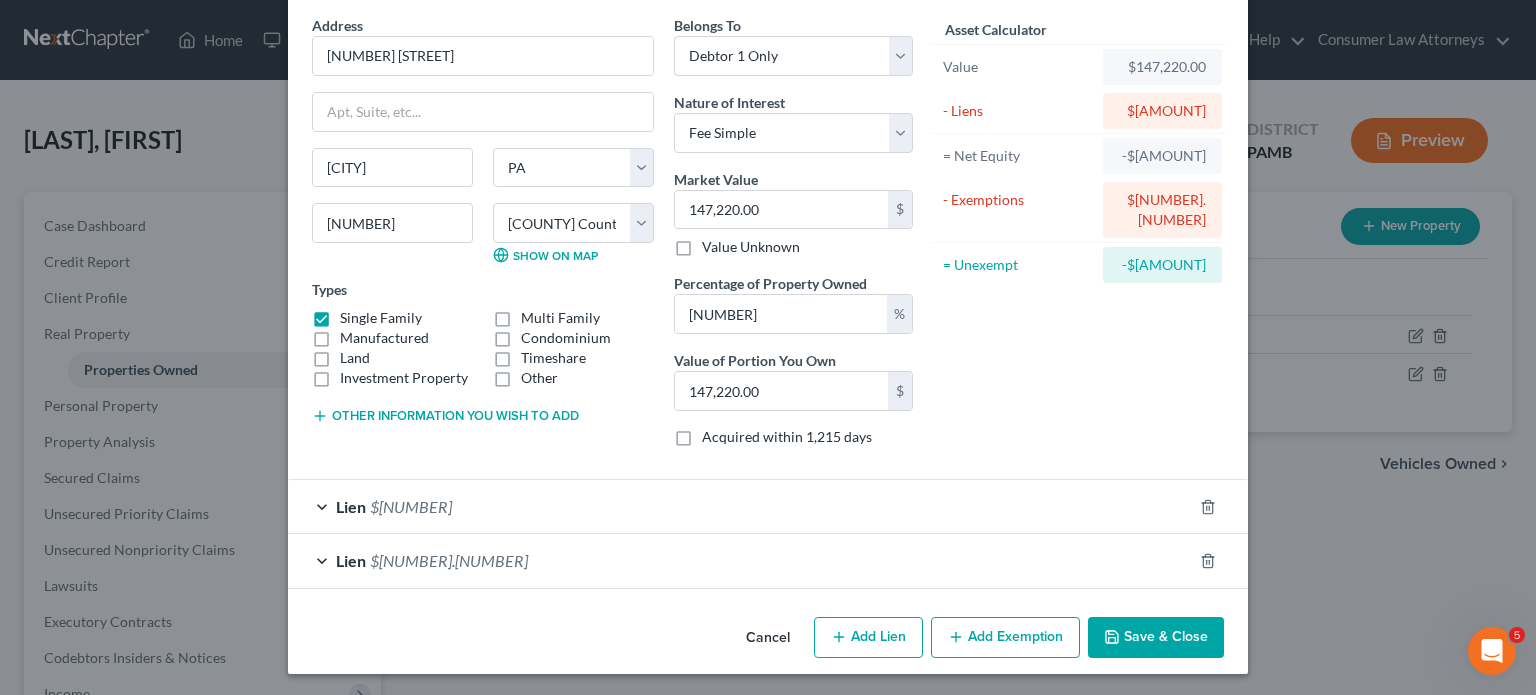 click on "Add Exemption" at bounding box center [1005, 638] 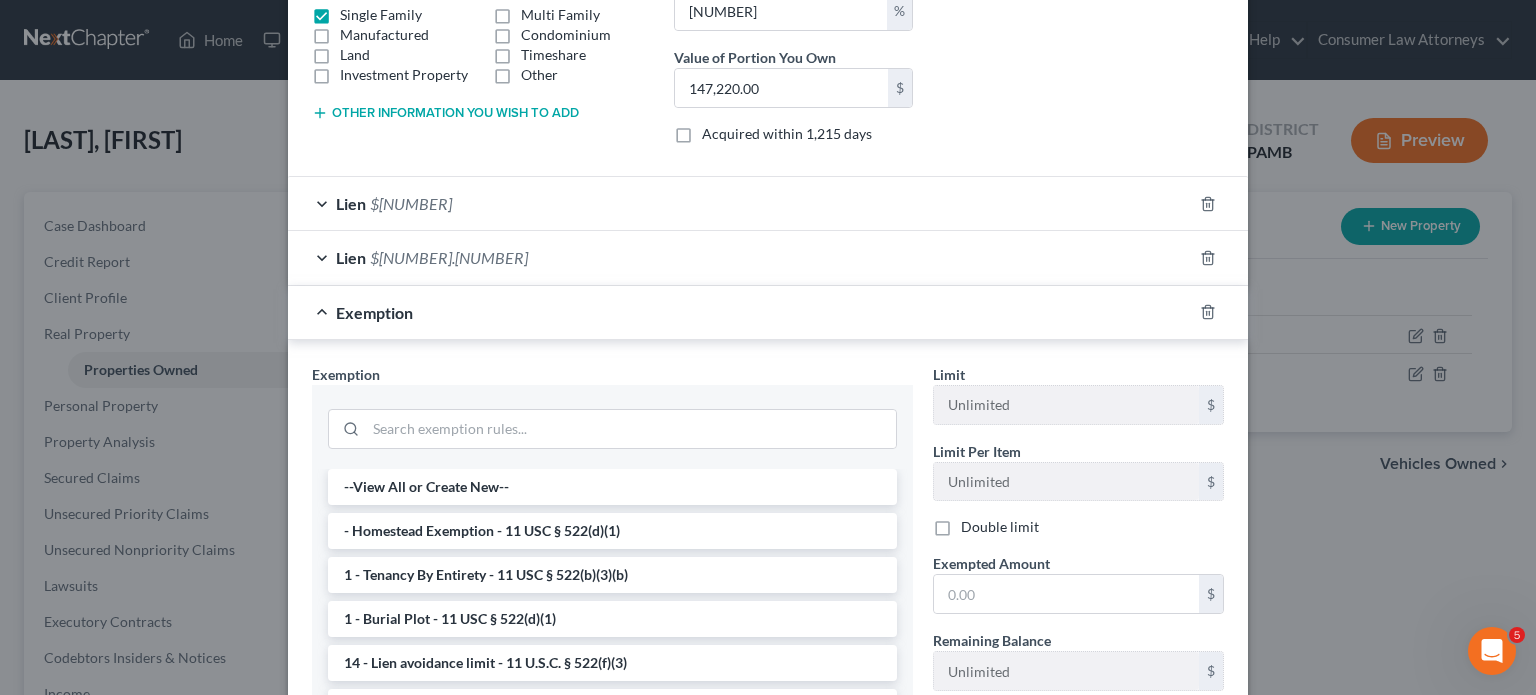 scroll, scrollTop: 612, scrollLeft: 0, axis: vertical 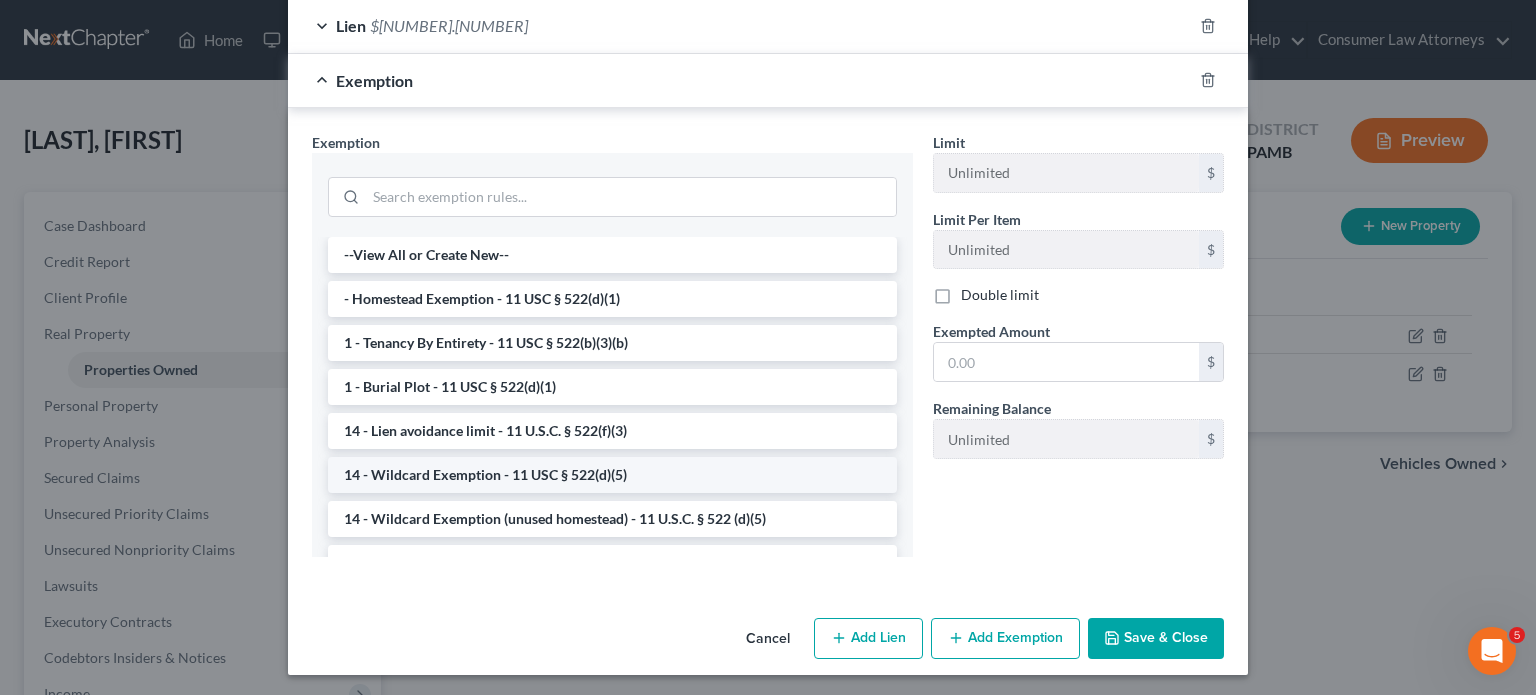 click on "14 - Wildcard Exemption - 11 USC § 522(d)(5)" at bounding box center [612, 475] 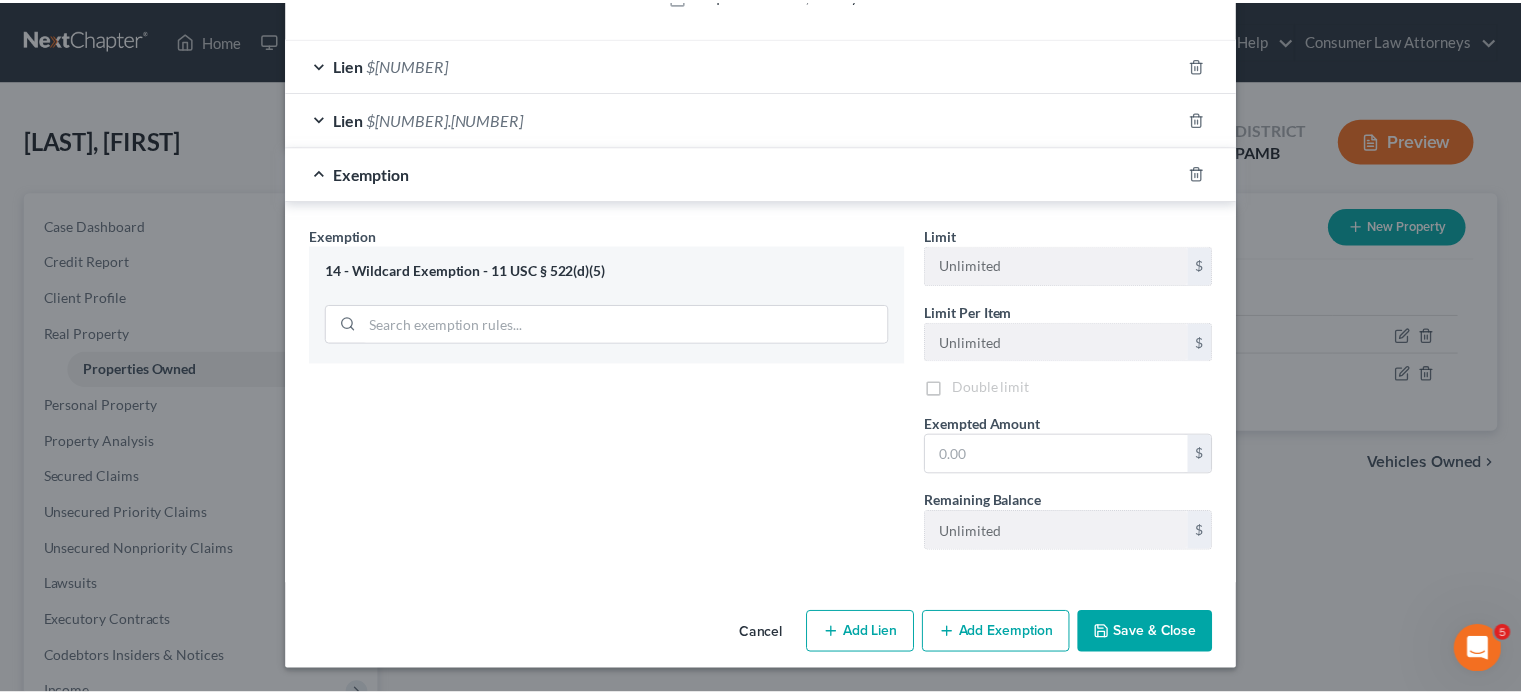 scroll, scrollTop: 514, scrollLeft: 0, axis: vertical 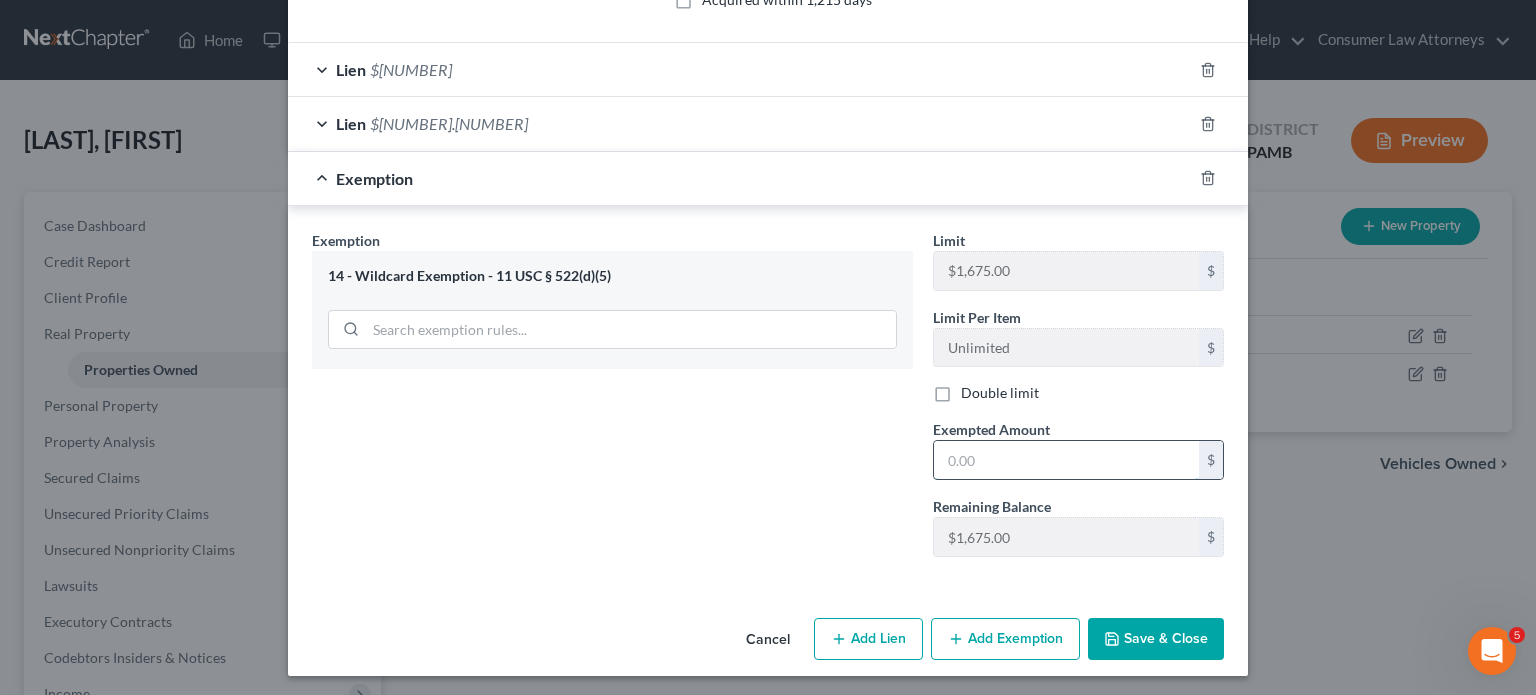 click at bounding box center [1066, 460] 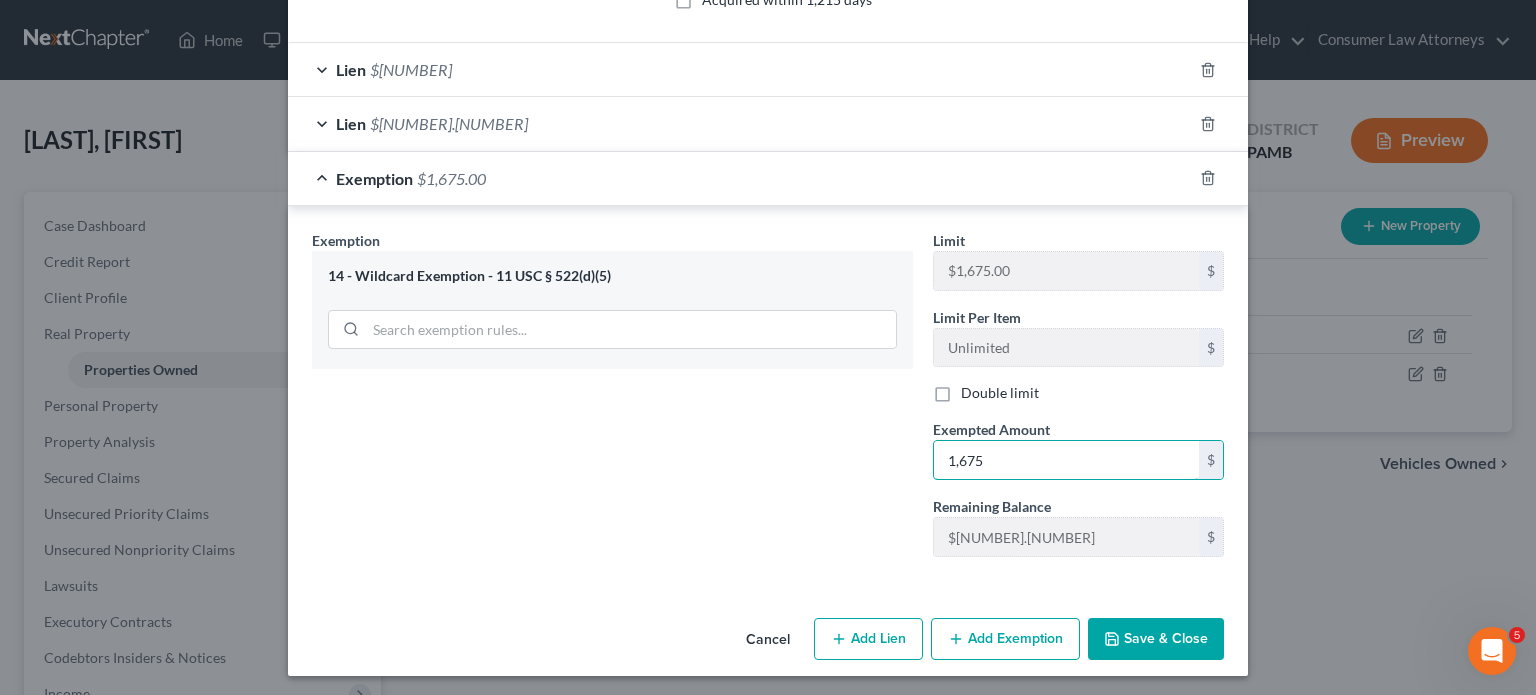 type on "1,675" 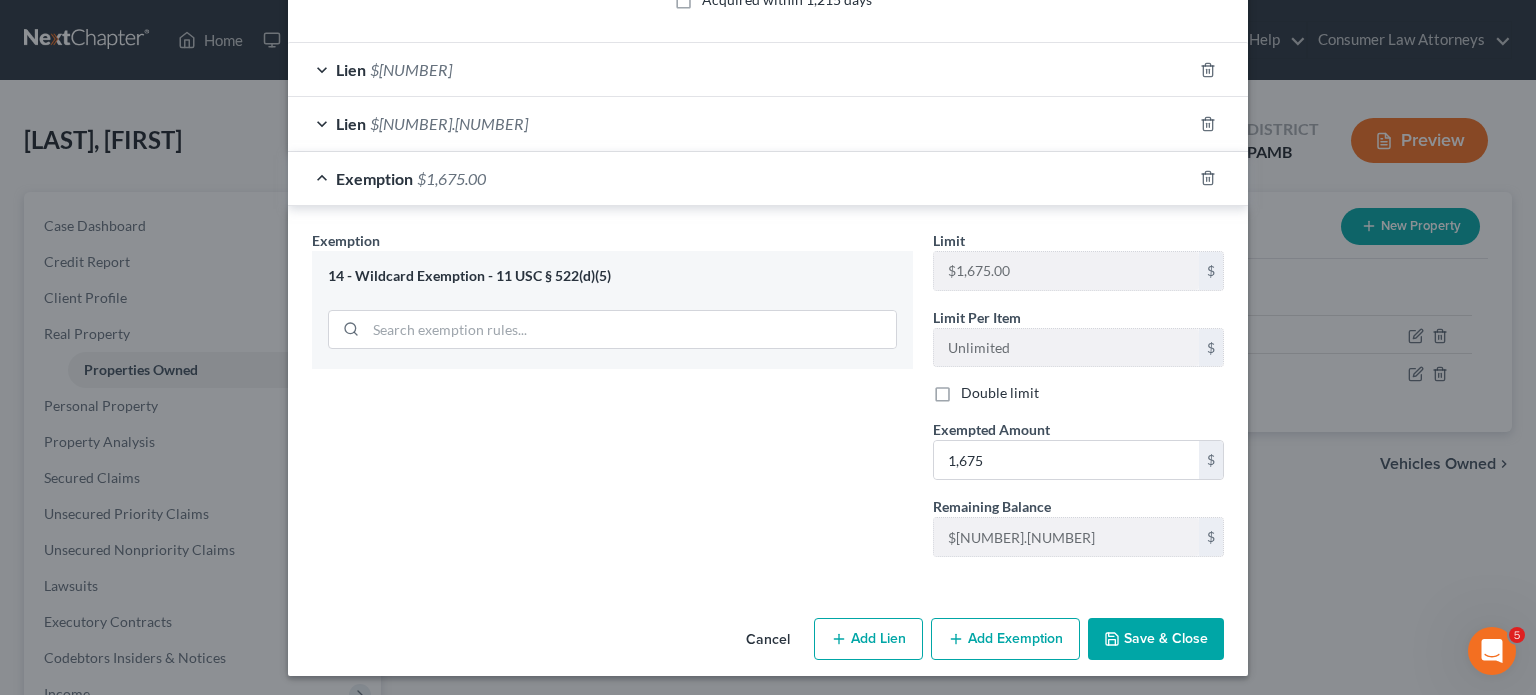 click on "Save & Close" at bounding box center [1156, 639] 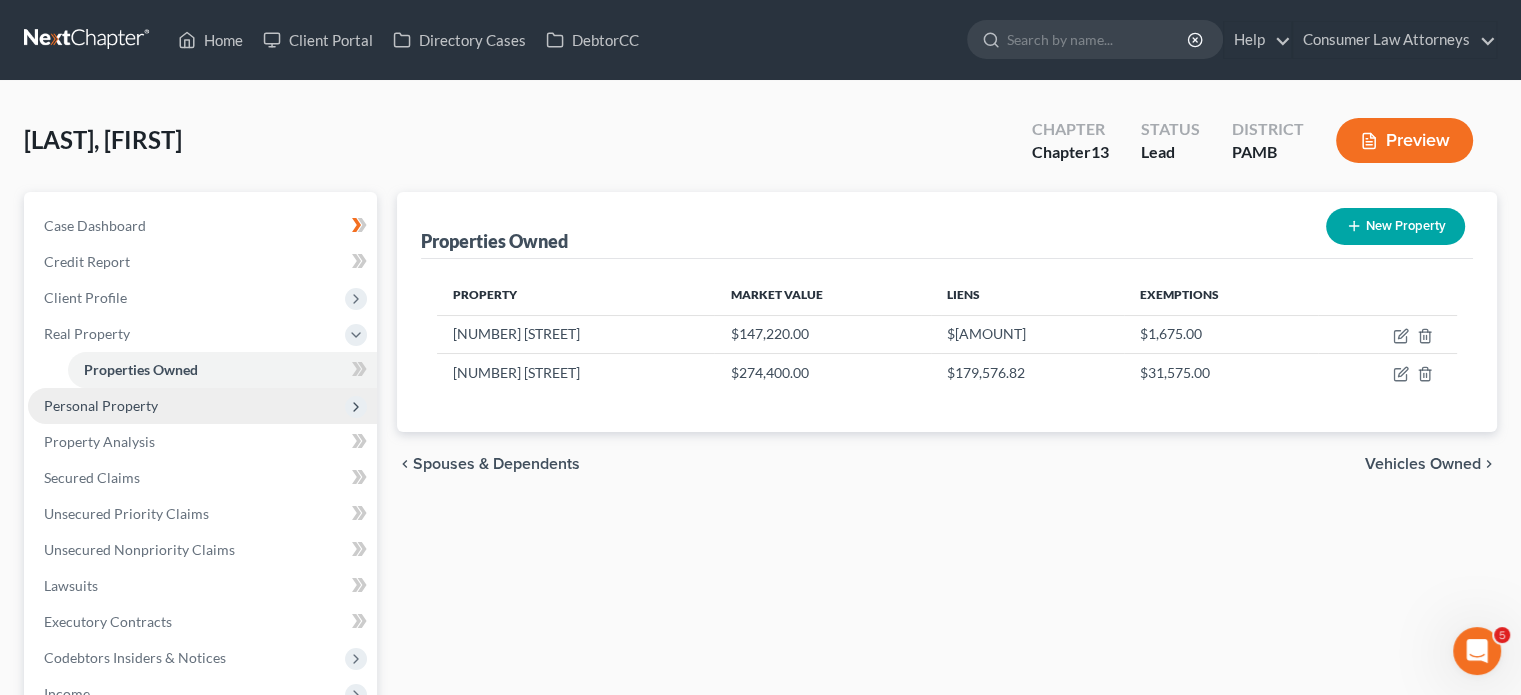 click on "Personal Property" at bounding box center [101, 405] 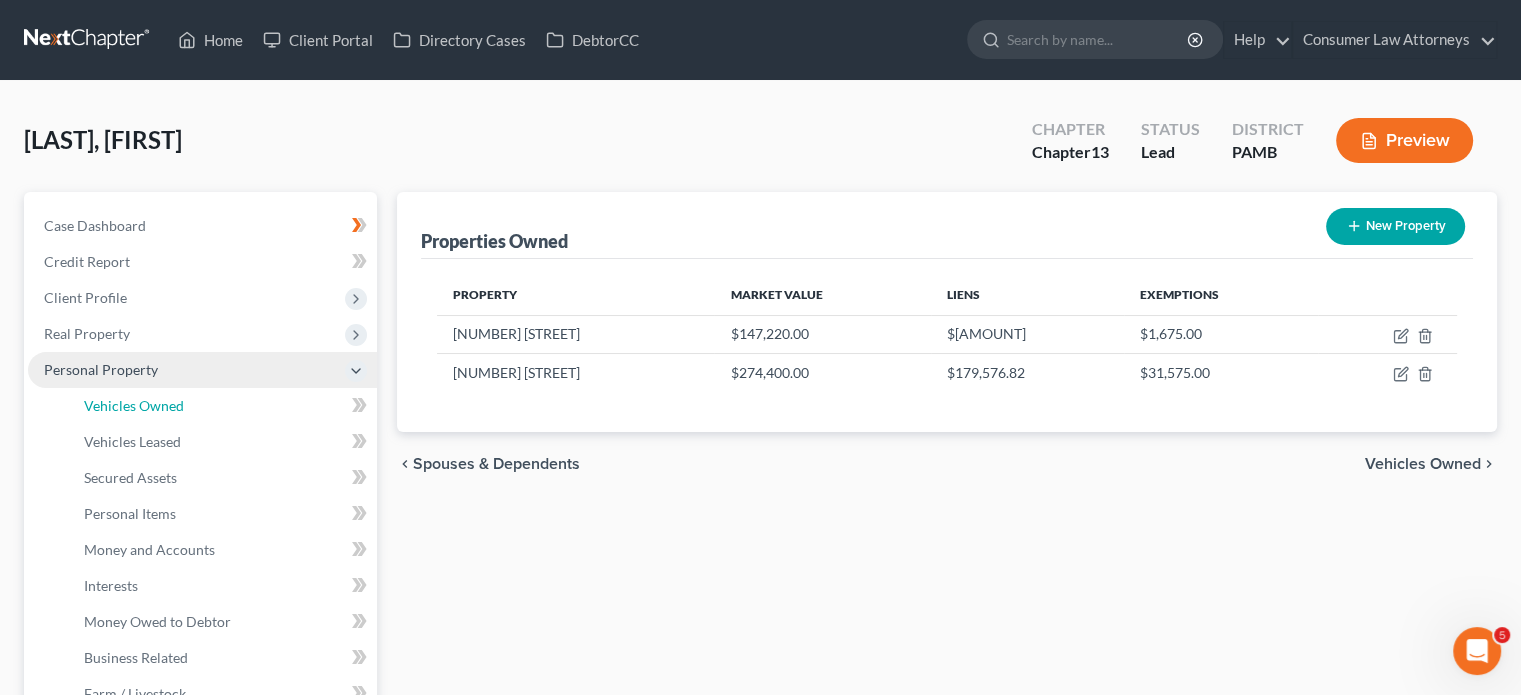 click on "Vehicles Owned" at bounding box center [134, 405] 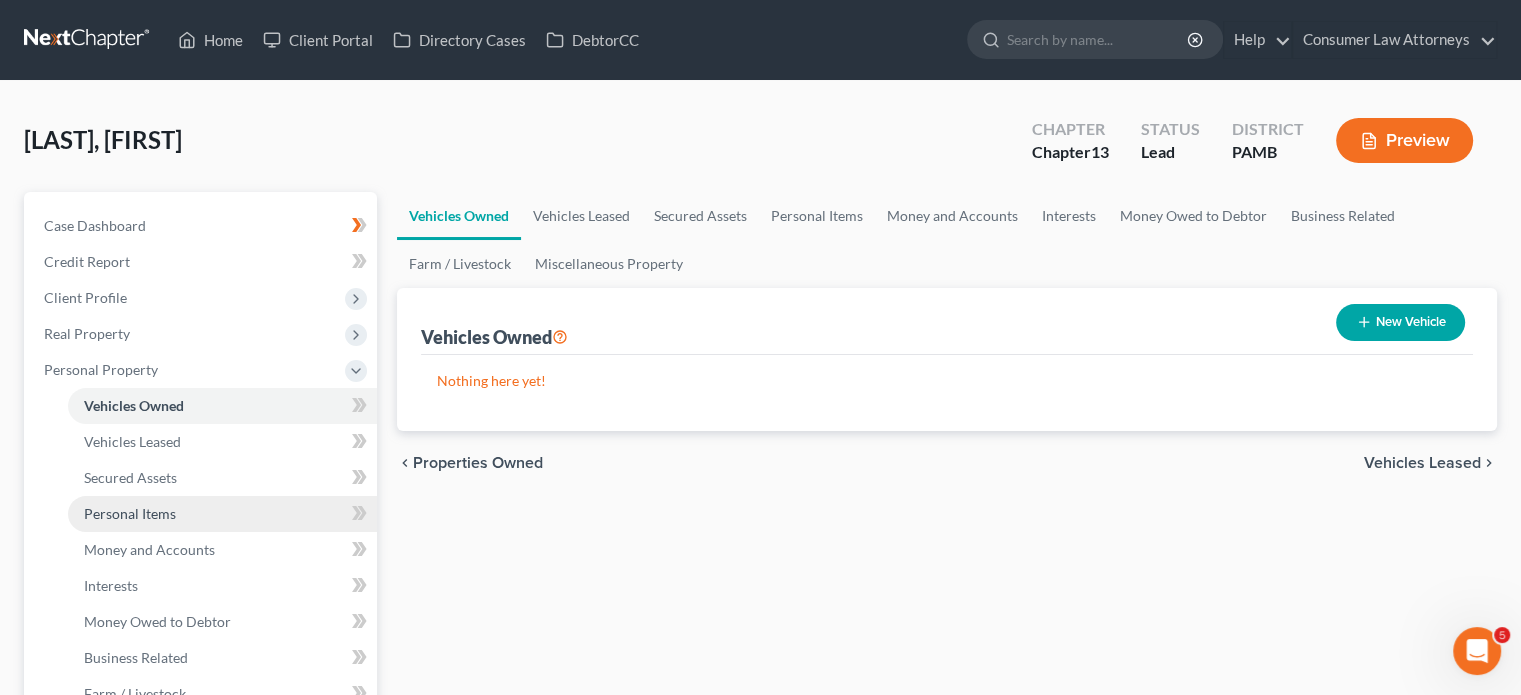 click on "Personal Items" at bounding box center [130, 513] 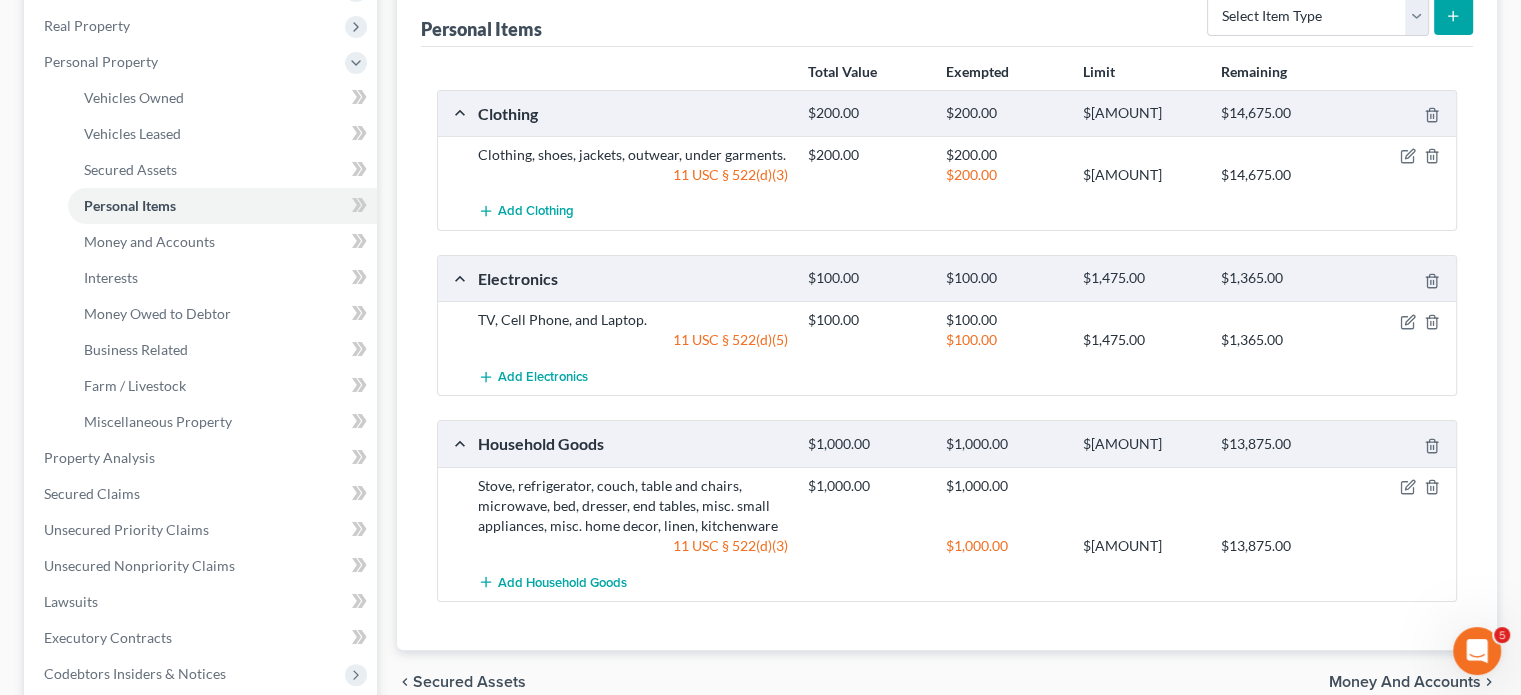 scroll, scrollTop: 308, scrollLeft: 0, axis: vertical 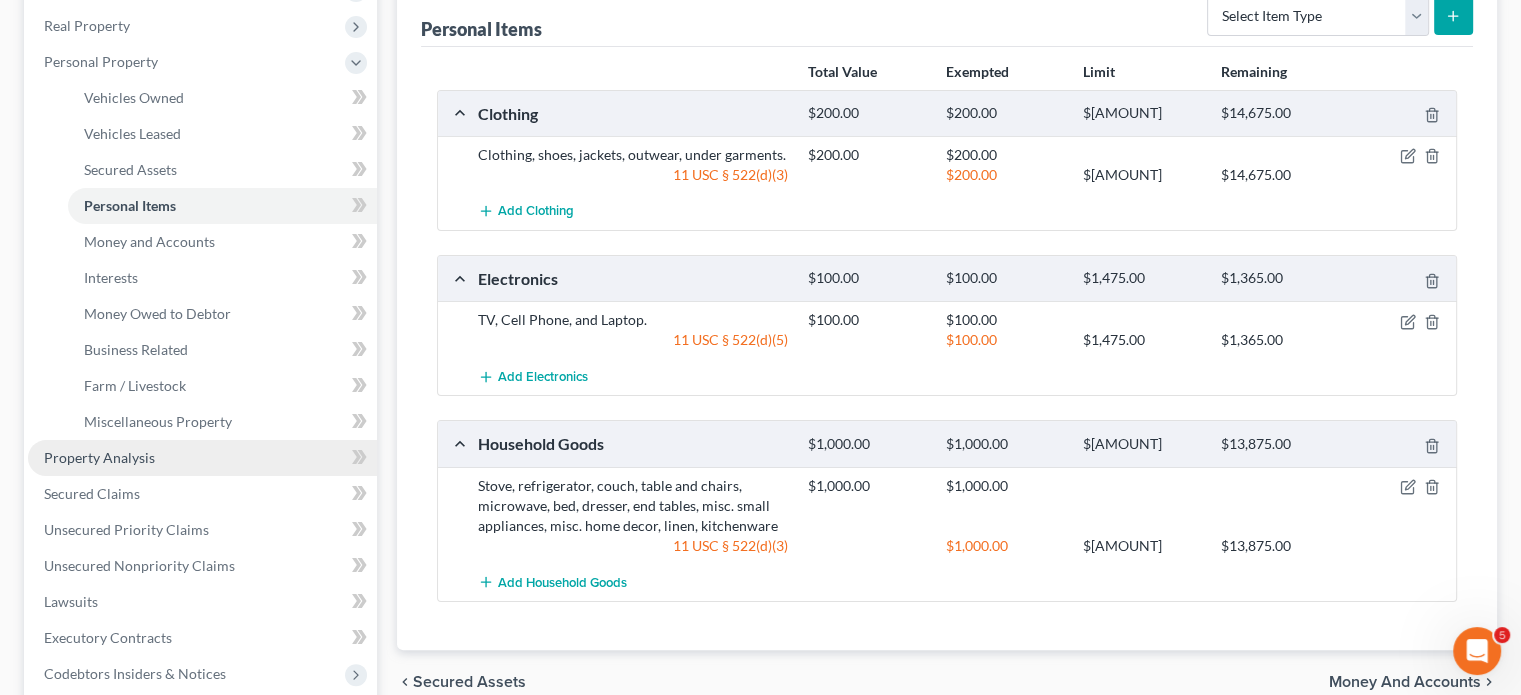 click on "Property Analysis" at bounding box center (202, 458) 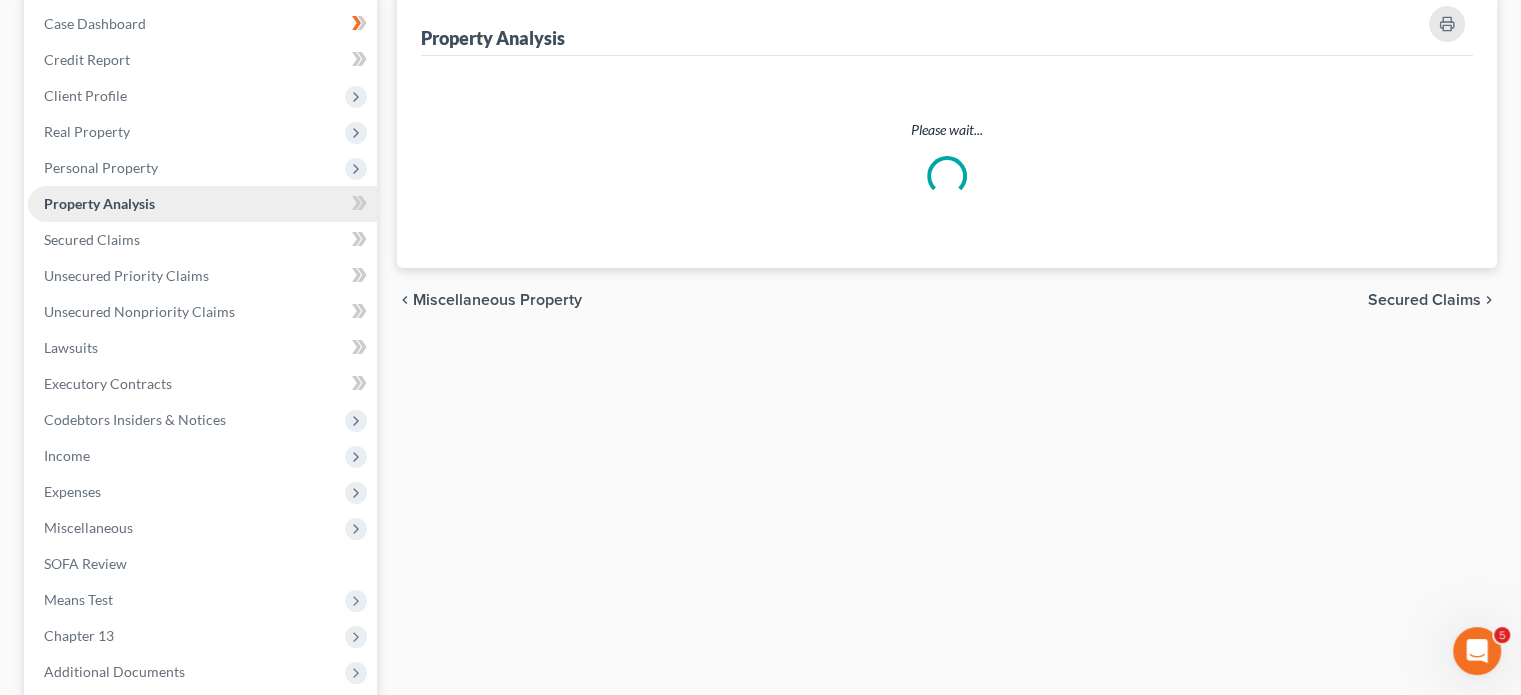 scroll, scrollTop: 0, scrollLeft: 0, axis: both 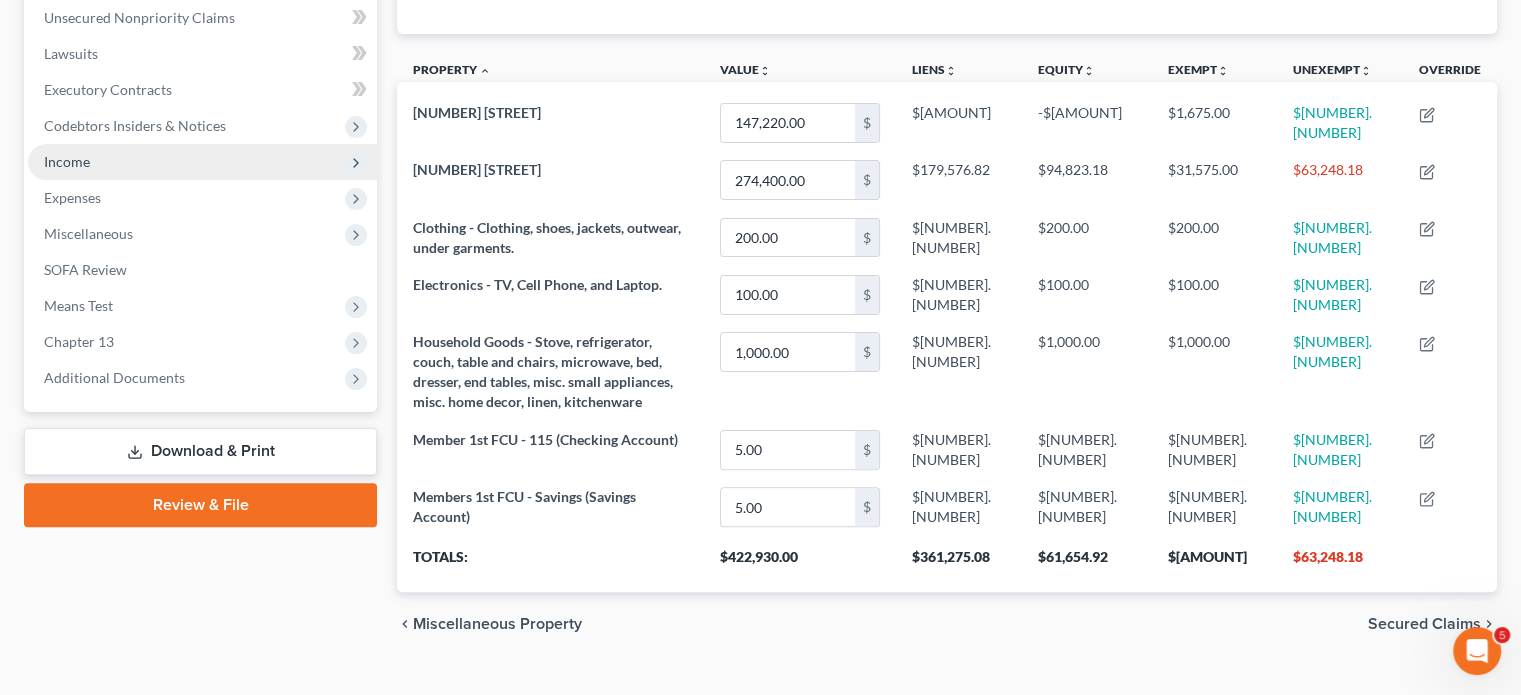 click on "Income" at bounding box center (202, 162) 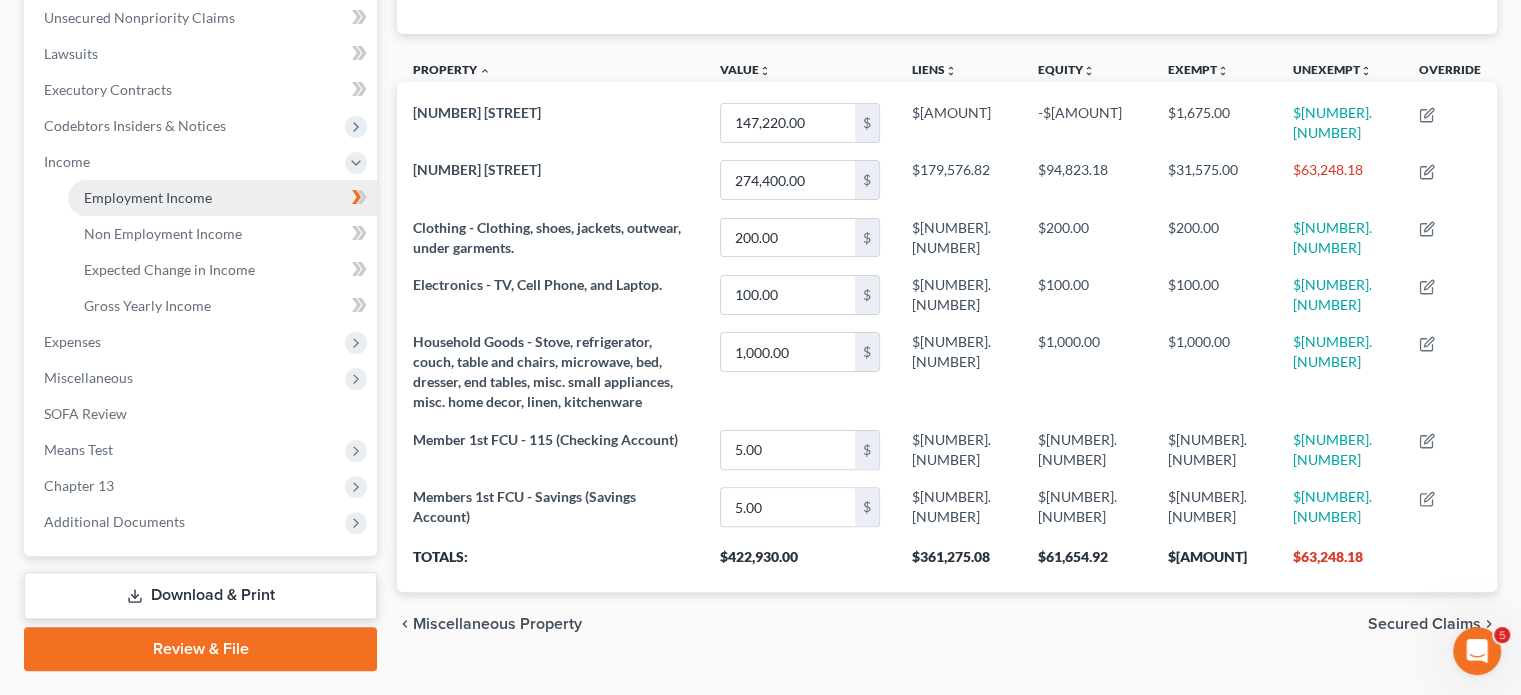 click on "Employment Income" at bounding box center (148, 197) 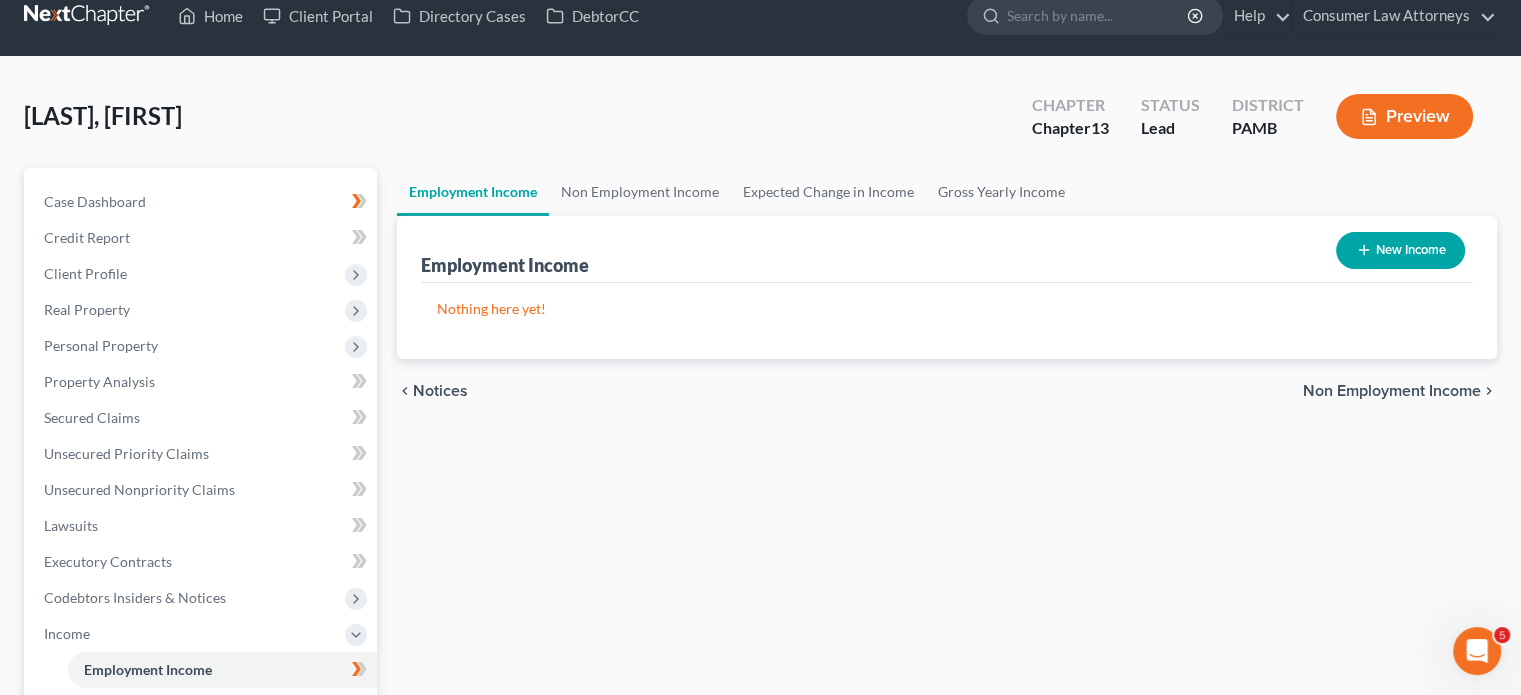 scroll, scrollTop: 0, scrollLeft: 0, axis: both 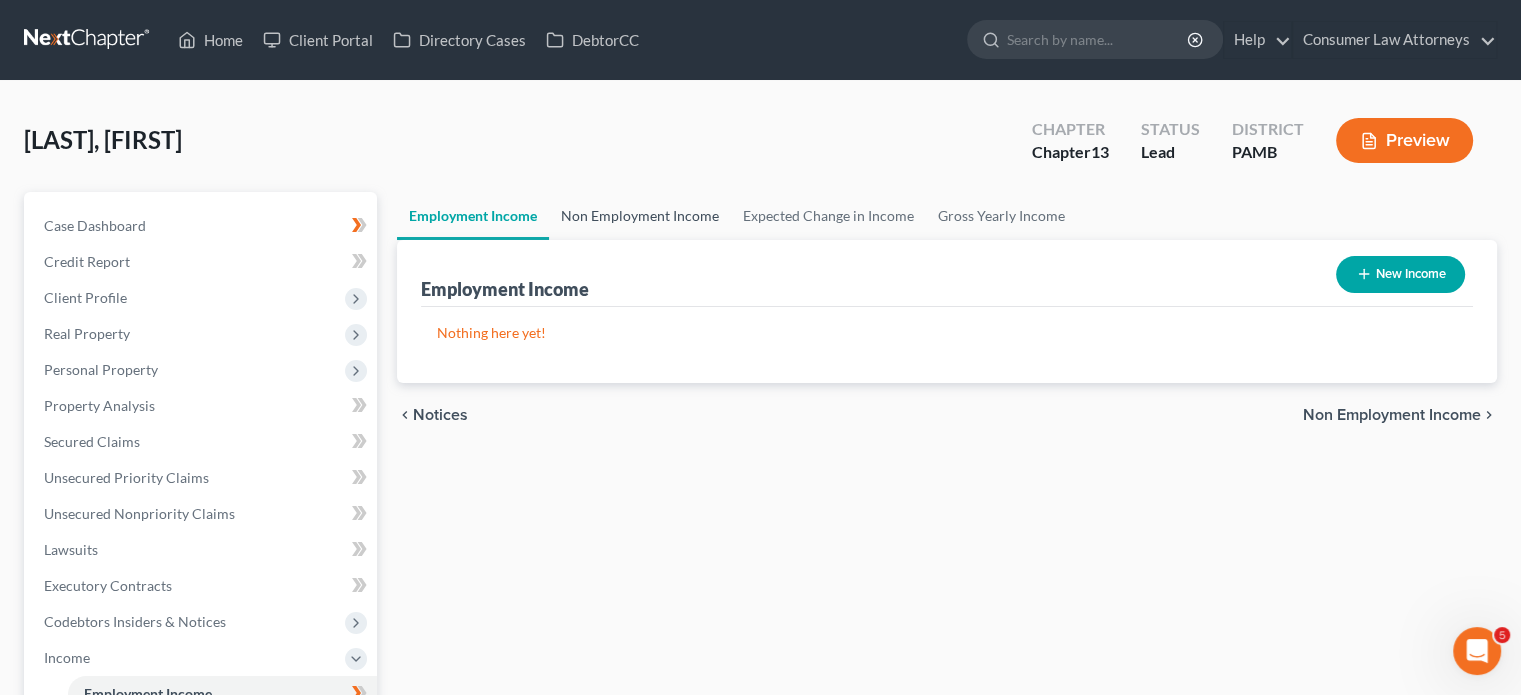 click on "Non Employment Income" at bounding box center (640, 216) 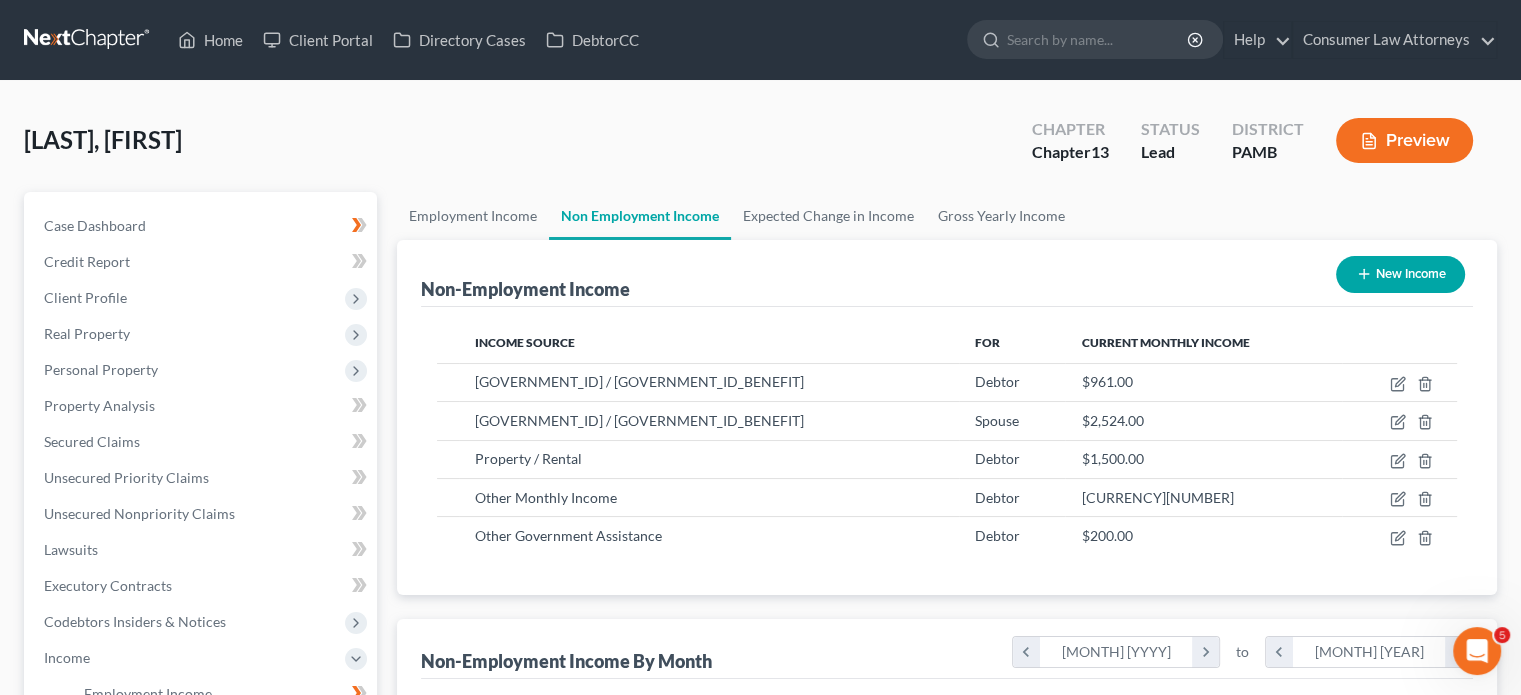 scroll, scrollTop: 999643, scrollLeft: 999381, axis: both 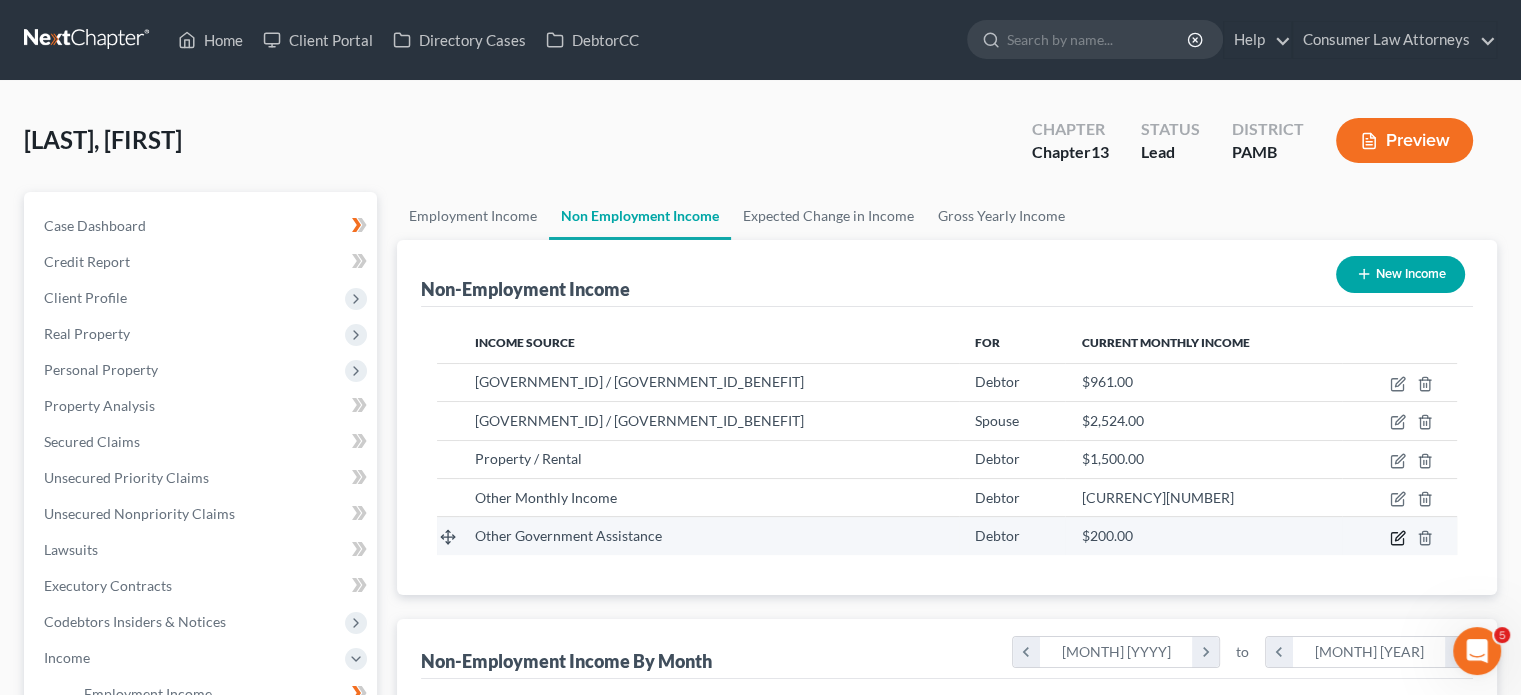 click 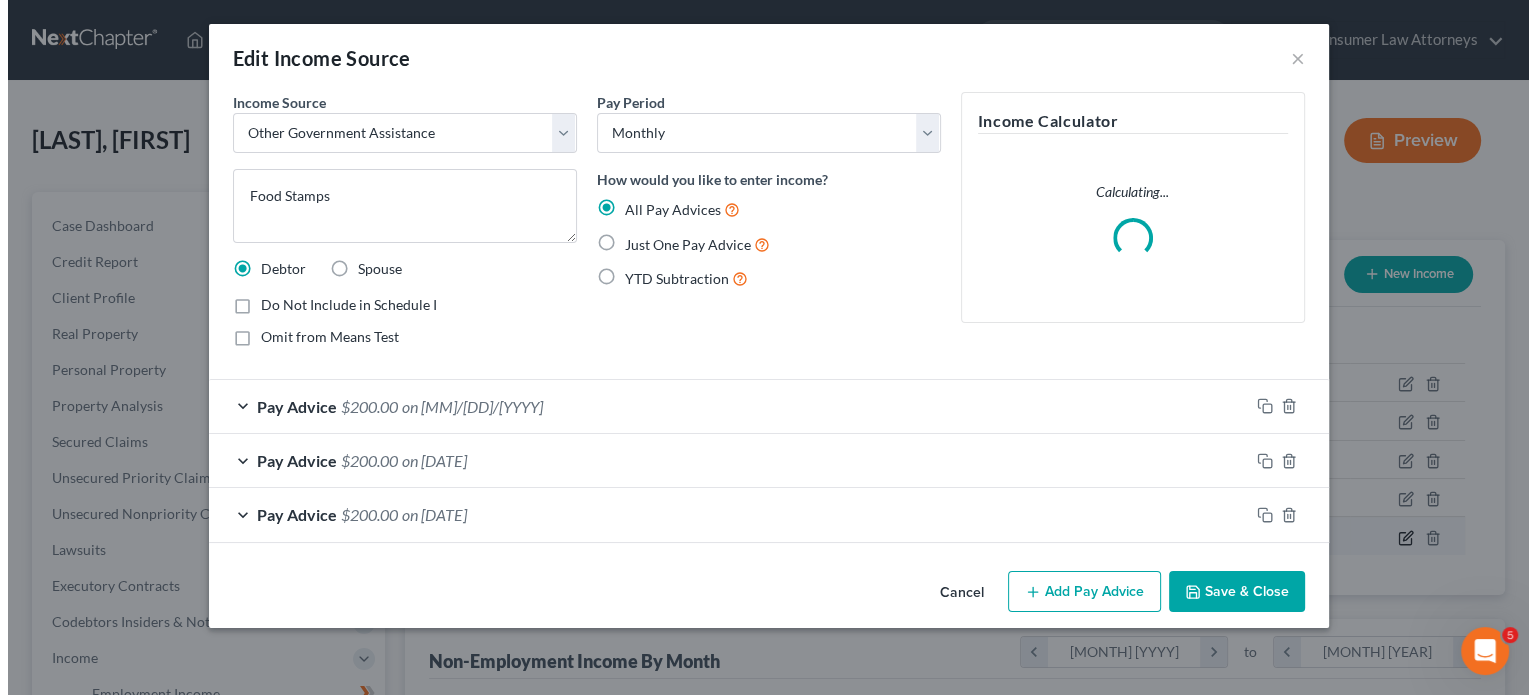 scroll, scrollTop: 999643, scrollLeft: 999375, axis: both 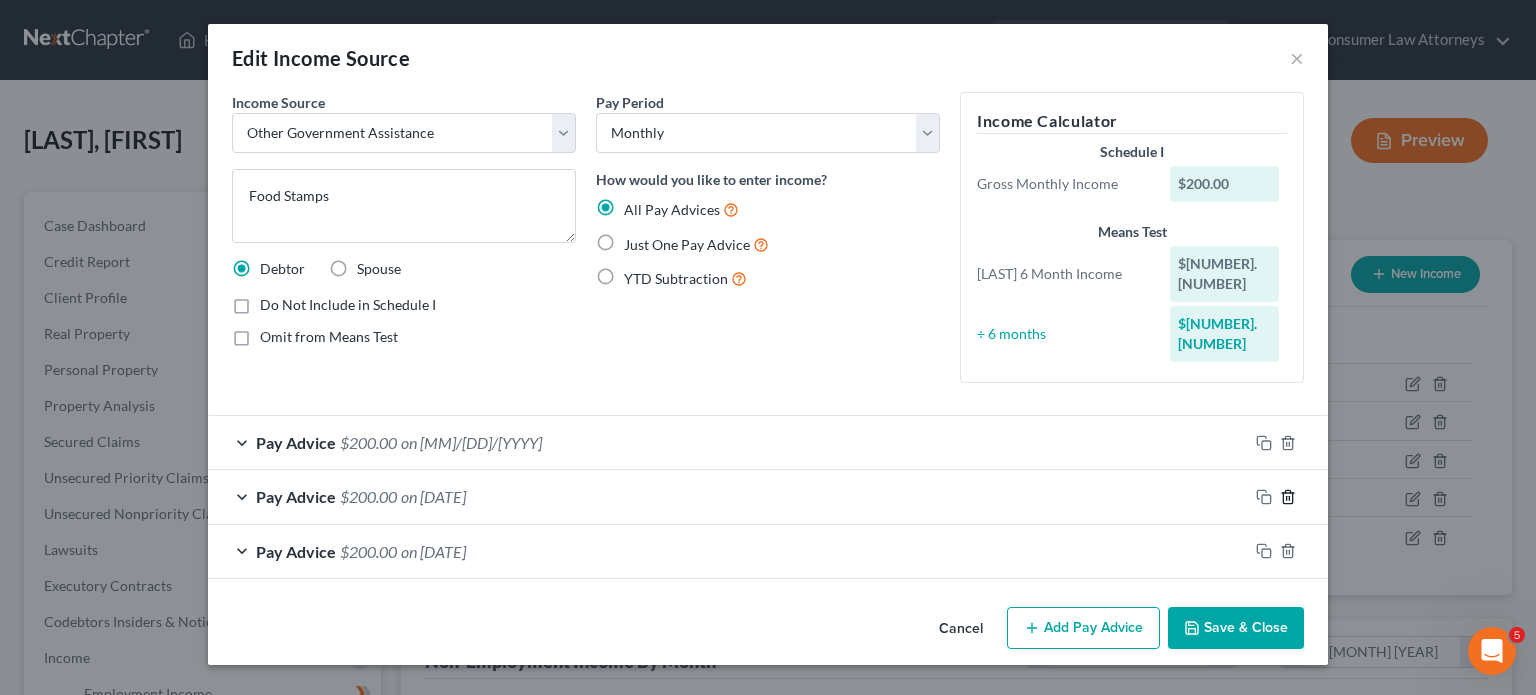 click 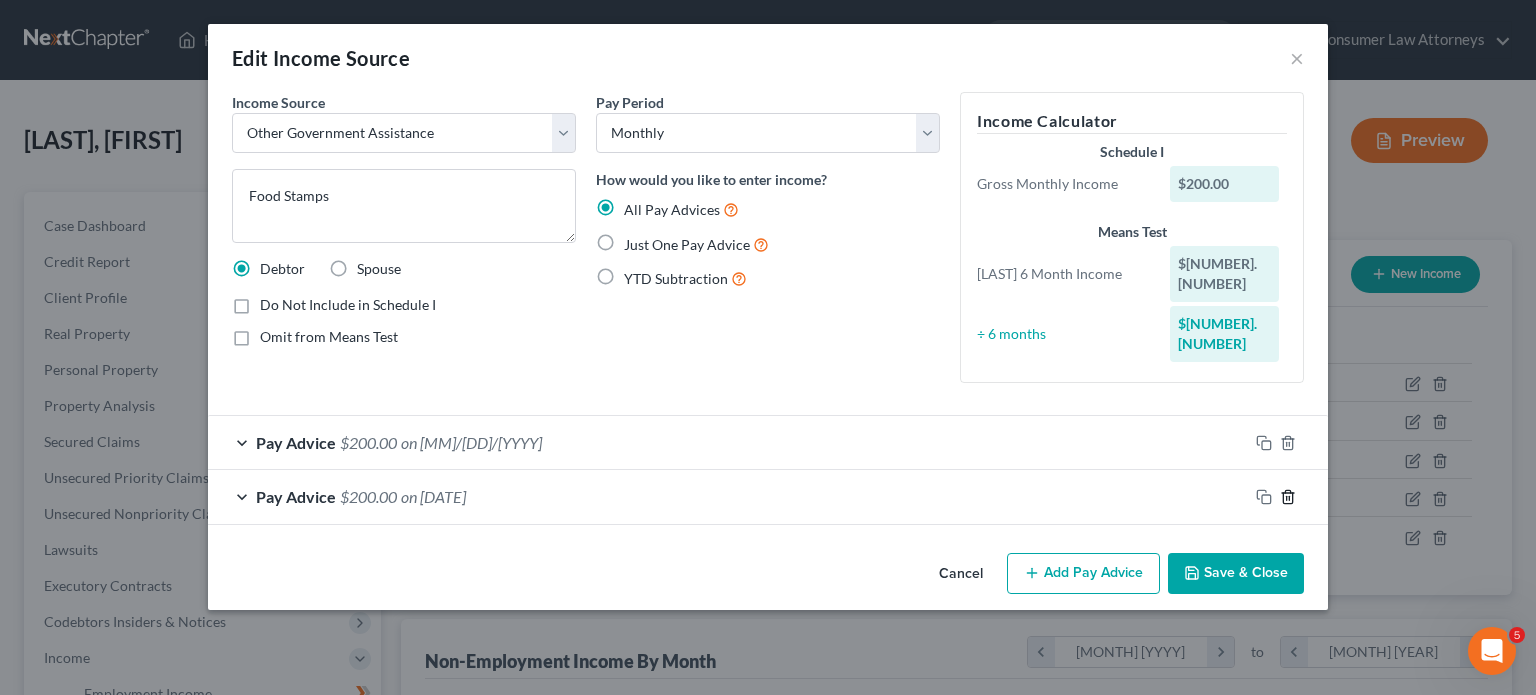 click at bounding box center (1288, 497) 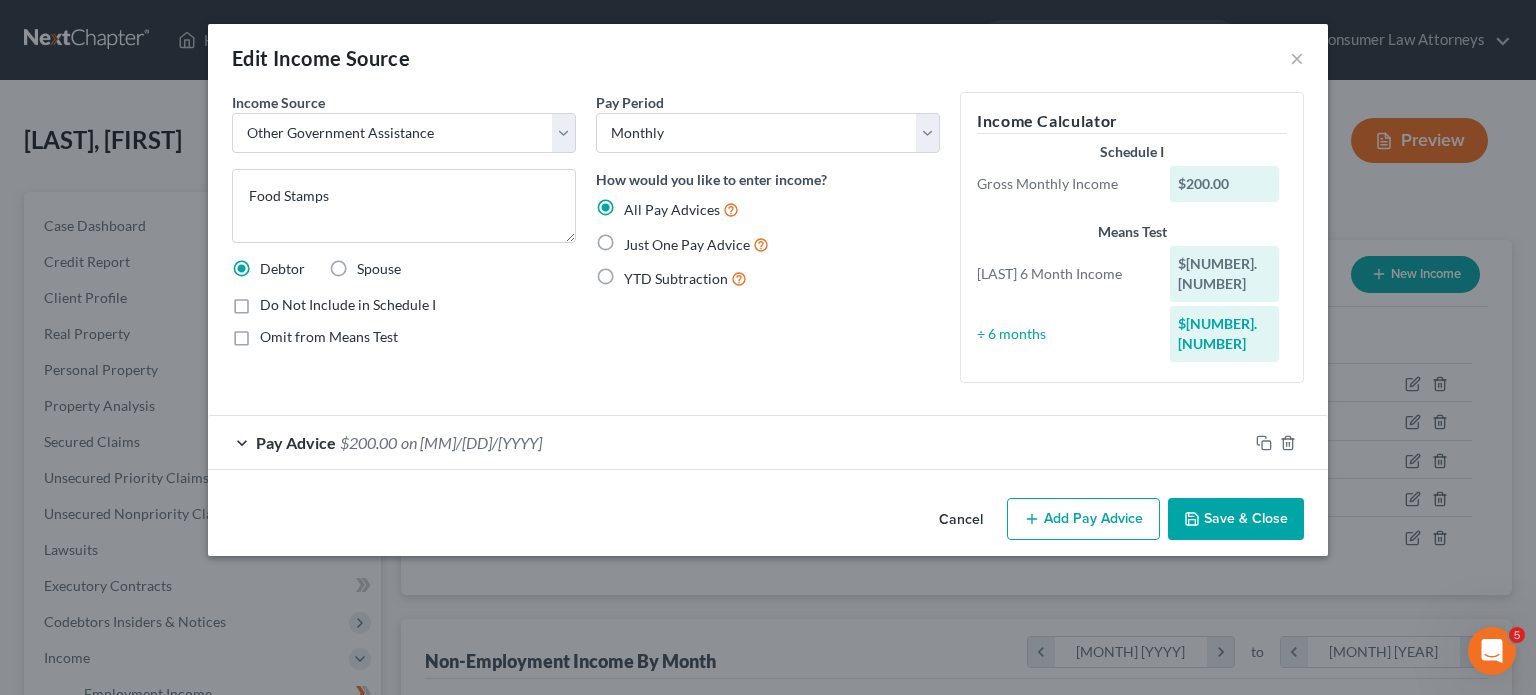 click on "Pay Advice $[NUMBER] on [MM]/[DD]/[YYYY]" at bounding box center (728, 442) 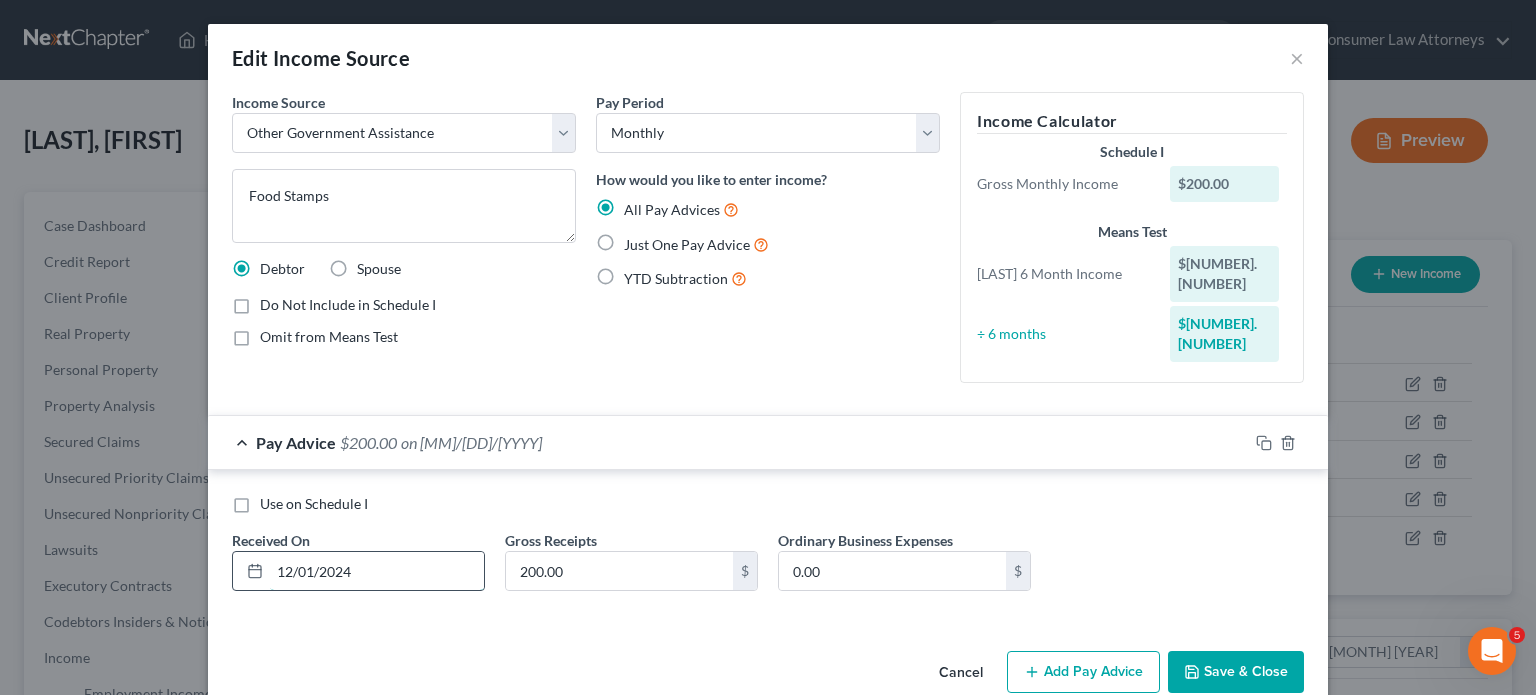 click on "12/01/2024" at bounding box center (377, 571) 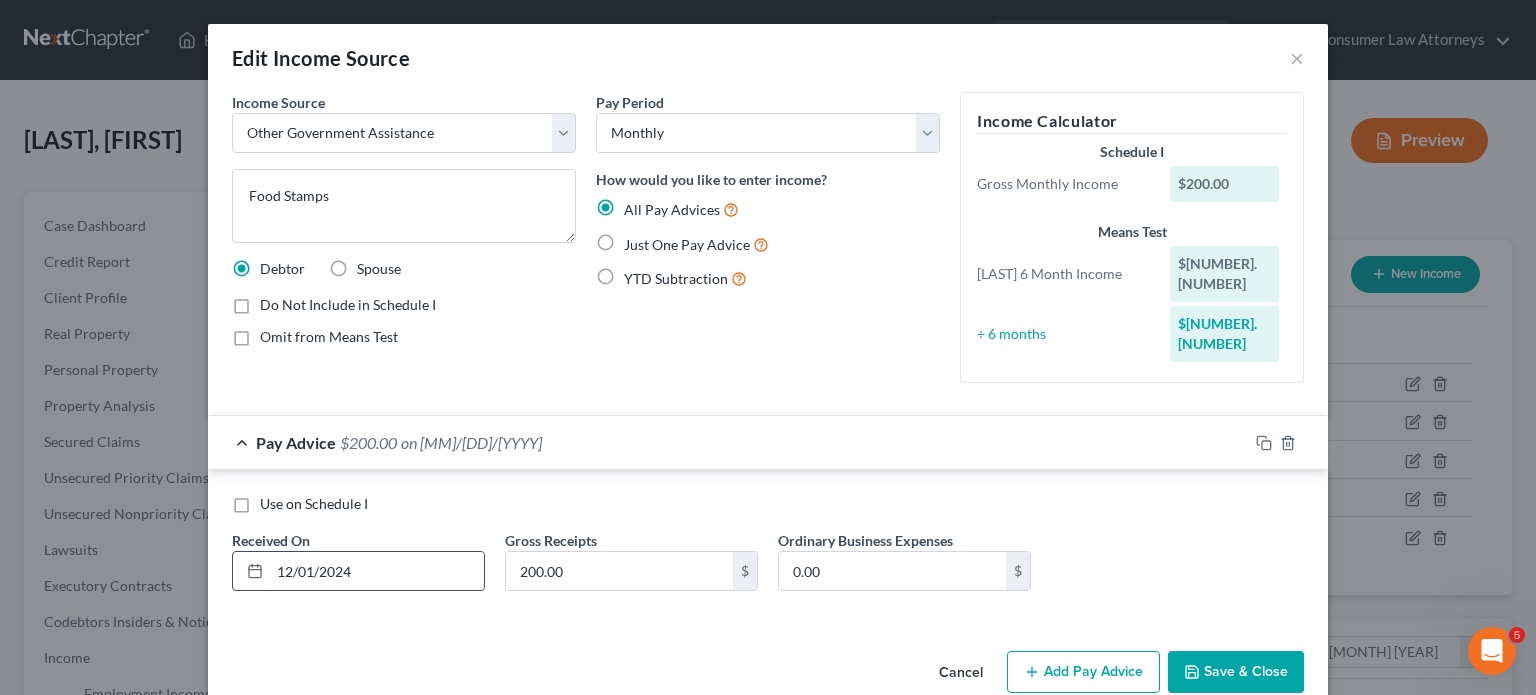 click 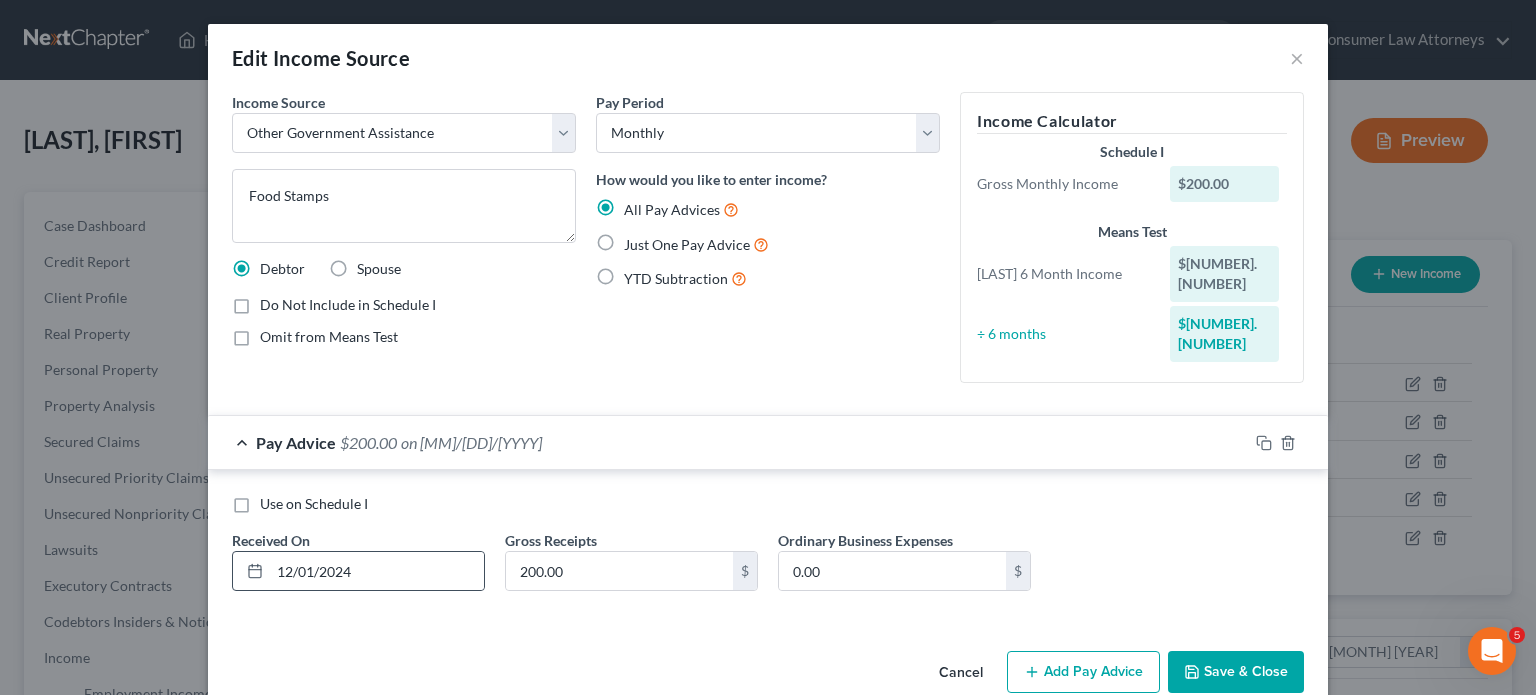 click 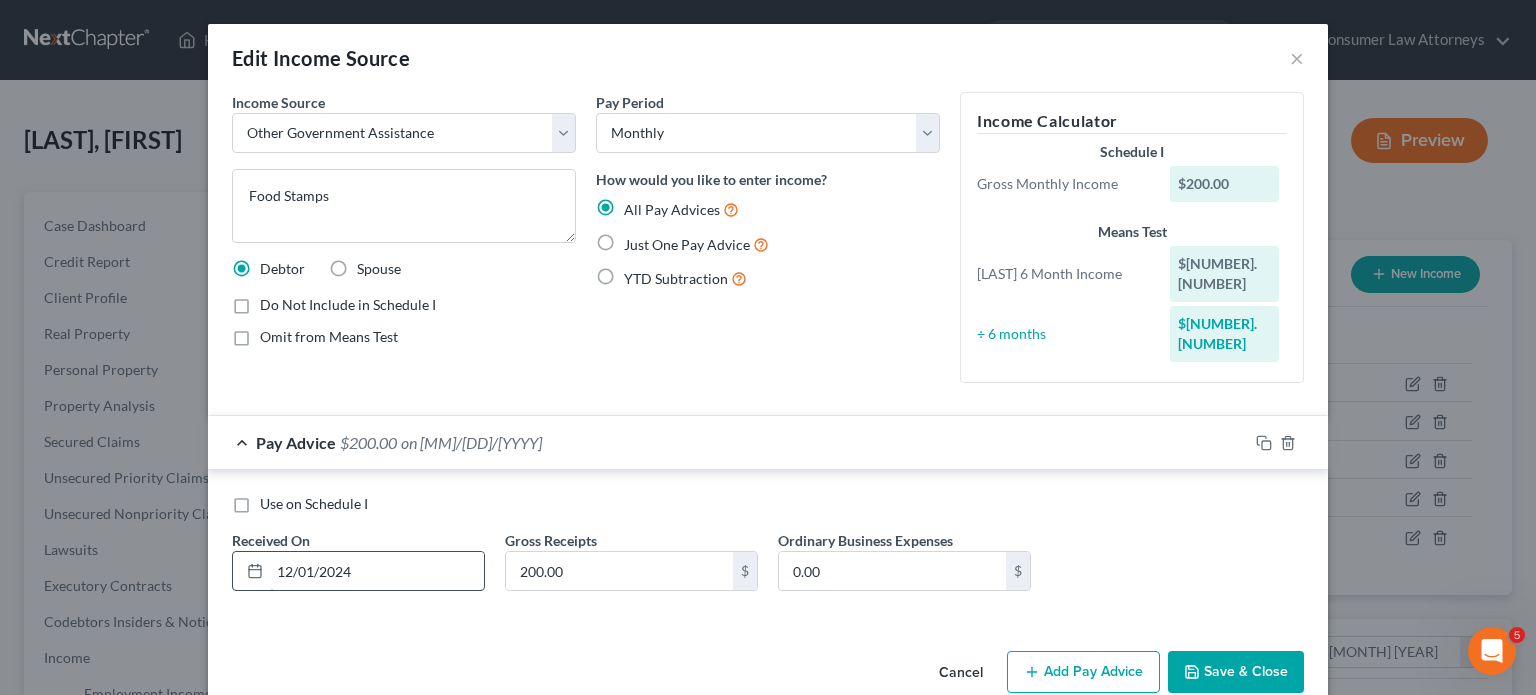 click on "12/01/2024" at bounding box center (377, 571) 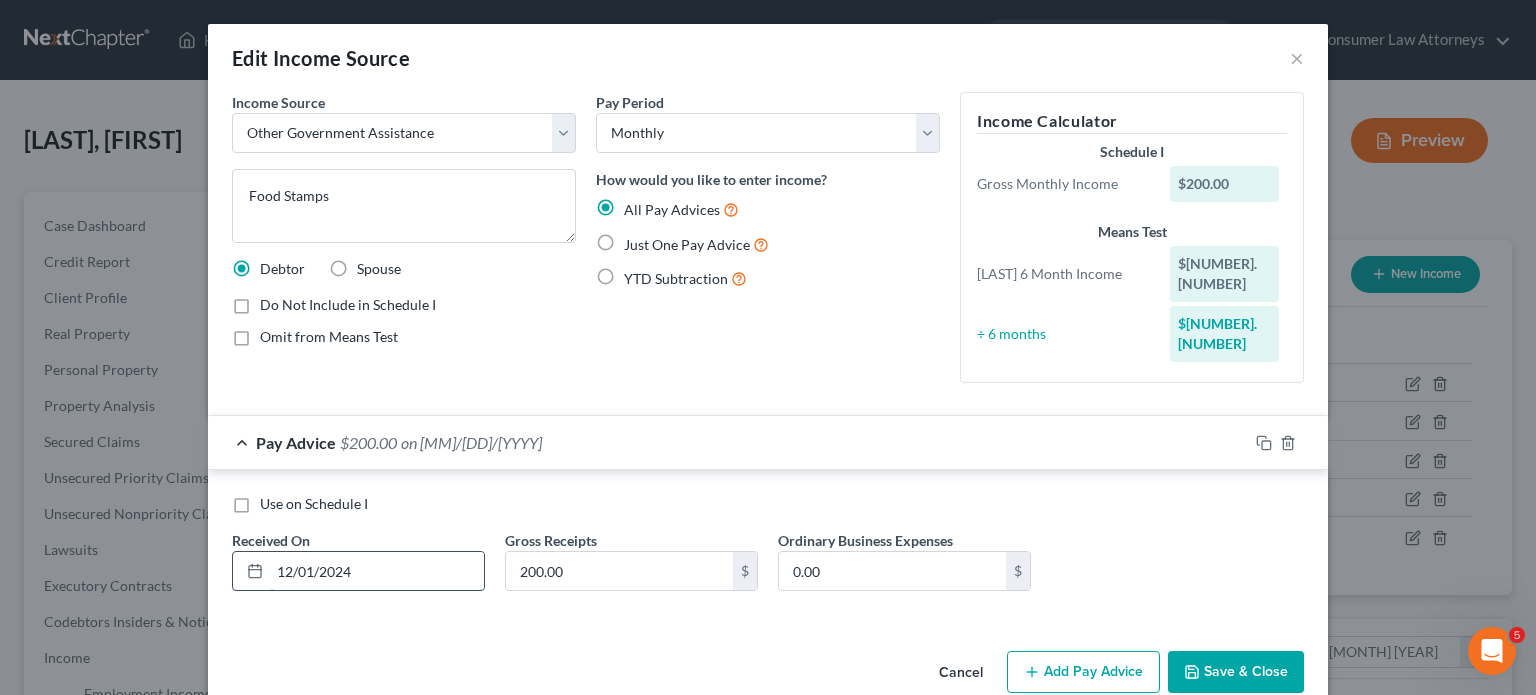 drag, startPoint x: 360, startPoint y: 535, endPoint x: 264, endPoint y: 532, distance: 96.04687 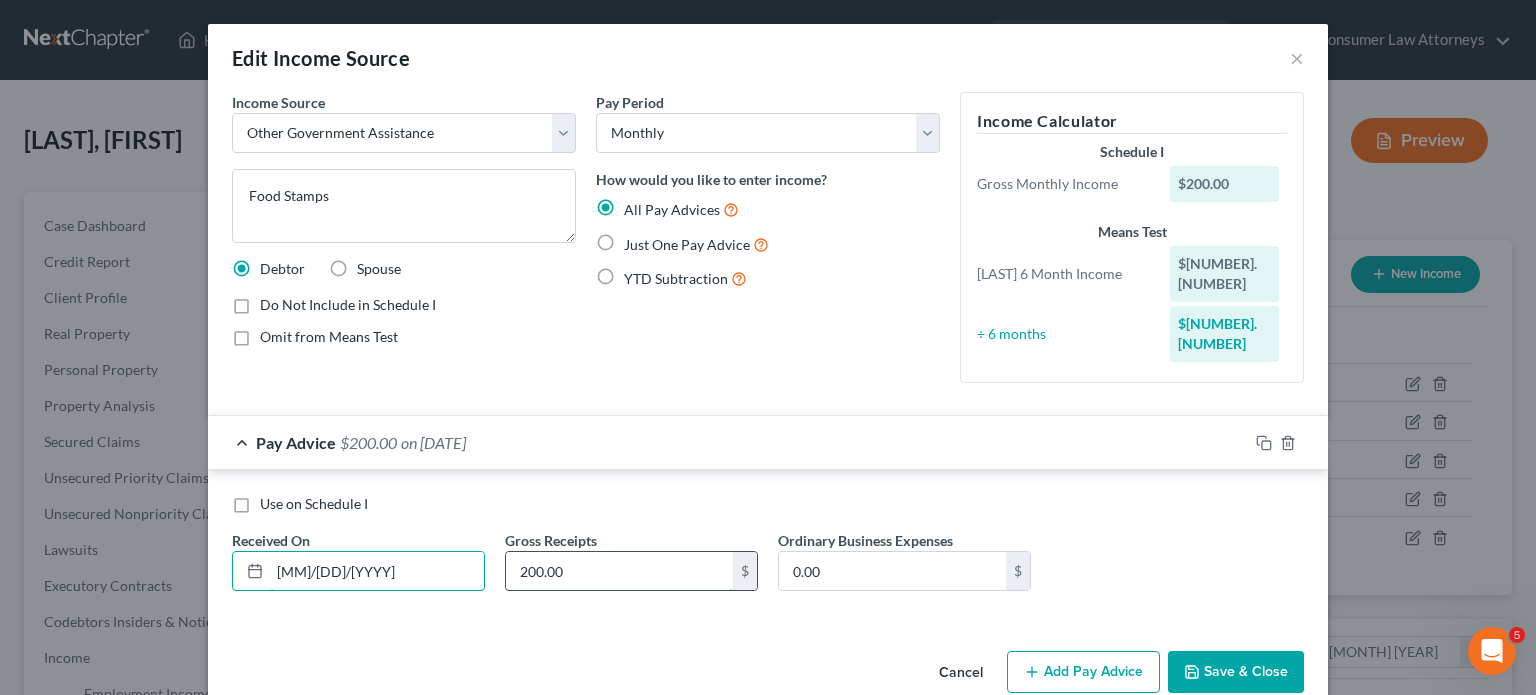 type on "[MM]/[DD]/[YYYY]" 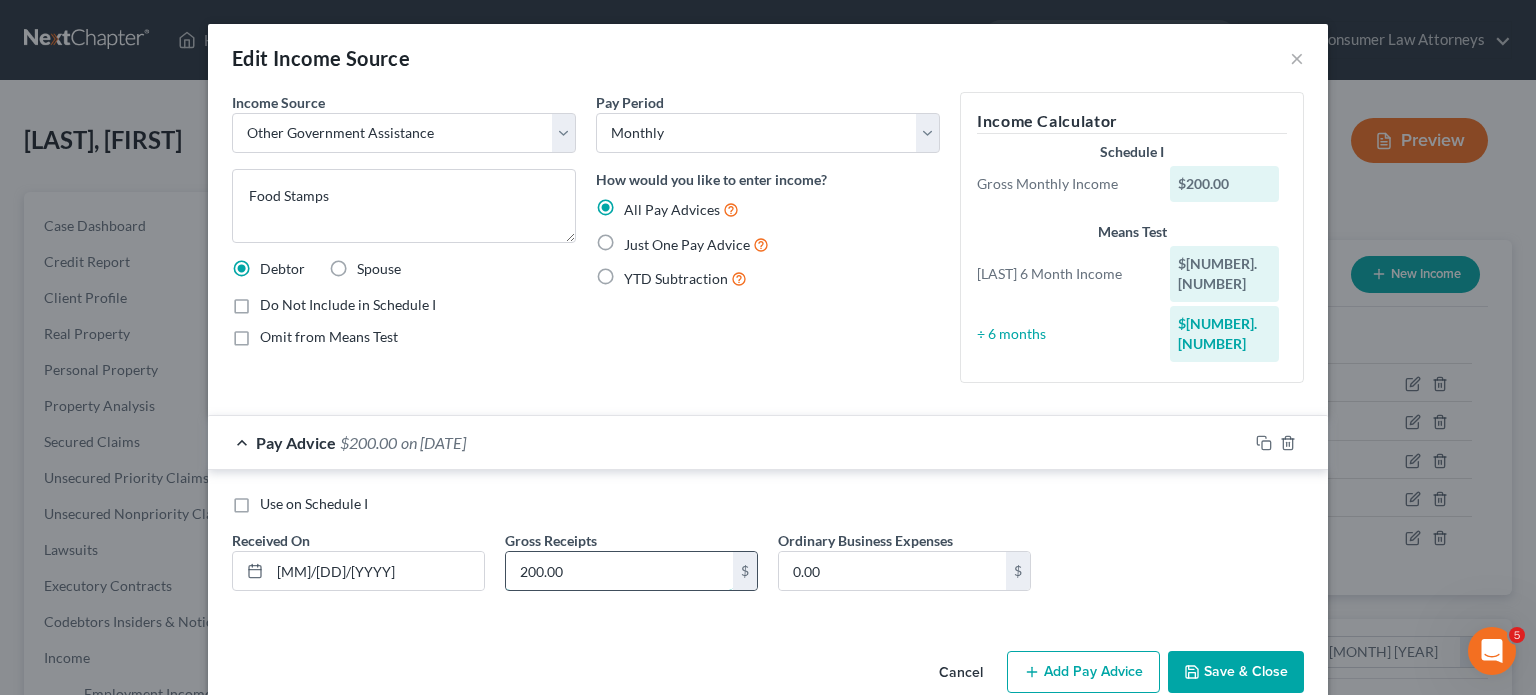 click on "200.00" at bounding box center [619, 571] 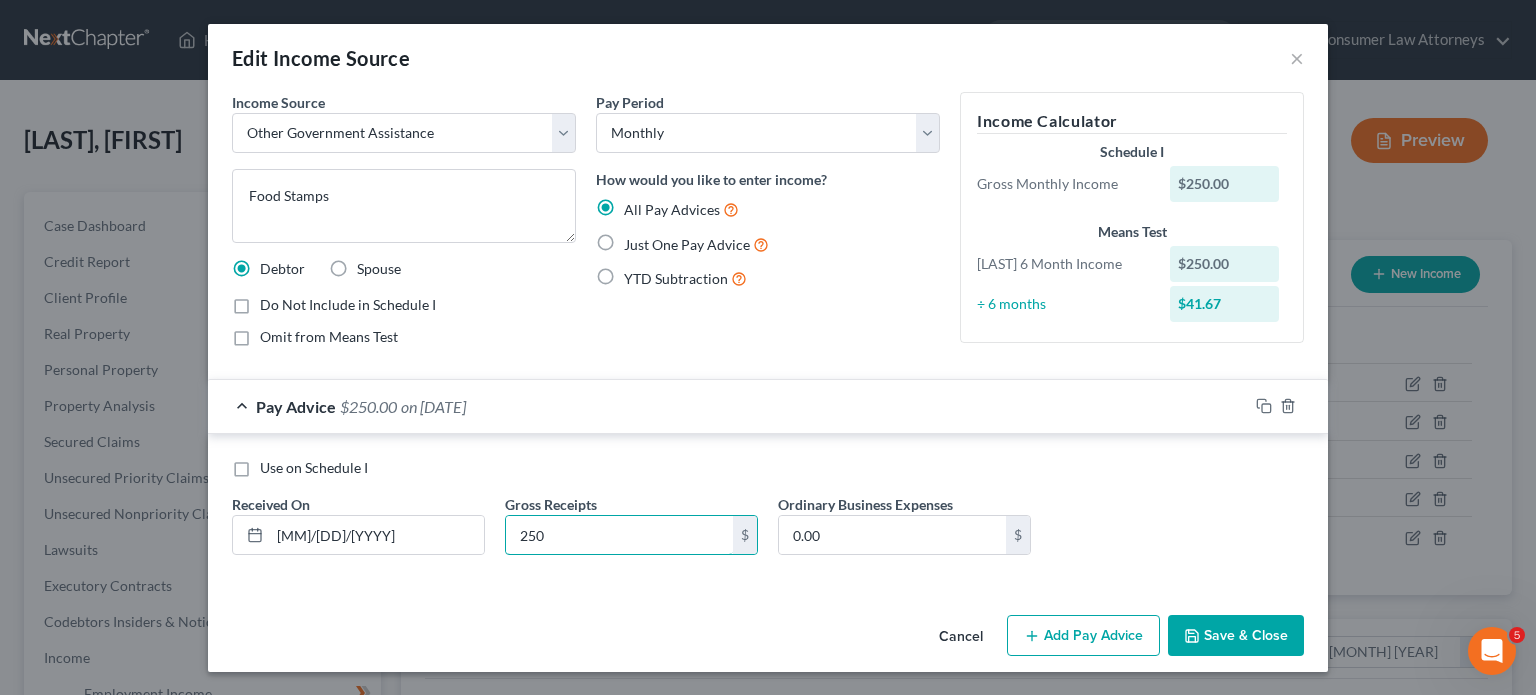 type on "250" 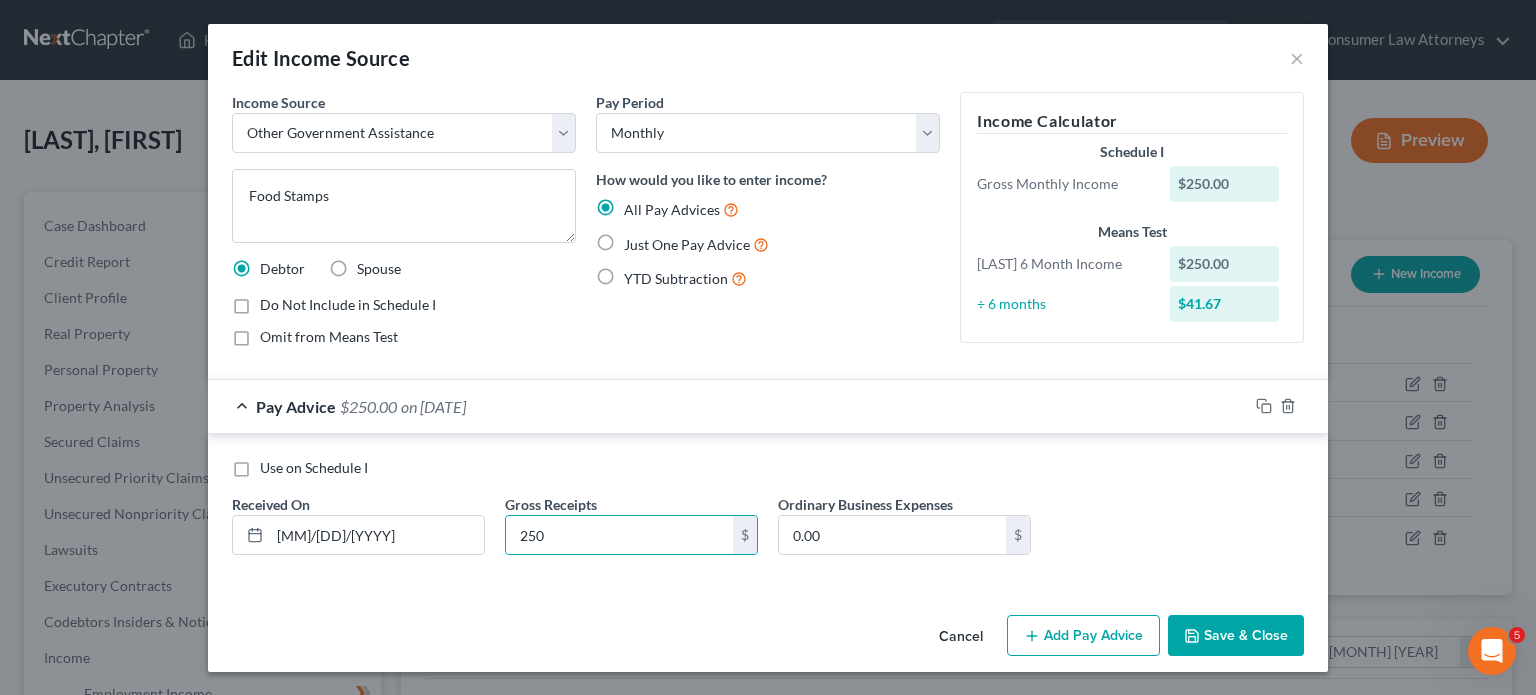 click on "Use on Schedule I" at bounding box center [314, 468] 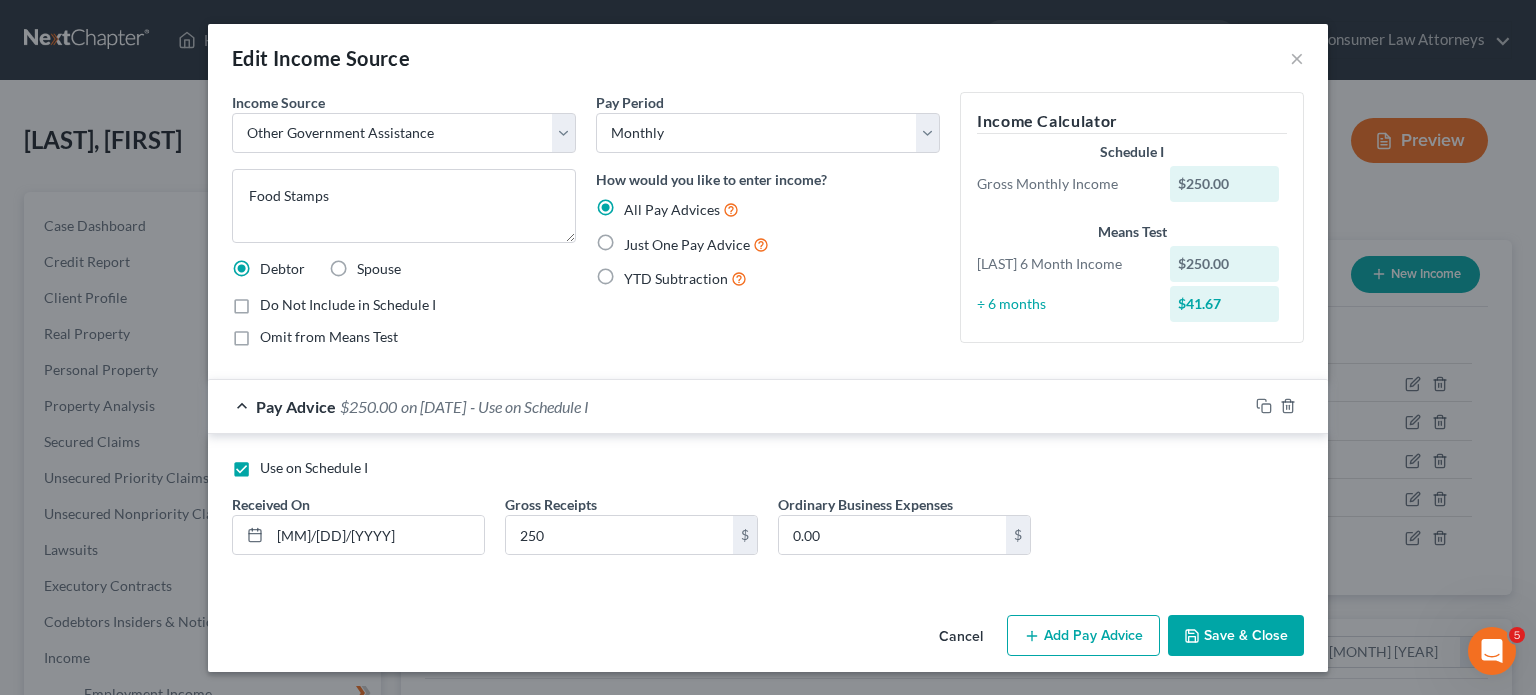 click on "Save & Close" at bounding box center (1236, 636) 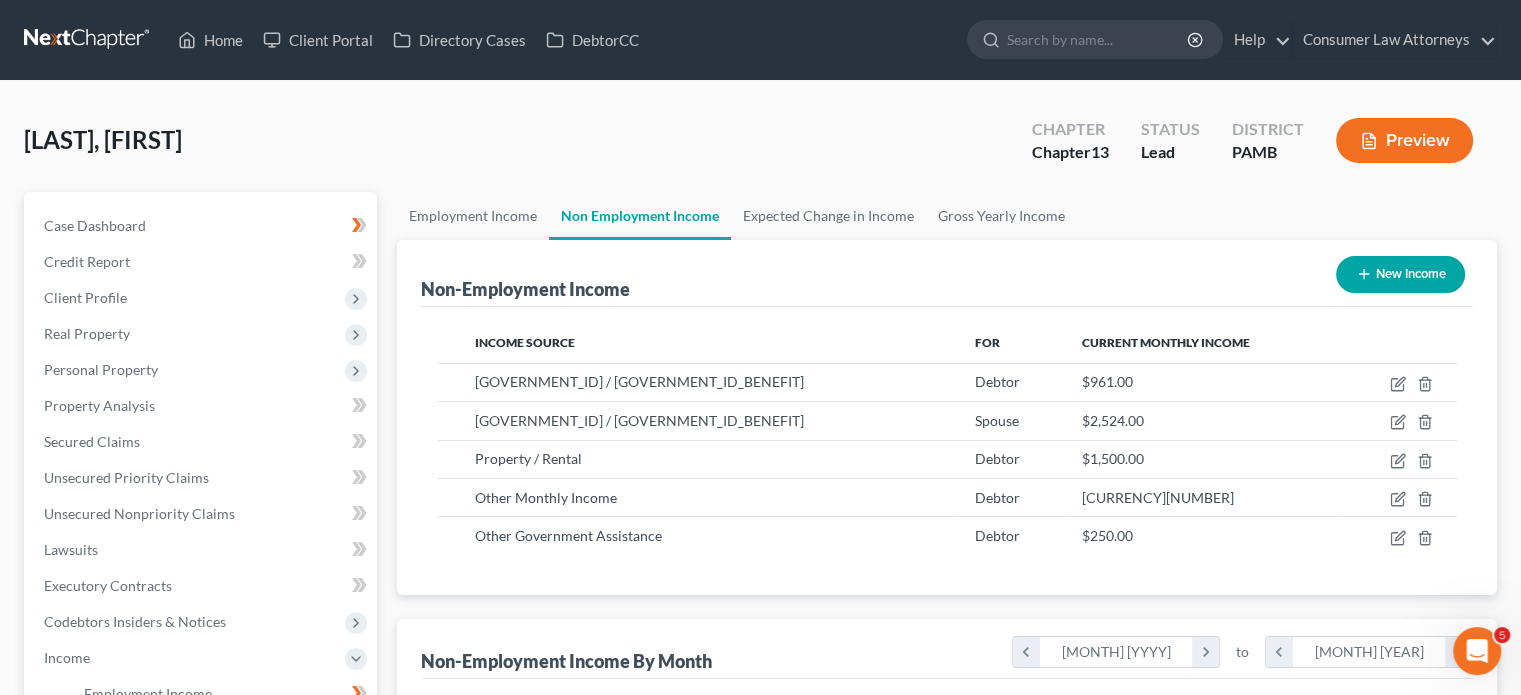 scroll, scrollTop: 356, scrollLeft: 617, axis: both 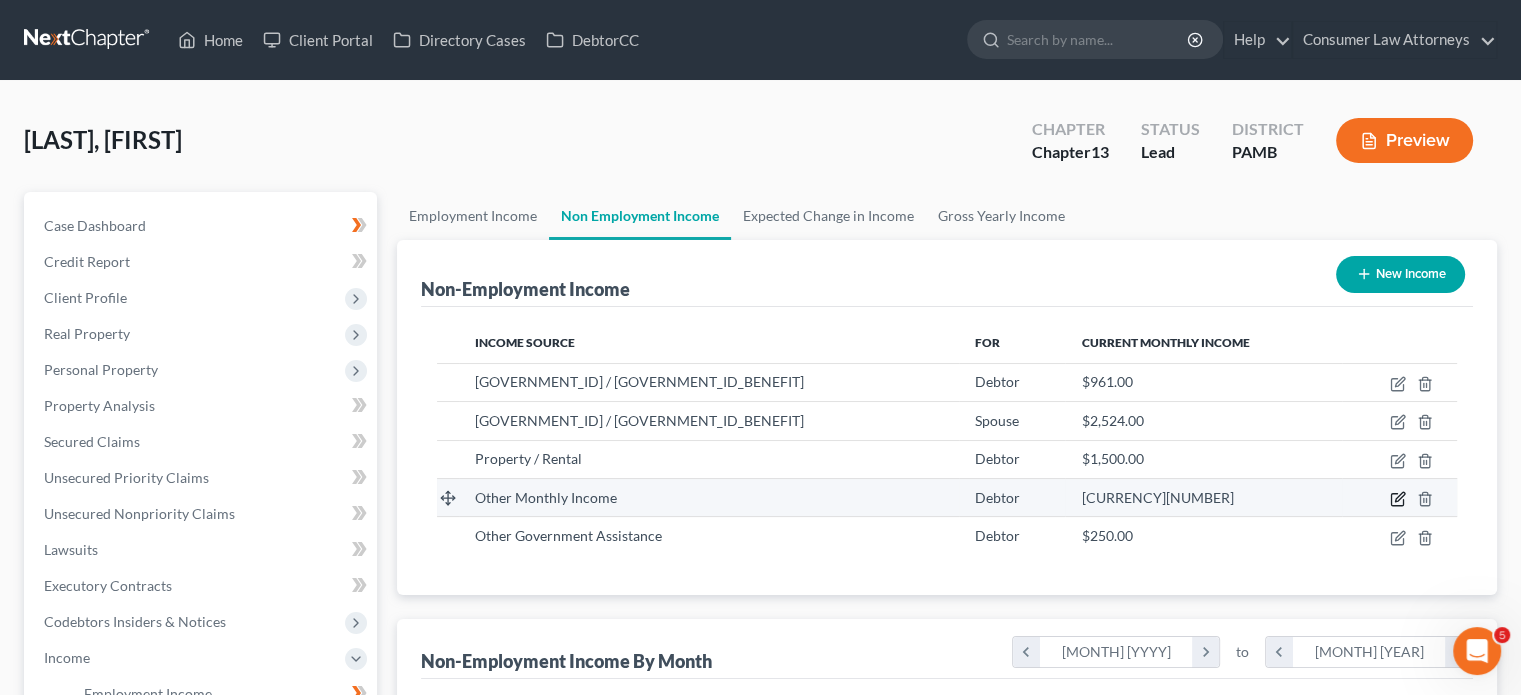 click 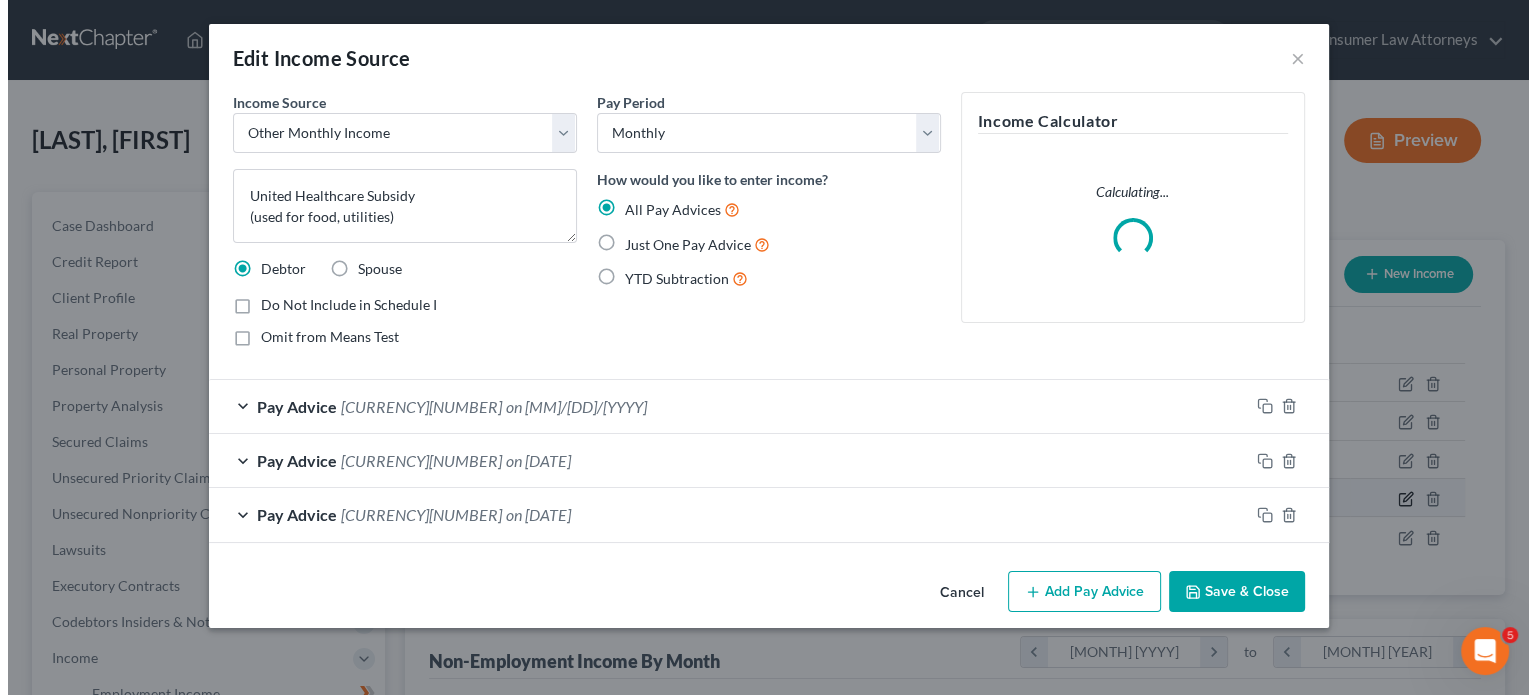 scroll, scrollTop: 999643, scrollLeft: 999375, axis: both 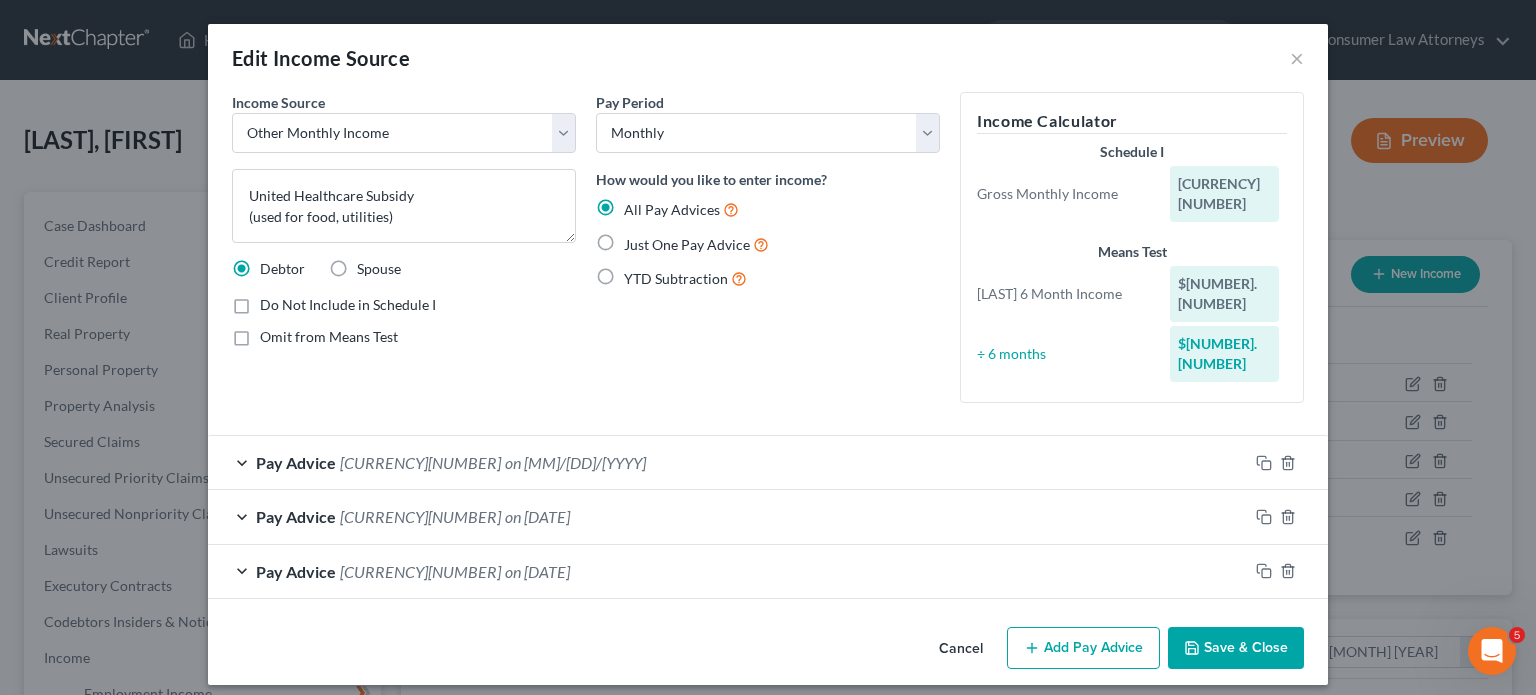 click on "Save & Close" at bounding box center (1236, 648) 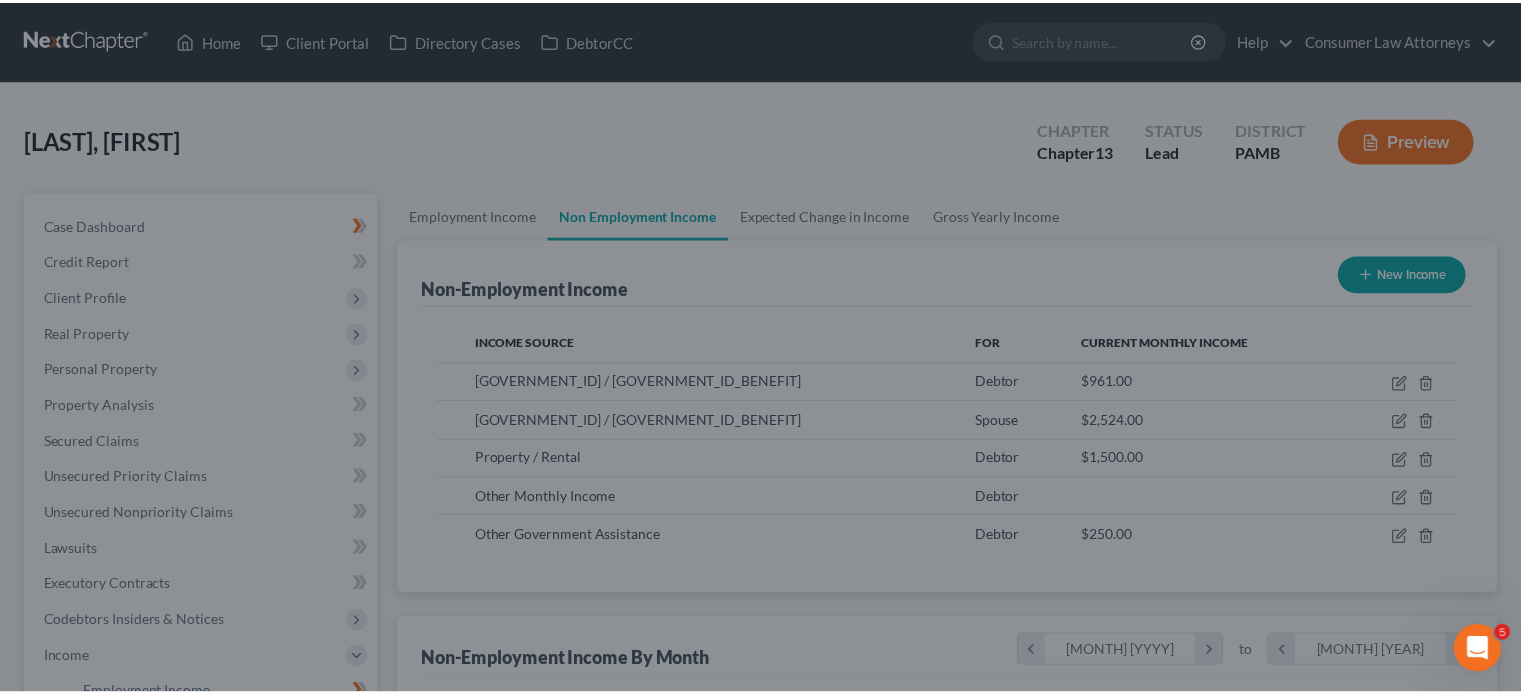 scroll, scrollTop: 356, scrollLeft: 617, axis: both 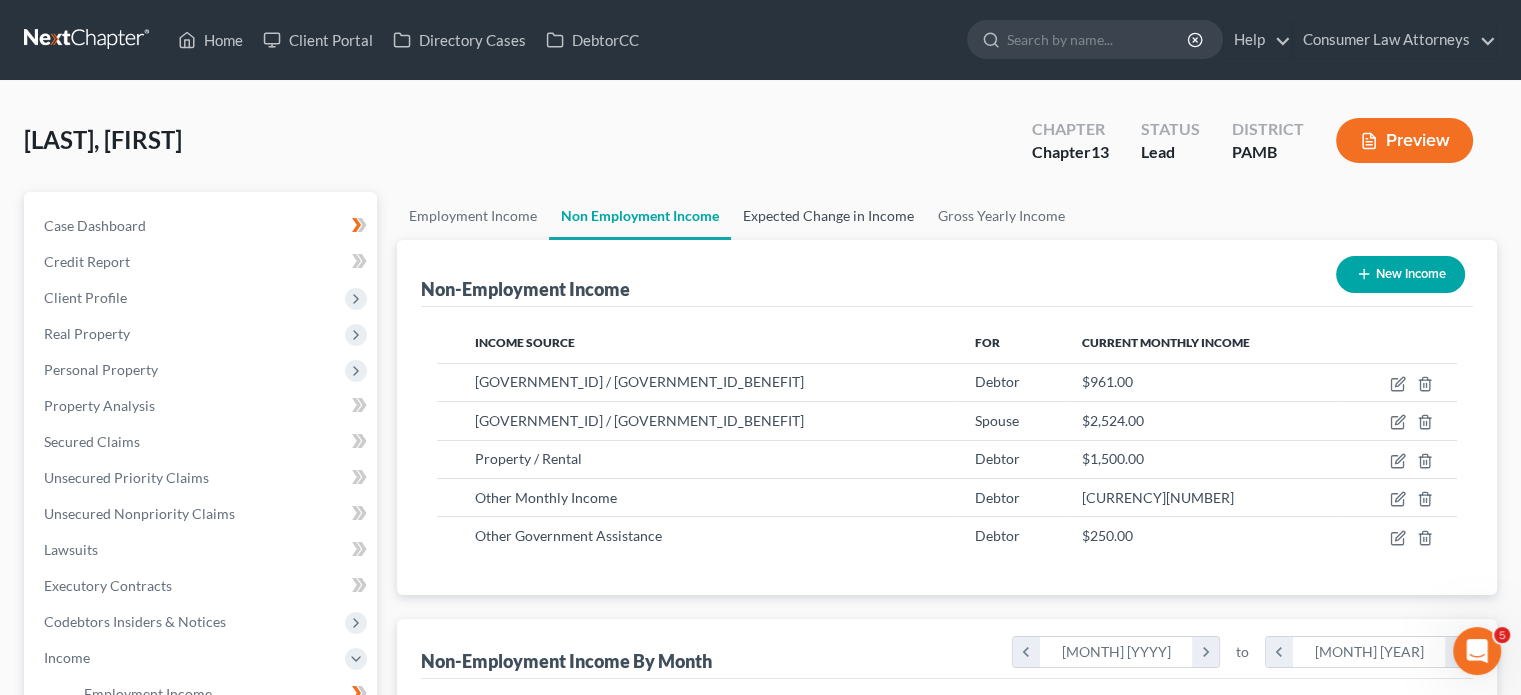 click on "Expected Change in Income" at bounding box center (828, 216) 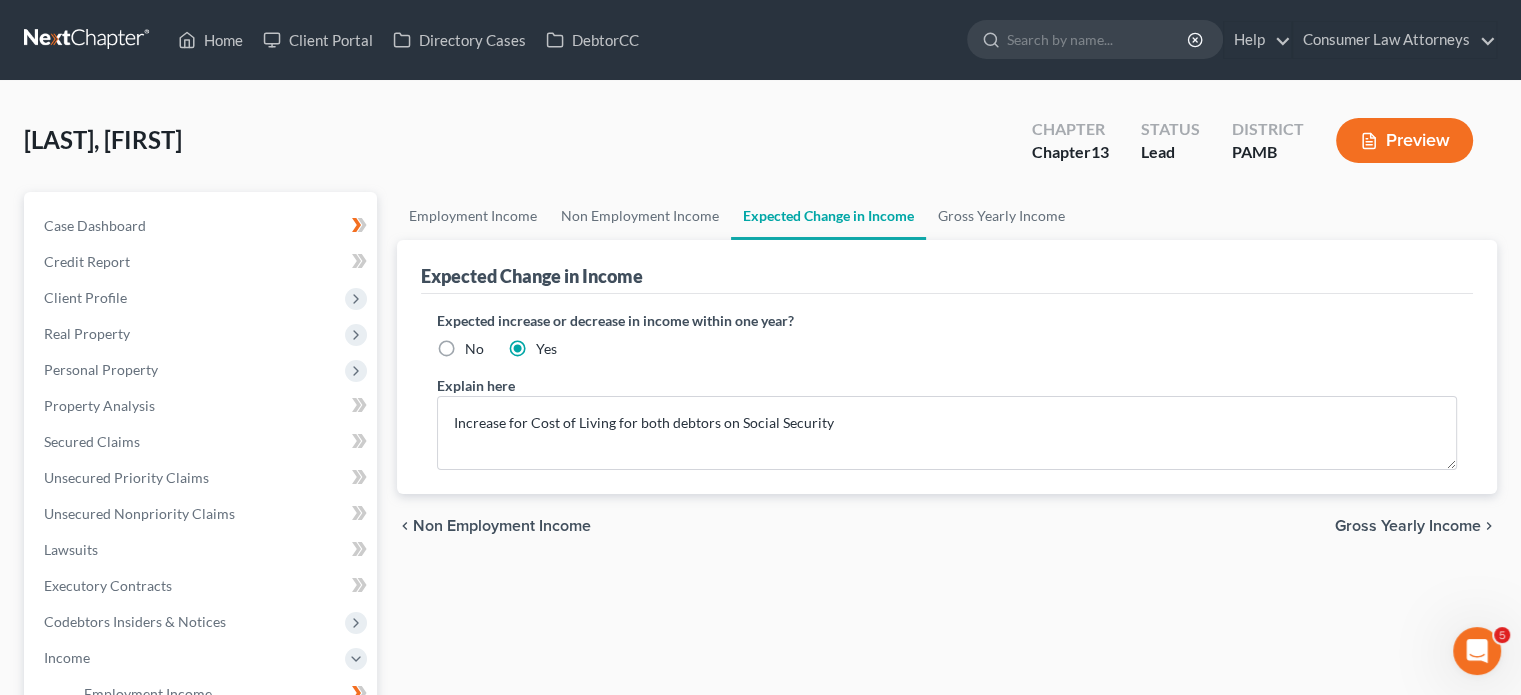 scroll, scrollTop: 0, scrollLeft: 0, axis: both 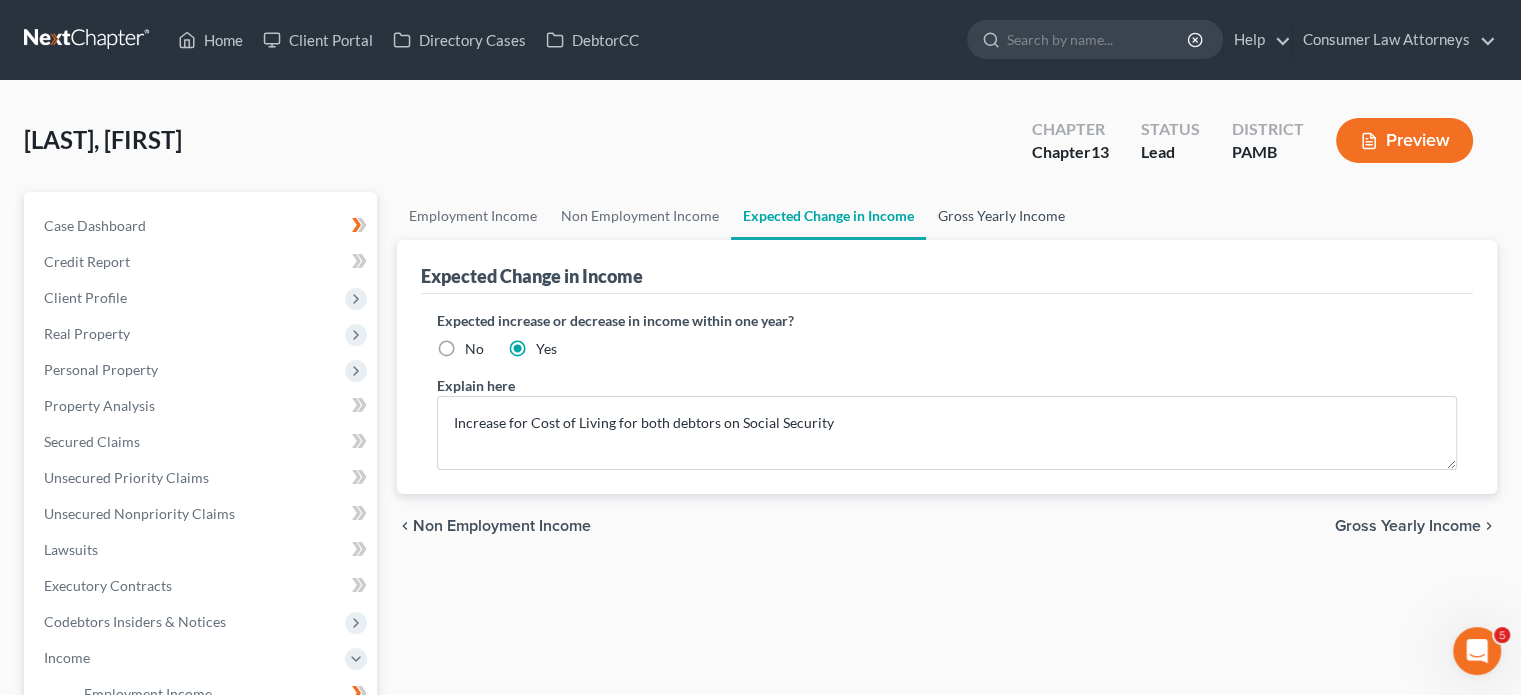 click on "Gross Yearly Income" at bounding box center (1001, 216) 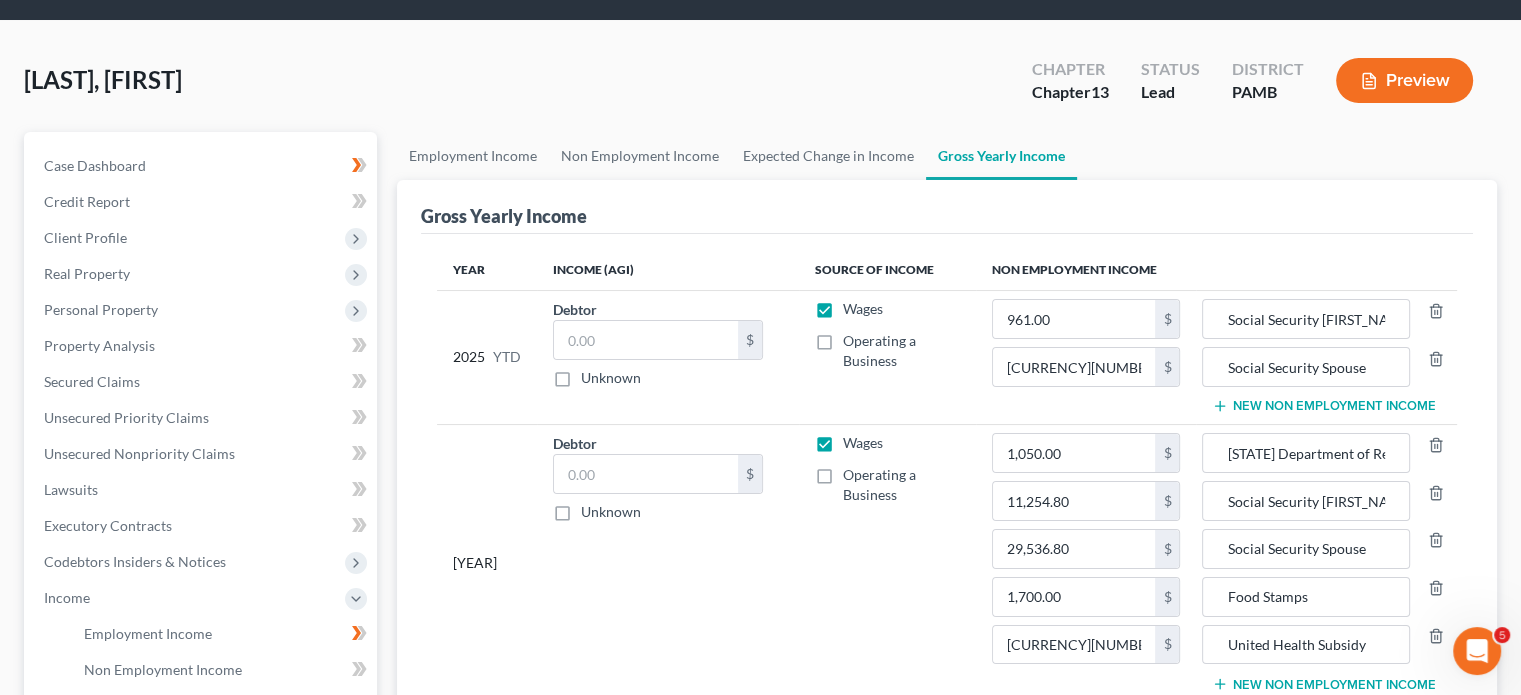 scroll, scrollTop: 72, scrollLeft: 0, axis: vertical 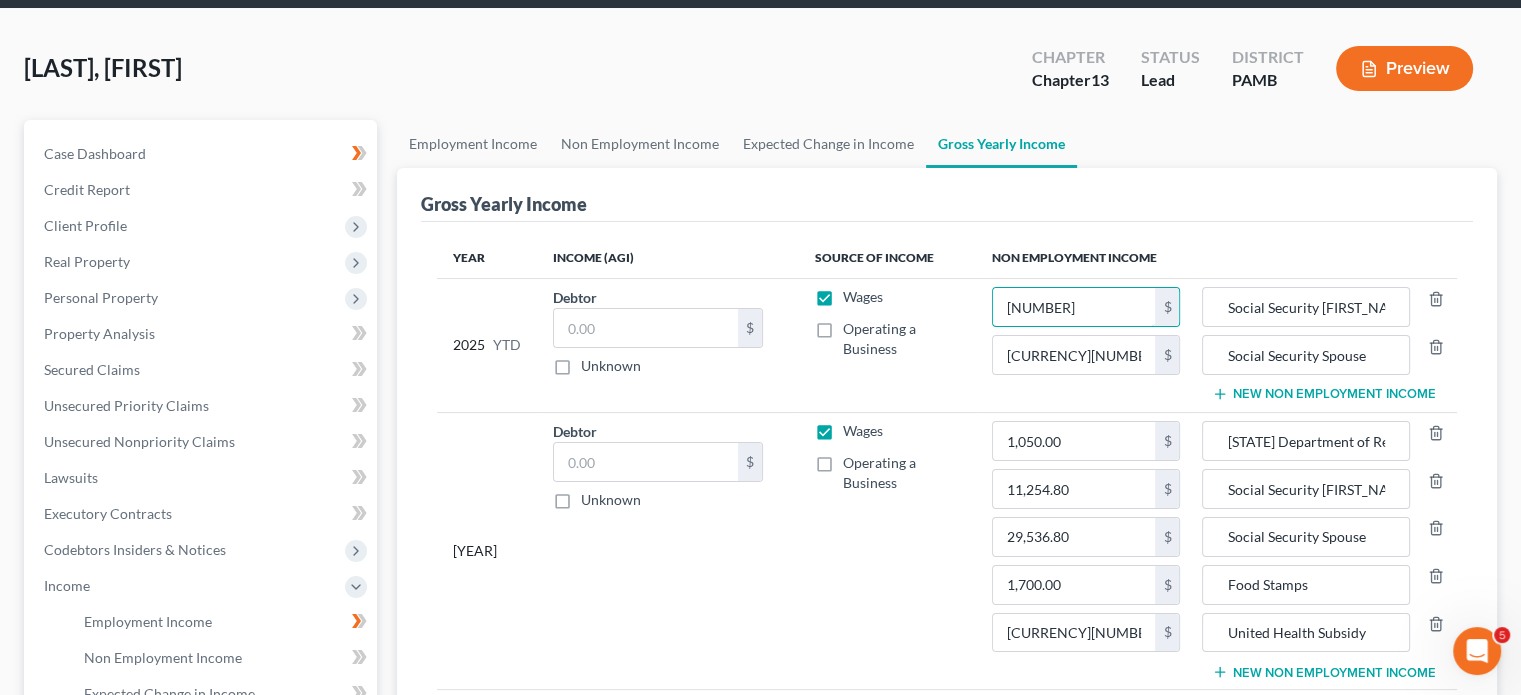 type on "[NUMBER]" 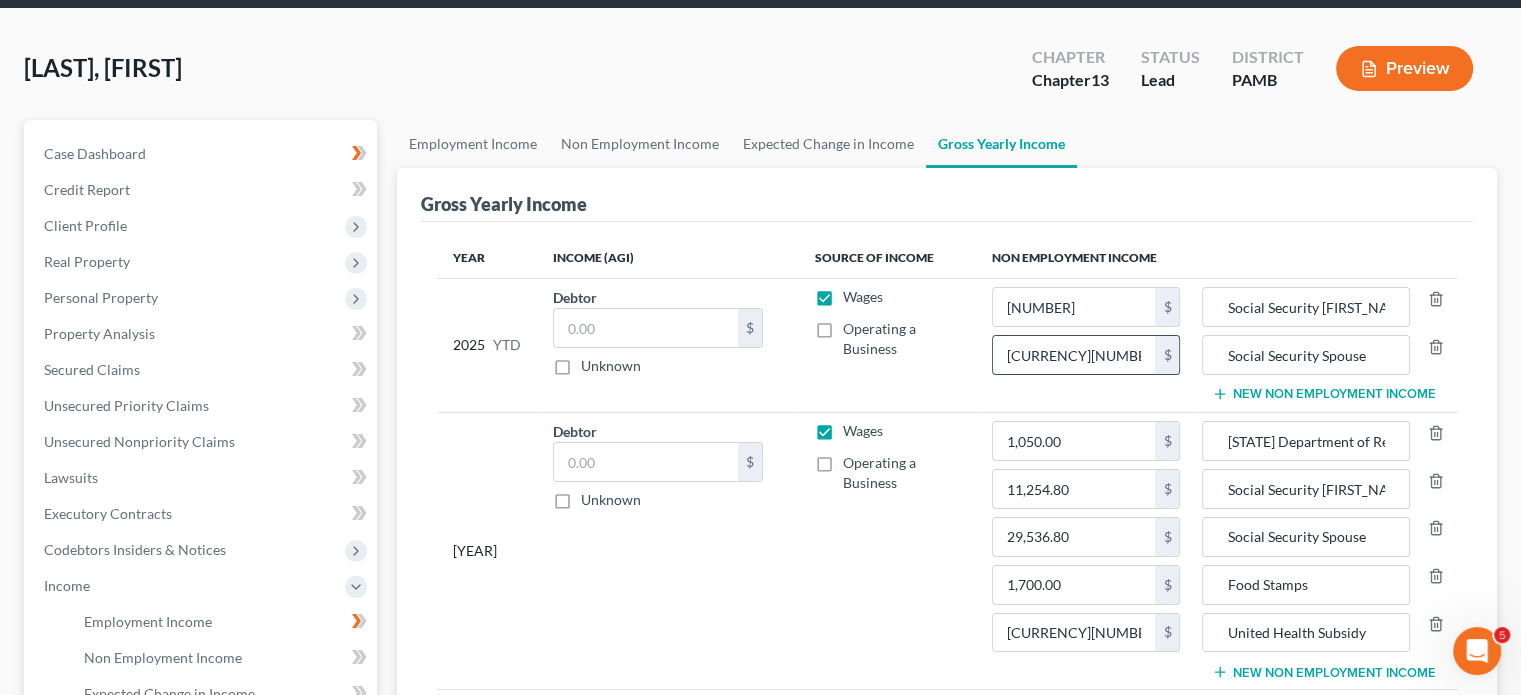click on "[CURRENCY][NUMBER]" at bounding box center [1074, 355] 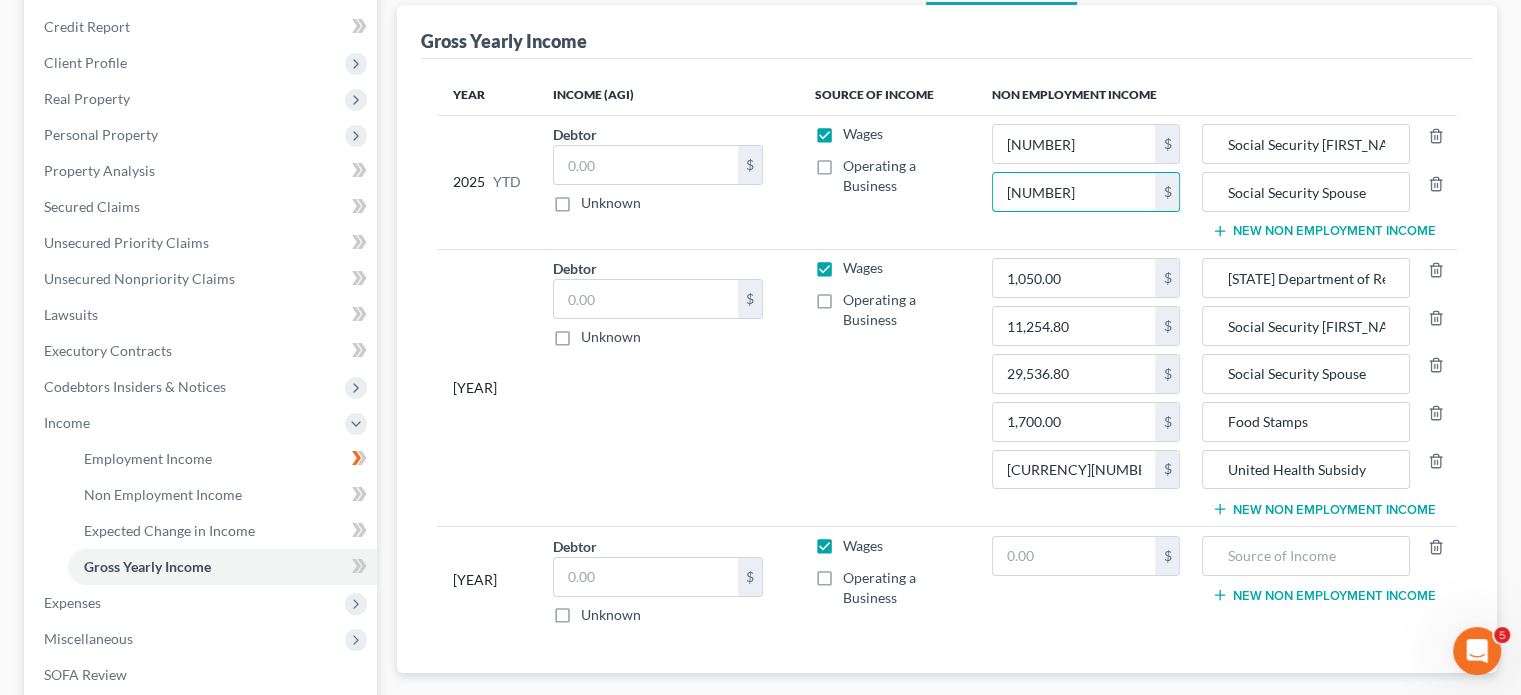 scroll, scrollTop: 248, scrollLeft: 0, axis: vertical 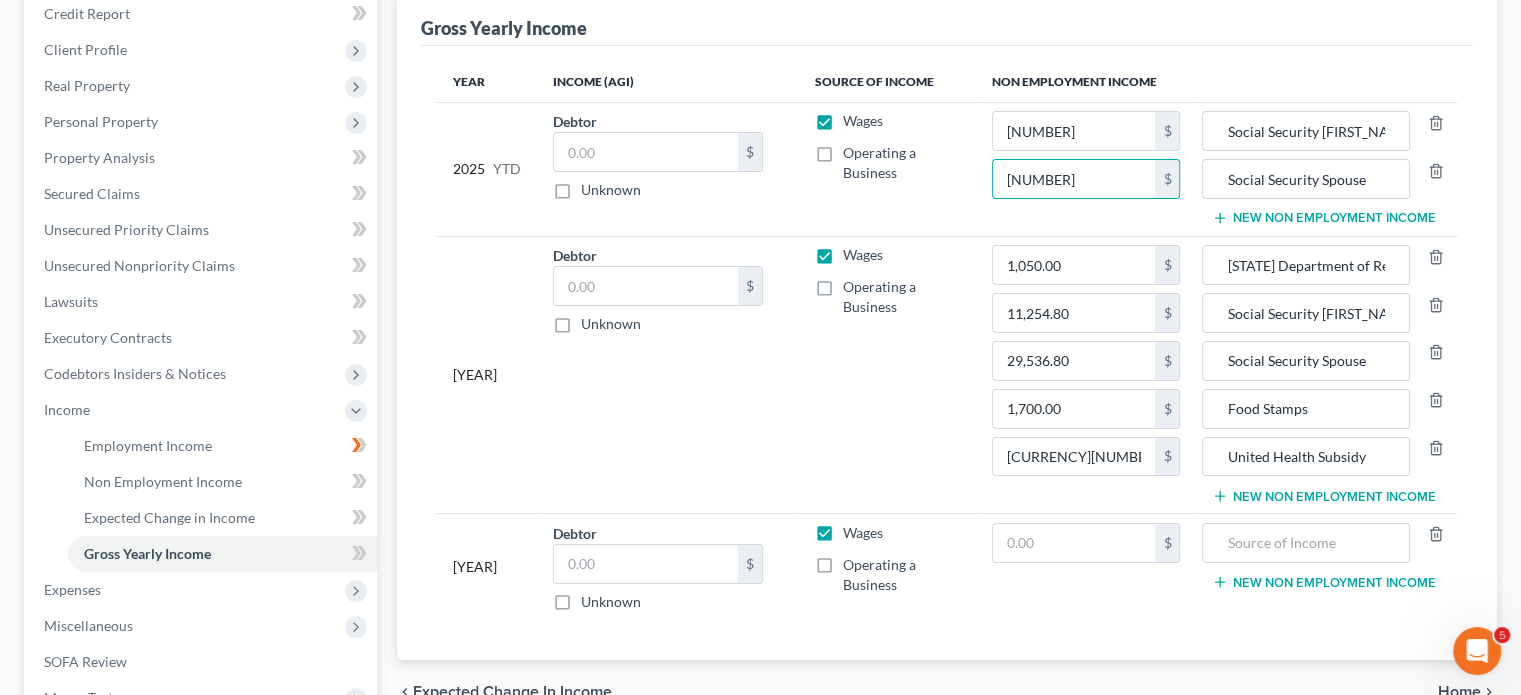 type on "[NUMBER]" 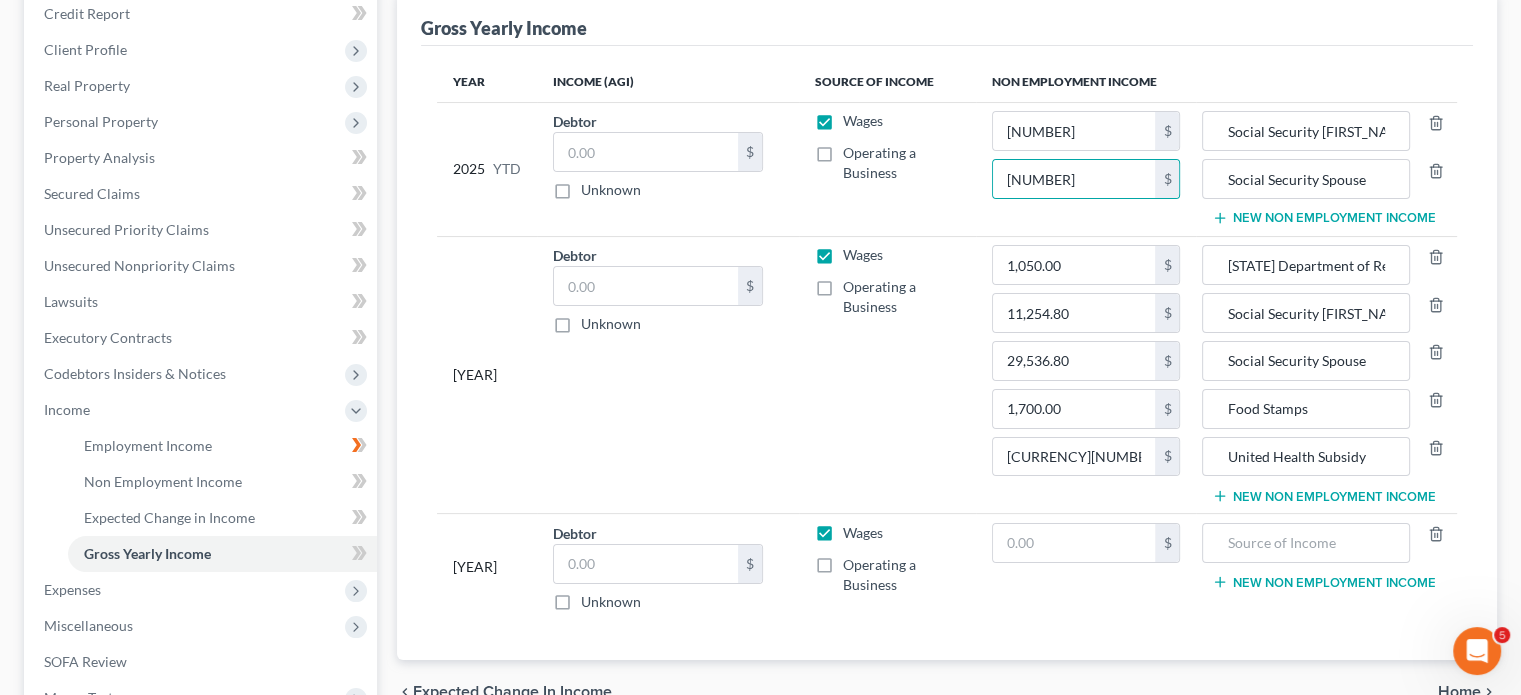 click on "New Non Employment Income" at bounding box center (1323, 218) 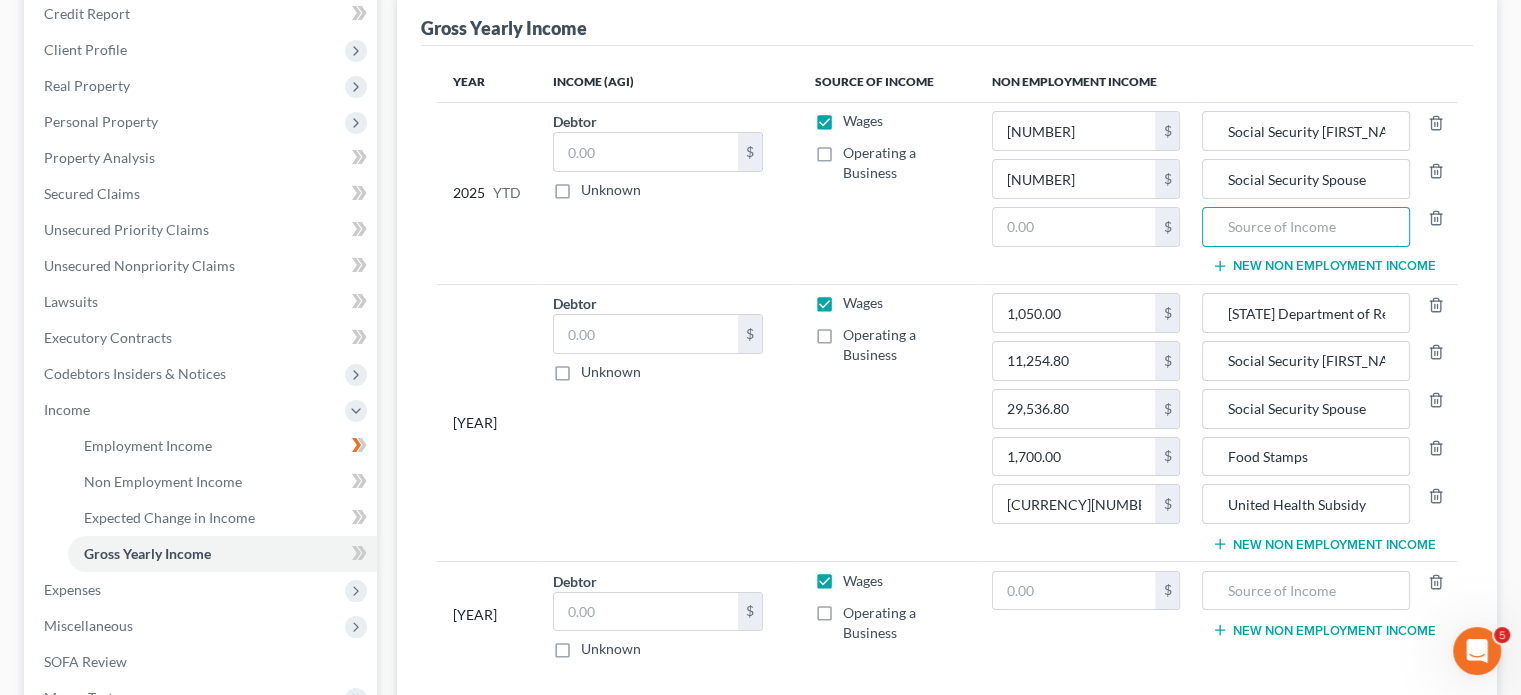click at bounding box center (1305, 227) 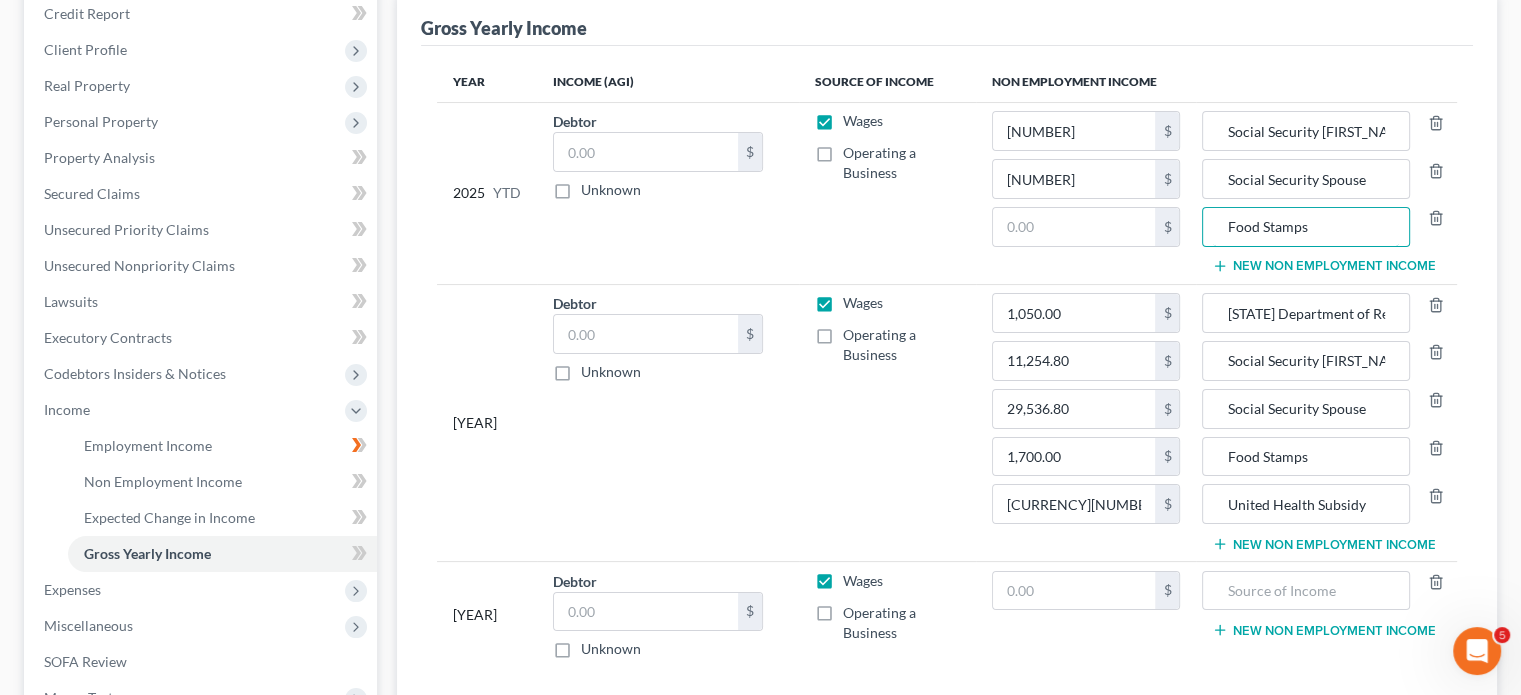 type on "Food Stamps" 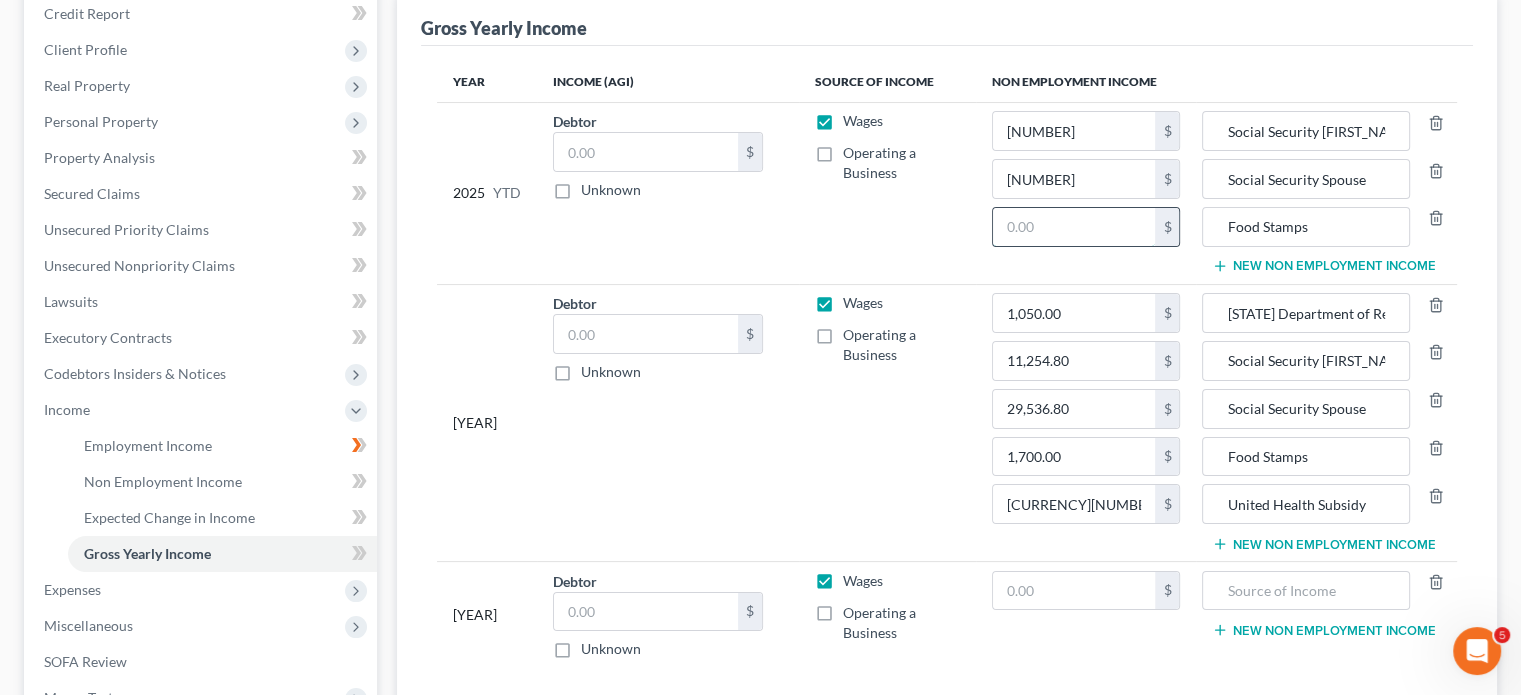 click at bounding box center [1074, 227] 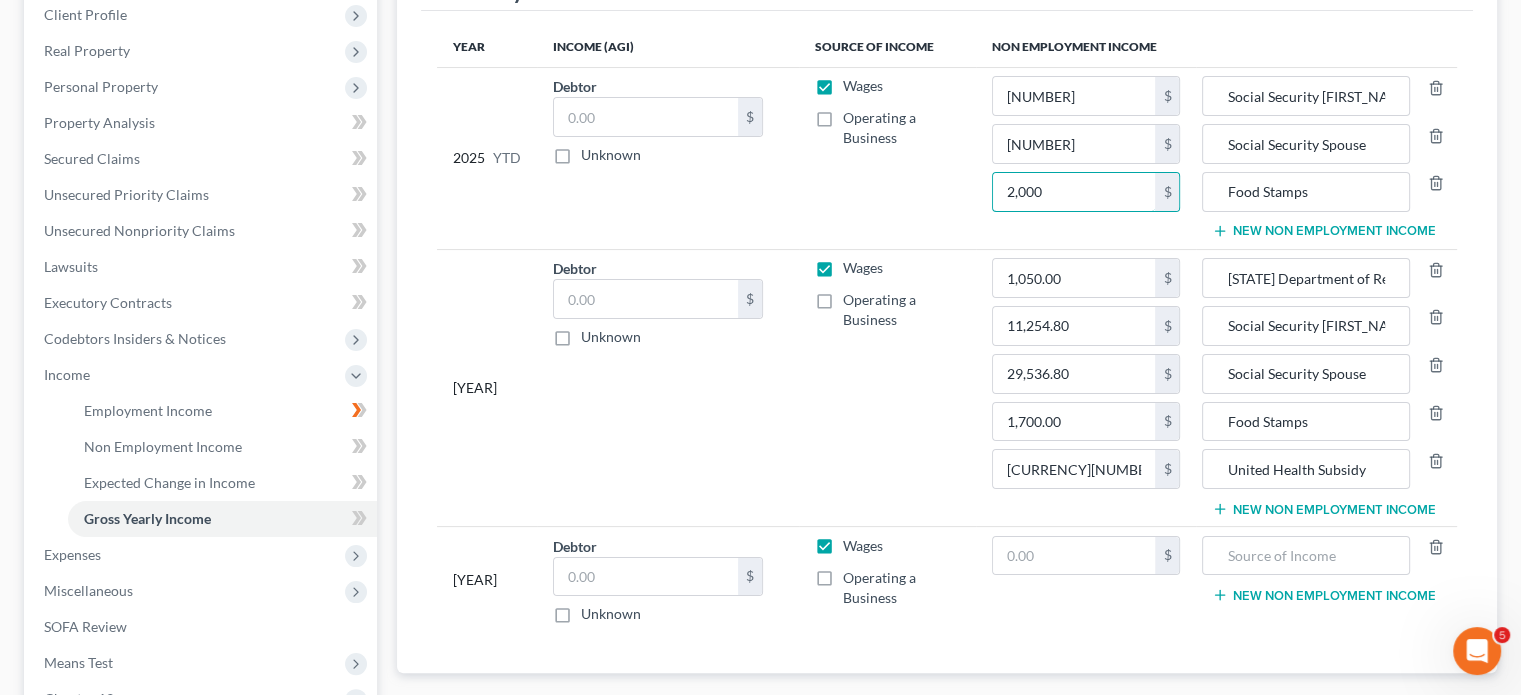scroll, scrollTop: 308, scrollLeft: 0, axis: vertical 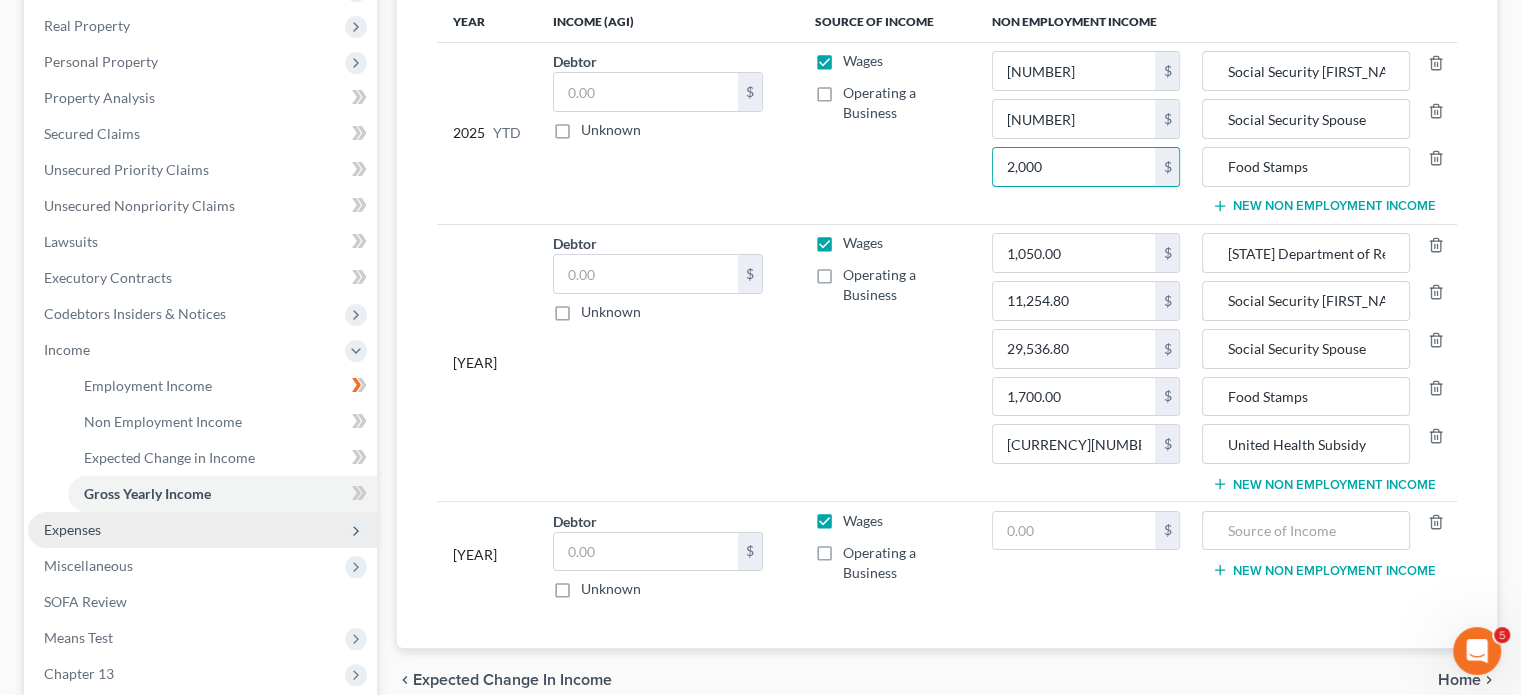 type on "2,000" 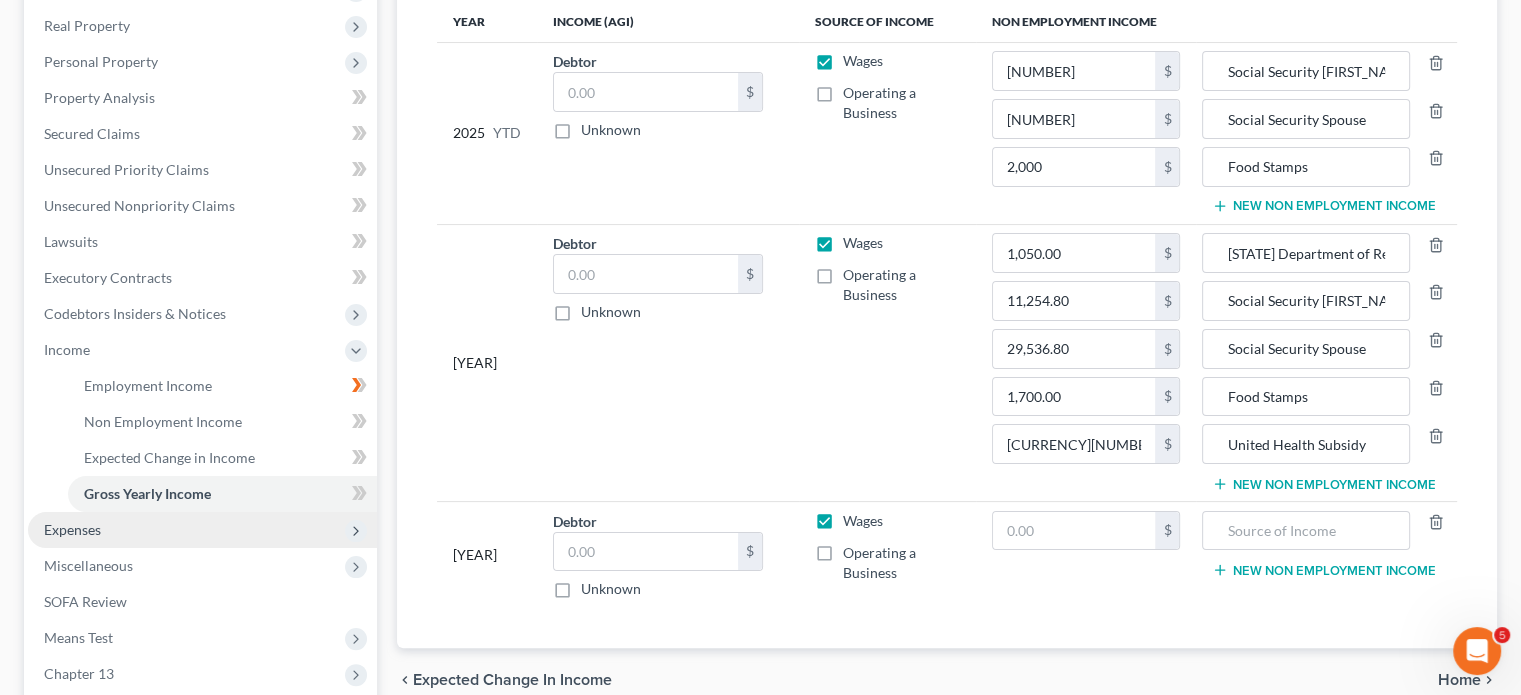 drag, startPoint x: 95, startPoint y: 527, endPoint x: 82, endPoint y: 528, distance: 13.038404 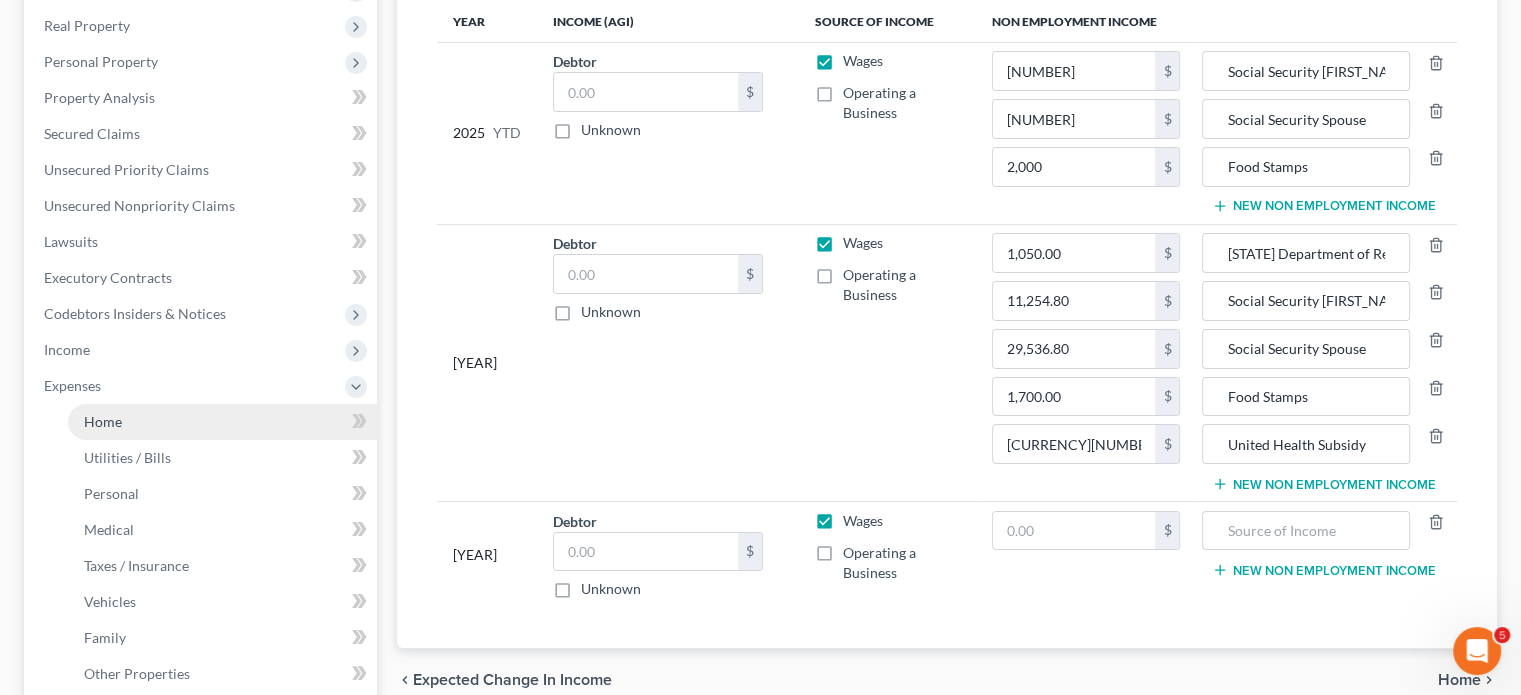 click on "Home" at bounding box center (222, 422) 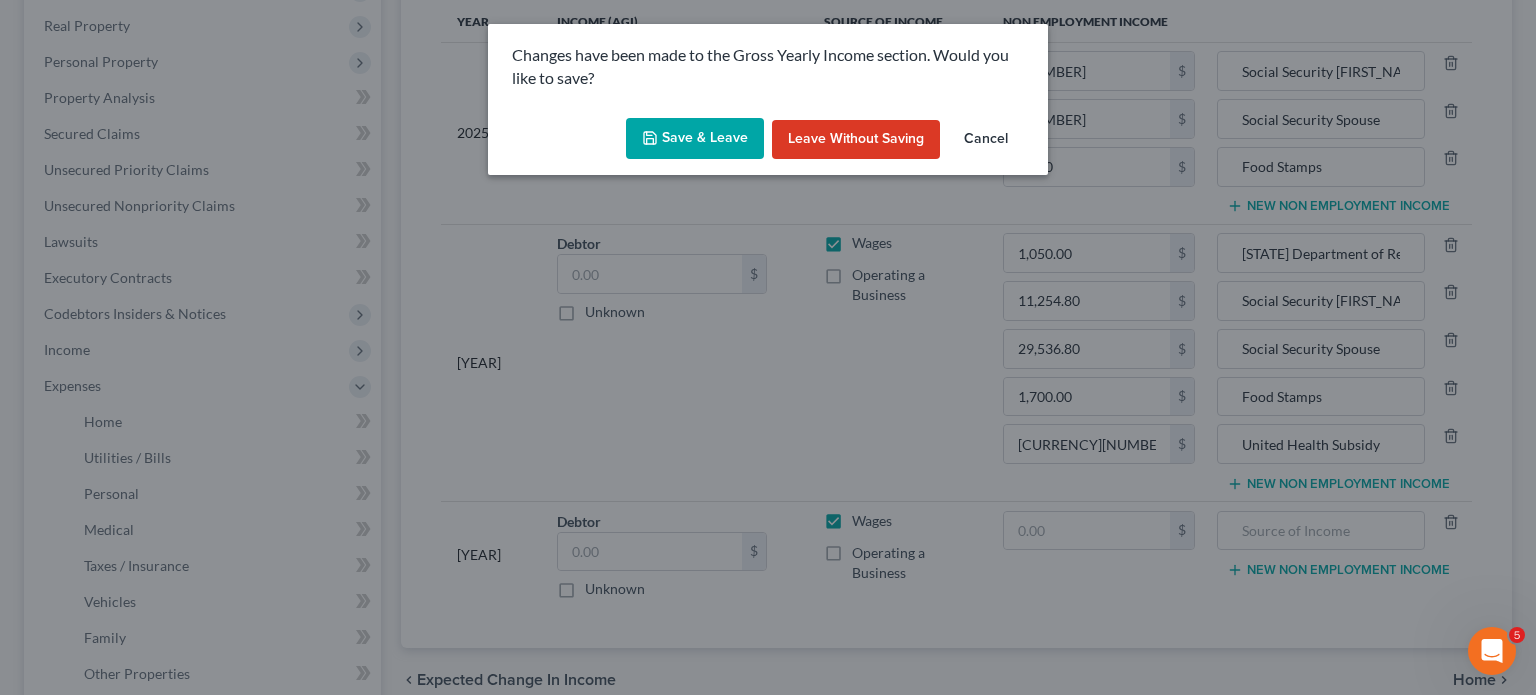 click on "Save & Leave" at bounding box center (695, 139) 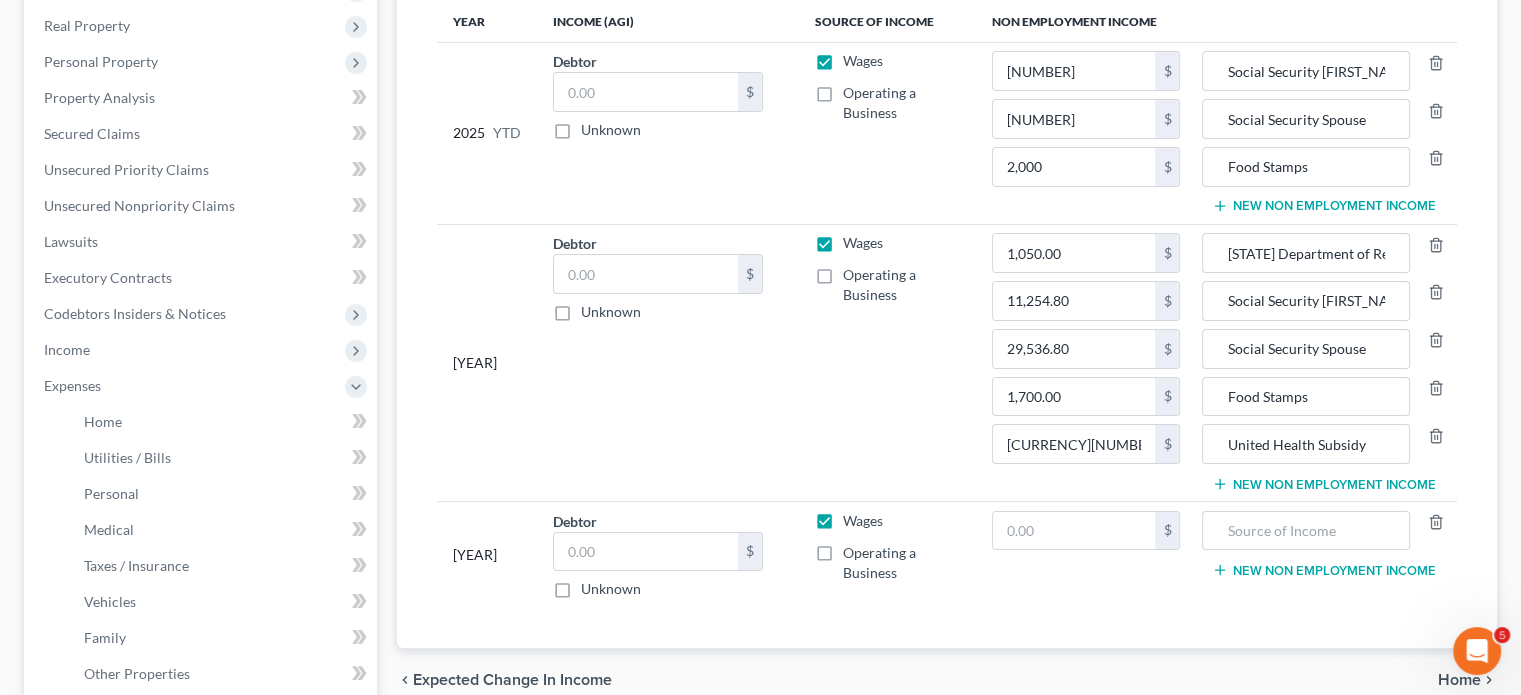 type on "[NUMBER].[NUMBER]" 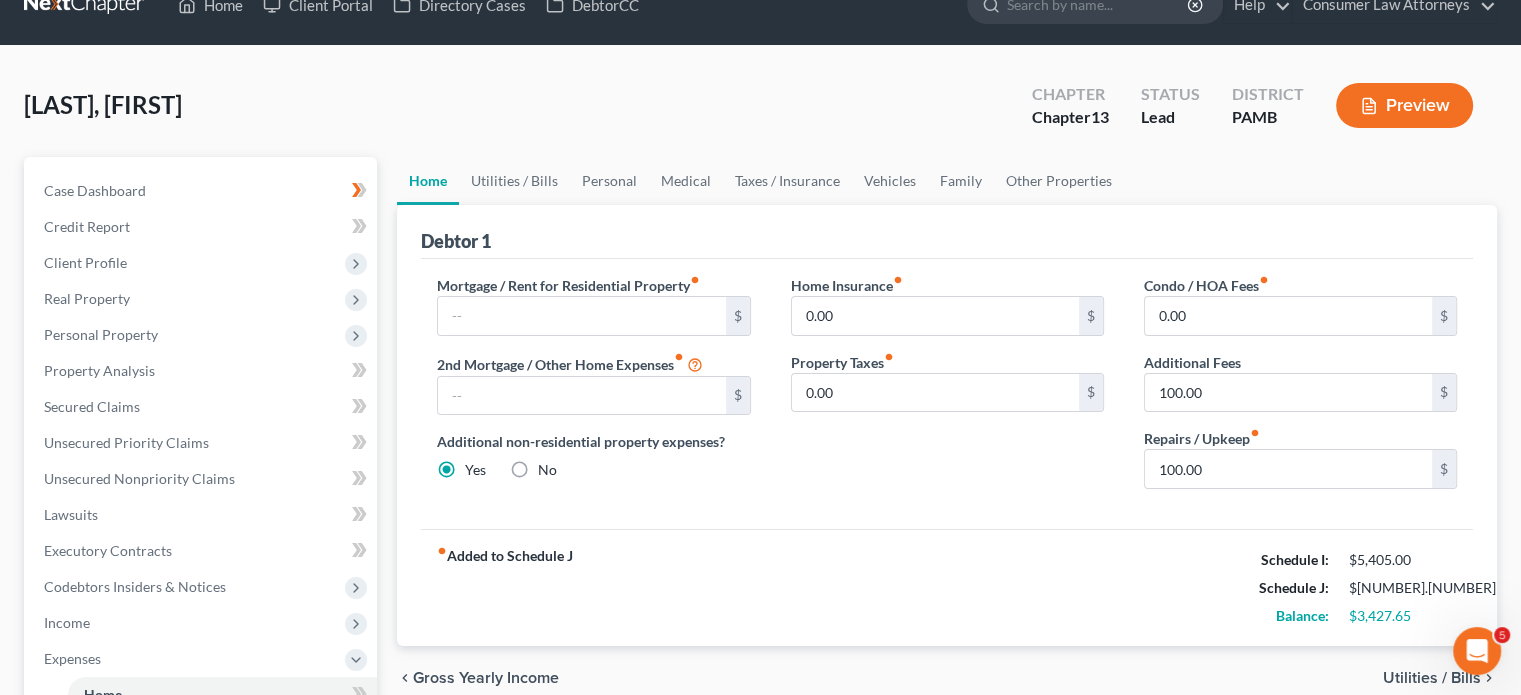 scroll, scrollTop: 0, scrollLeft: 0, axis: both 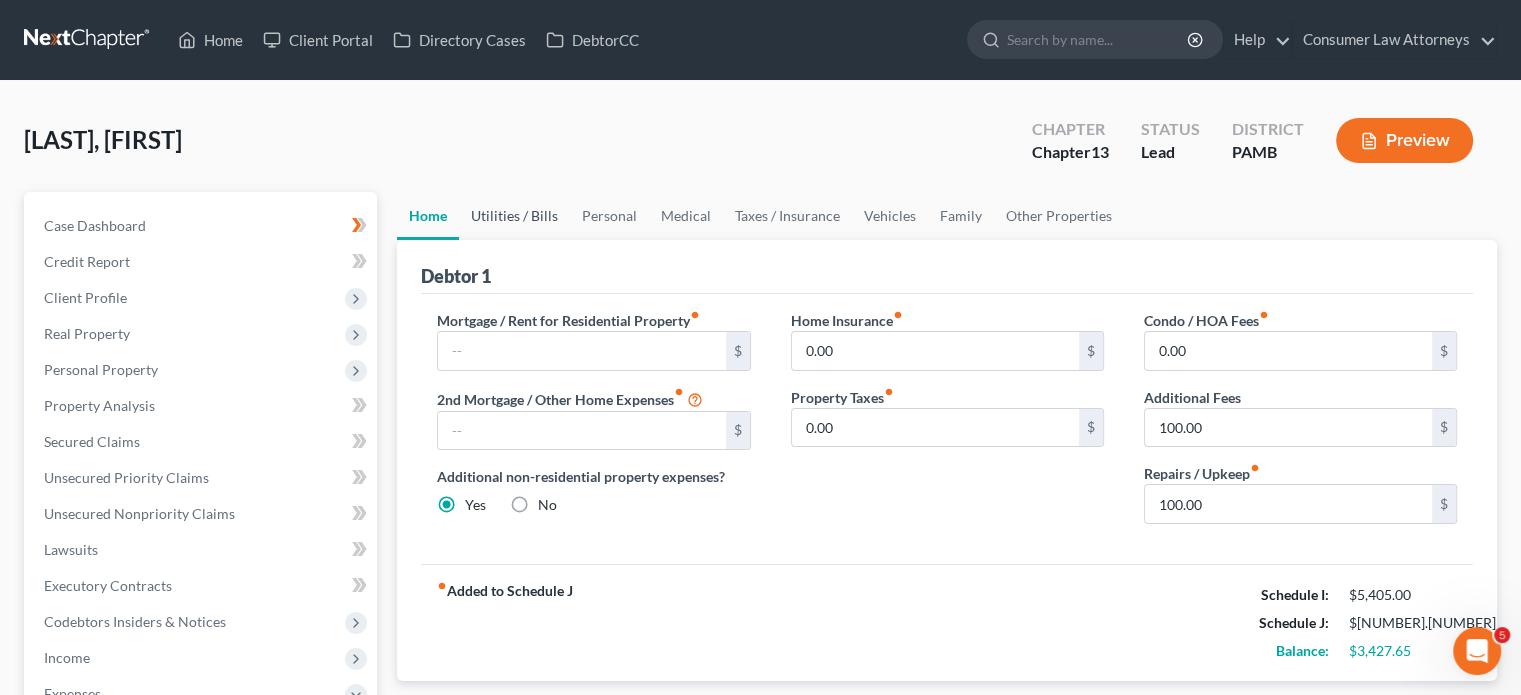 click on "Utilities / Bills" at bounding box center (514, 216) 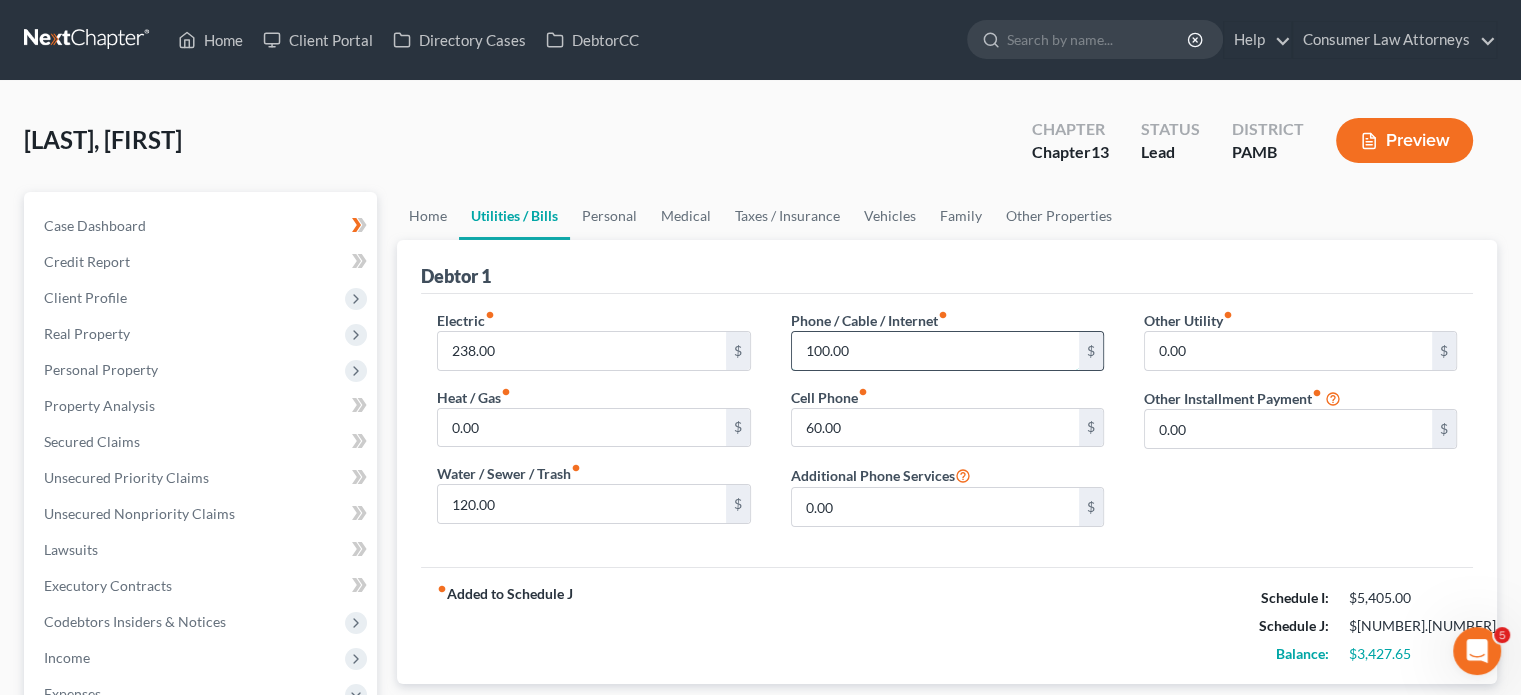 click on "100.00" at bounding box center [935, 351] 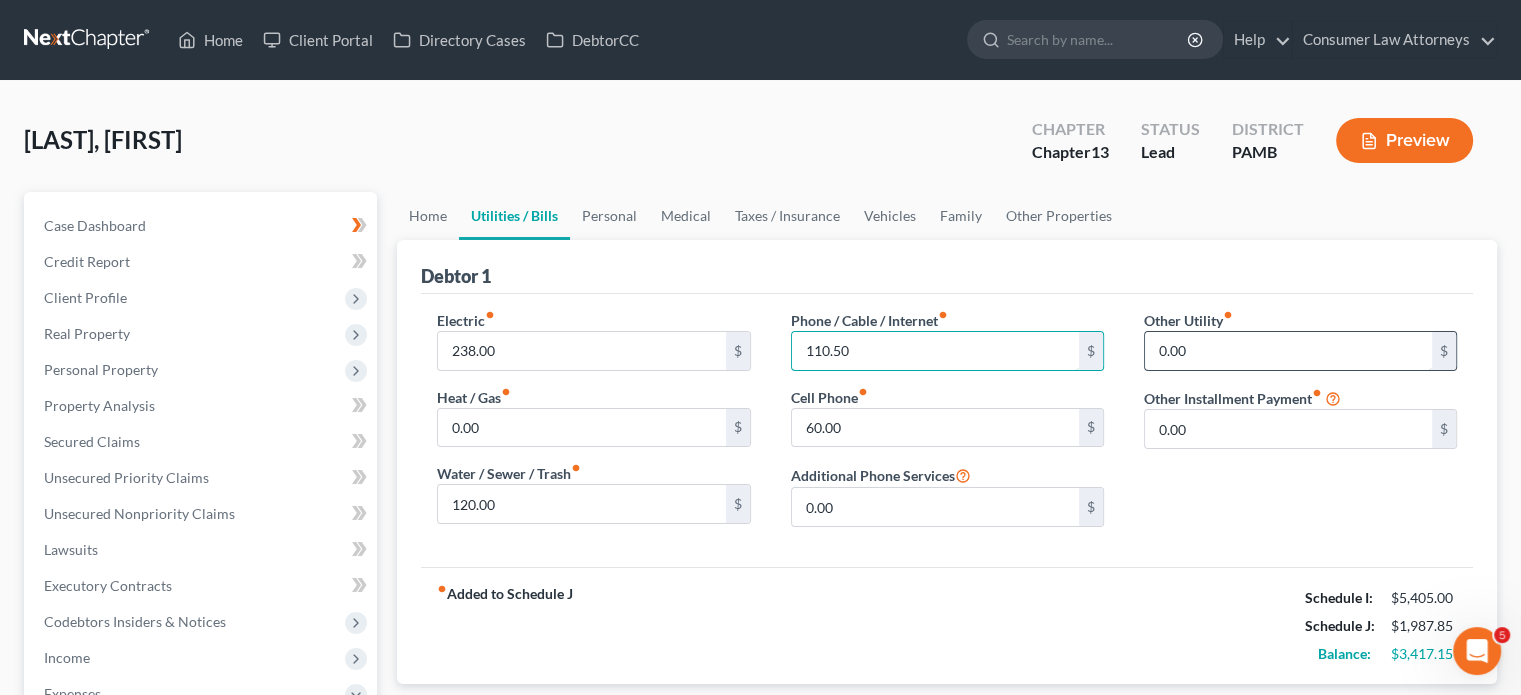type on "110.50" 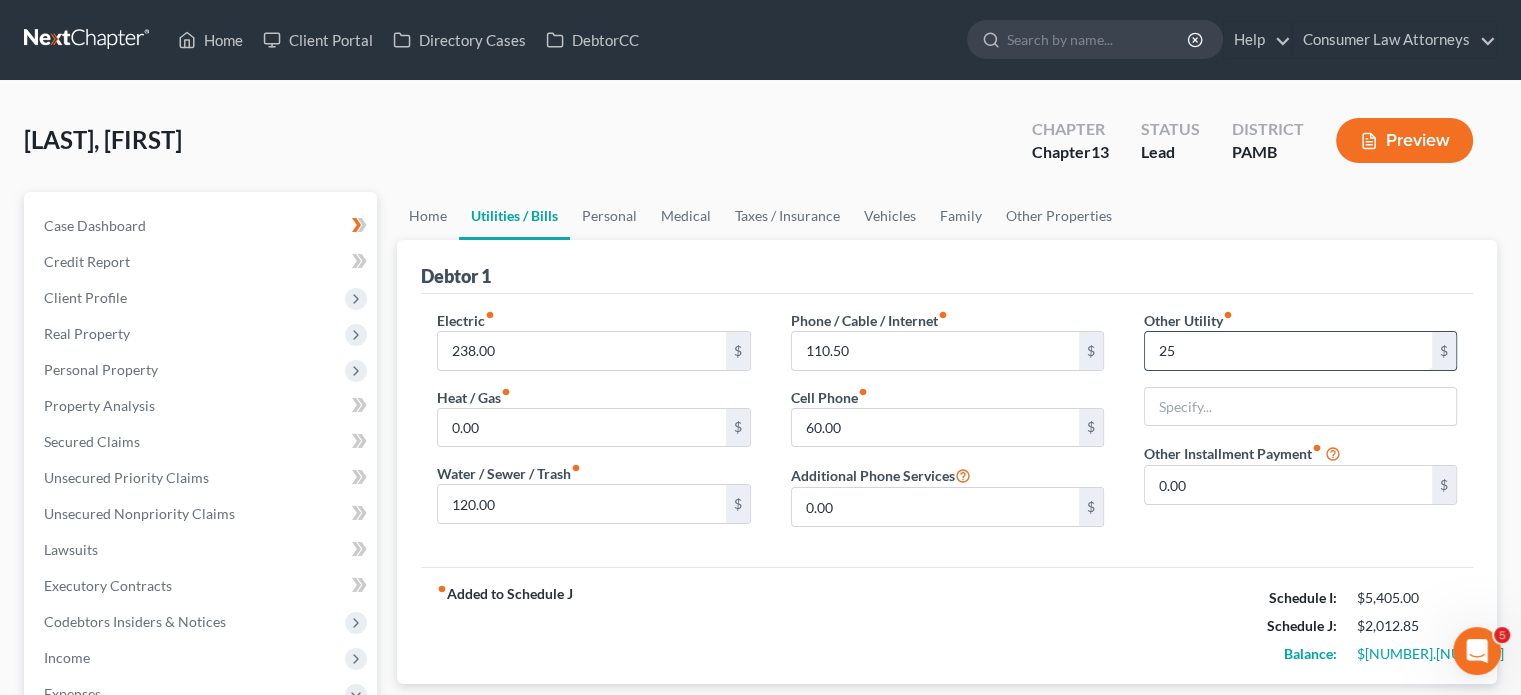 type on "2" 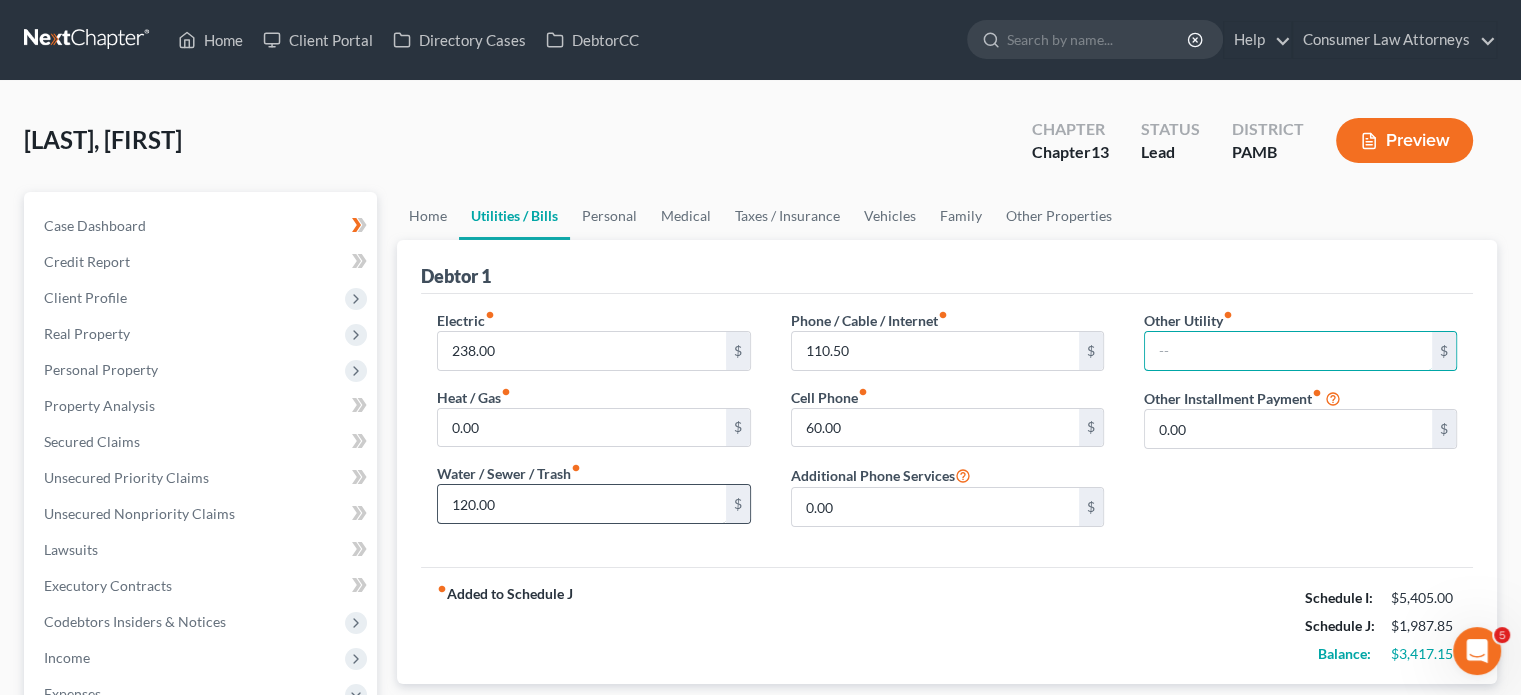 type 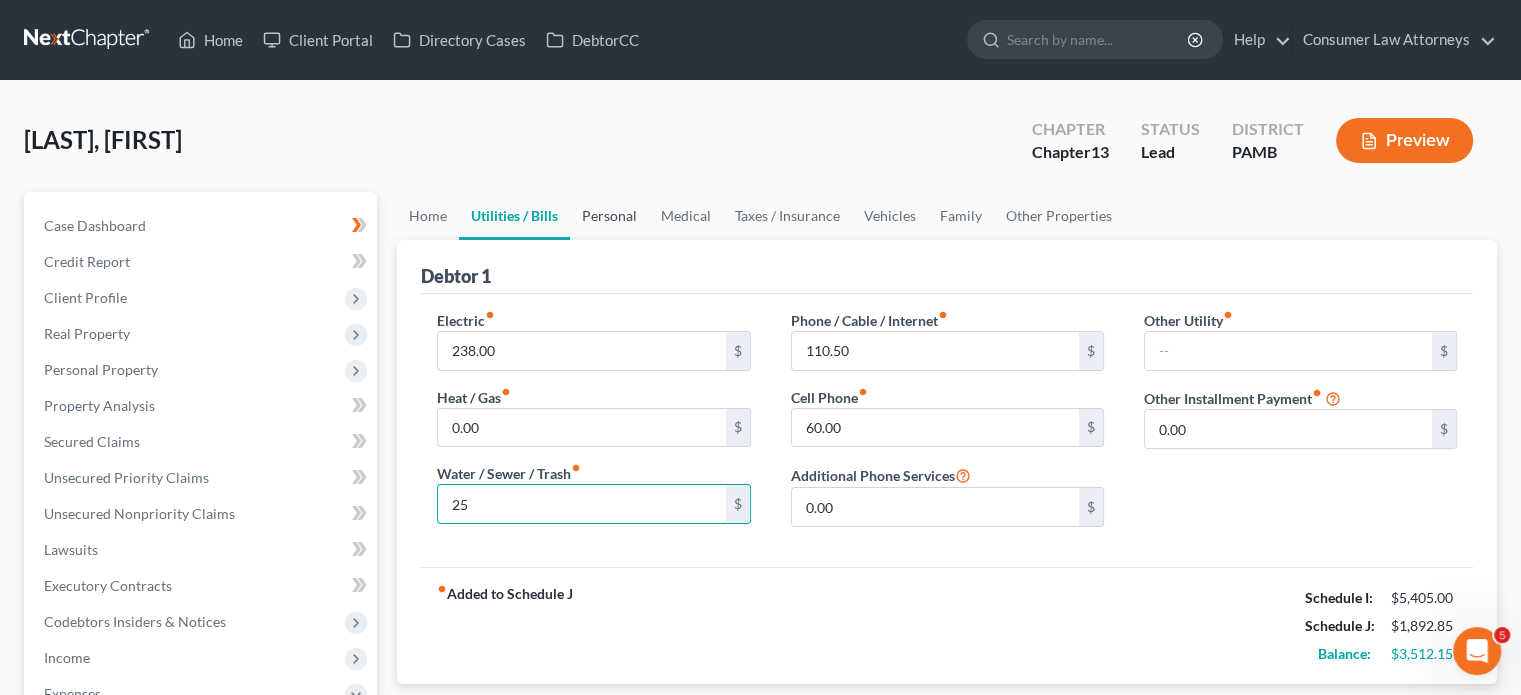 type on "25" 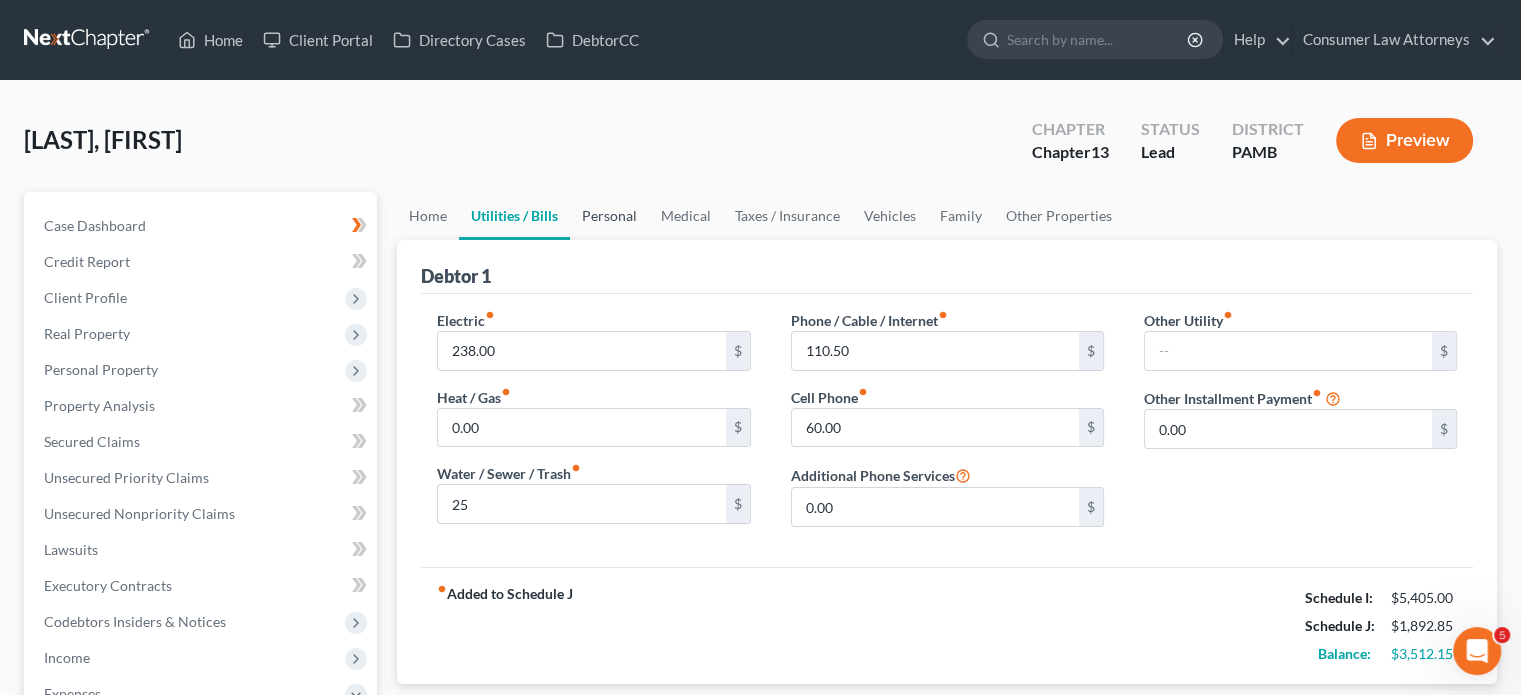 click on "Personal" at bounding box center (609, 216) 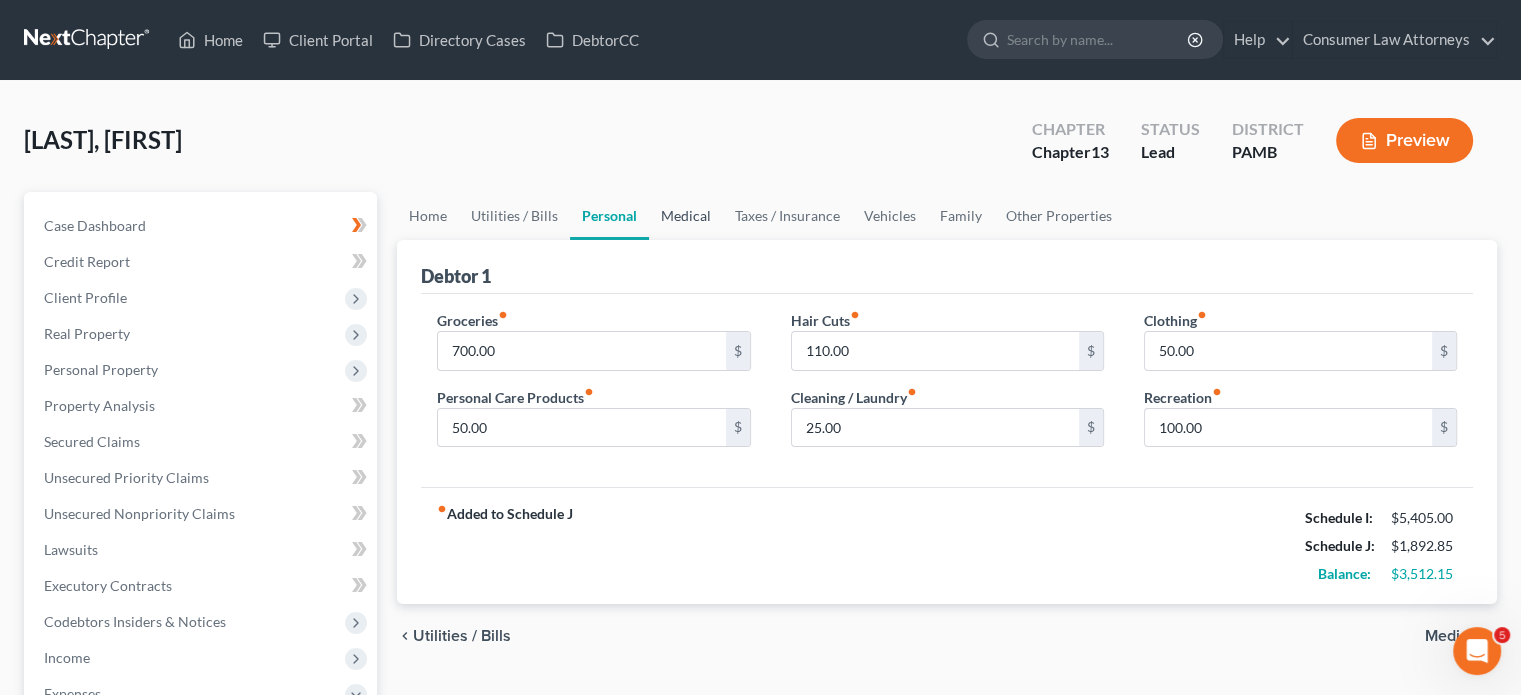 click on "Medical" at bounding box center (686, 216) 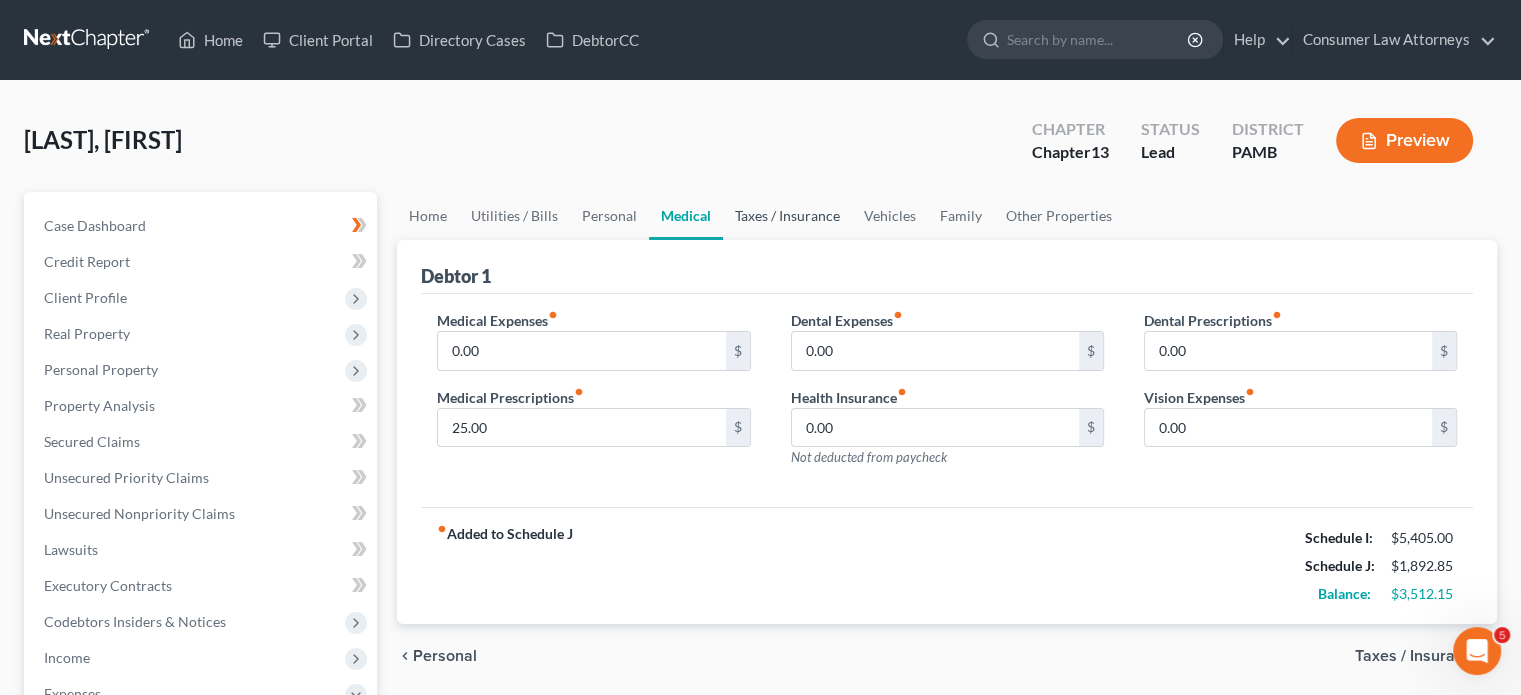 click on "Taxes / Insurance" at bounding box center [787, 216] 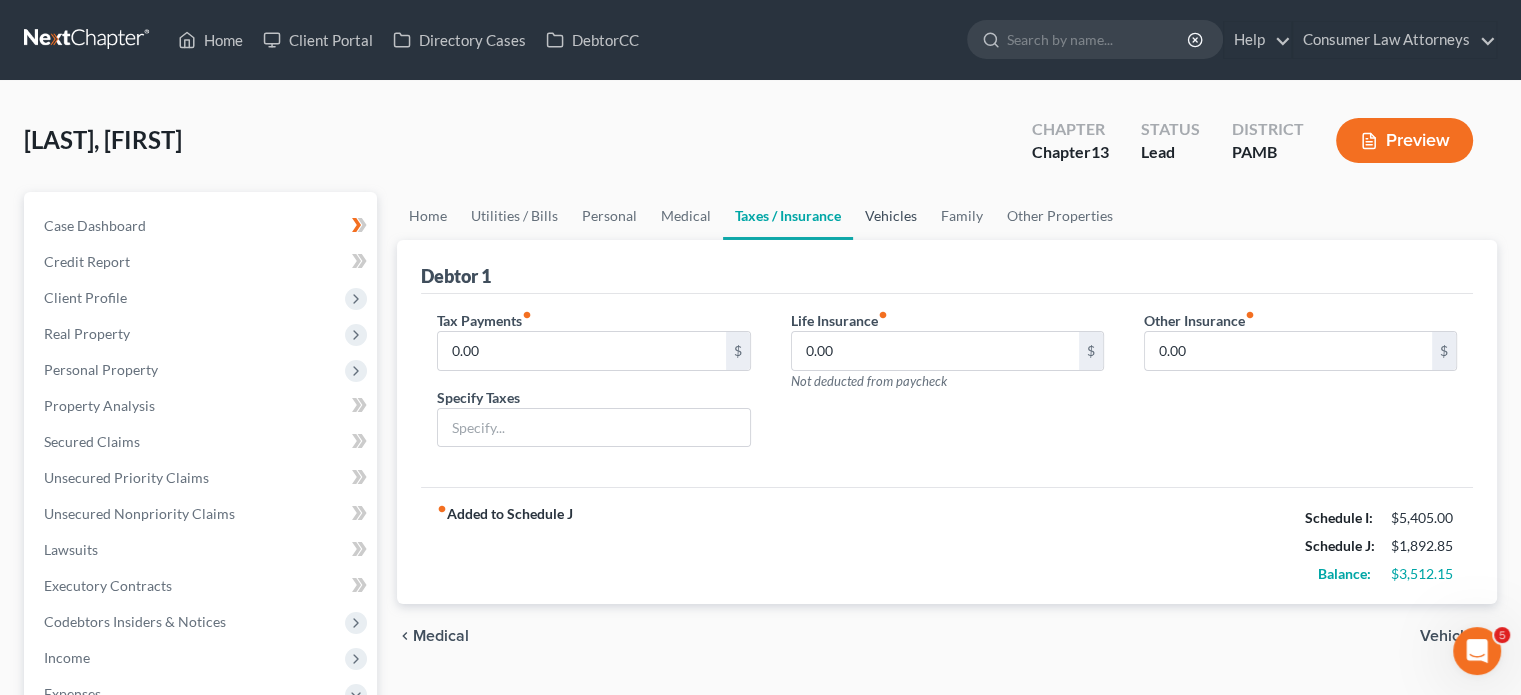 click on "Vehicles" at bounding box center [891, 216] 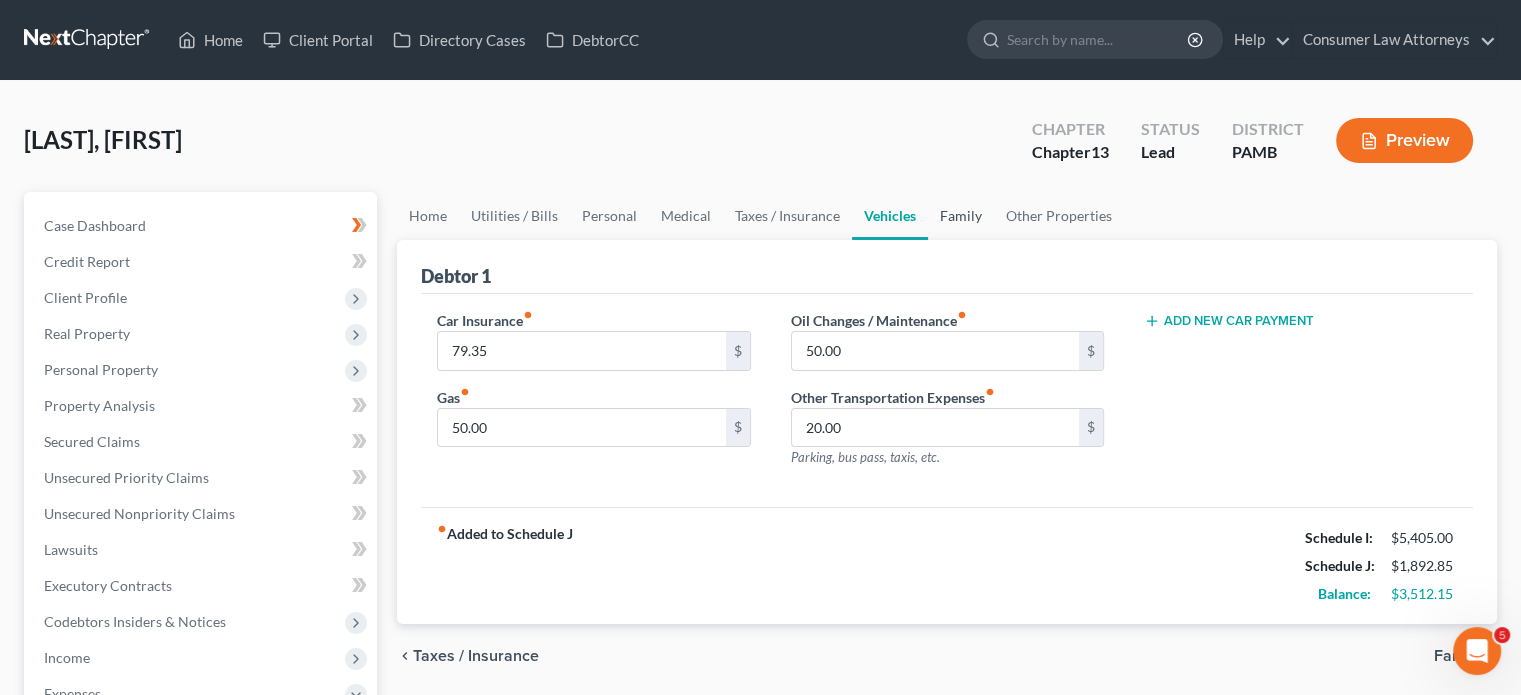click on "Family" at bounding box center [961, 216] 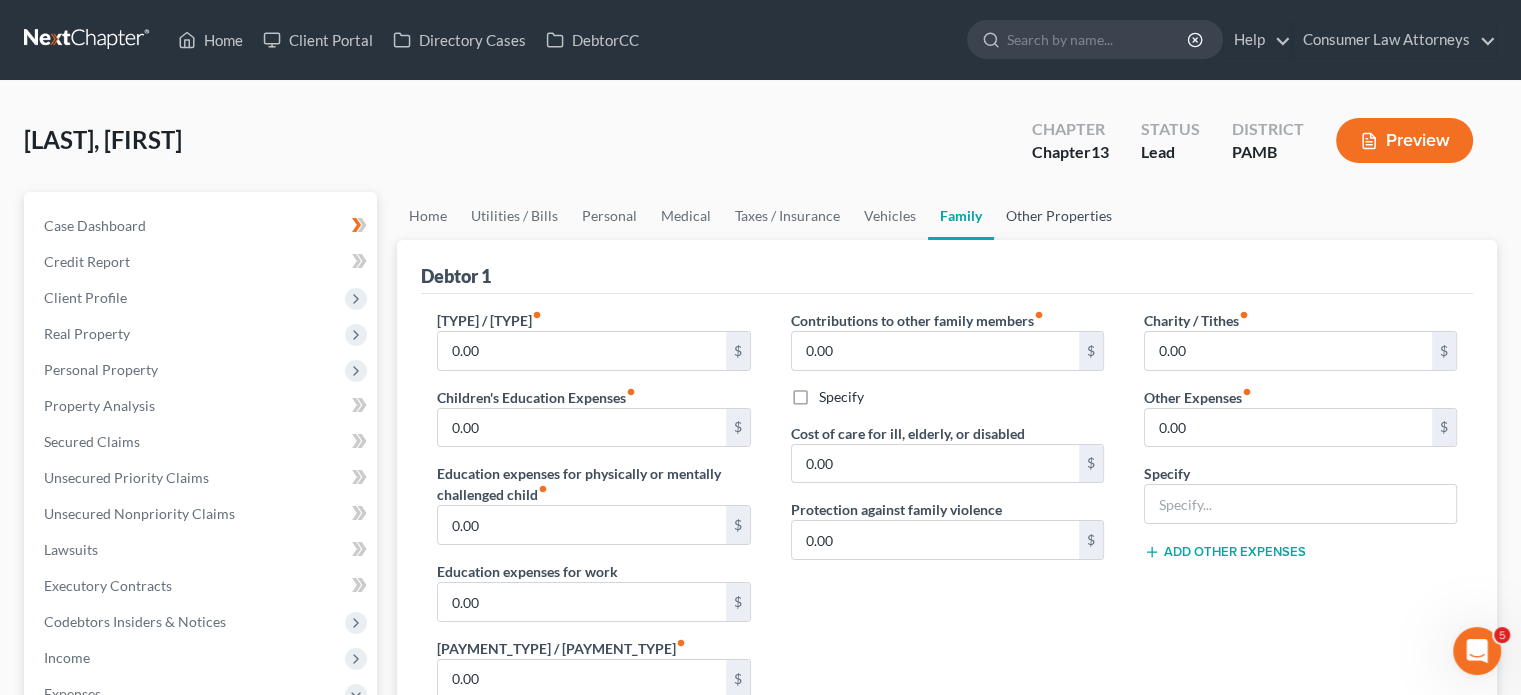 click on "Other Properties" at bounding box center (1059, 216) 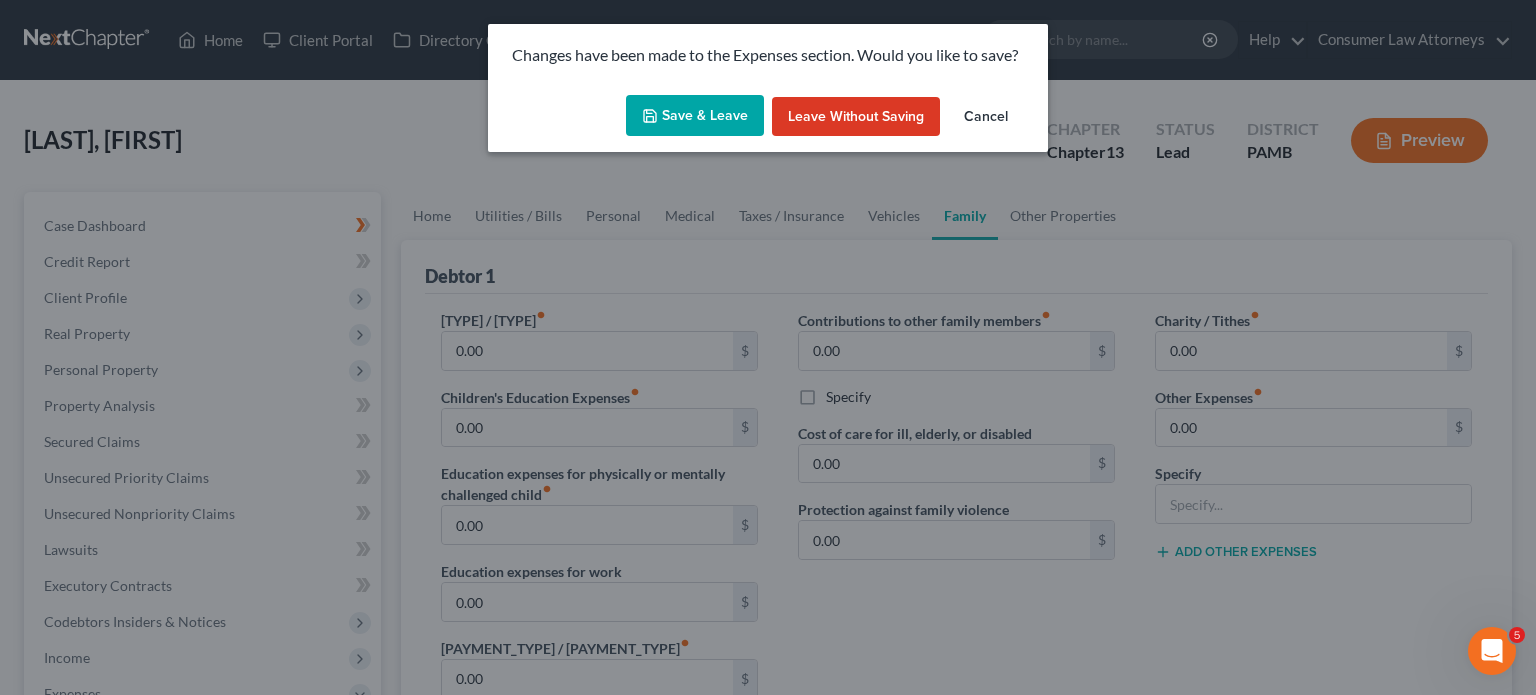 click on "Save & Leave" at bounding box center [695, 116] 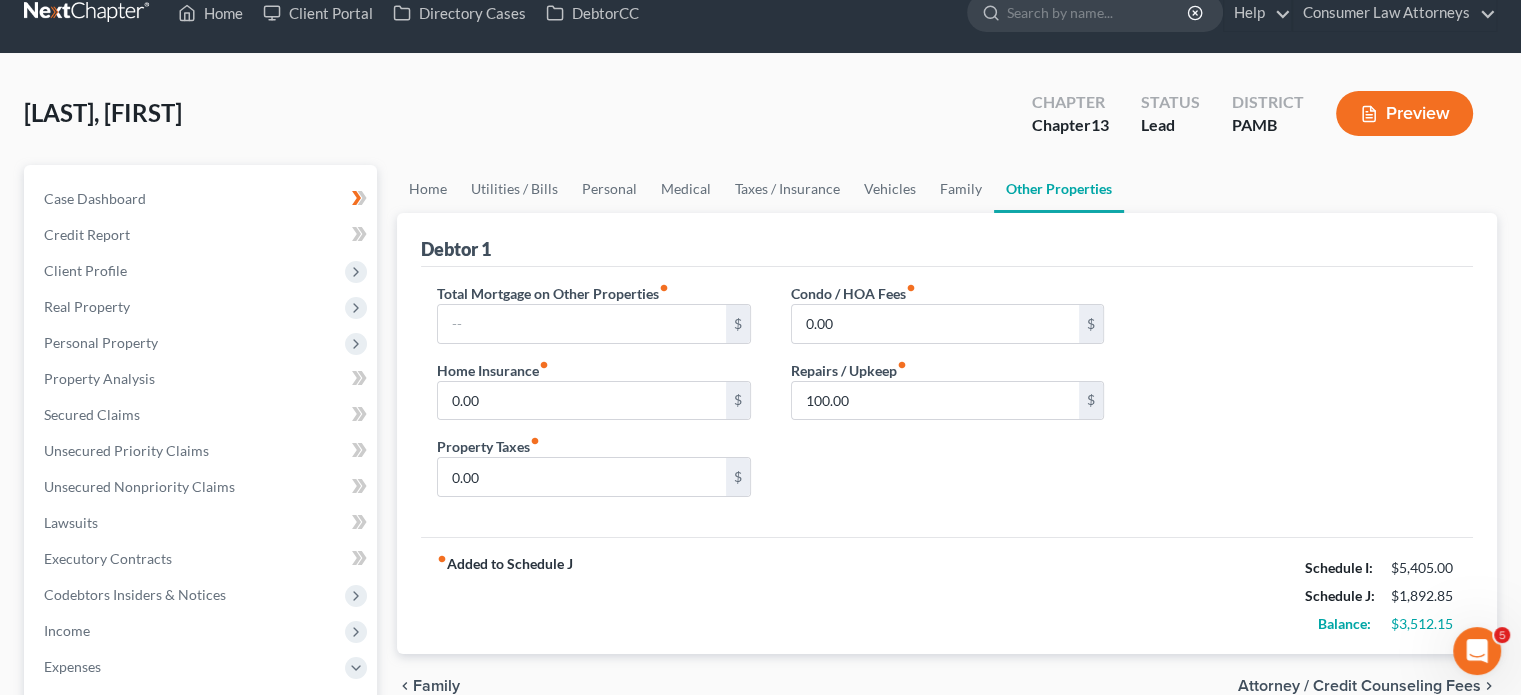 scroll, scrollTop: 28, scrollLeft: 0, axis: vertical 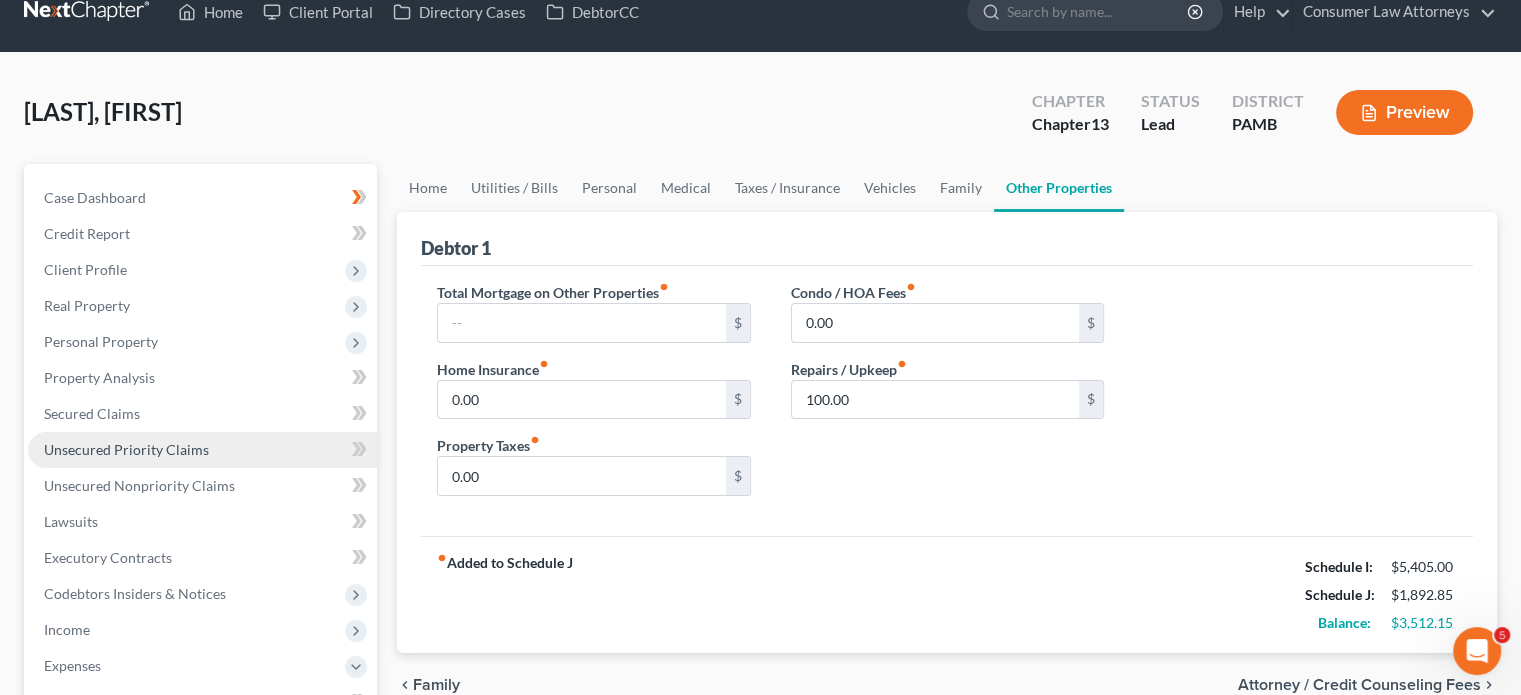 click on "Unsecured Priority Claims" at bounding box center [202, 450] 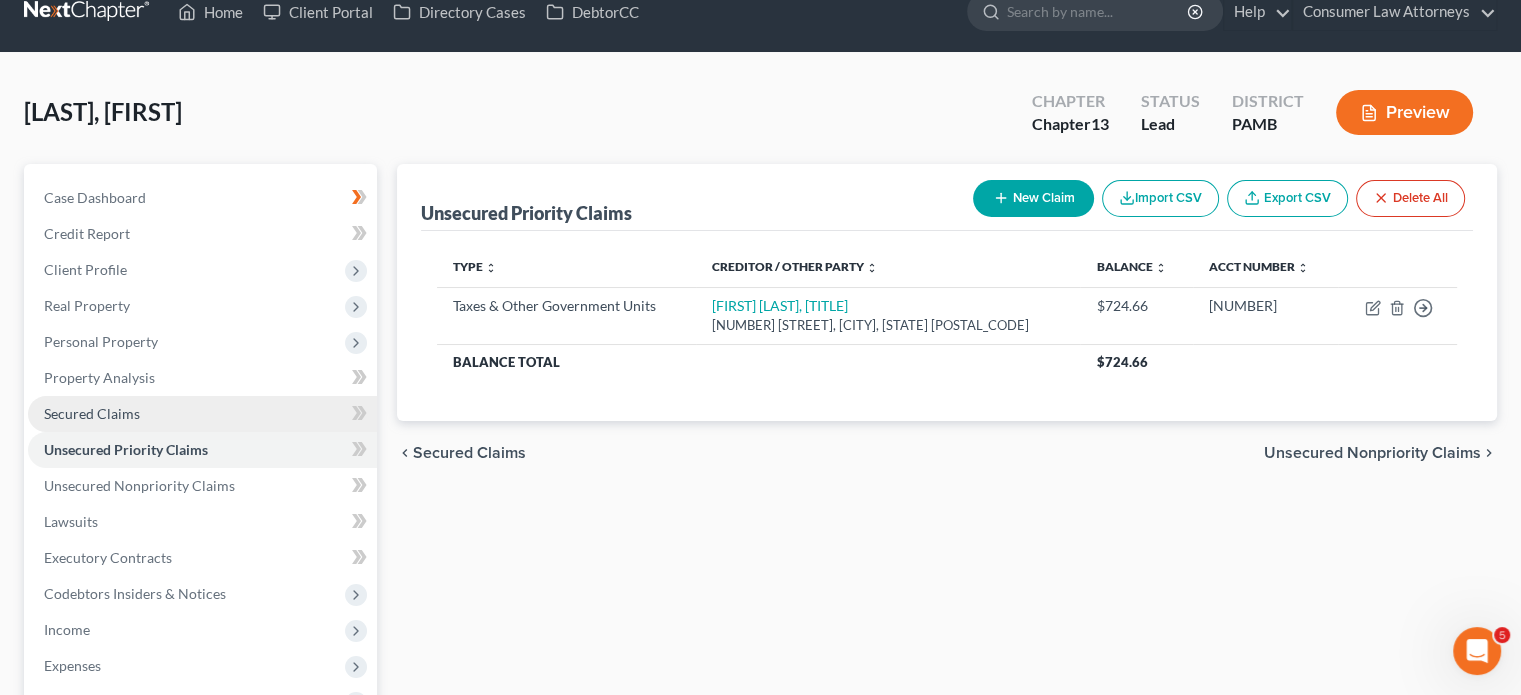scroll, scrollTop: 28, scrollLeft: 0, axis: vertical 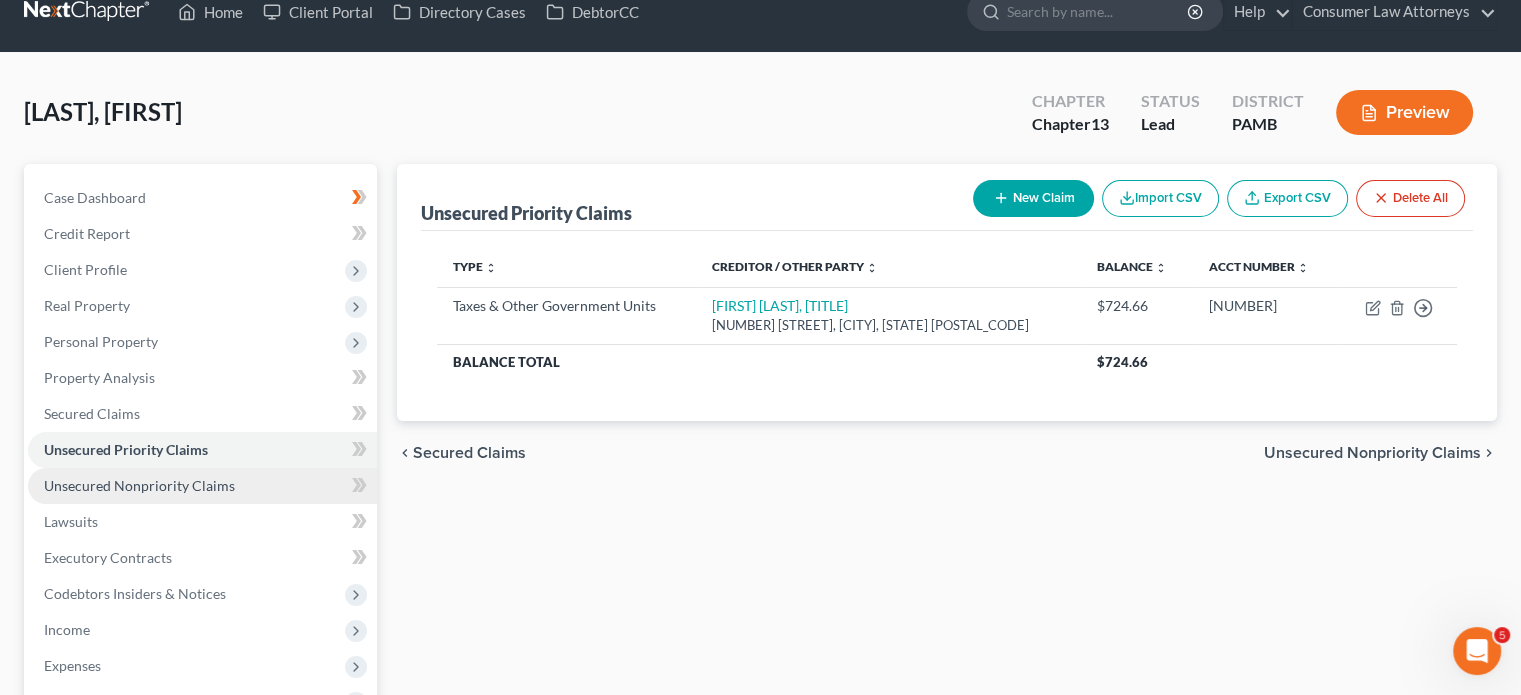 click on "Unsecured Nonpriority Claims" at bounding box center [139, 485] 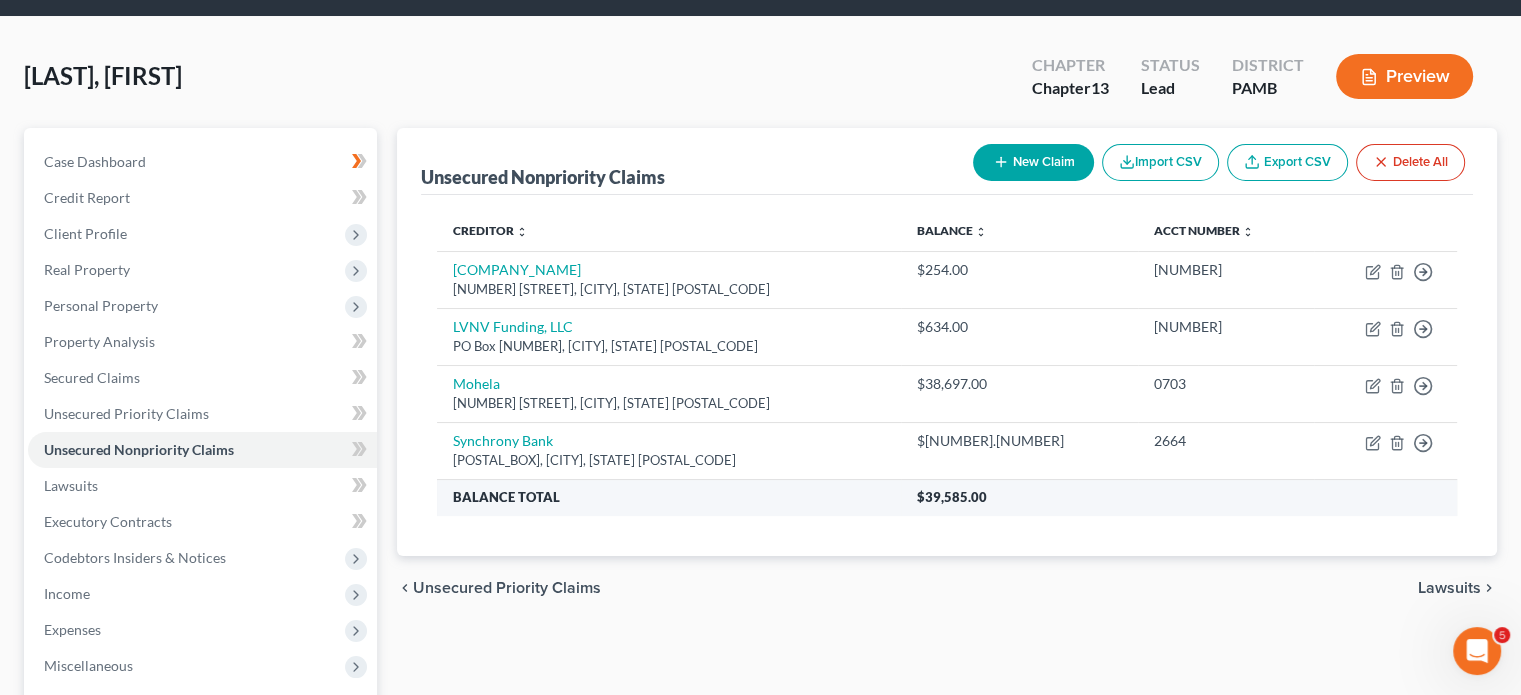 scroll, scrollTop: 70, scrollLeft: 0, axis: vertical 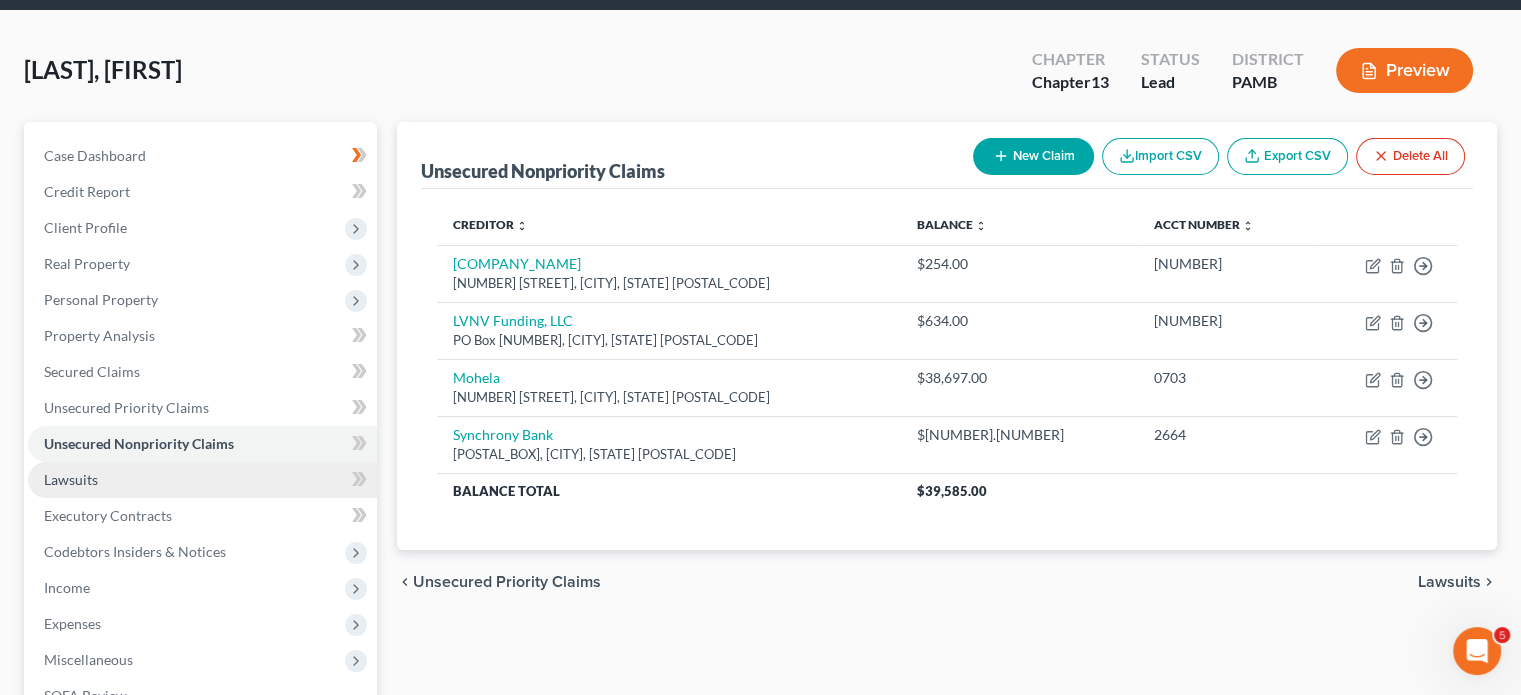 click on "Lawsuits" at bounding box center [71, 479] 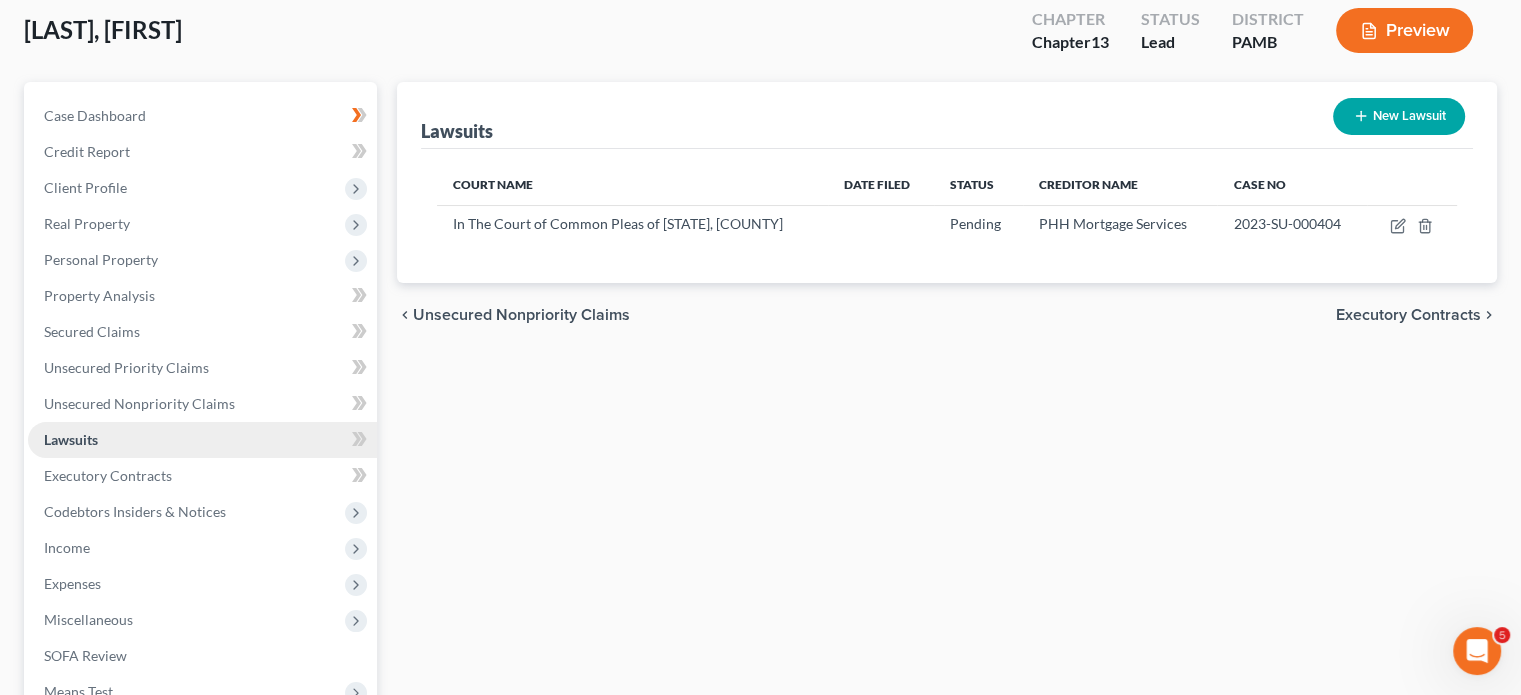 scroll, scrollTop: 116, scrollLeft: 0, axis: vertical 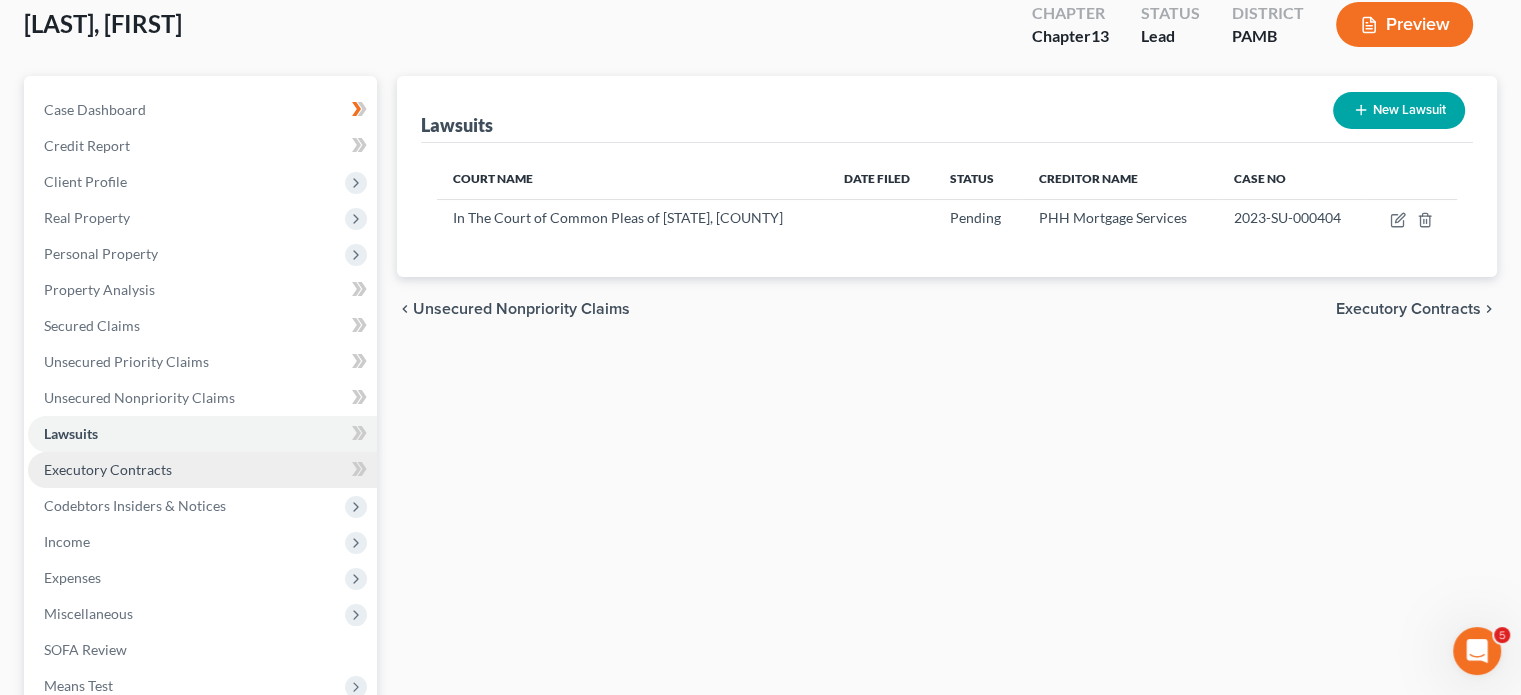 click on "Executory Contracts" at bounding box center [108, 469] 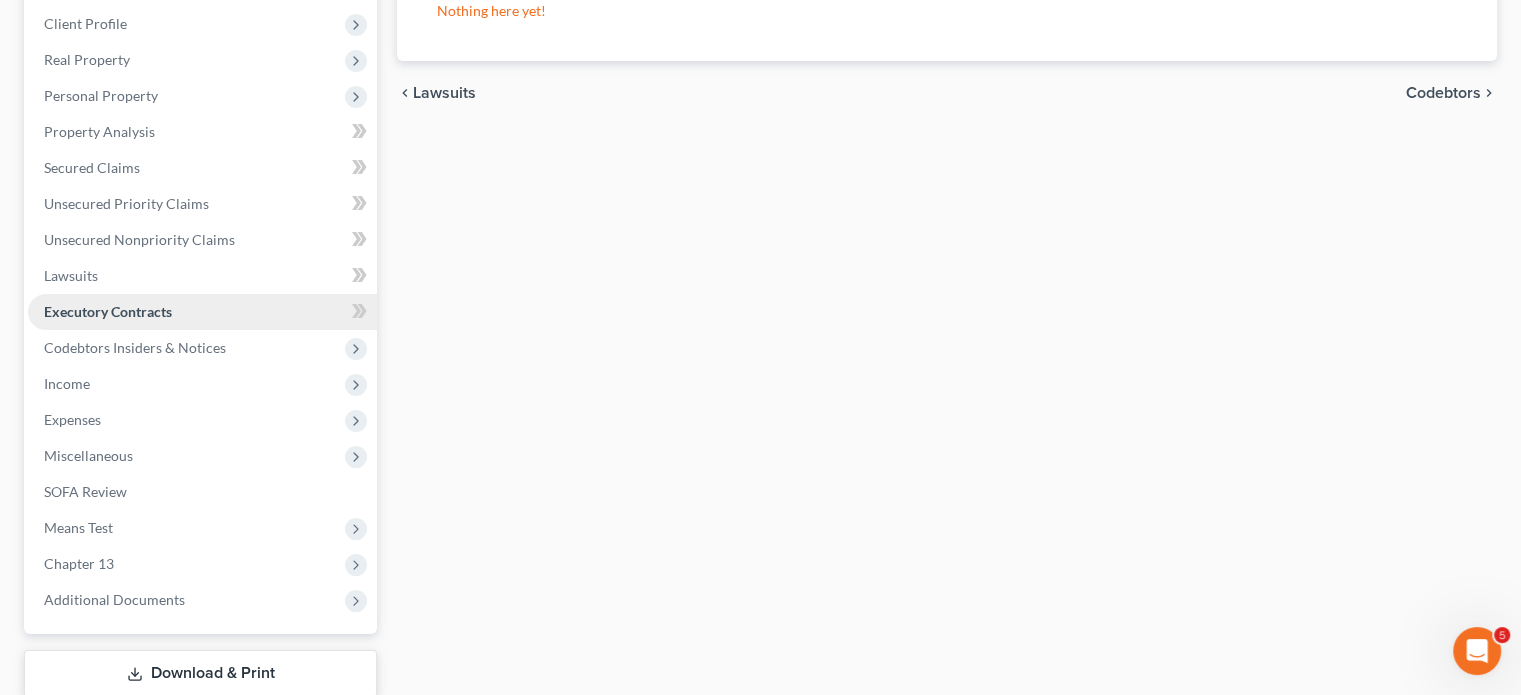 scroll, scrollTop: 275, scrollLeft: 0, axis: vertical 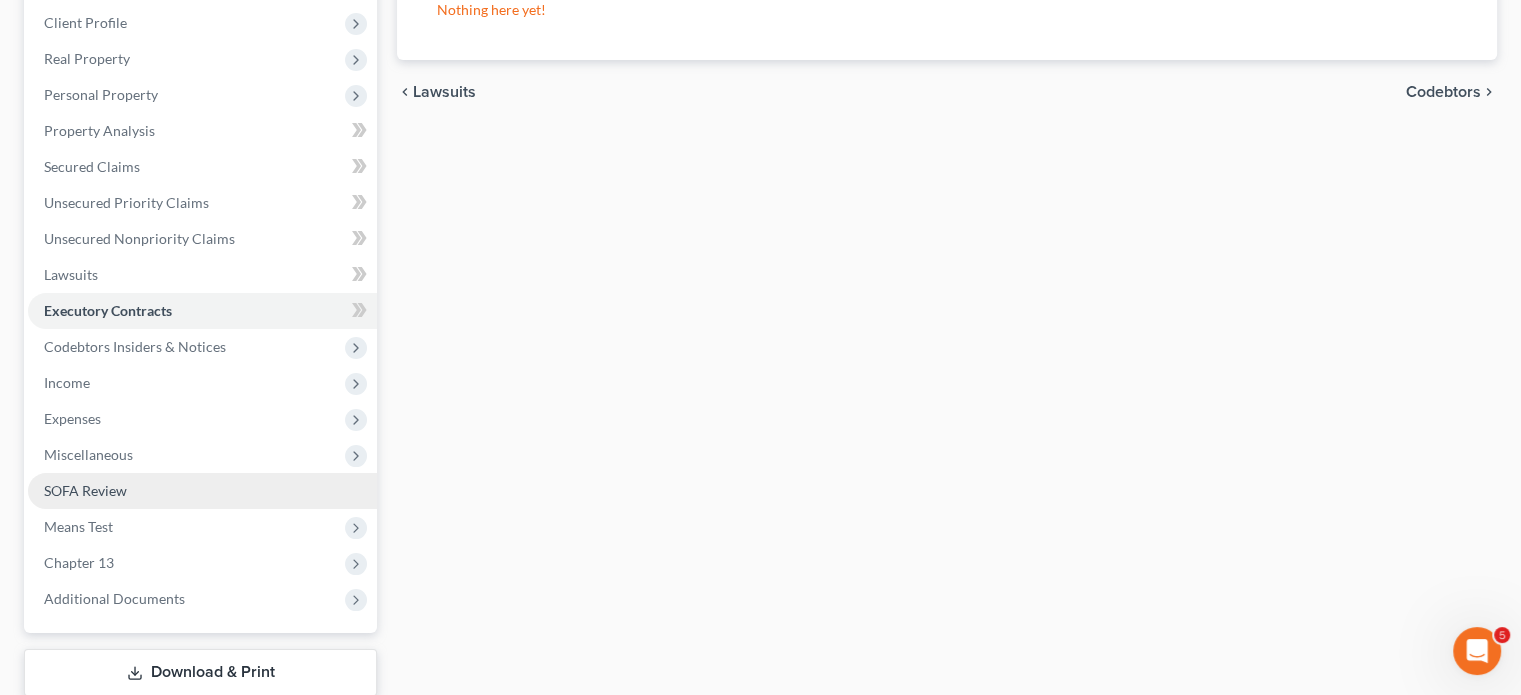 click on "SOFA Review" at bounding box center [85, 490] 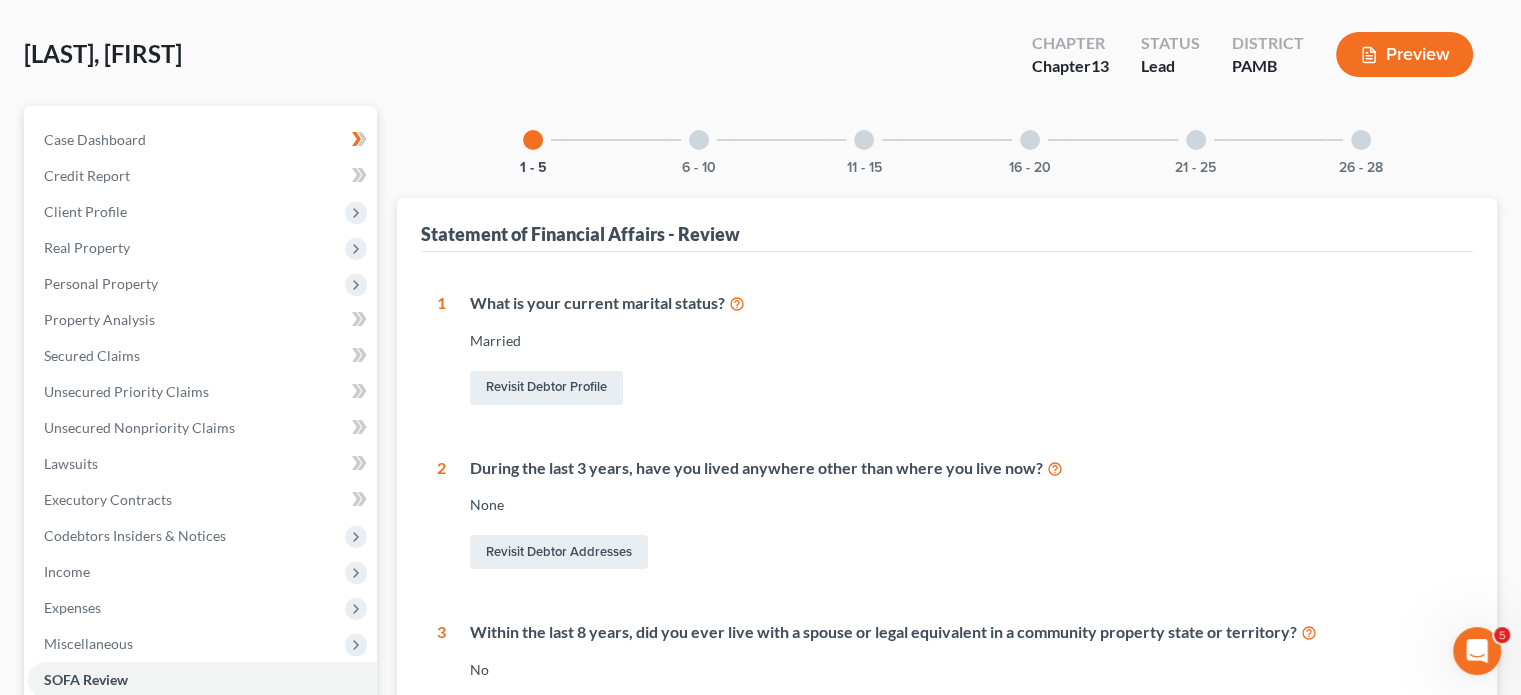 scroll, scrollTop: 84, scrollLeft: 0, axis: vertical 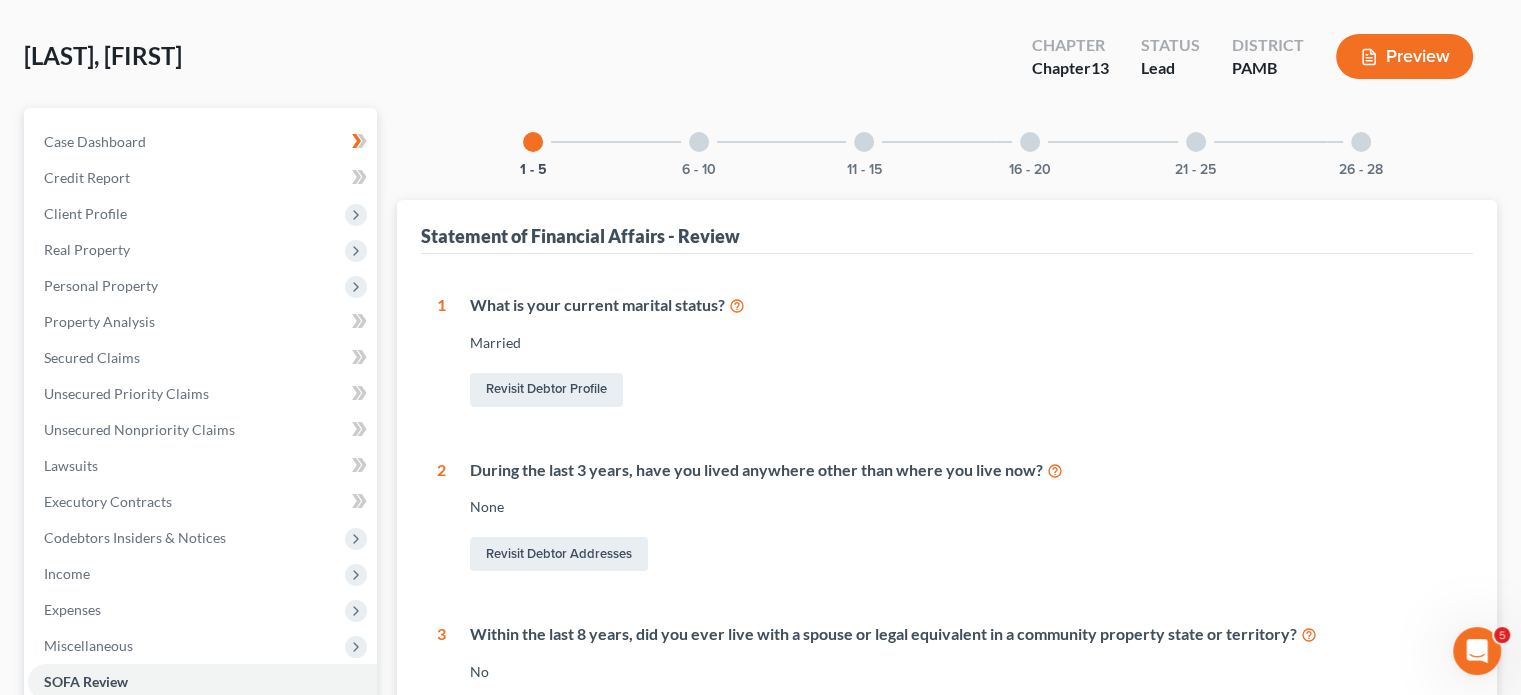 click at bounding box center [699, 142] 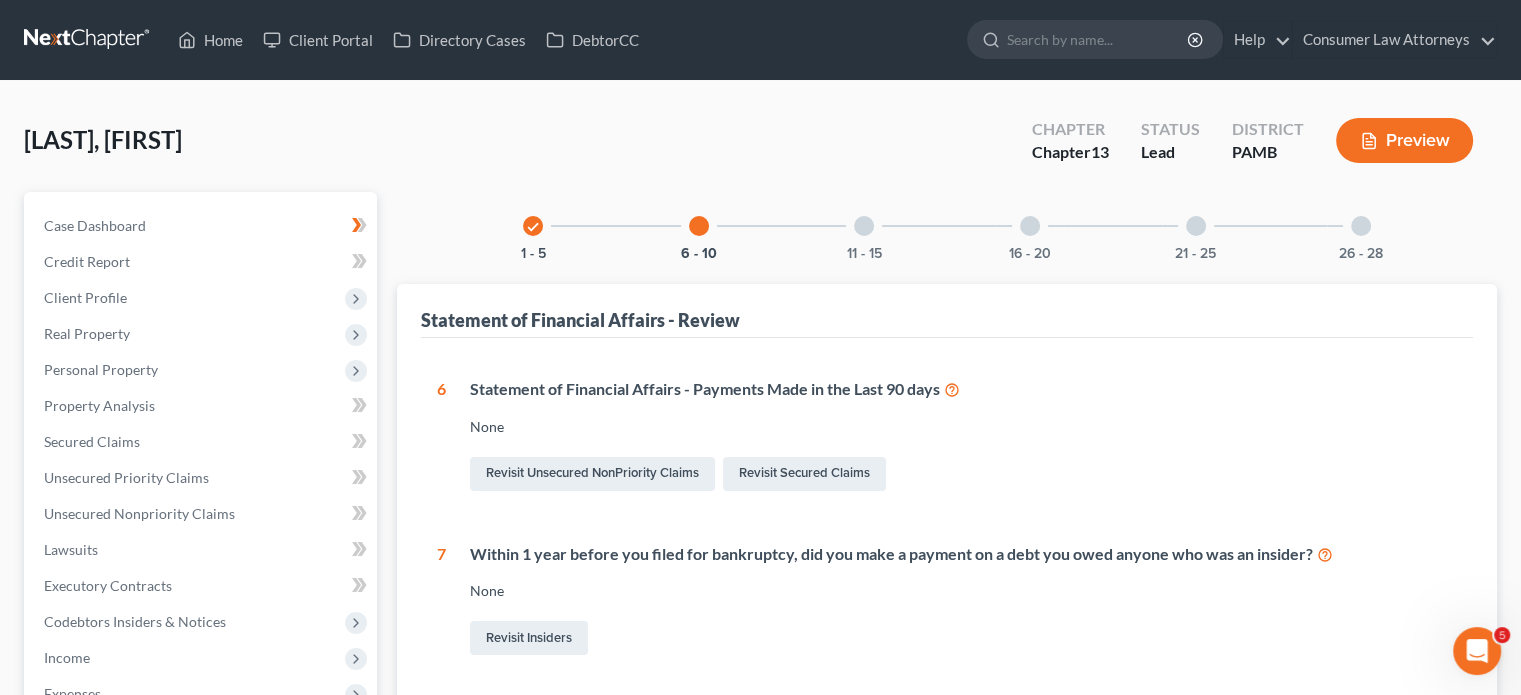 scroll, scrollTop: 4, scrollLeft: 0, axis: vertical 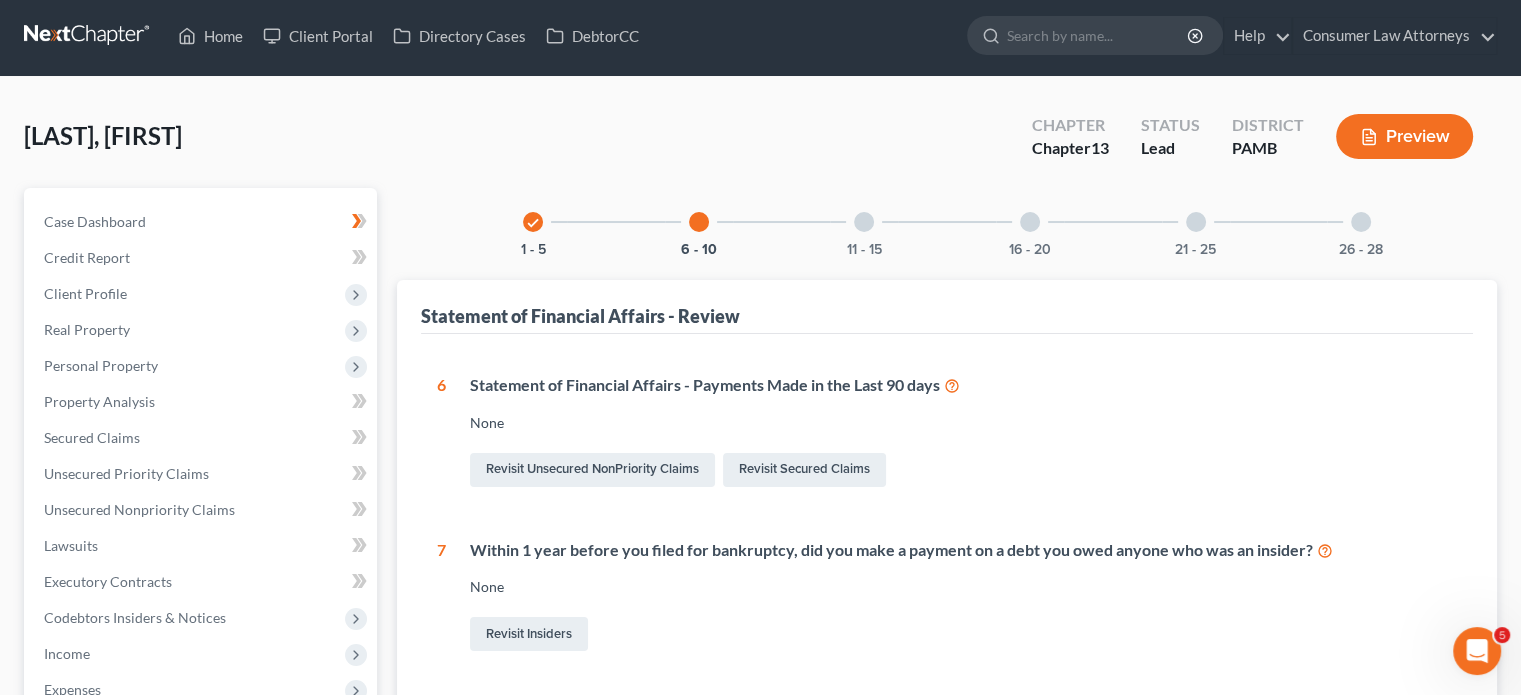 click at bounding box center (864, 222) 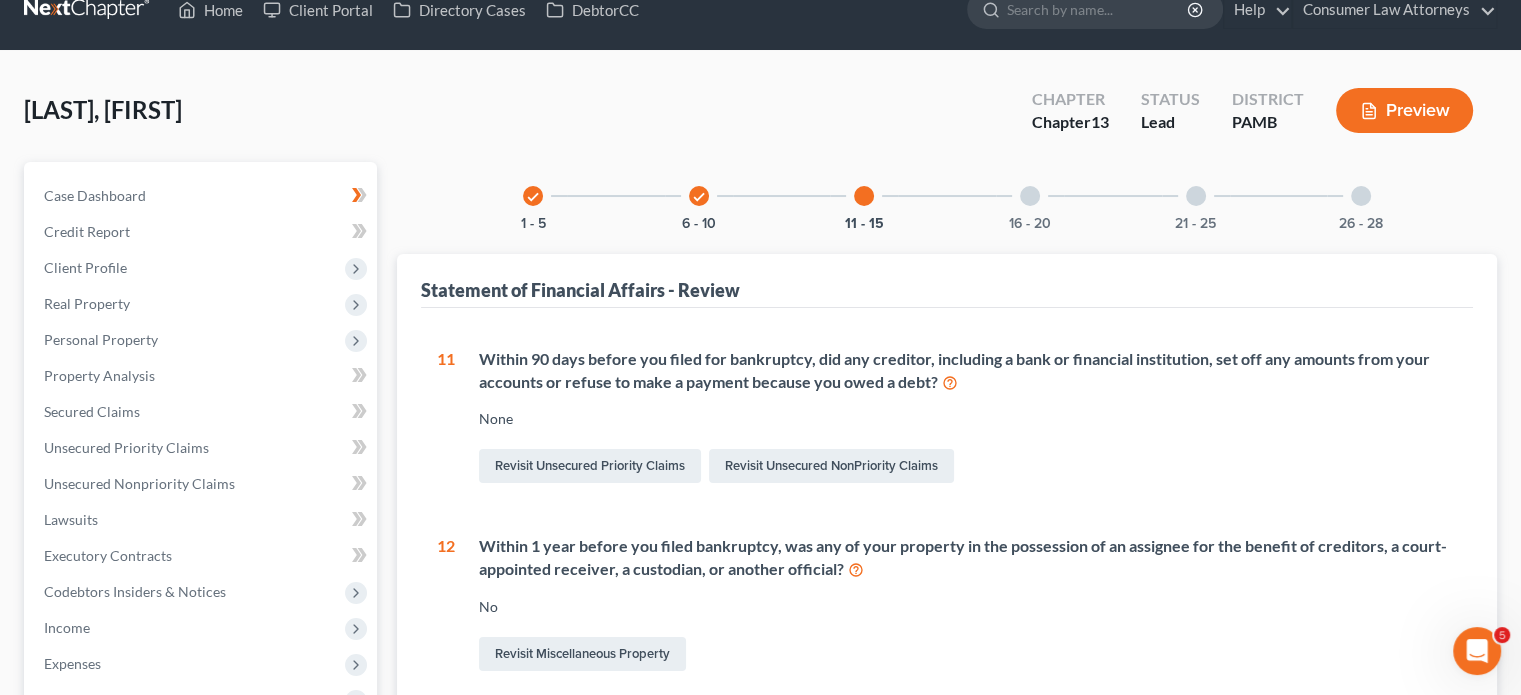 scroll, scrollTop: 0, scrollLeft: 0, axis: both 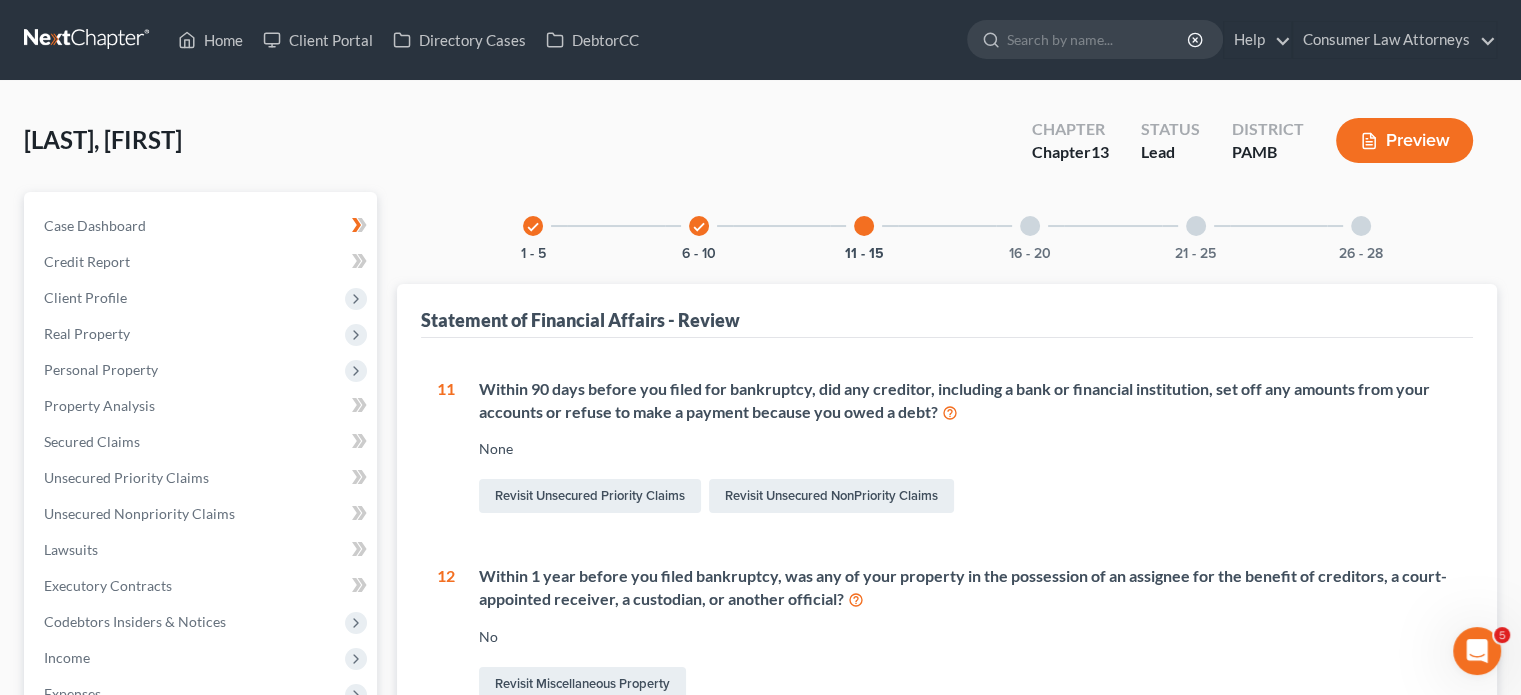 click on "16 - 20" at bounding box center [1030, 226] 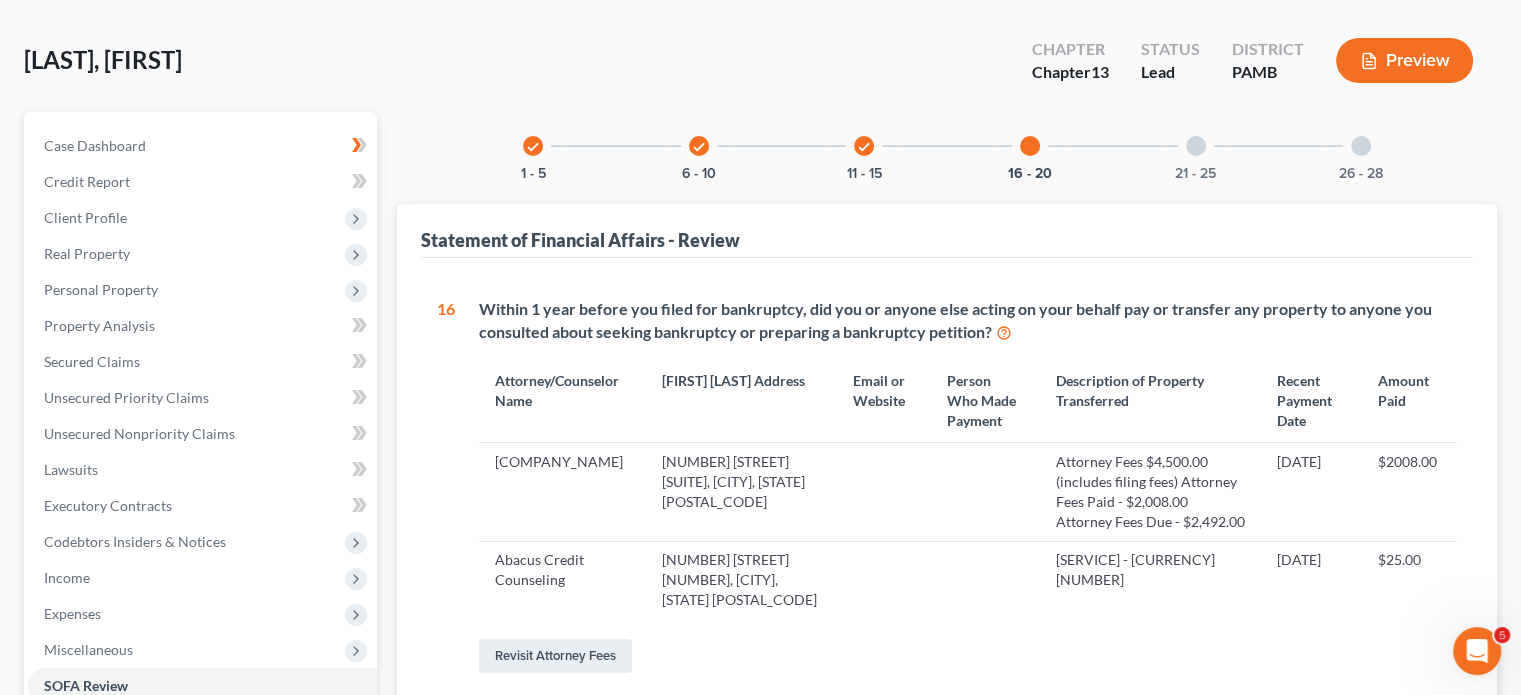 scroll, scrollTop: 56, scrollLeft: 0, axis: vertical 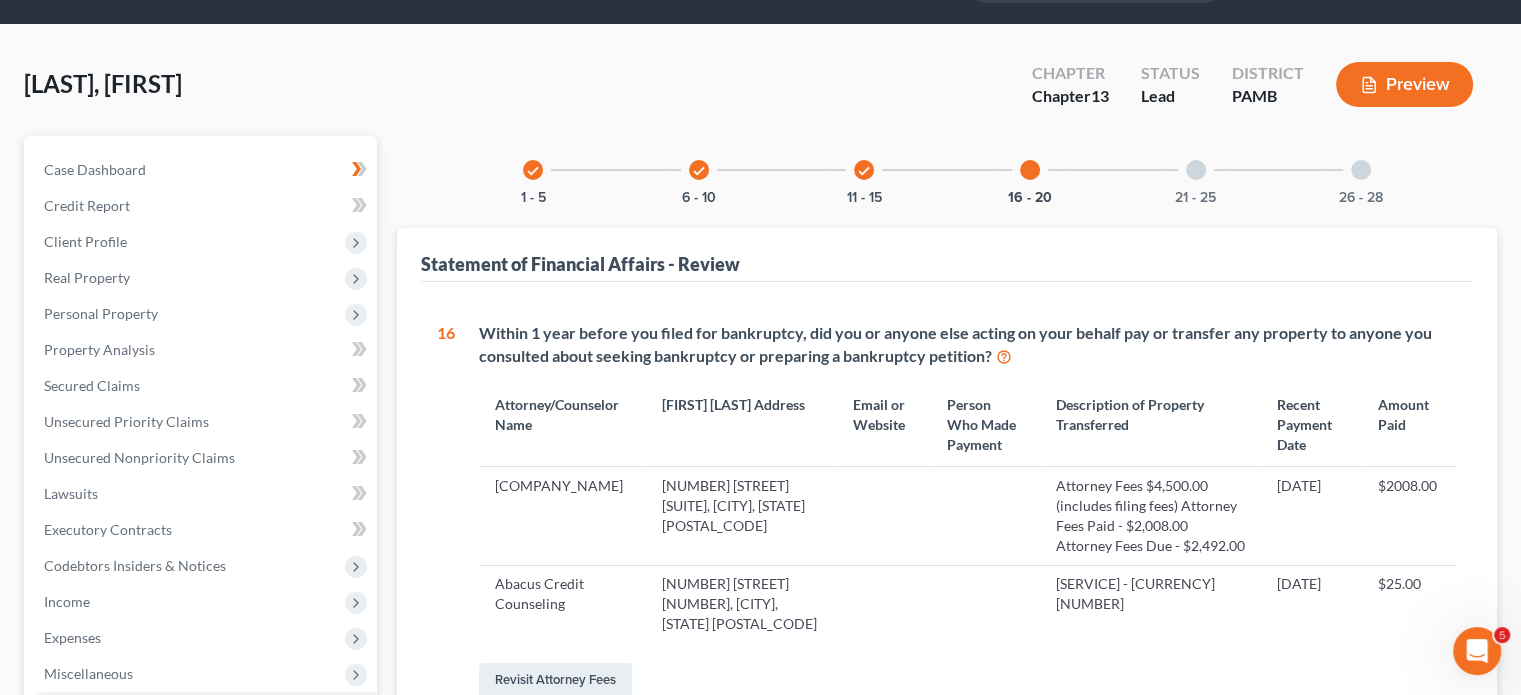 click at bounding box center (1196, 170) 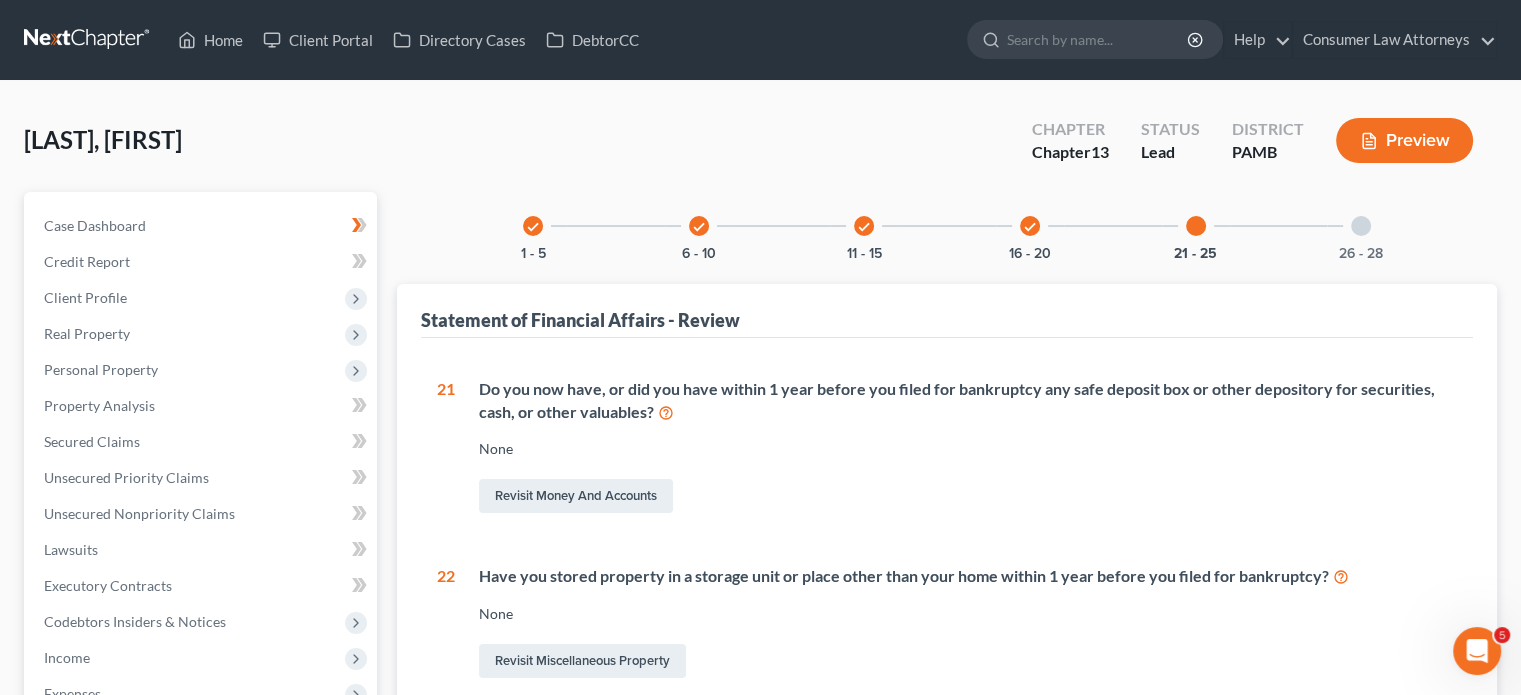 scroll, scrollTop: 0, scrollLeft: 0, axis: both 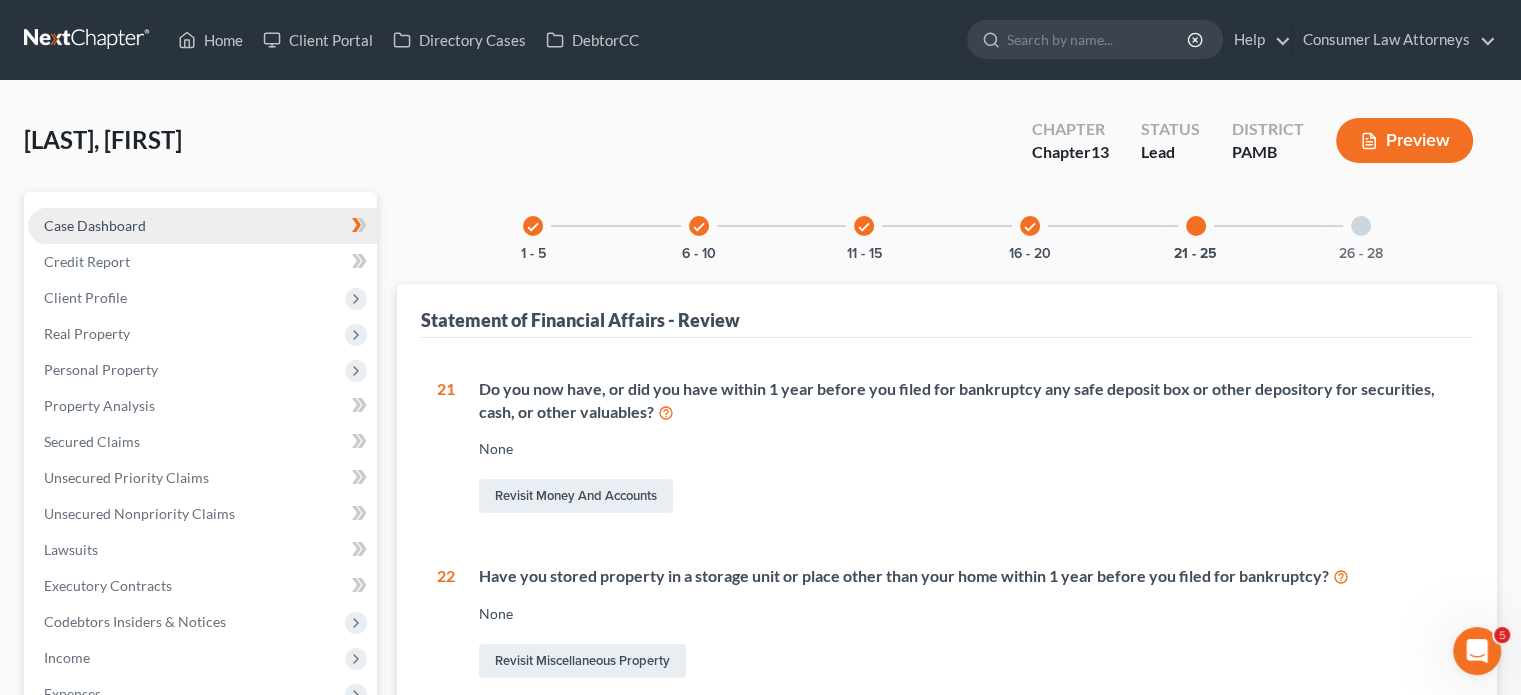 click on "Case Dashboard" at bounding box center [95, 225] 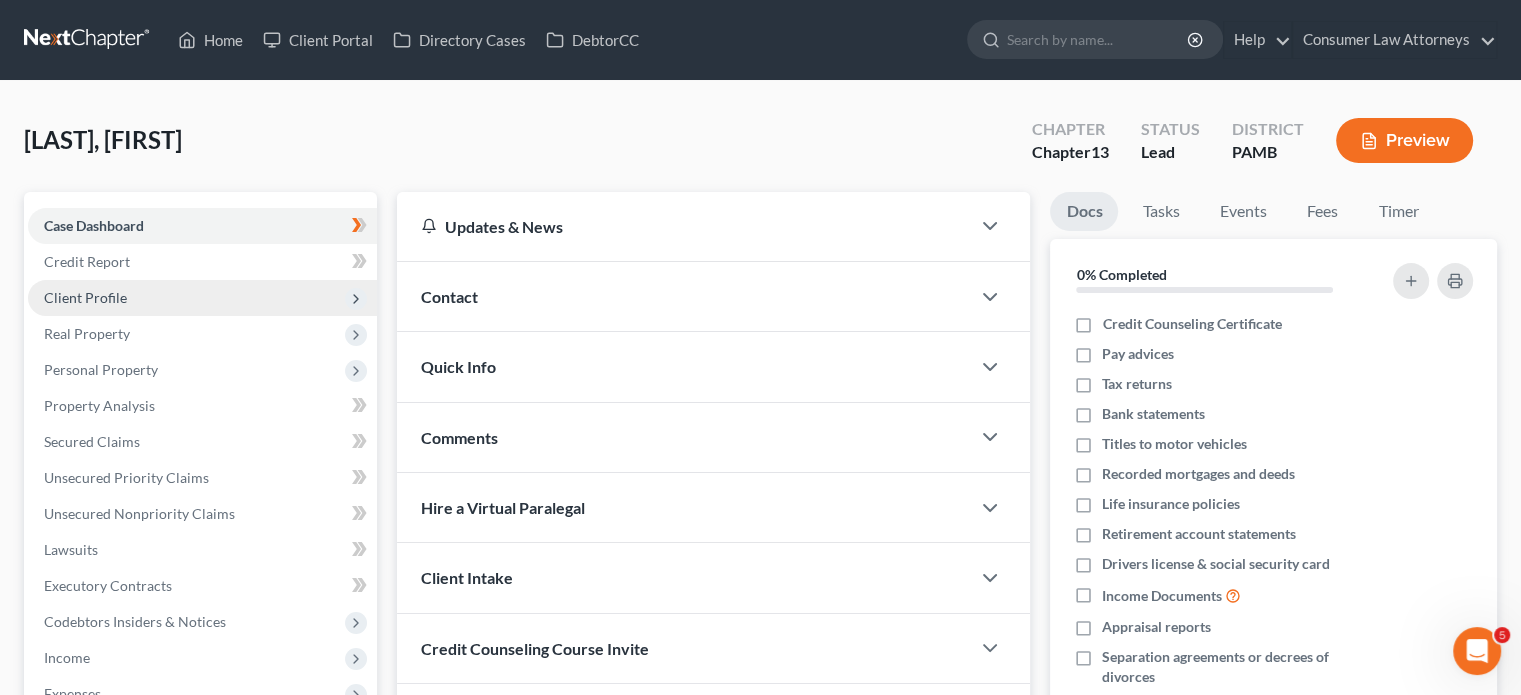 scroll, scrollTop: 0, scrollLeft: 0, axis: both 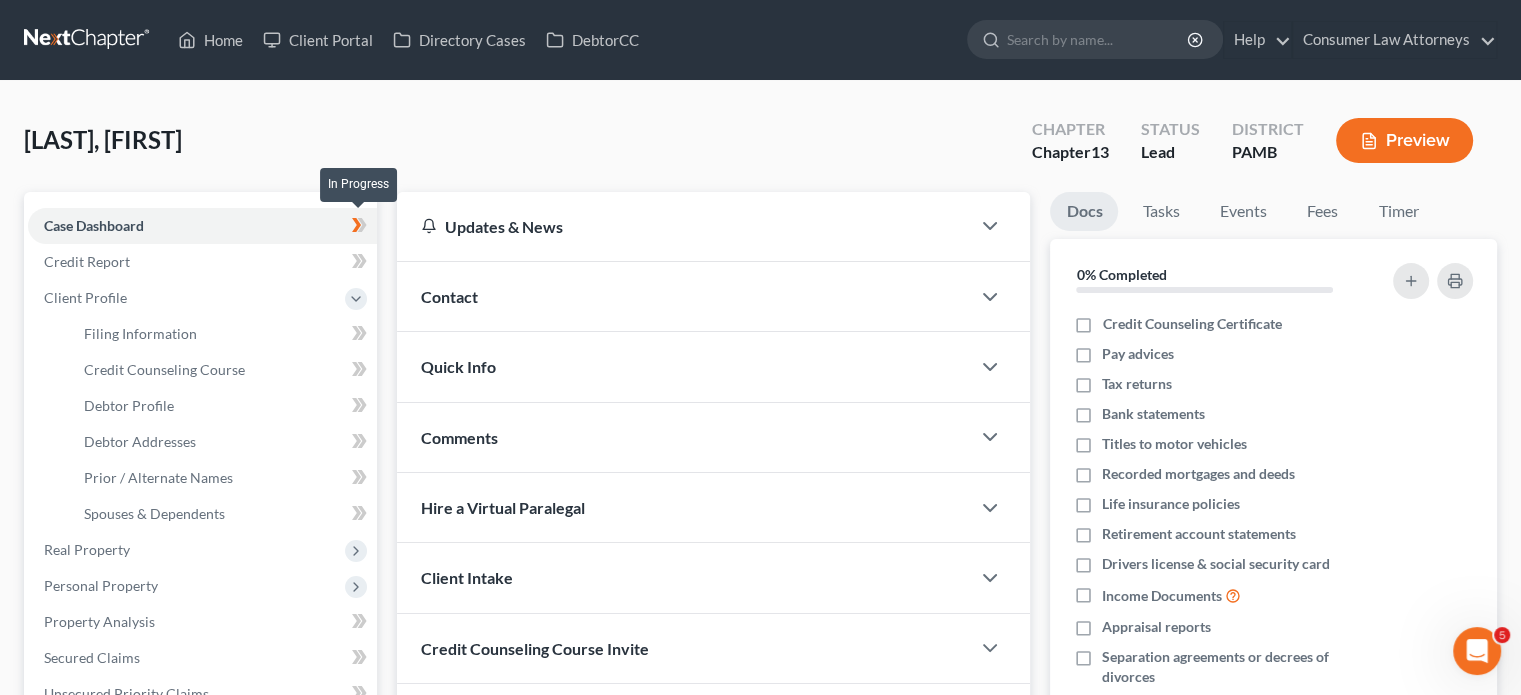 click 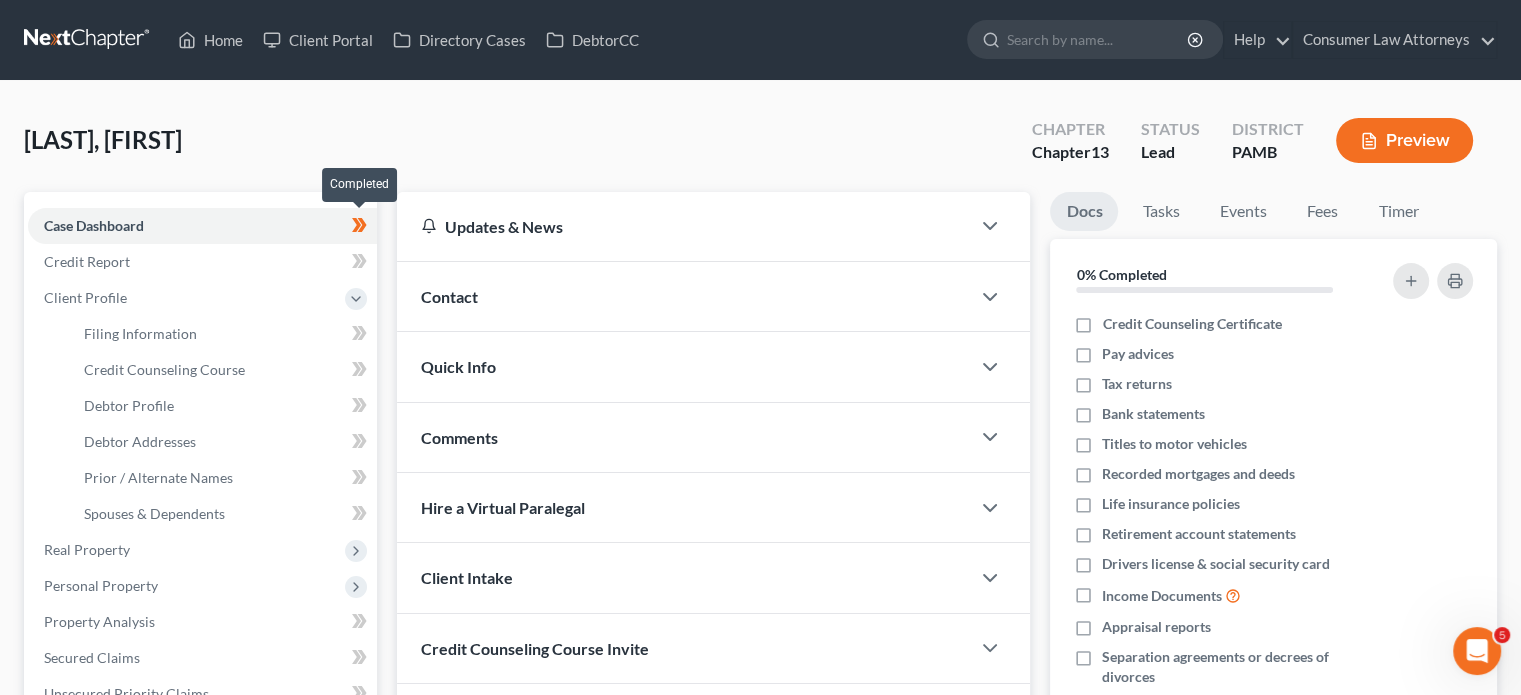 click at bounding box center (359, 228) 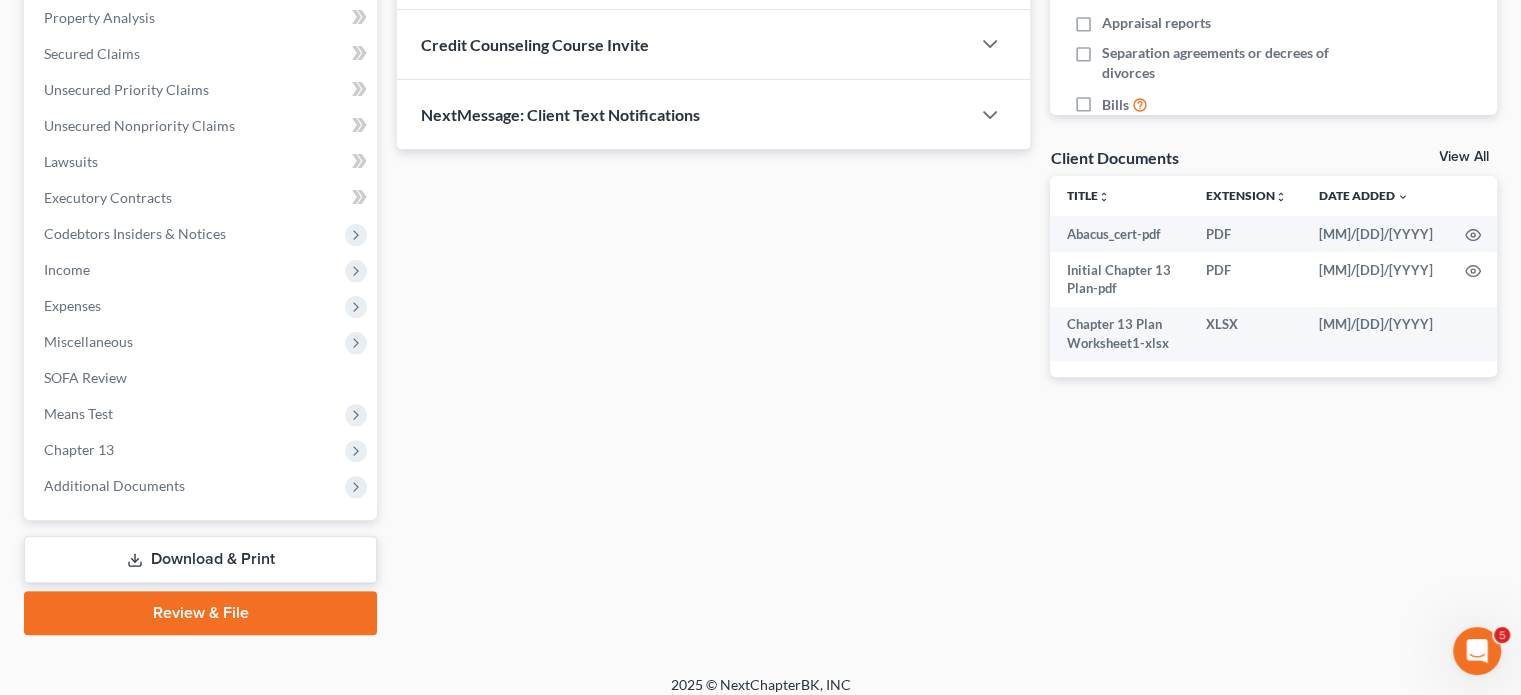scroll, scrollTop: 607, scrollLeft: 0, axis: vertical 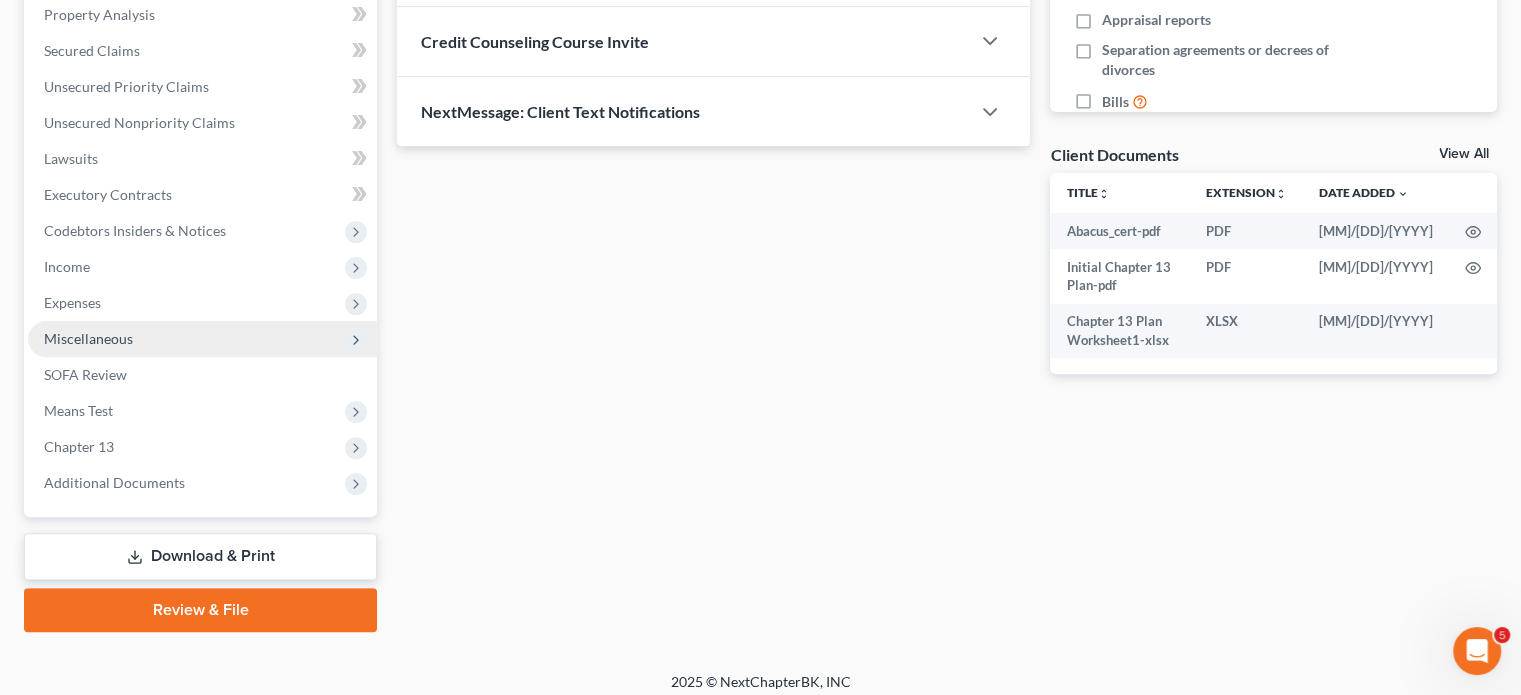 click on "Miscellaneous" at bounding box center [202, 339] 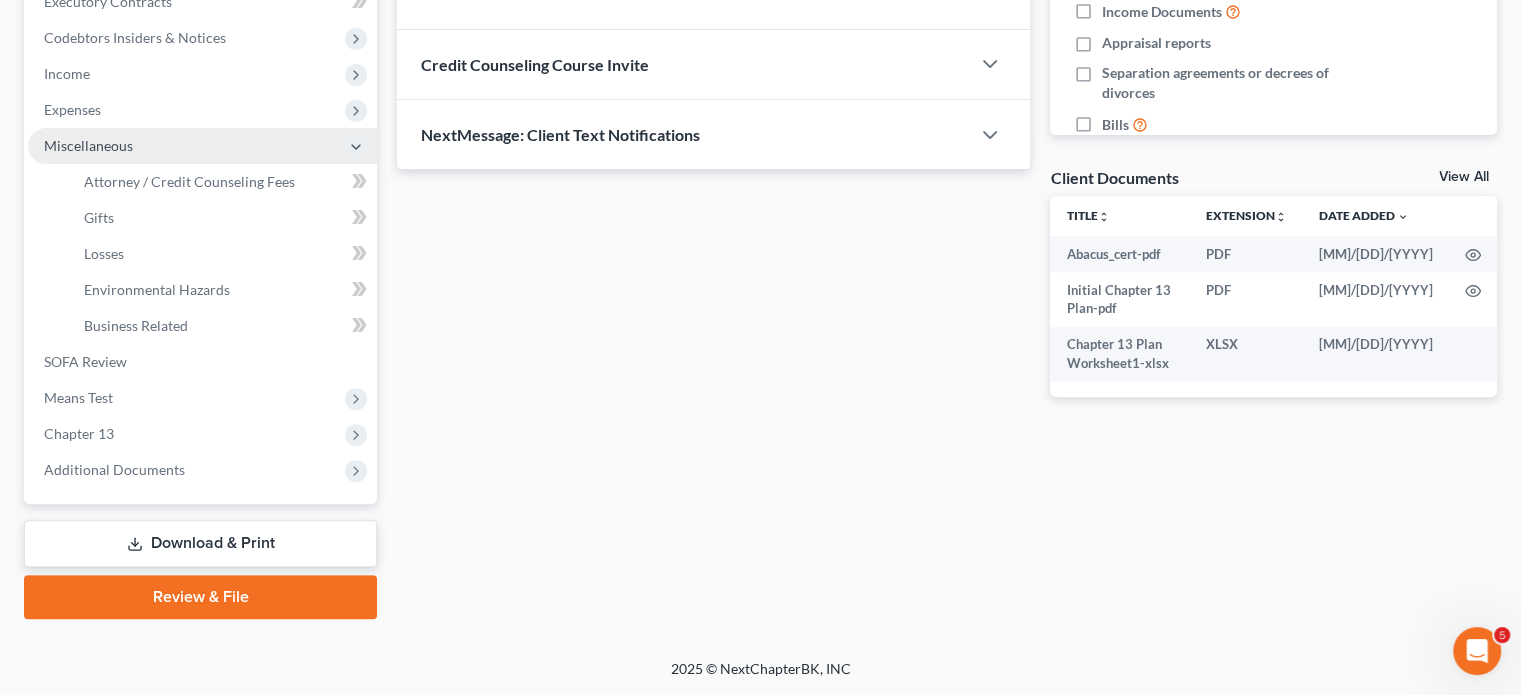 scroll, scrollTop: 391, scrollLeft: 0, axis: vertical 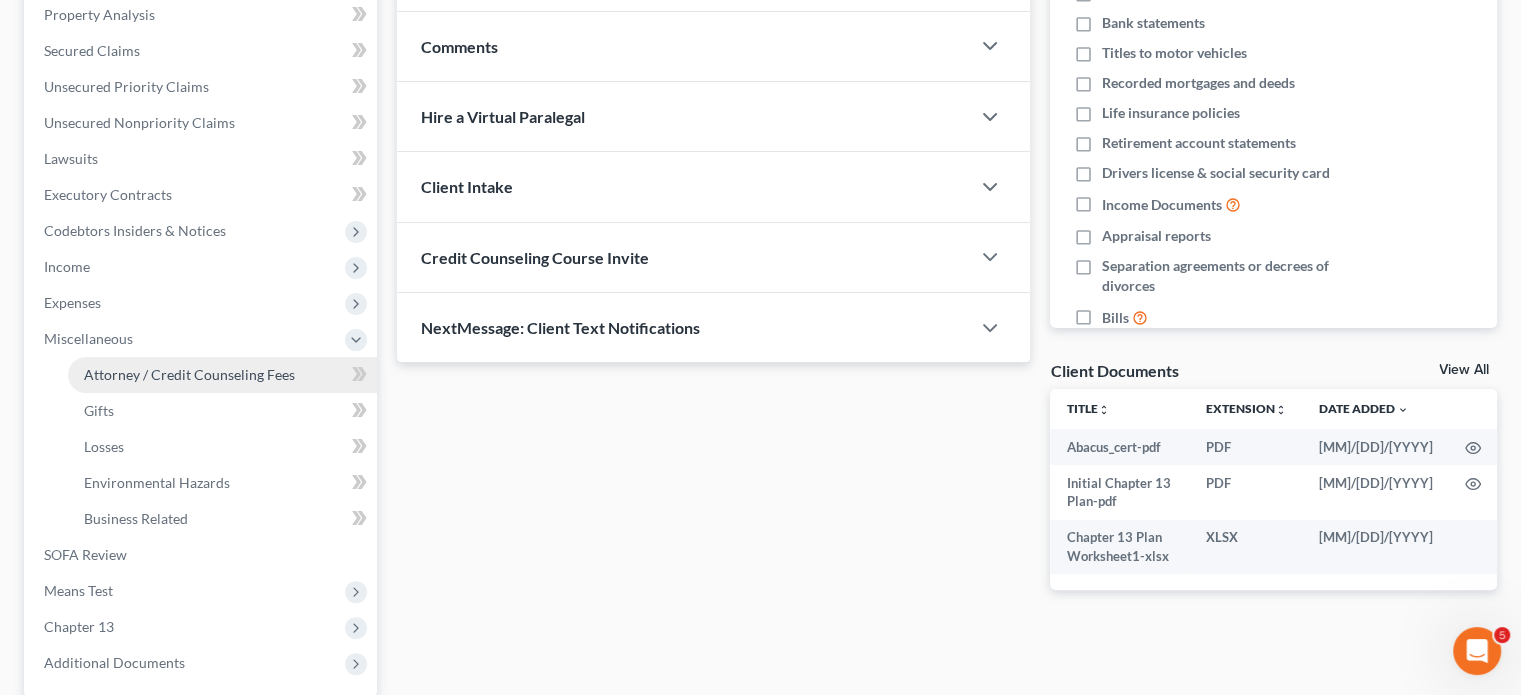 click on "Attorney / Credit Counseling Fees" at bounding box center (189, 374) 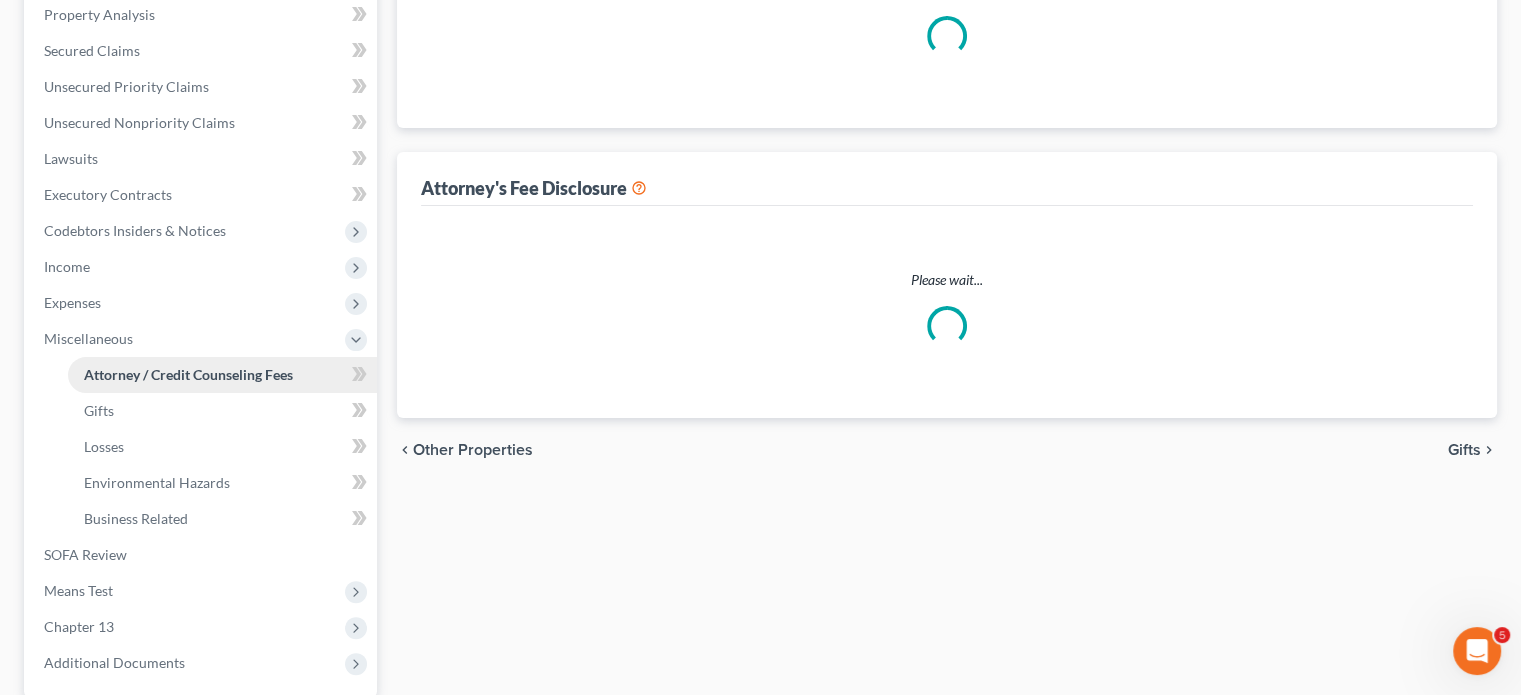 scroll, scrollTop: 384, scrollLeft: 0, axis: vertical 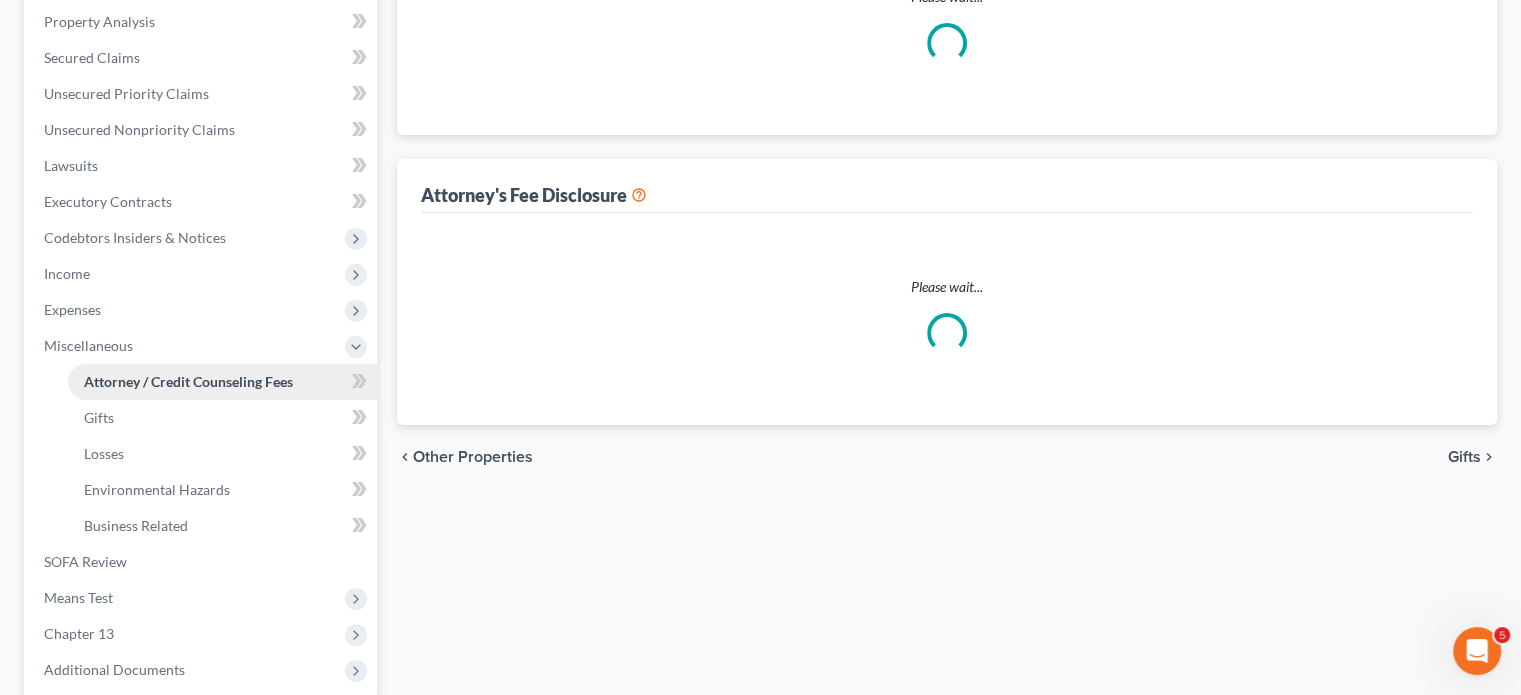 select on "2" 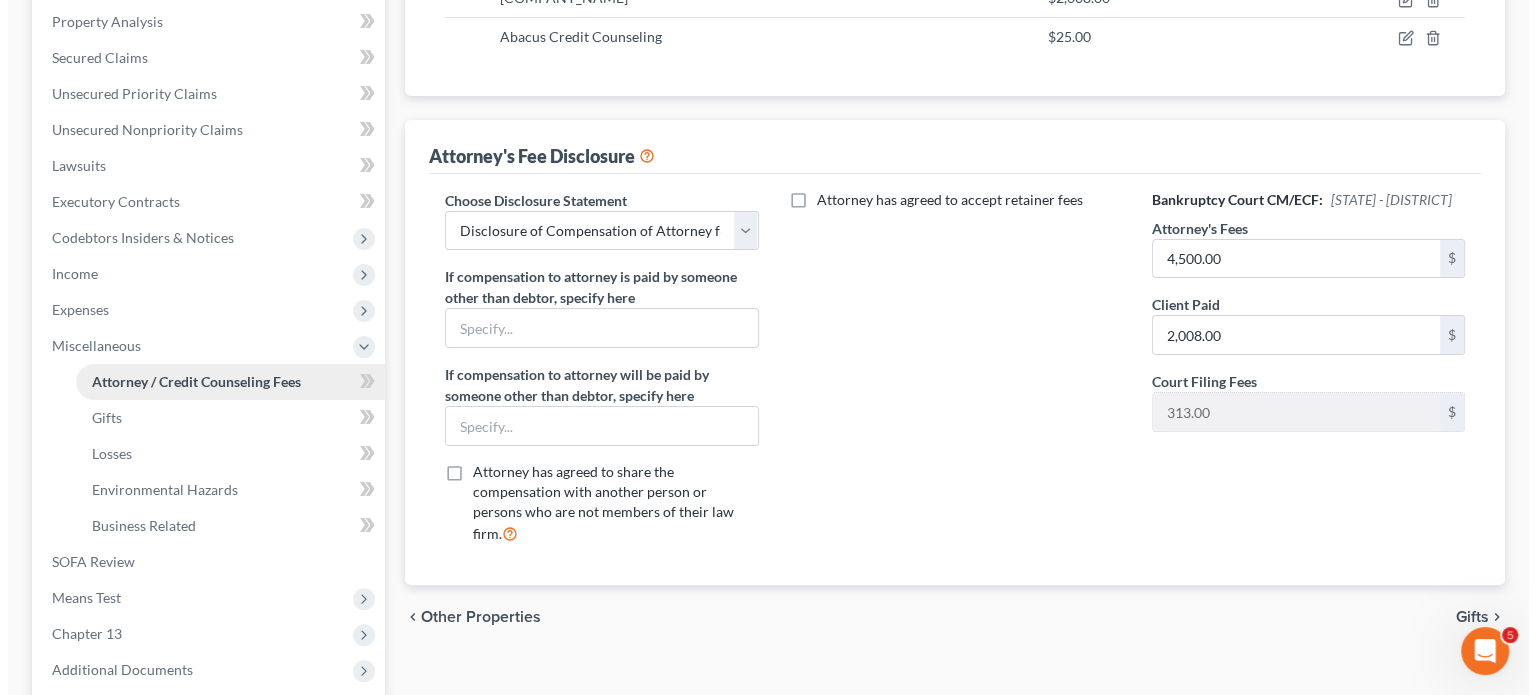 scroll, scrollTop: 0, scrollLeft: 0, axis: both 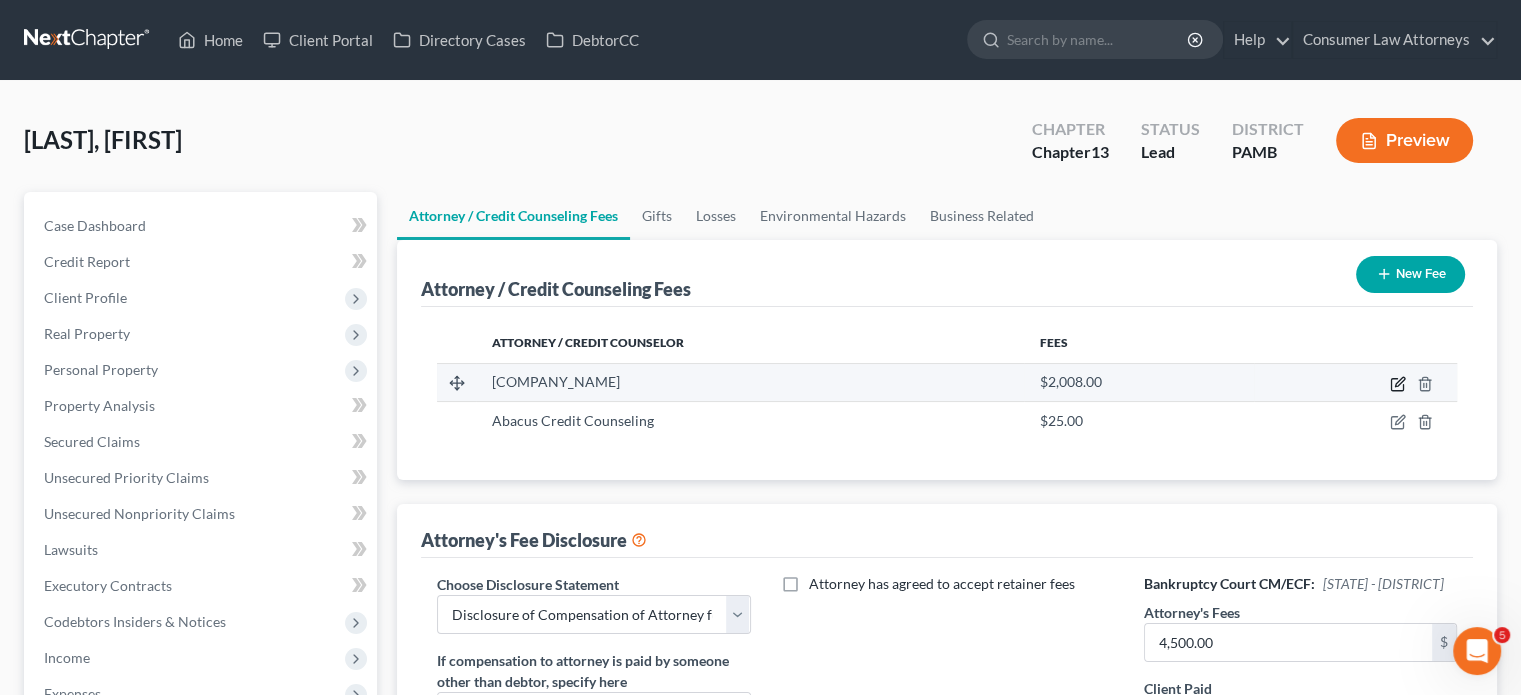 click 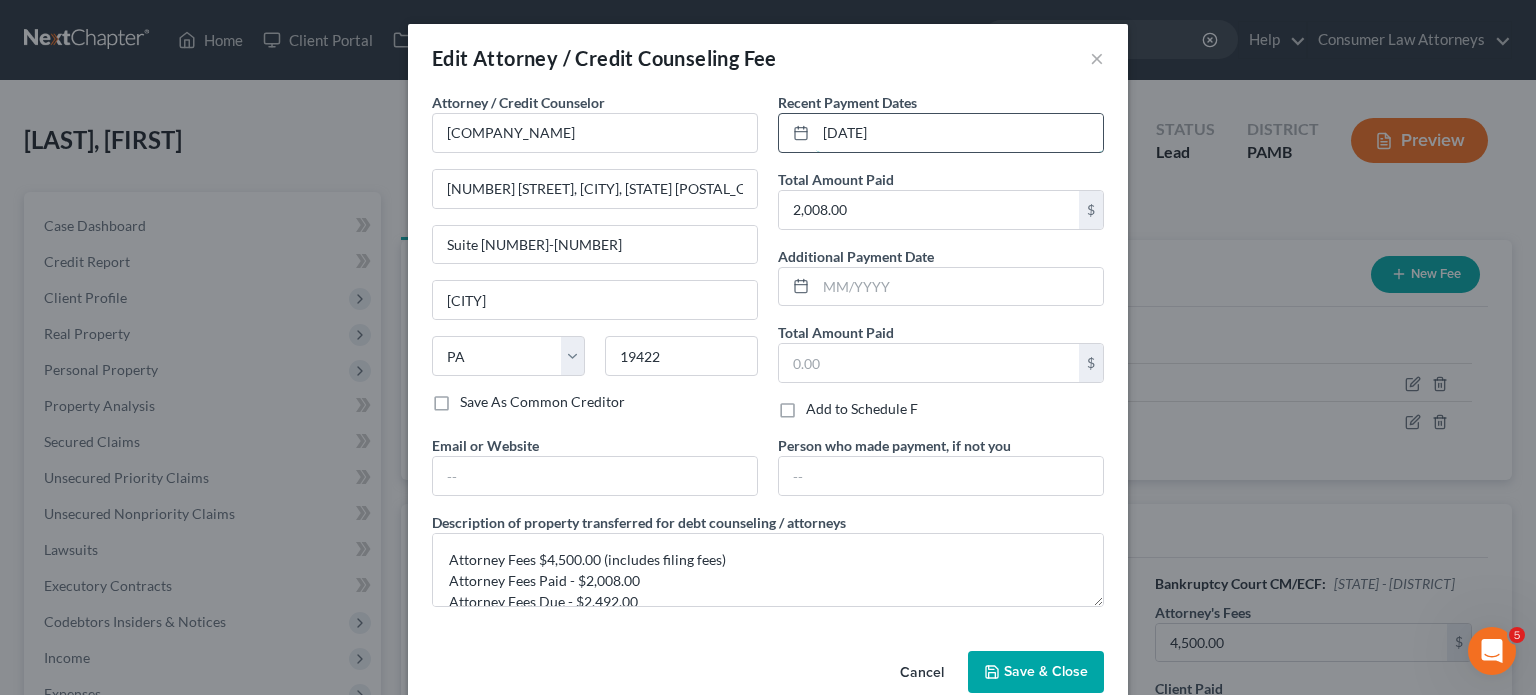 click on "[DATE]" at bounding box center (959, 133) 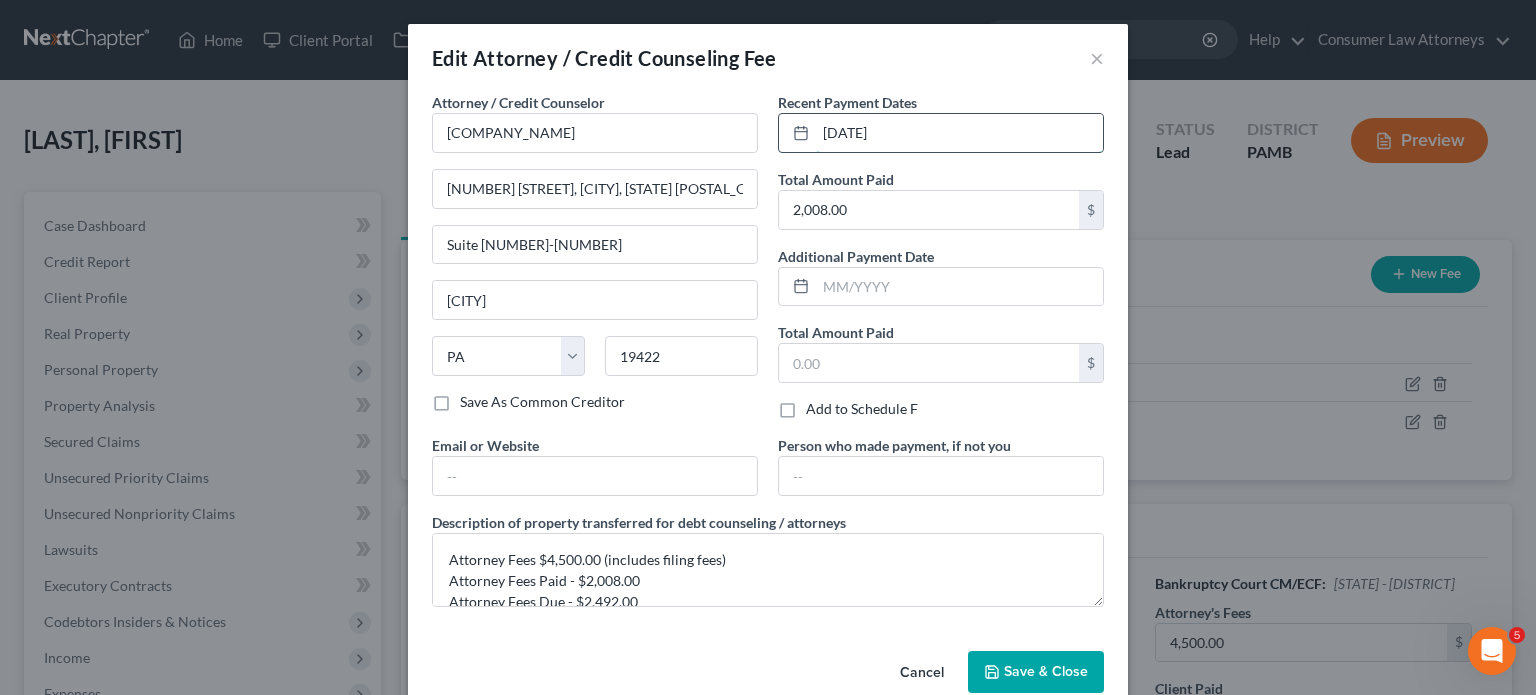 click on "[DATE]" at bounding box center [959, 133] 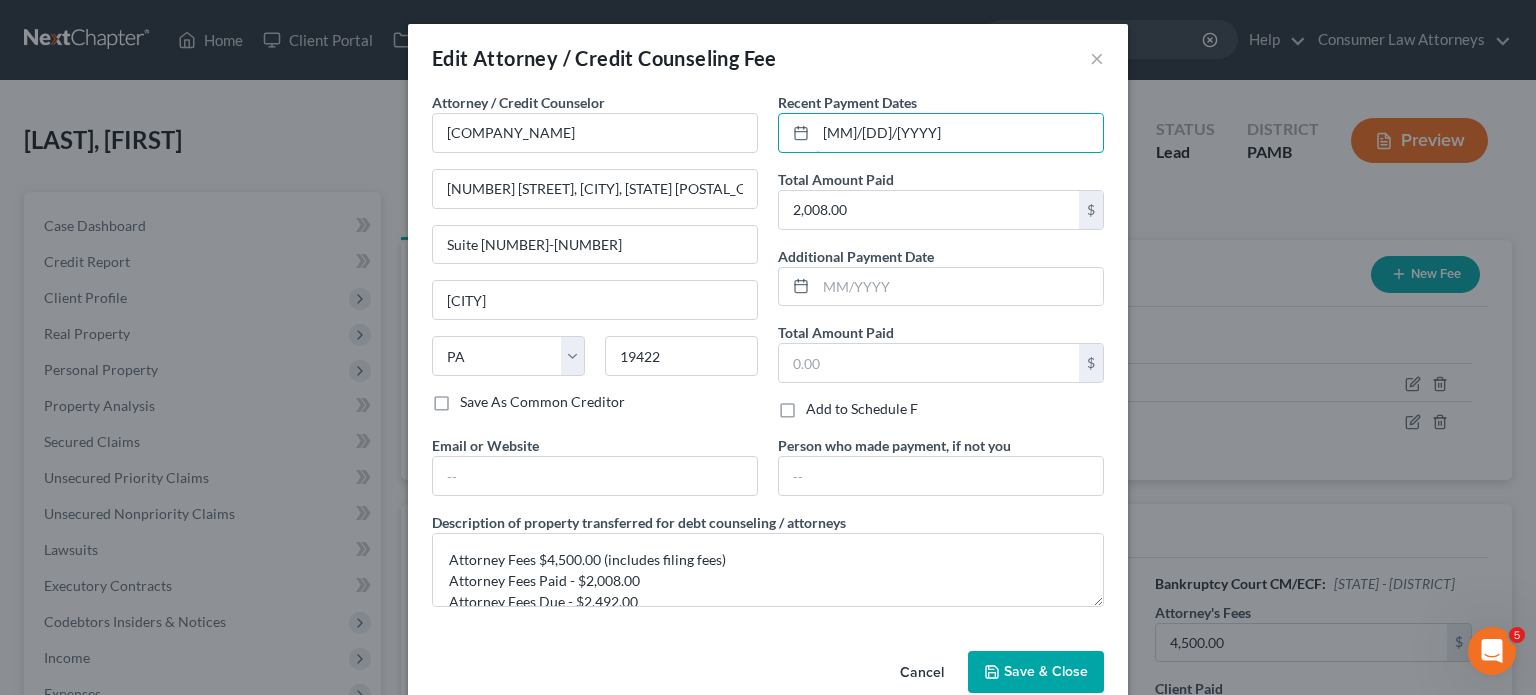 type on "[MM]/[DD]/[YYYY]" 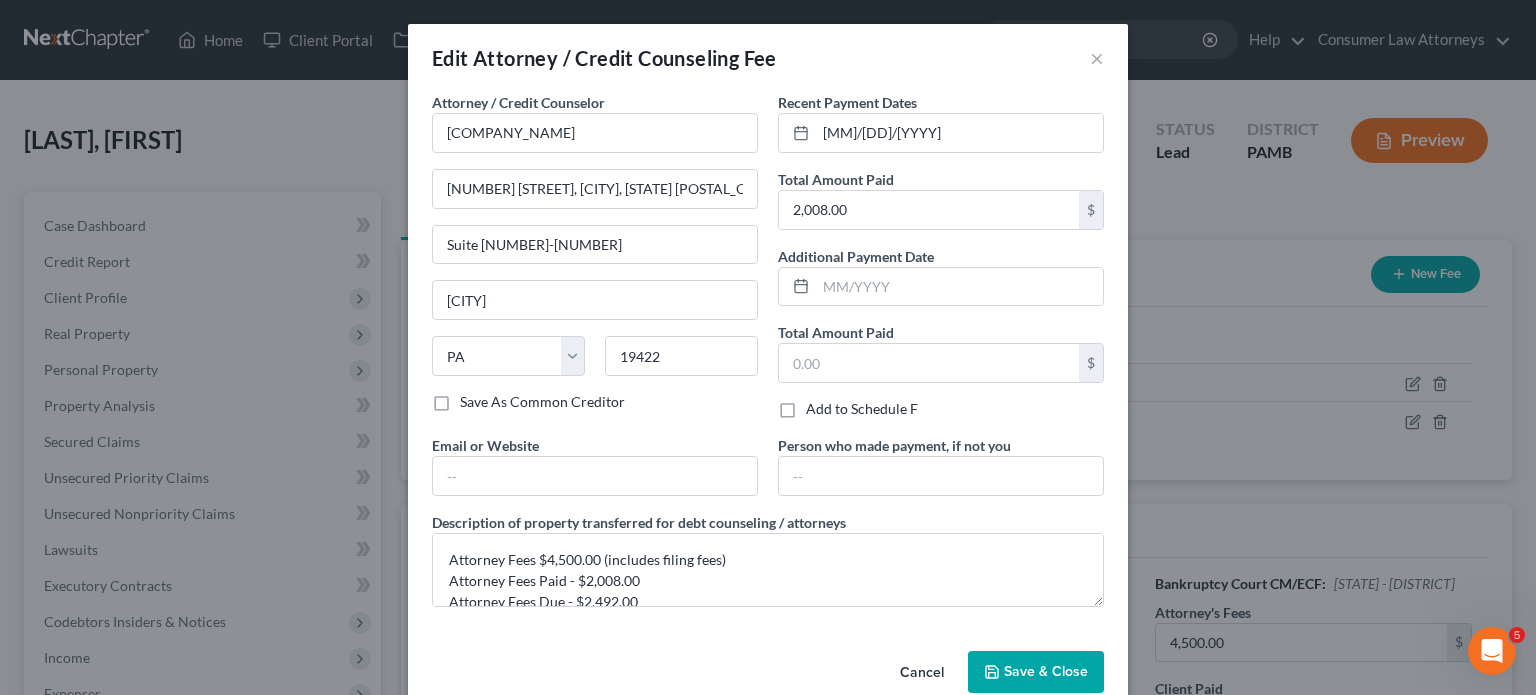 click on "Save & Close" at bounding box center (1046, 671) 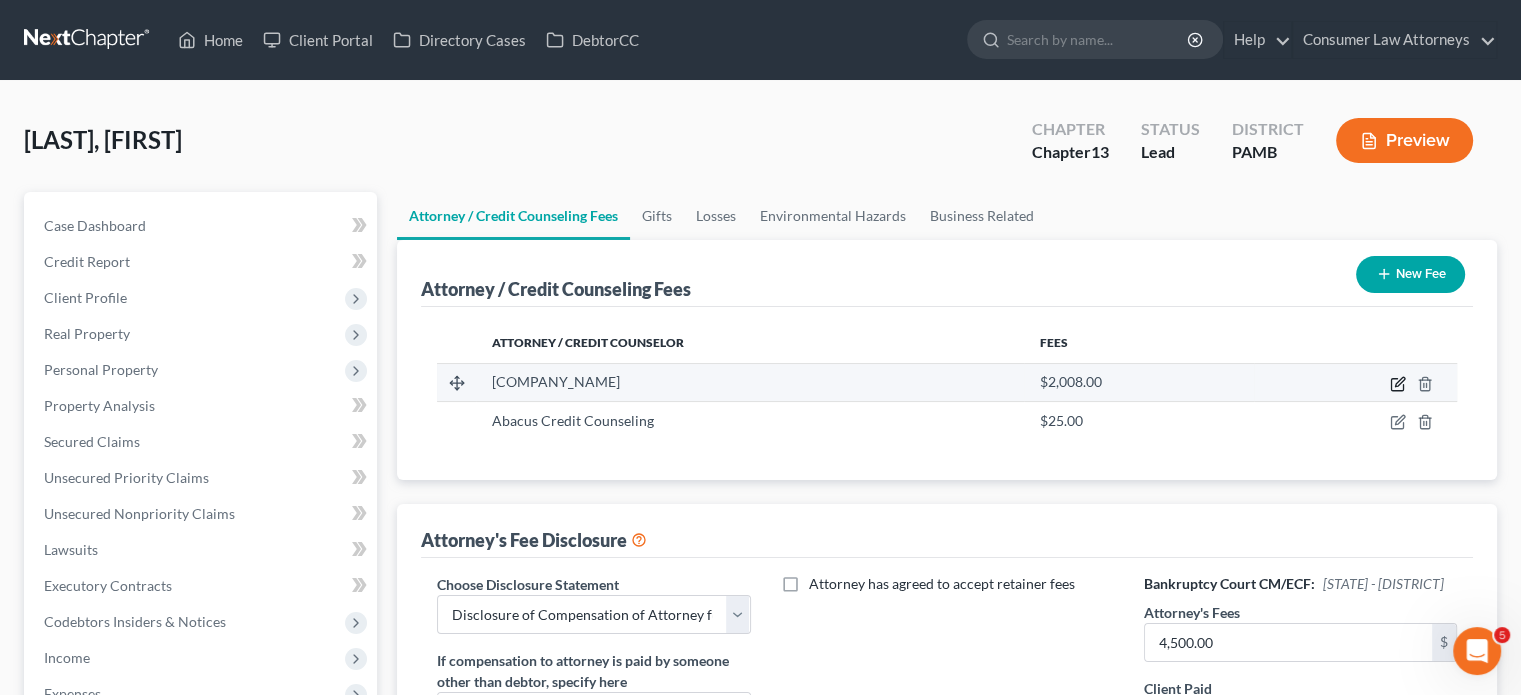 click 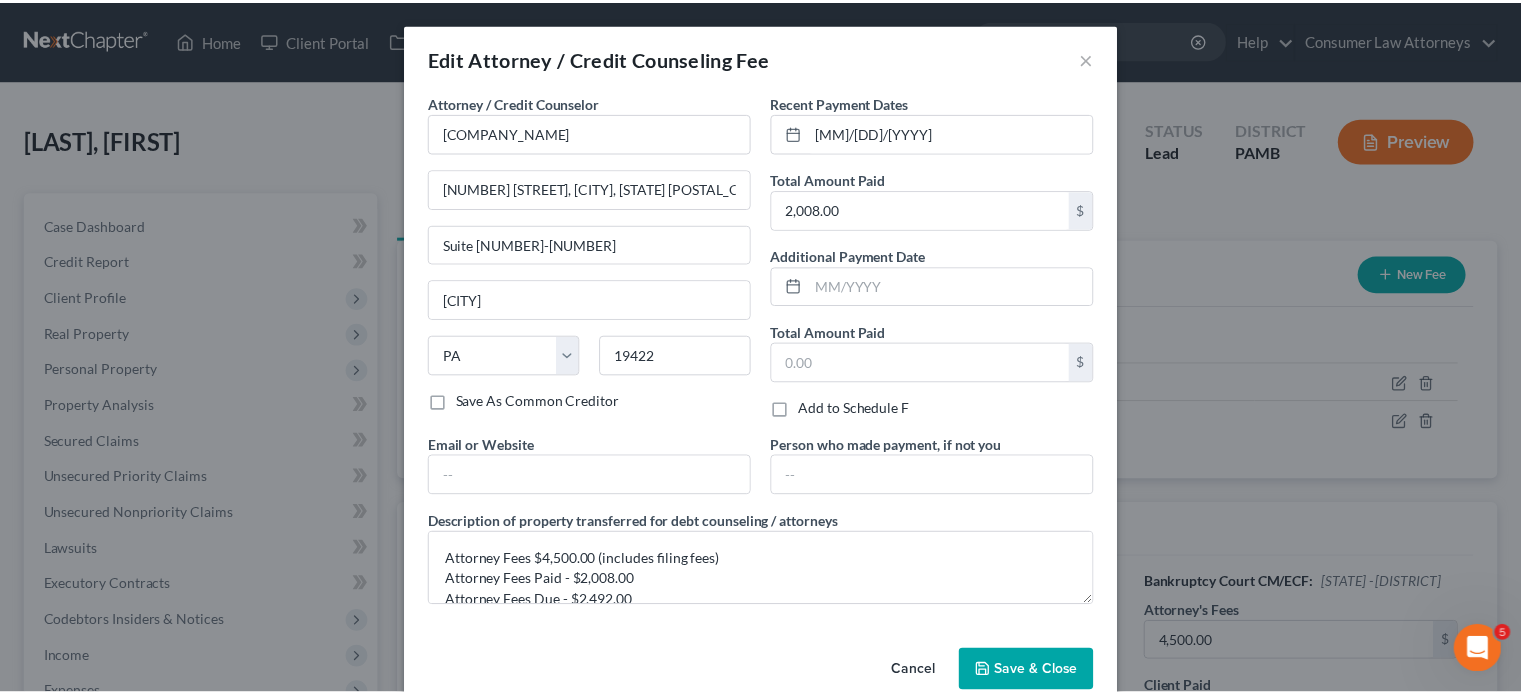 scroll, scrollTop: 35, scrollLeft: 0, axis: vertical 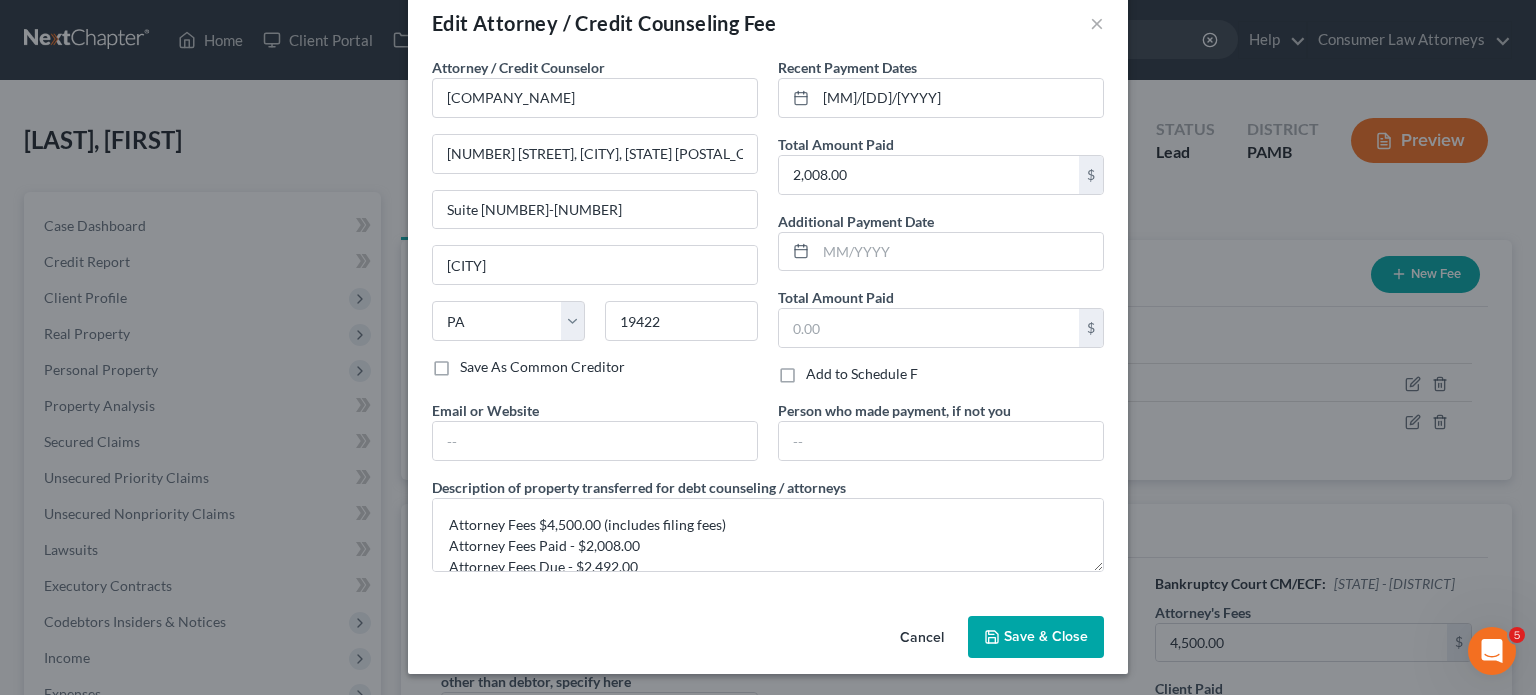 click on "Save & Close" at bounding box center (1046, 636) 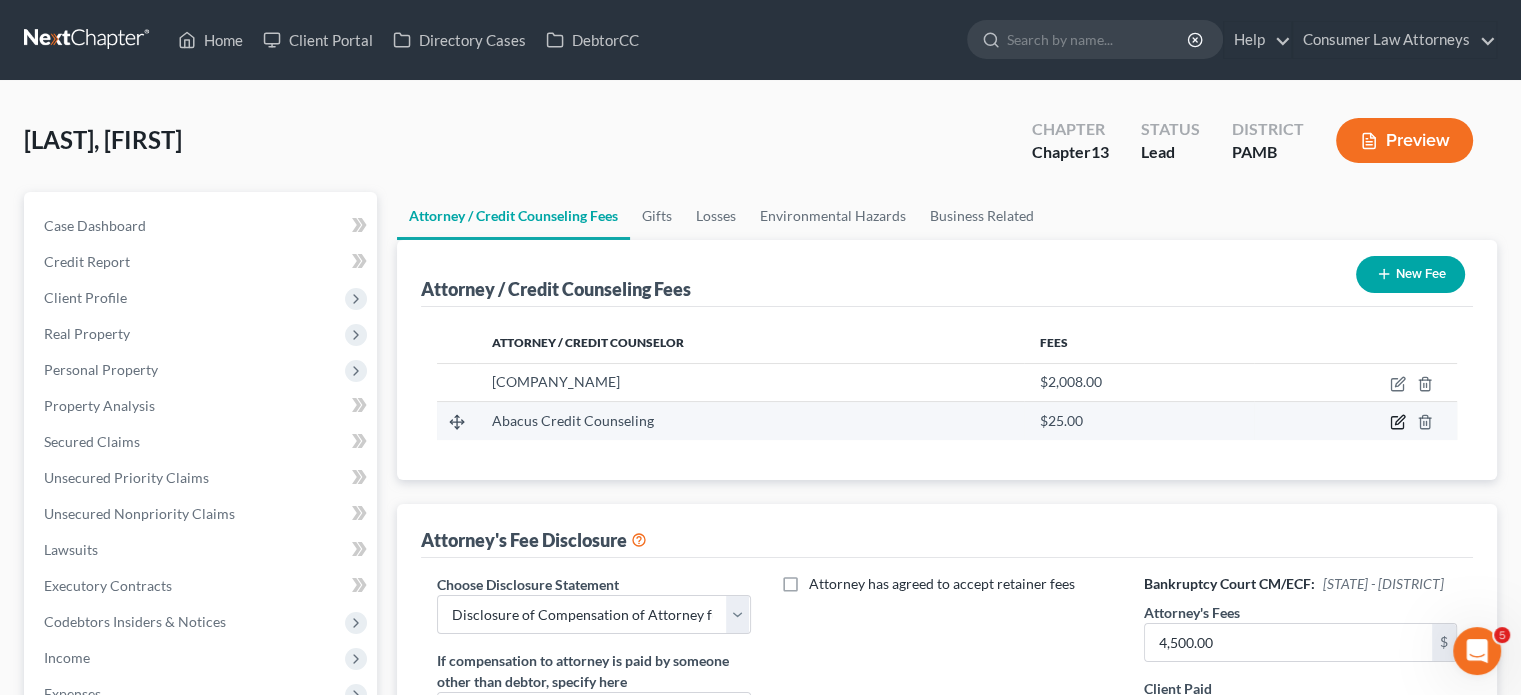 click 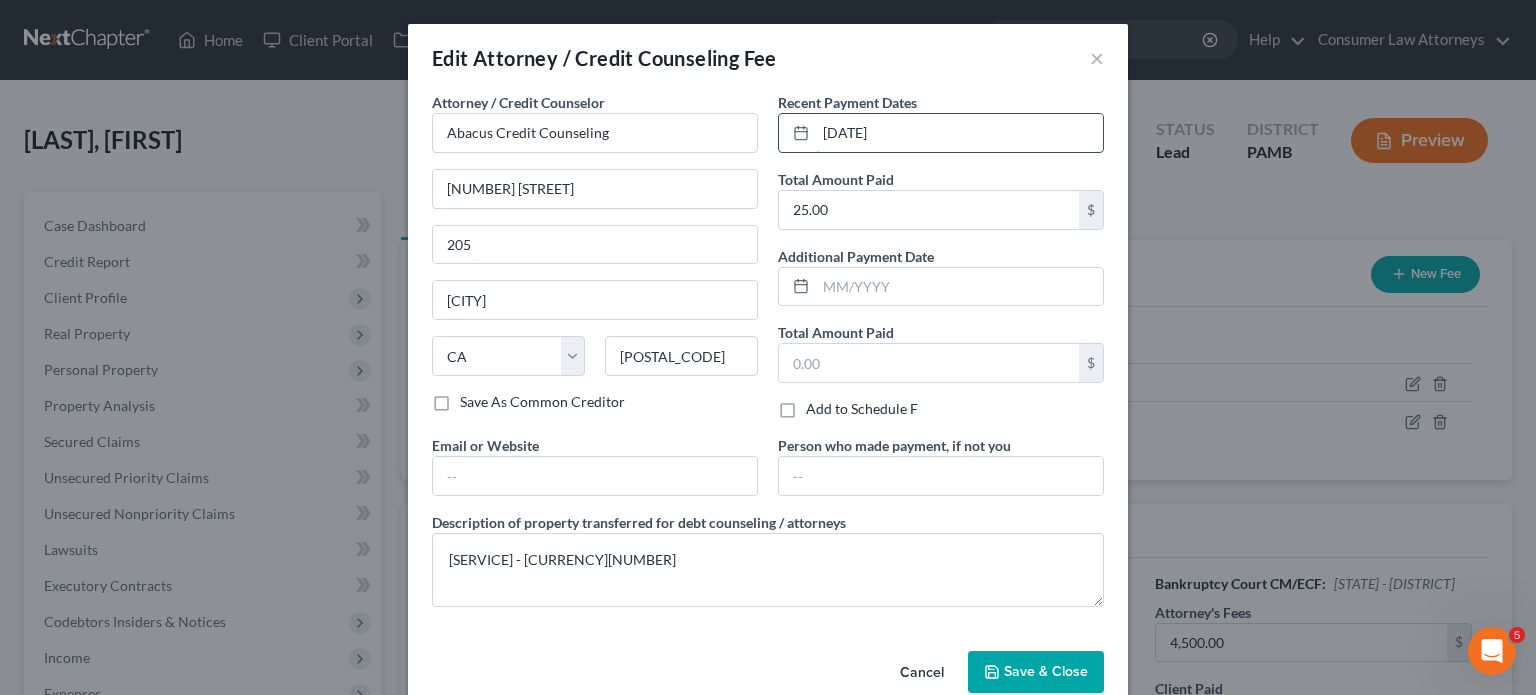 click on "[DATE]" at bounding box center [959, 133] 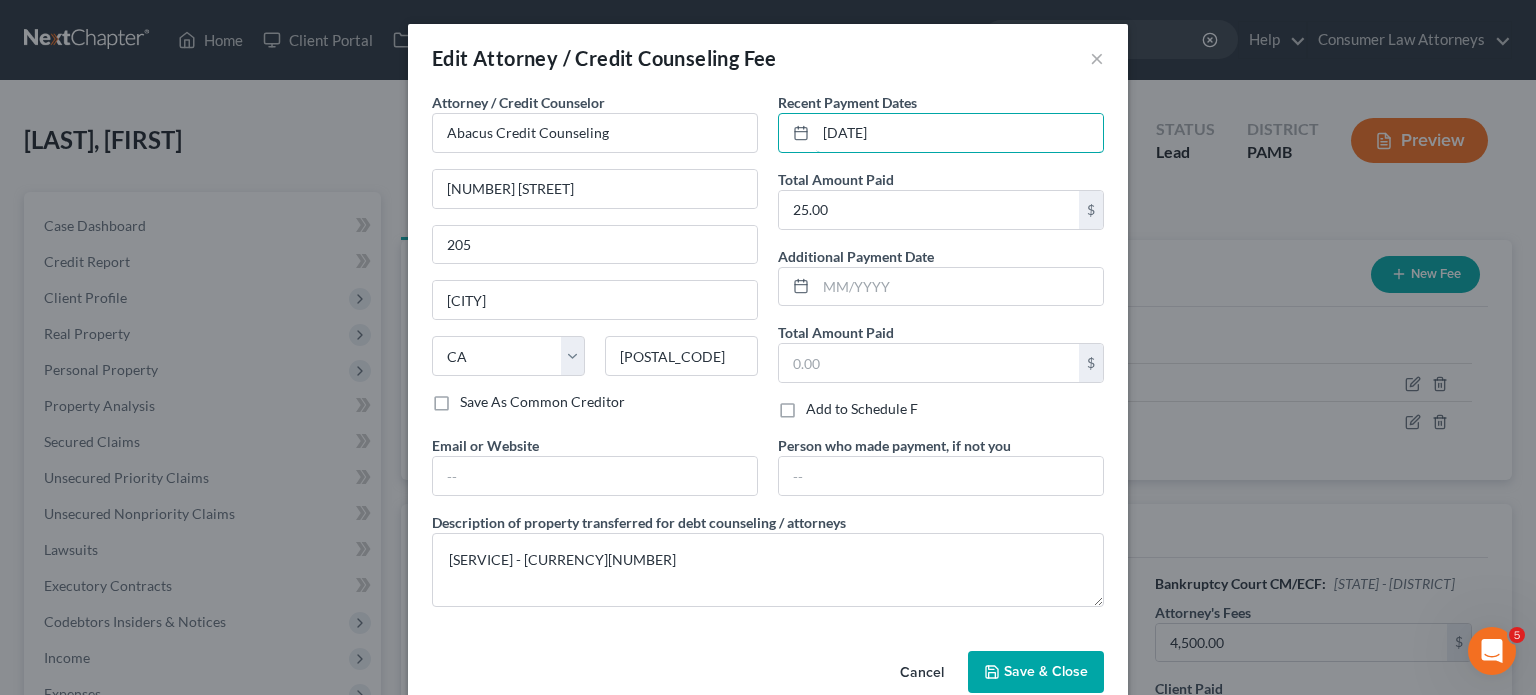 type on "[DATE]" 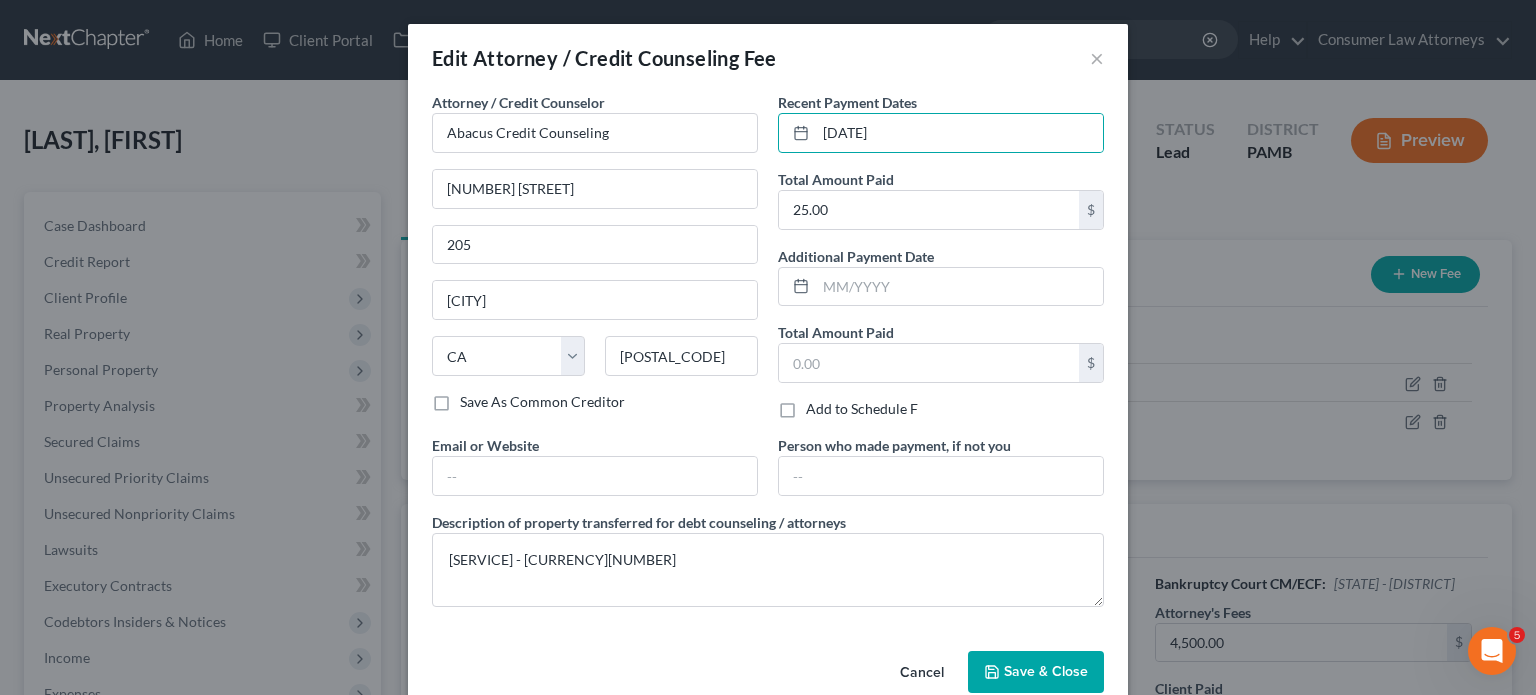 click on "Save & Close" at bounding box center [1046, 671] 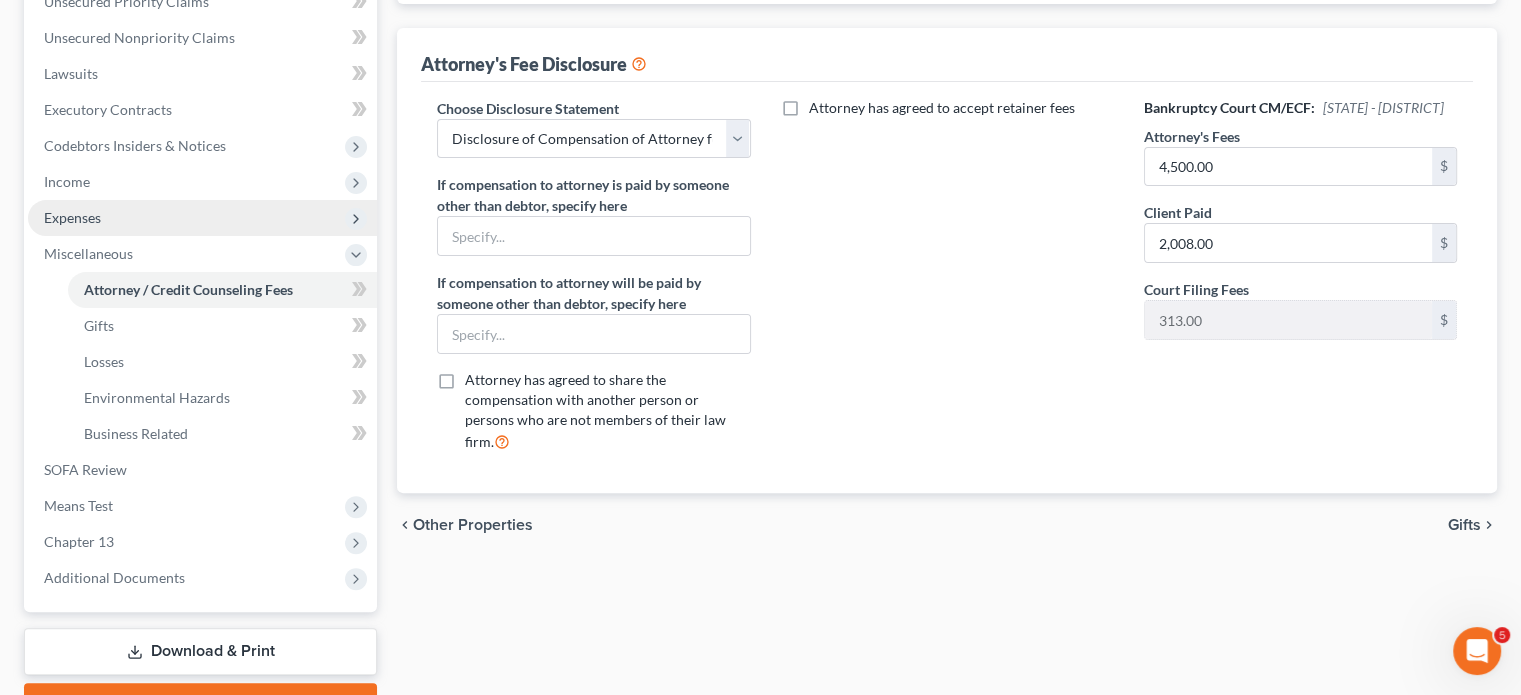 scroll, scrollTop: 479, scrollLeft: 0, axis: vertical 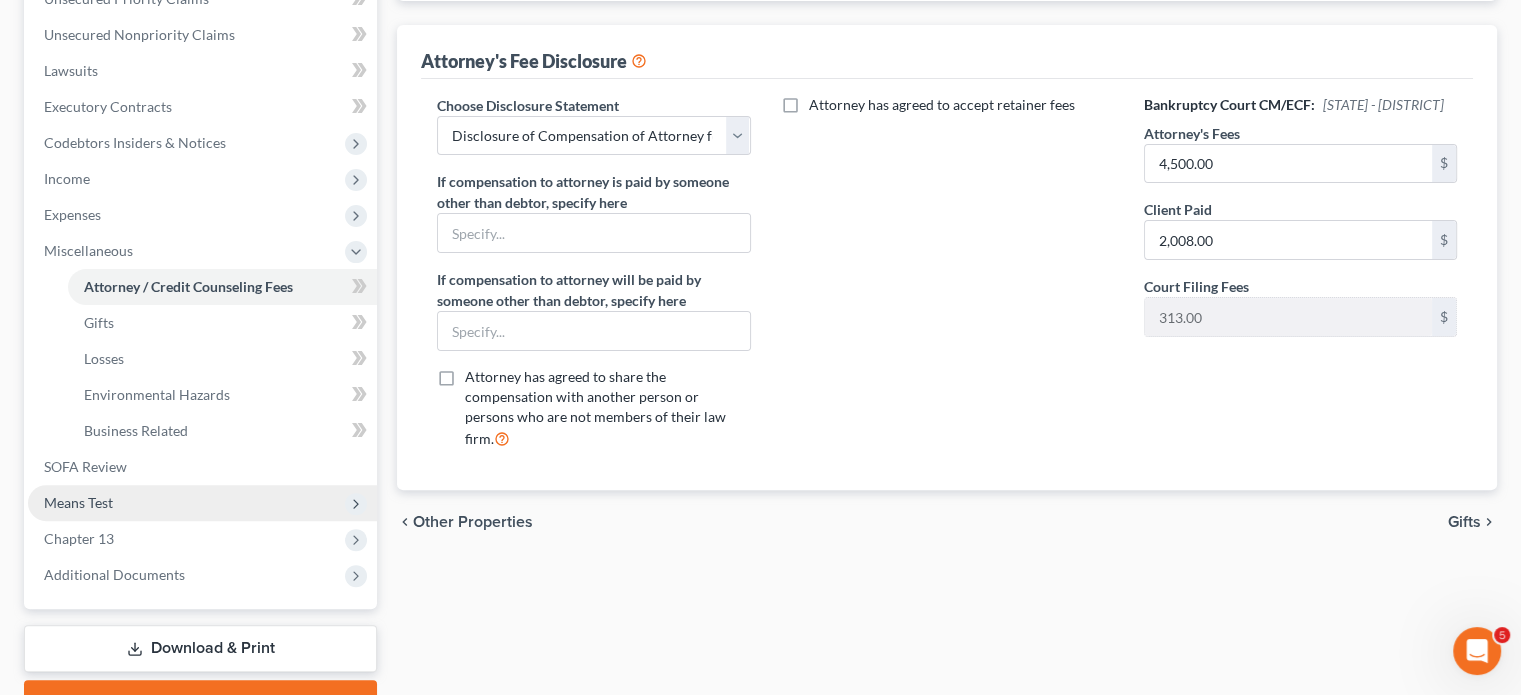 click on "Means Test" at bounding box center (202, 503) 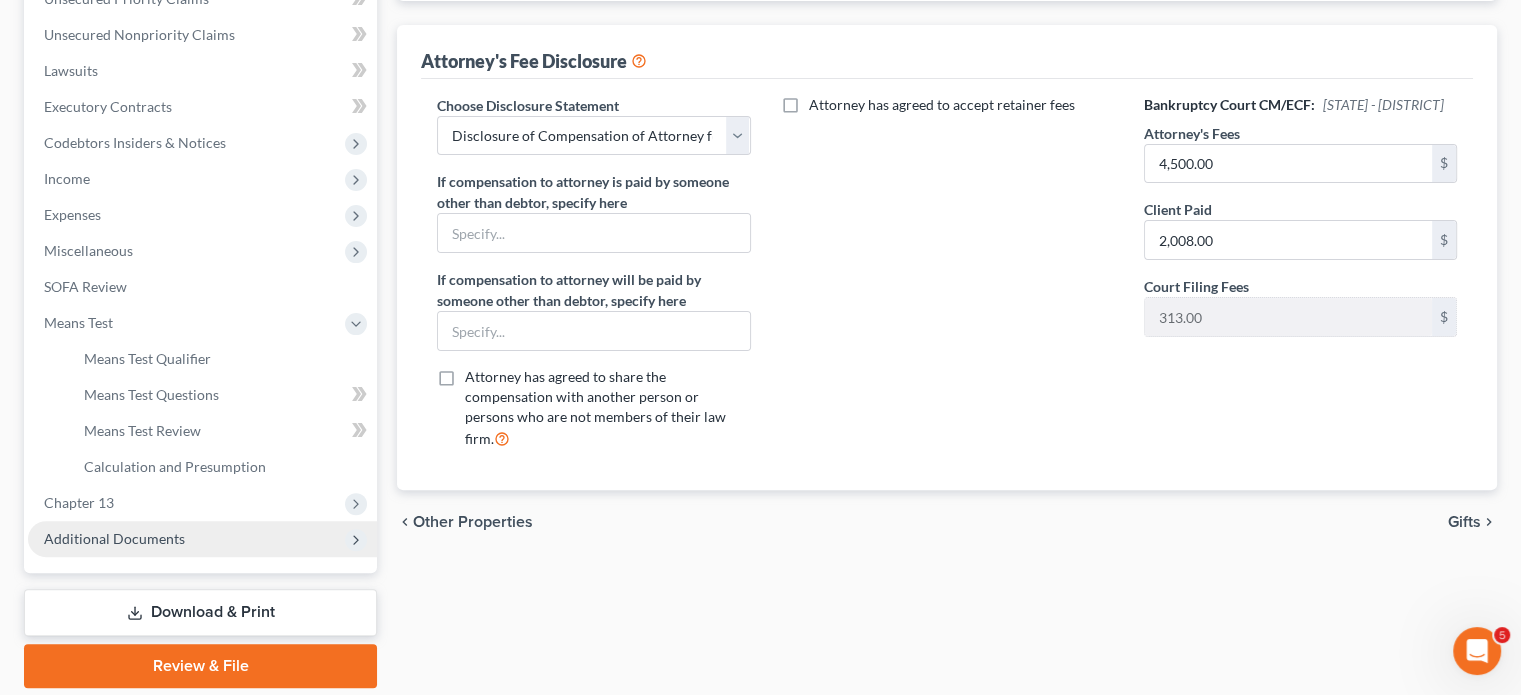 click on "Additional Documents" at bounding box center [202, 539] 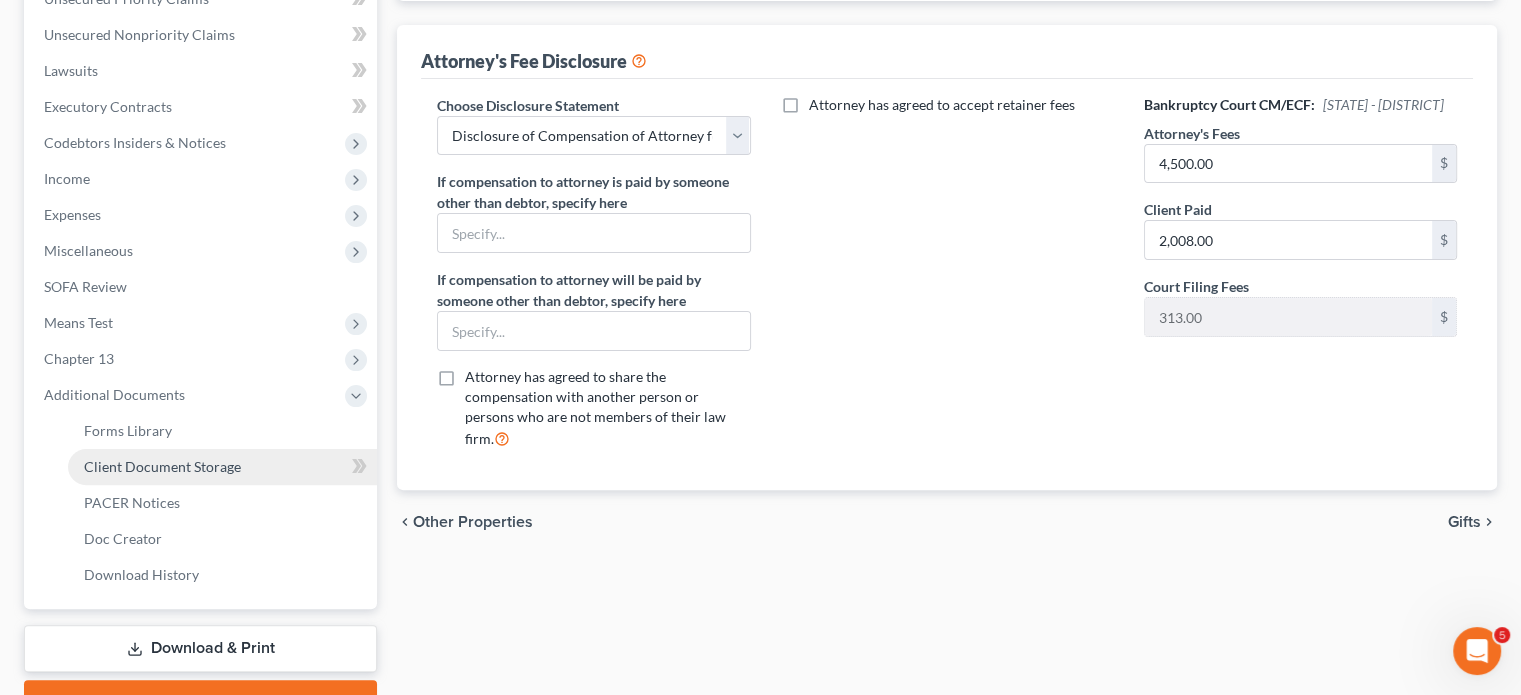 click on "Client Document Storage" at bounding box center [222, 467] 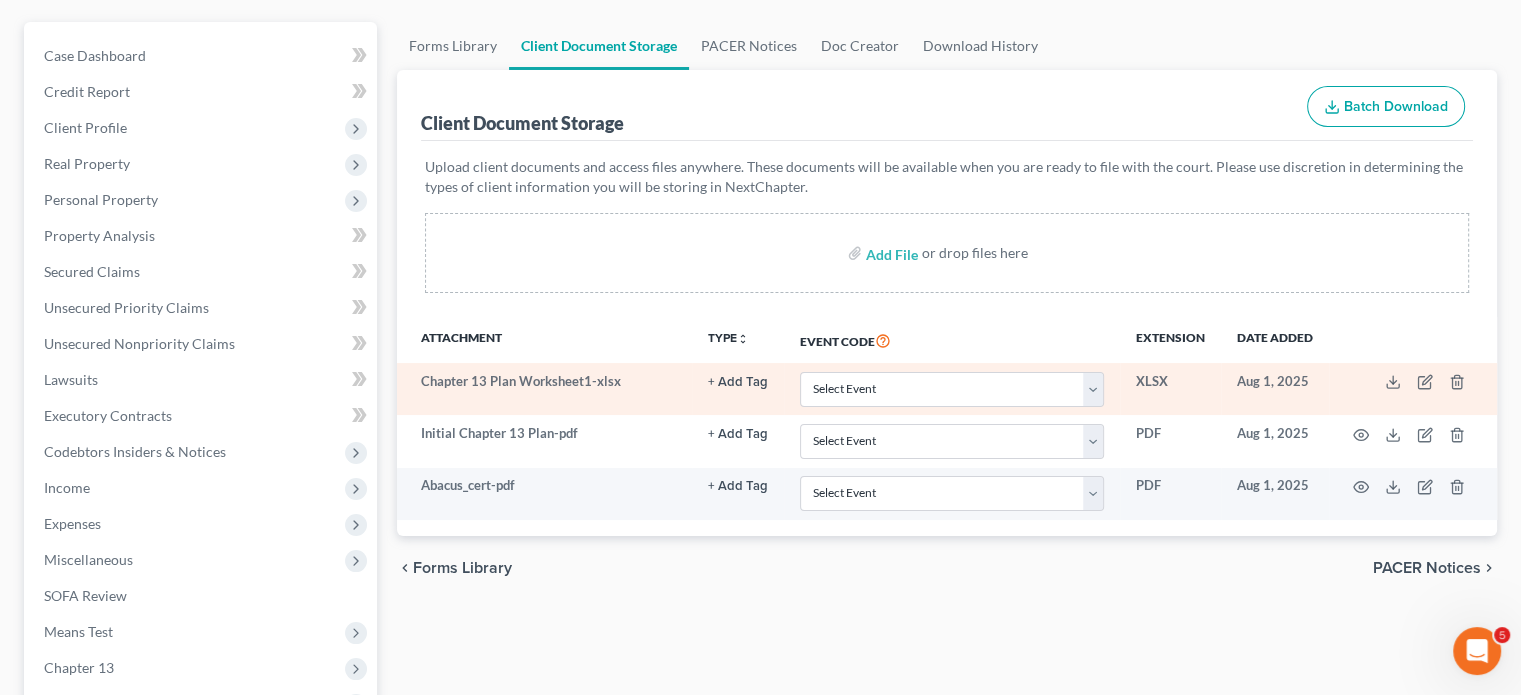 scroll, scrollTop: 171, scrollLeft: 0, axis: vertical 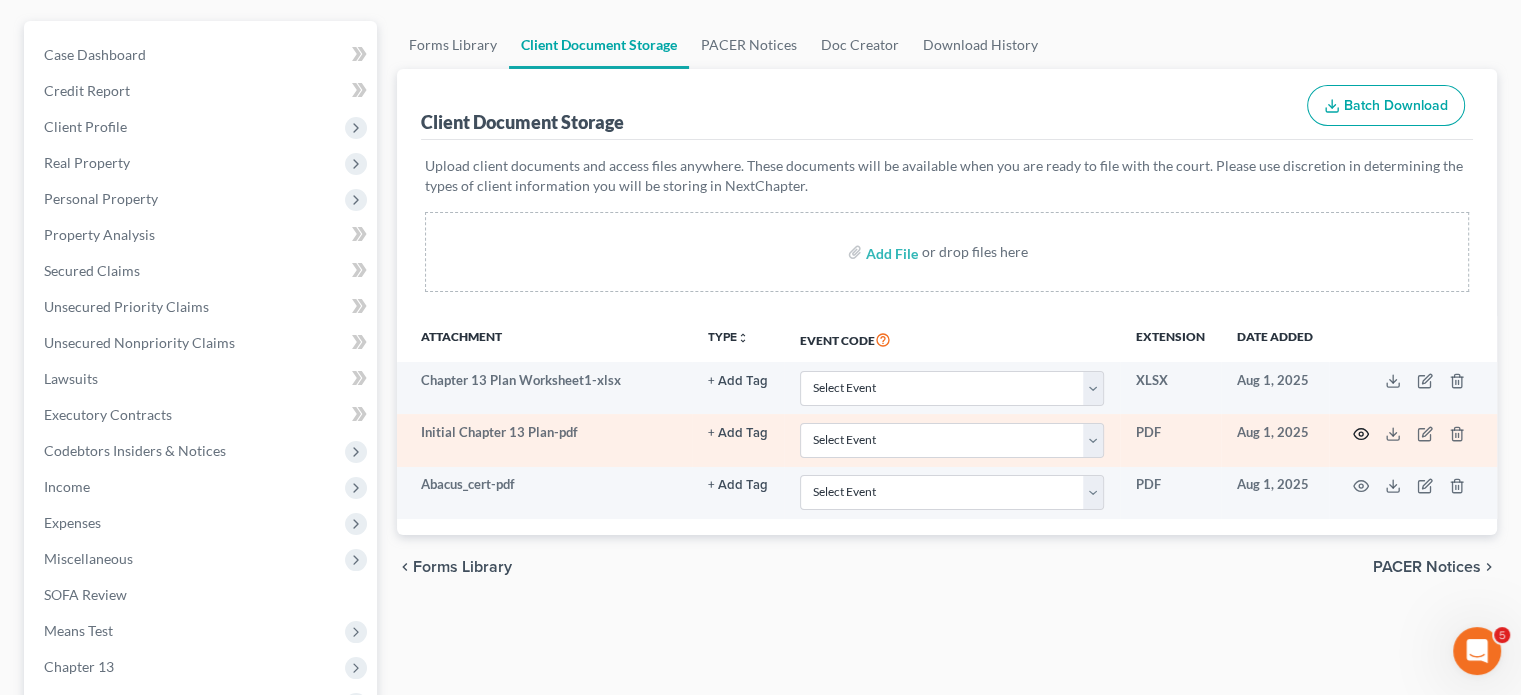 click 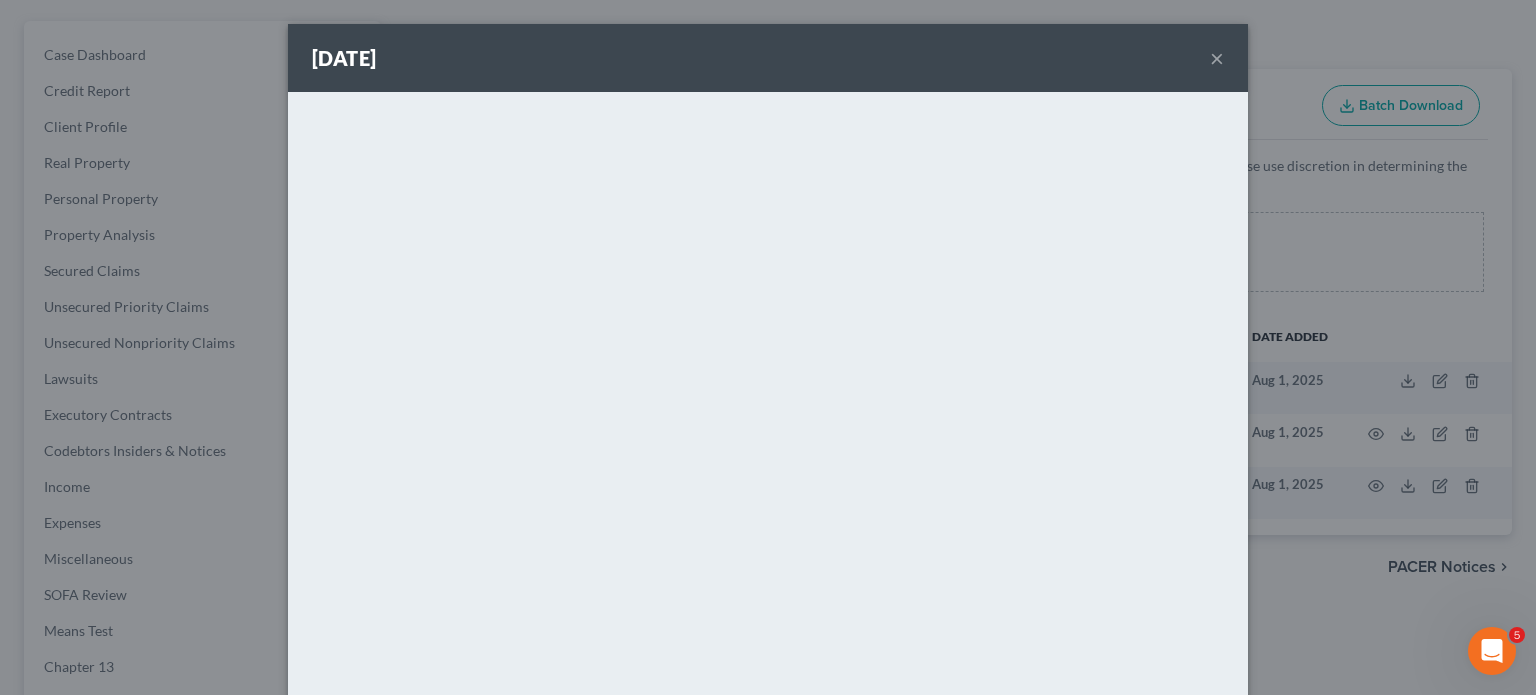 click on "×" at bounding box center (1217, 58) 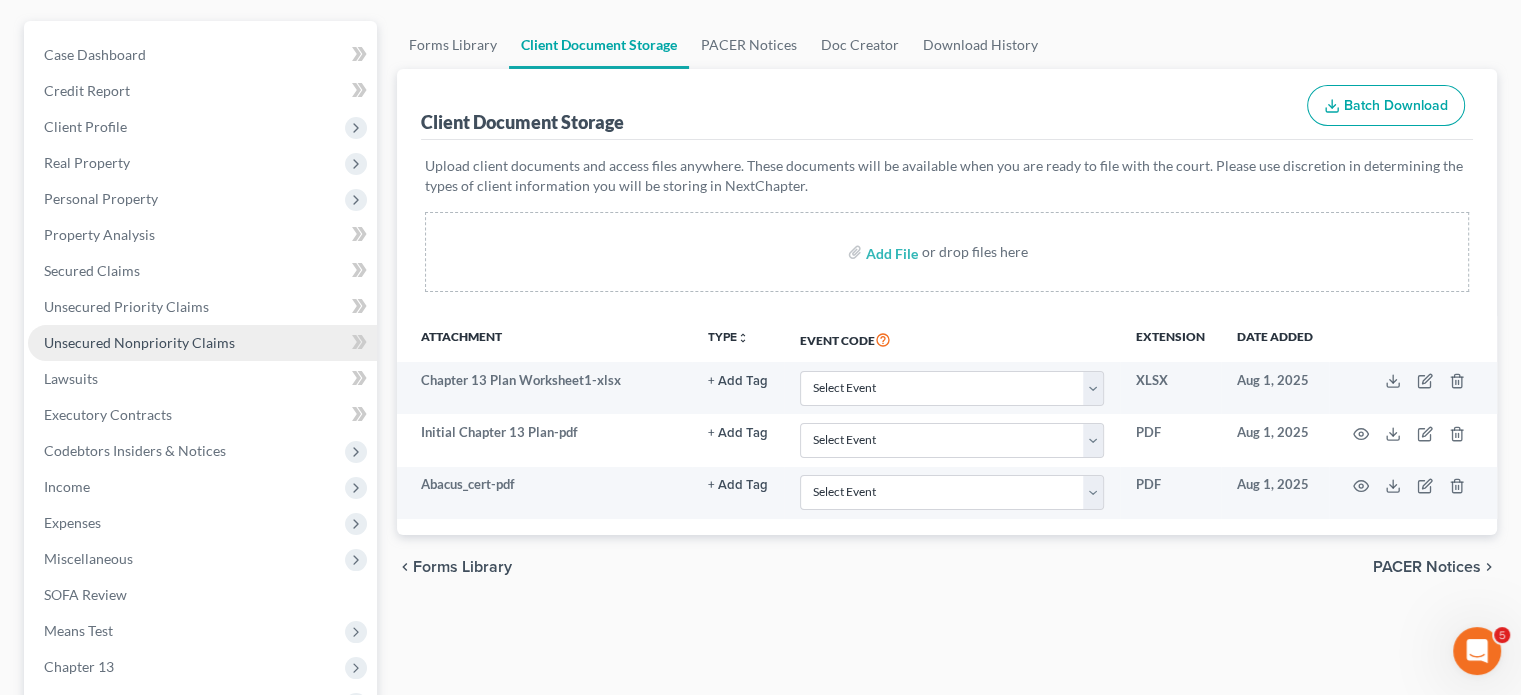 scroll, scrollTop: 0, scrollLeft: 0, axis: both 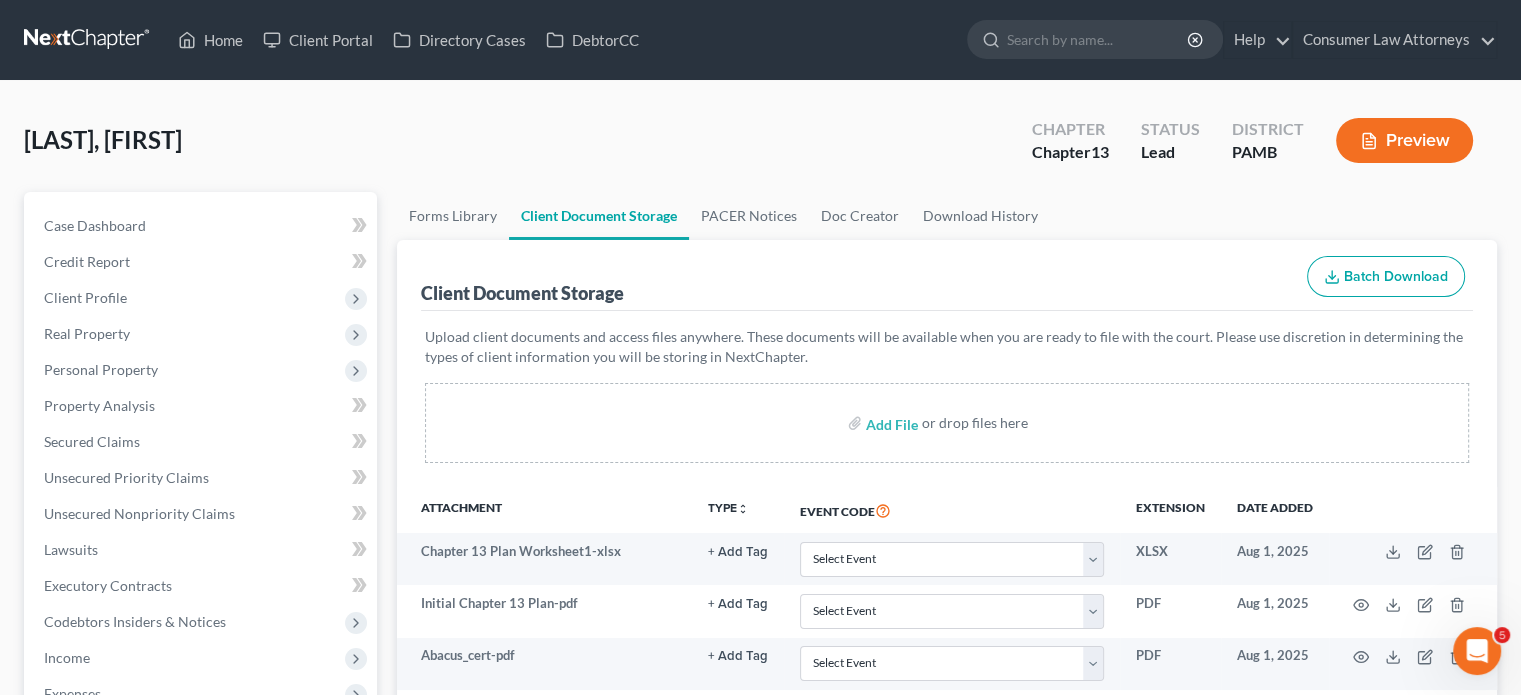 click on "[LAST], [FIRST]" at bounding box center [103, 139] 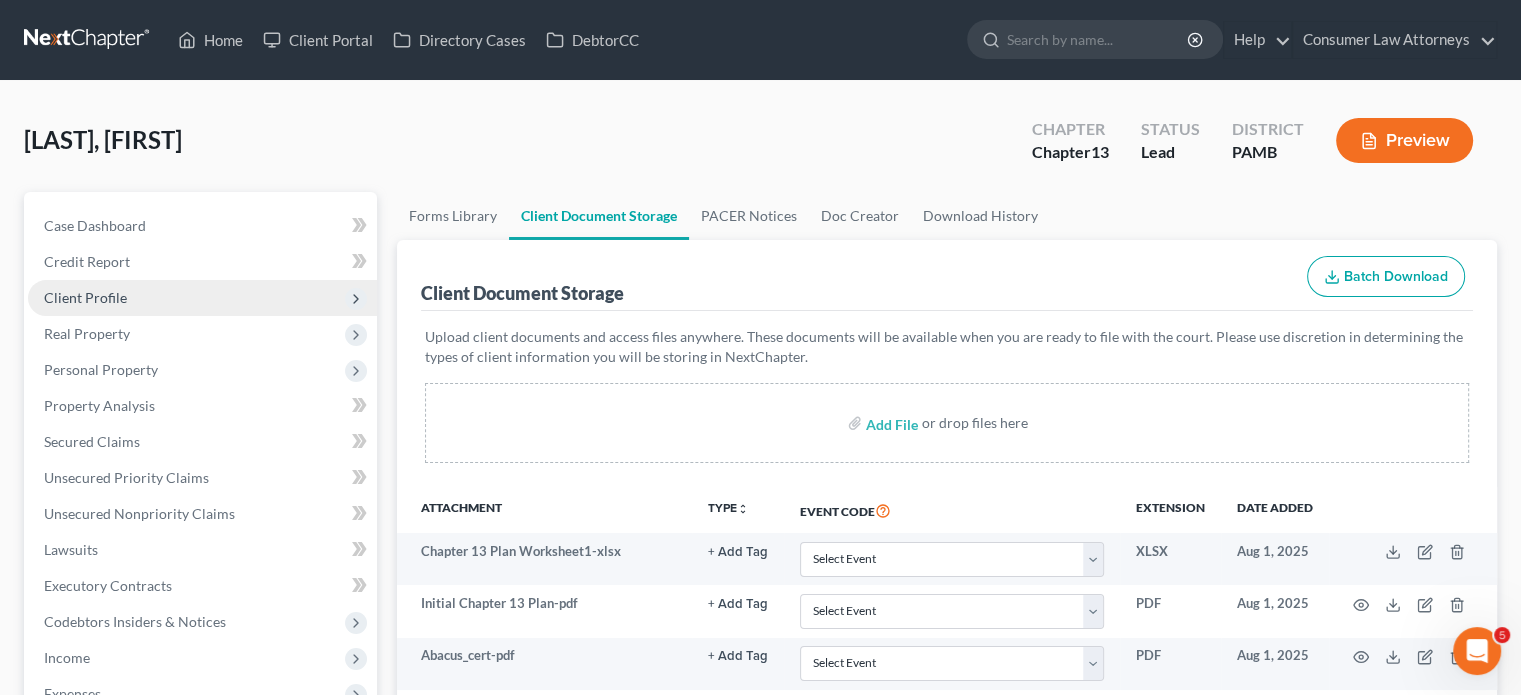 click on "Client Profile" at bounding box center (85, 297) 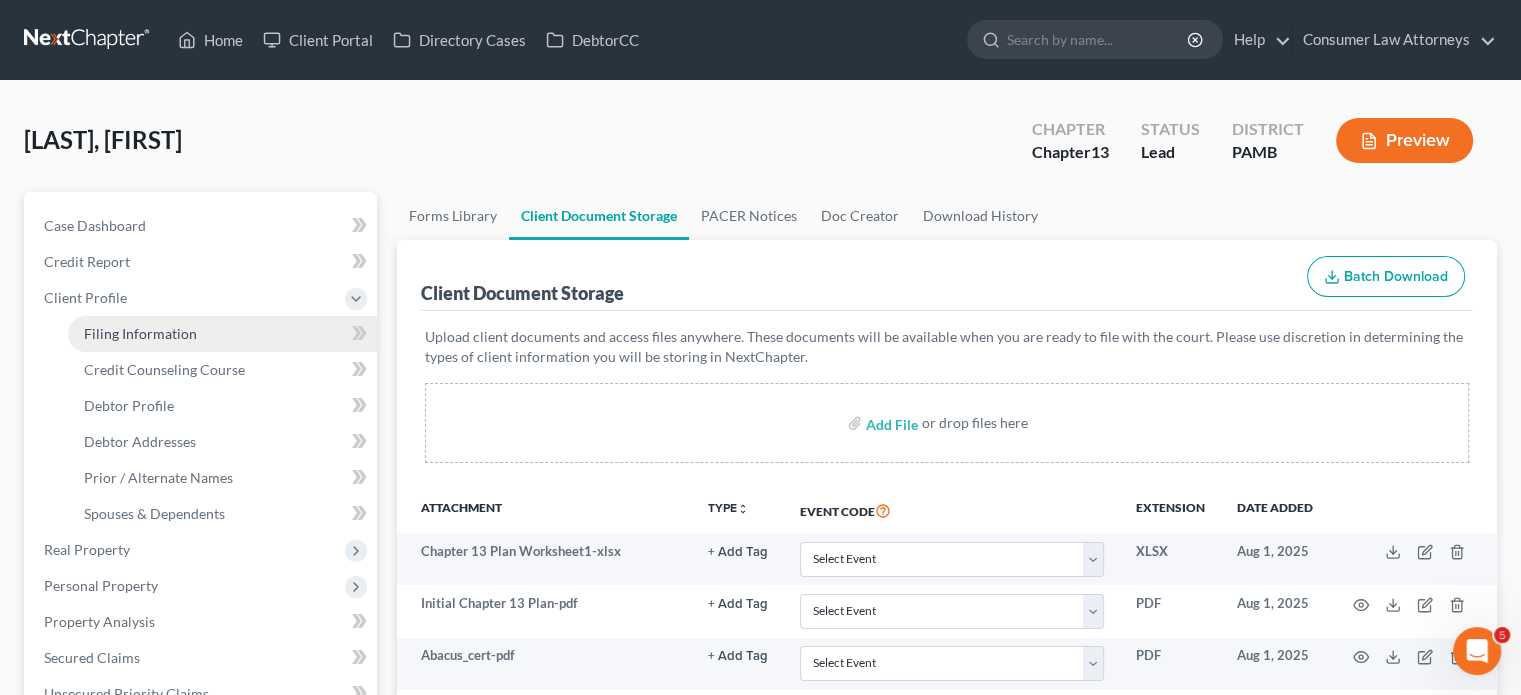 click on "Filing Information" at bounding box center [140, 333] 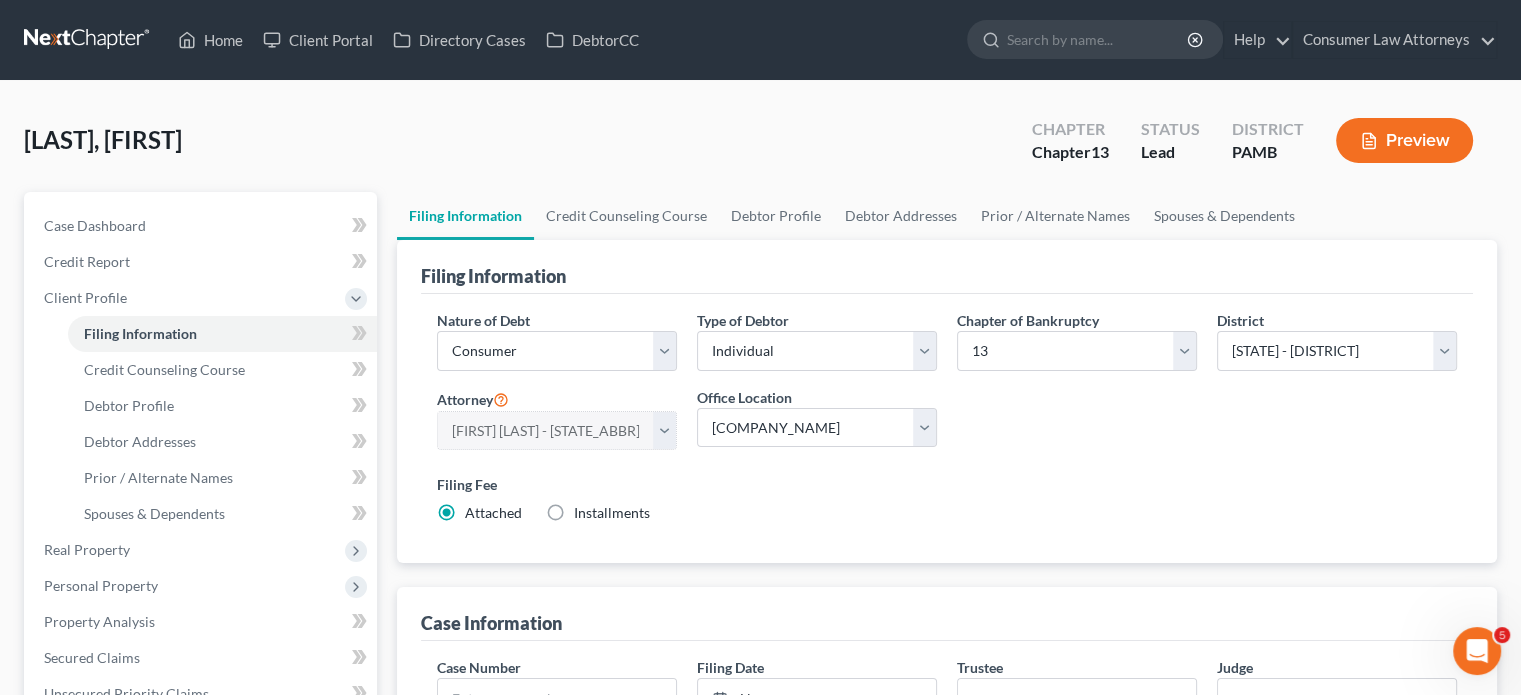 scroll, scrollTop: 0, scrollLeft: 0, axis: both 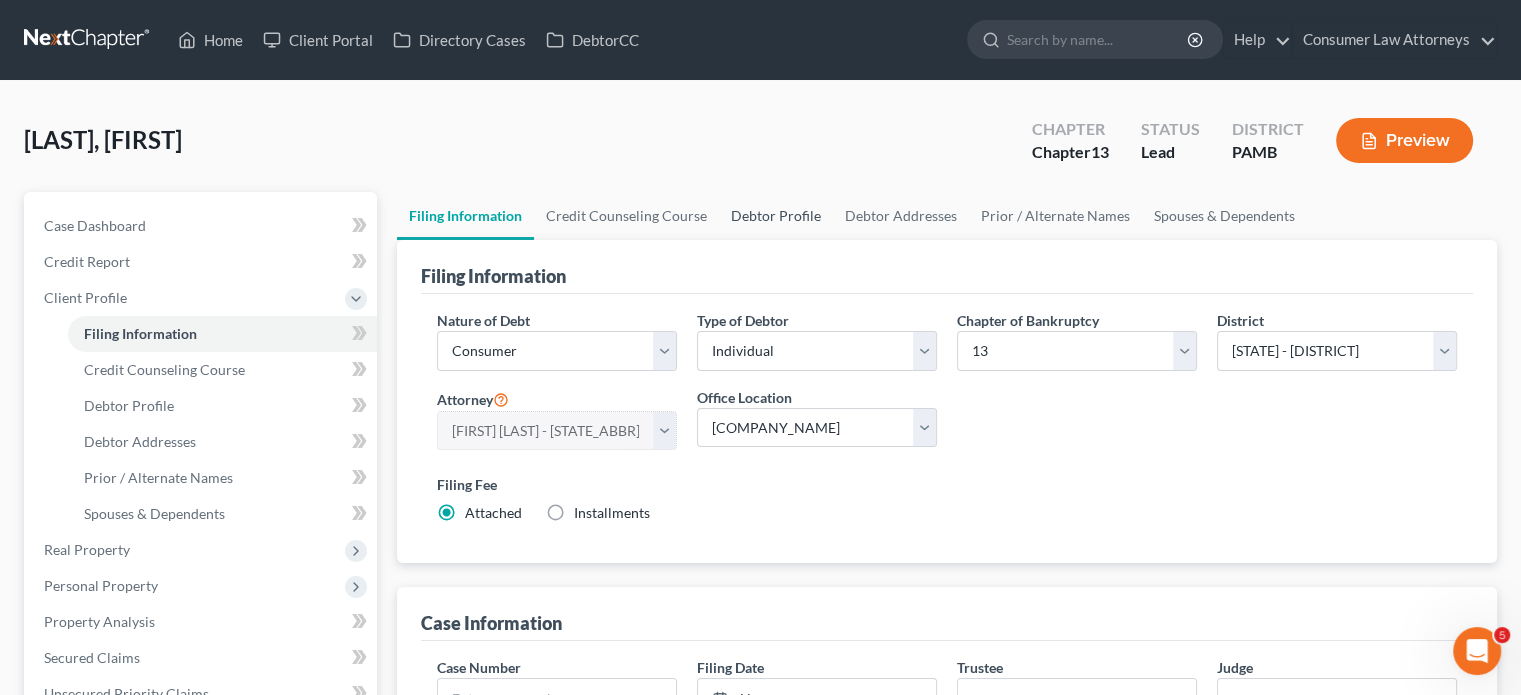 click on "Debtor Profile" at bounding box center [776, 216] 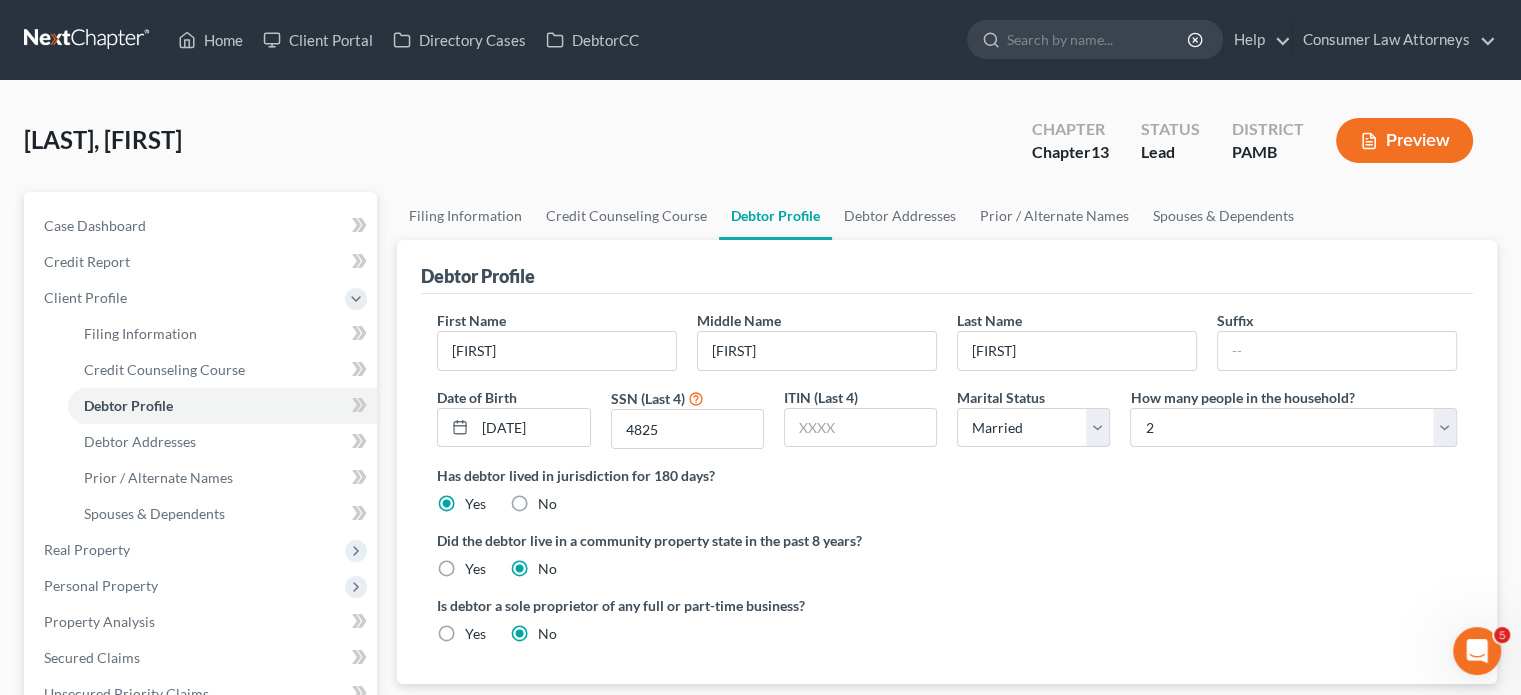 scroll, scrollTop: 0, scrollLeft: 0, axis: both 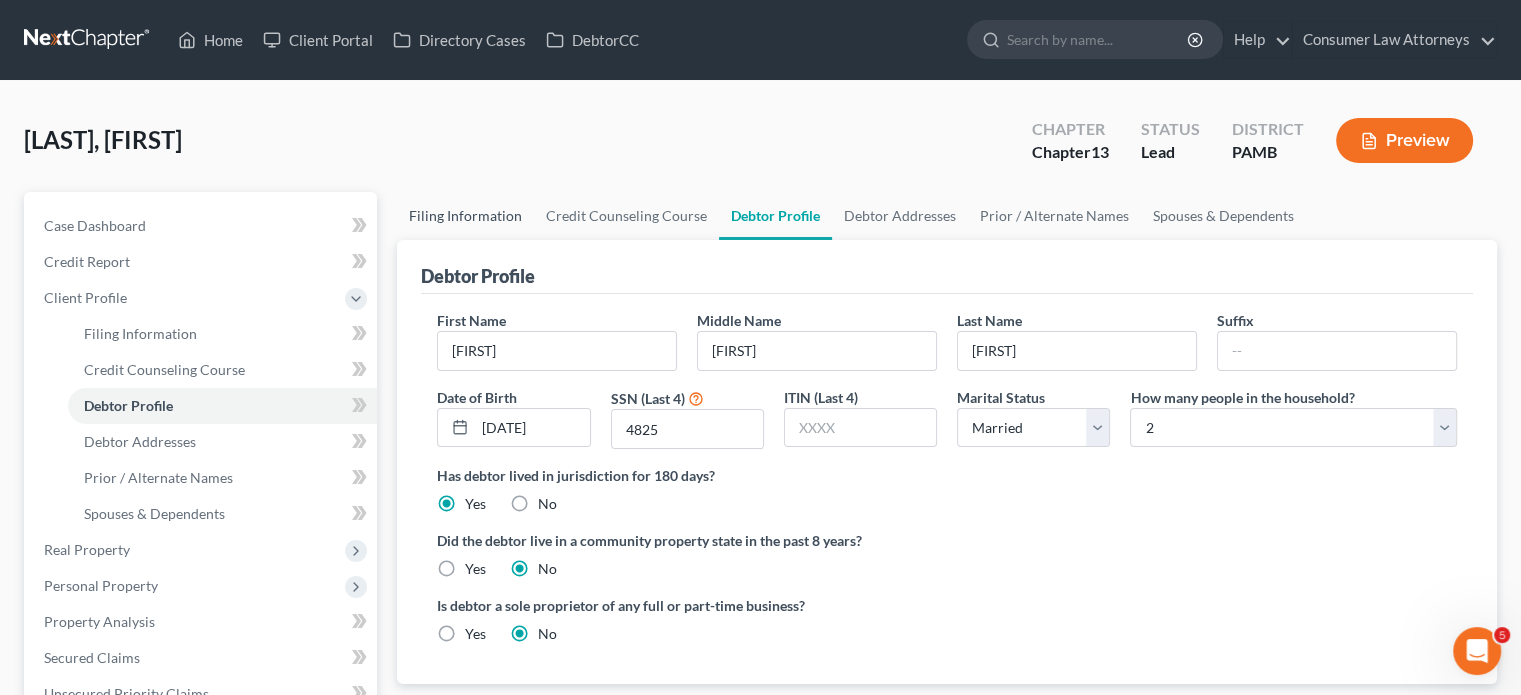 click on "Filing Information" at bounding box center [465, 216] 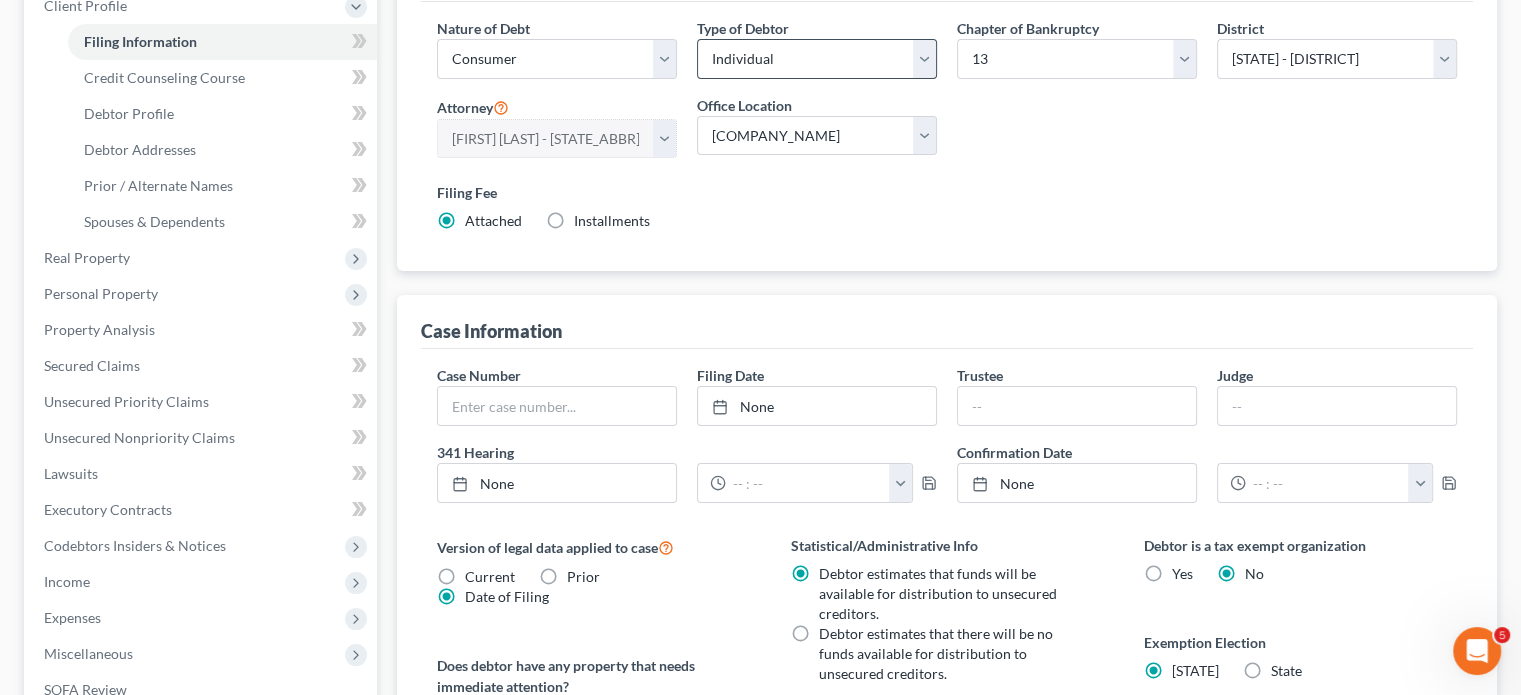 scroll, scrollTop: 0, scrollLeft: 0, axis: both 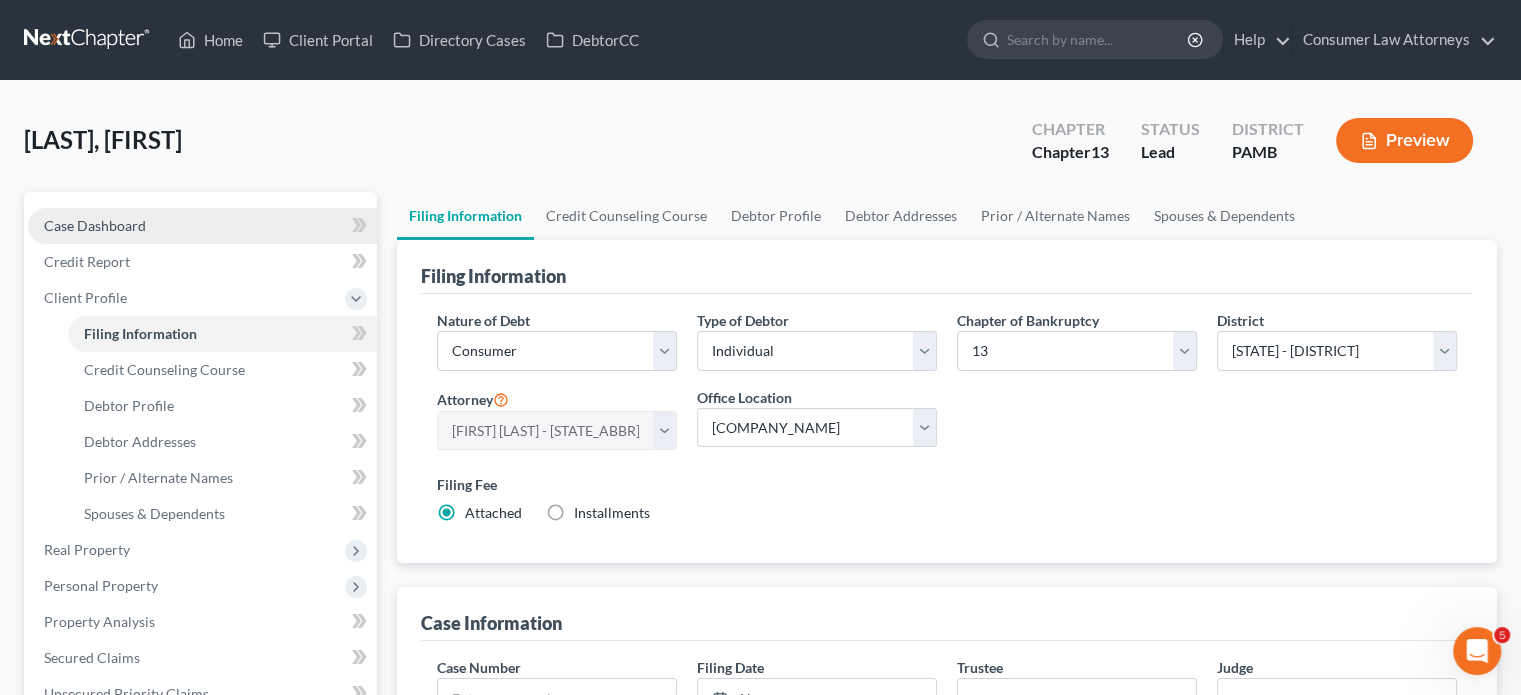 click on "Case Dashboard" at bounding box center [202, 226] 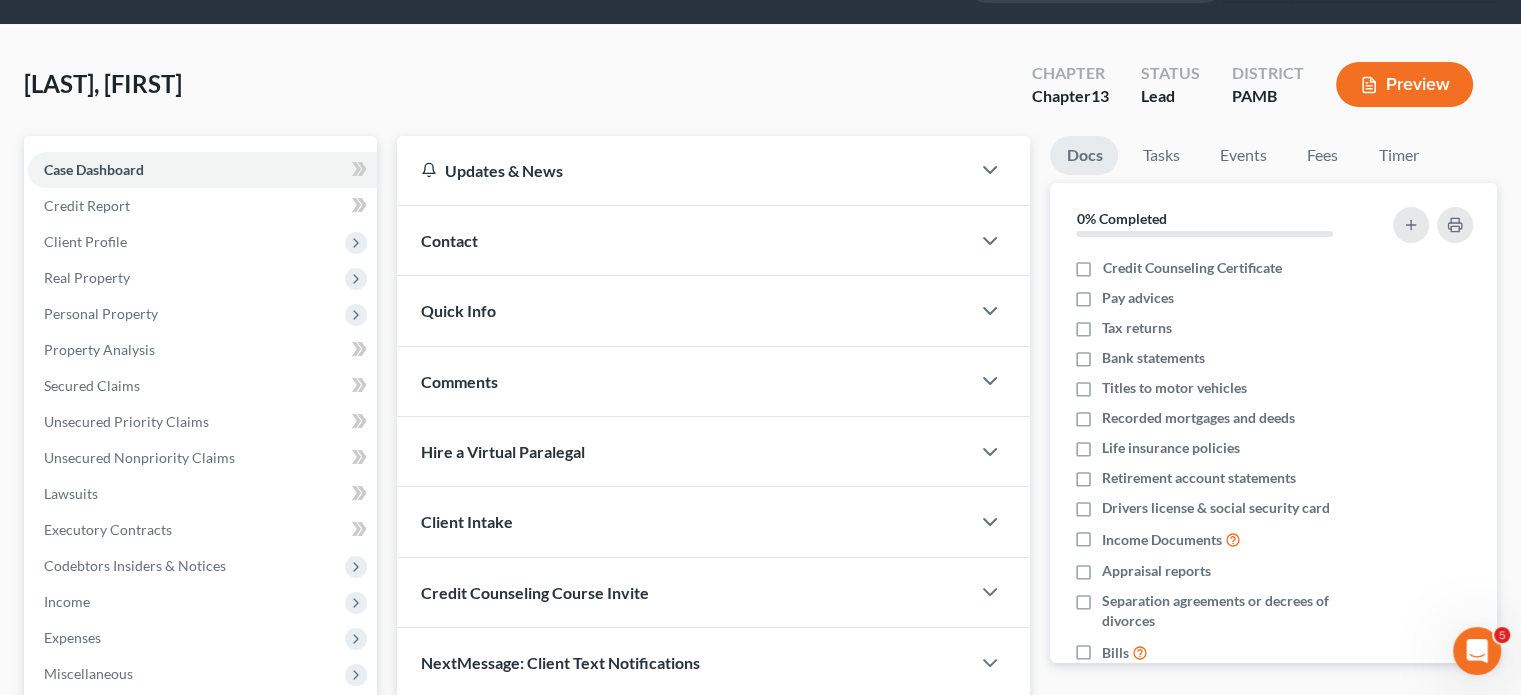 scroll, scrollTop: 49, scrollLeft: 0, axis: vertical 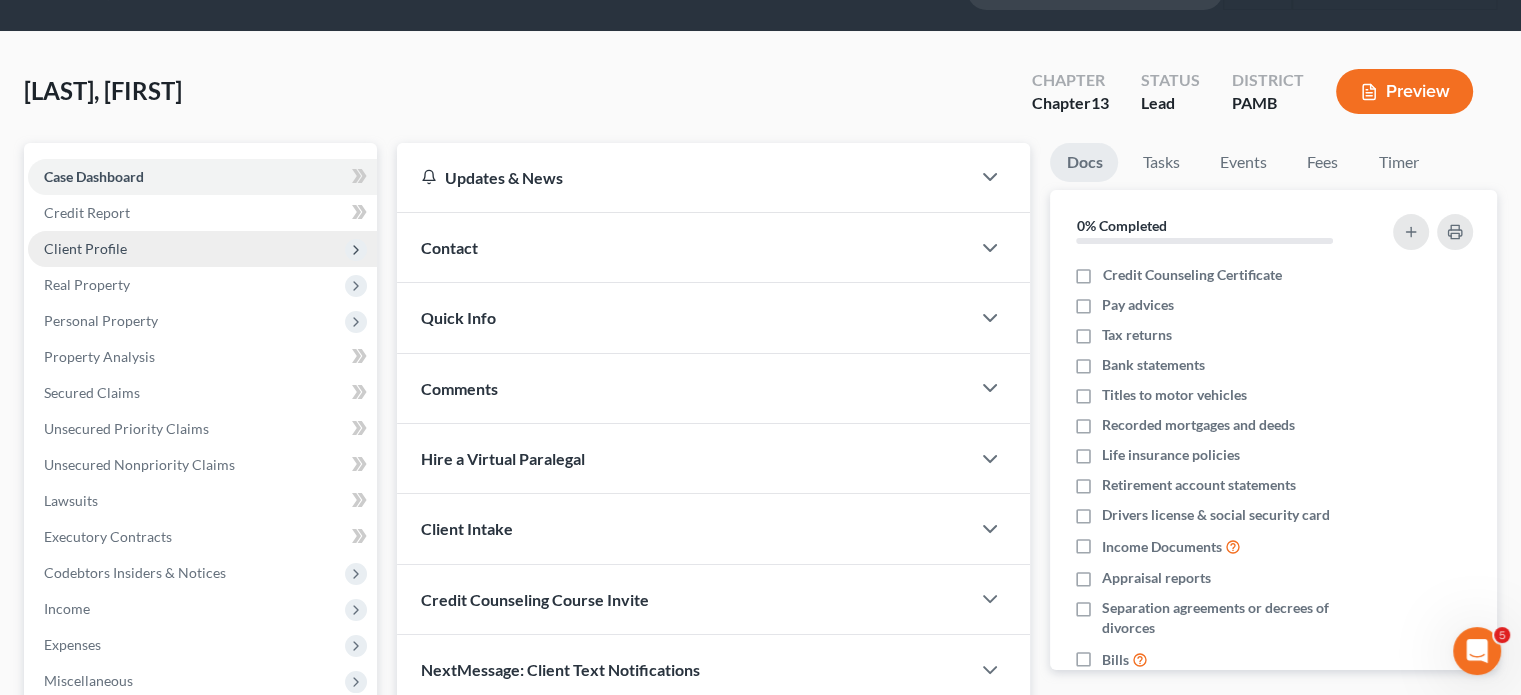 click on "Client Profile" at bounding box center (85, 248) 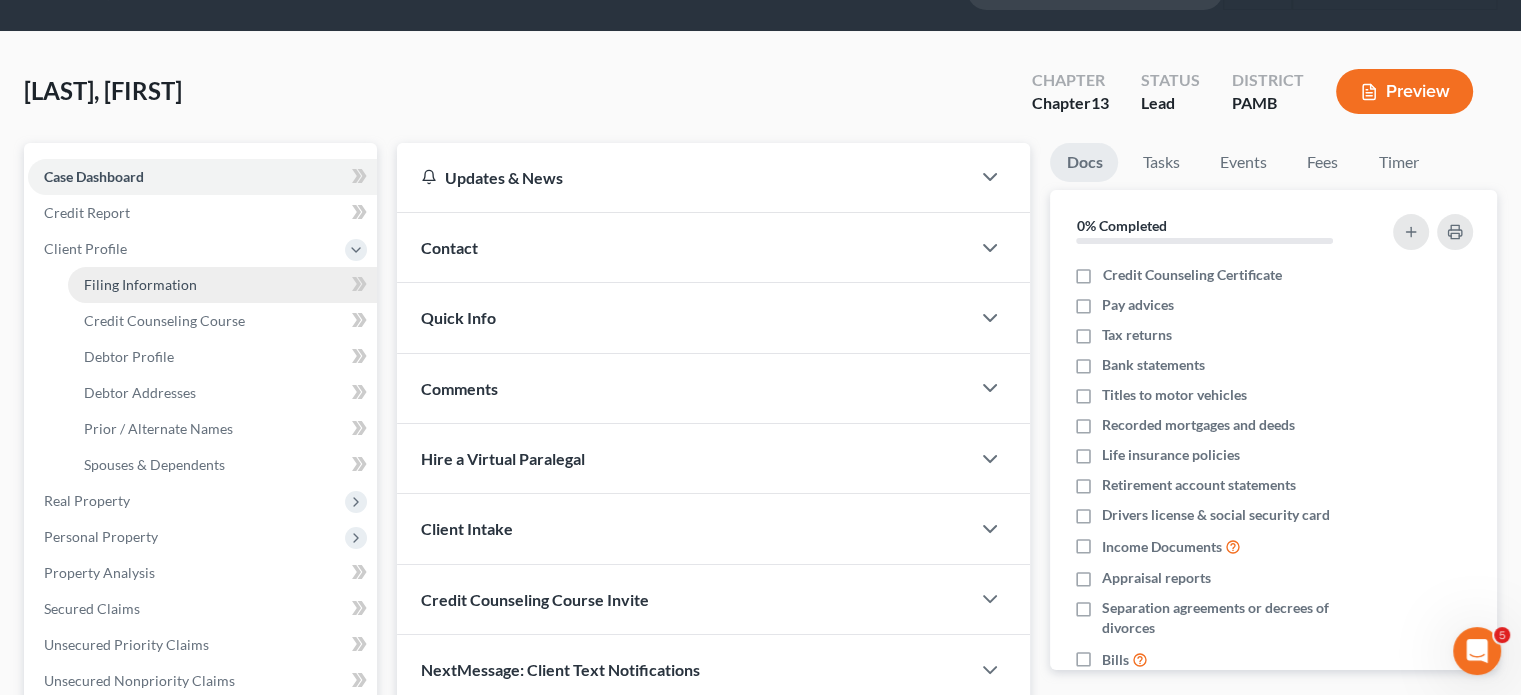click on "Filing Information" at bounding box center (140, 284) 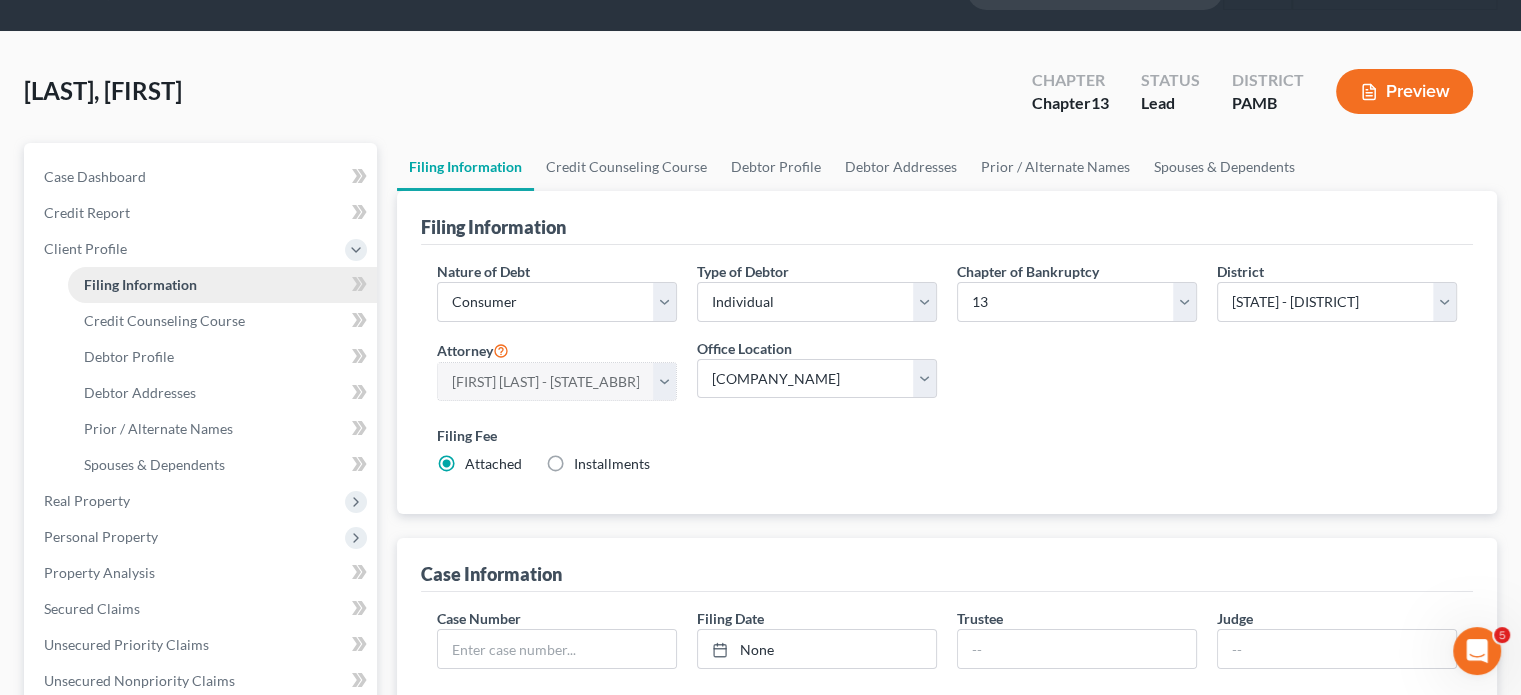 scroll, scrollTop: 0, scrollLeft: 0, axis: both 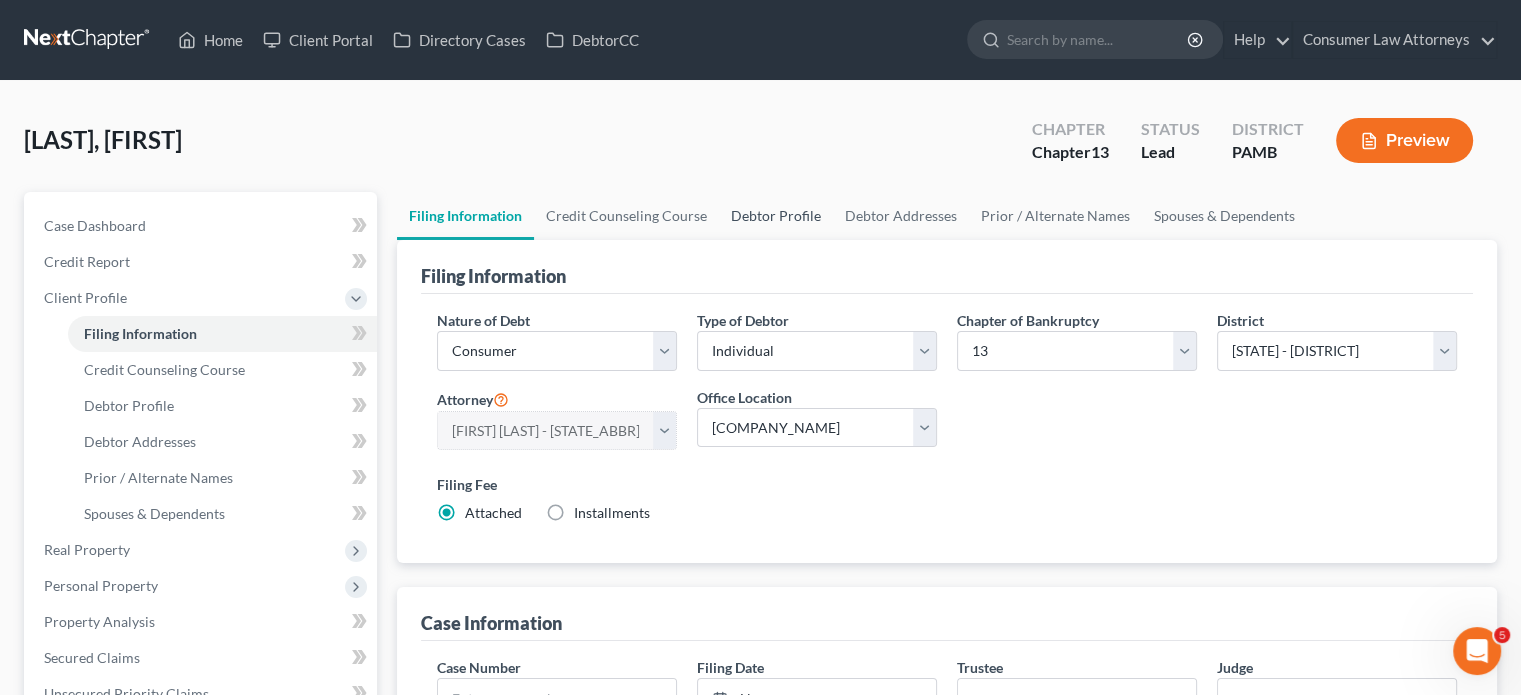 click on "Debtor Profile" at bounding box center (776, 216) 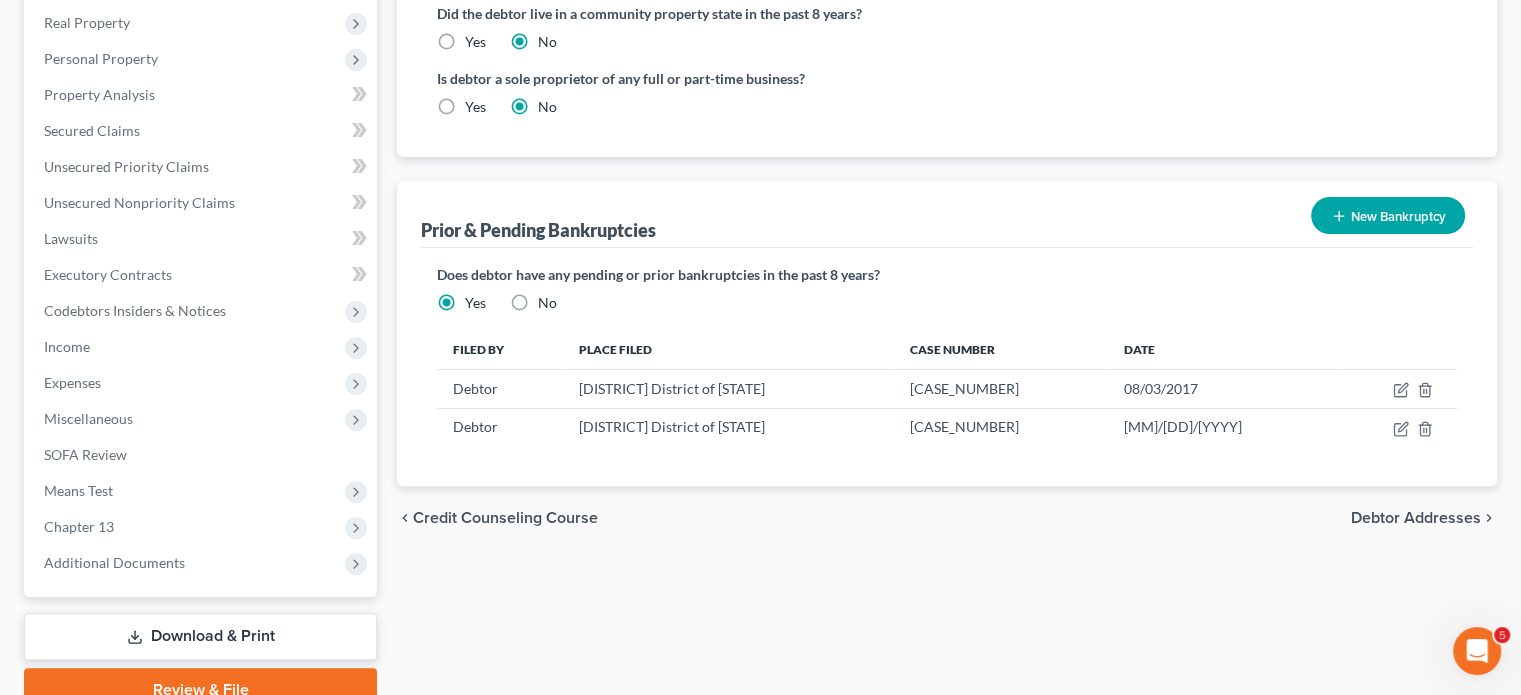 scroll, scrollTop: 536, scrollLeft: 0, axis: vertical 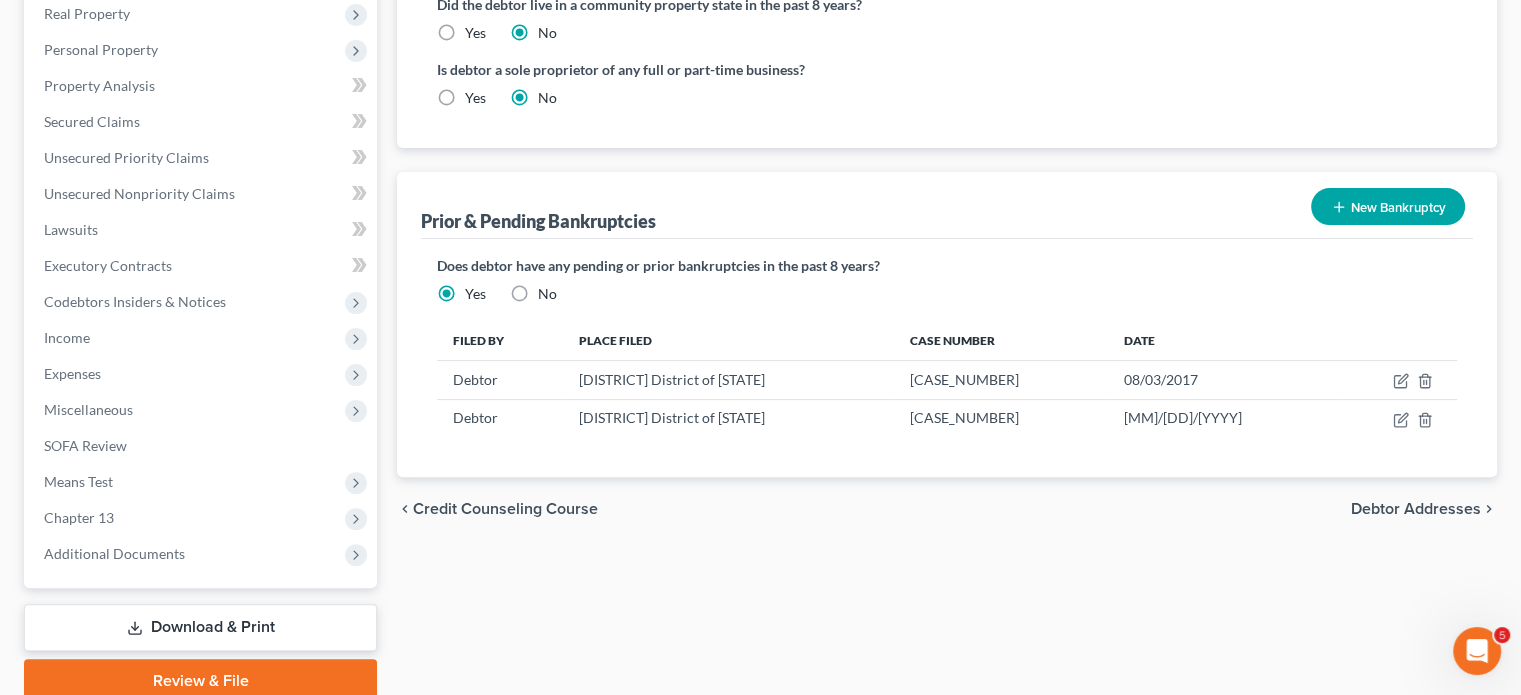 click on "New Bankruptcy" at bounding box center [1388, 206] 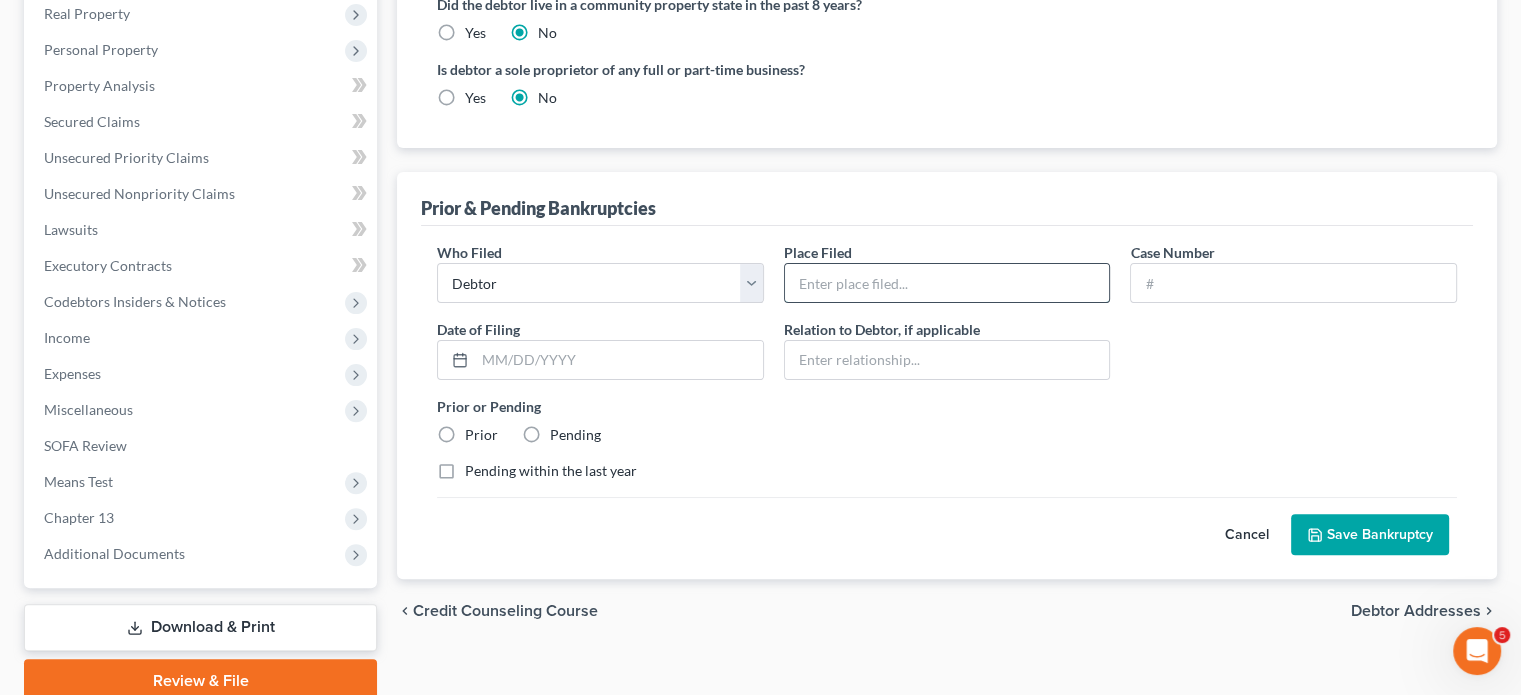 click at bounding box center [947, 283] 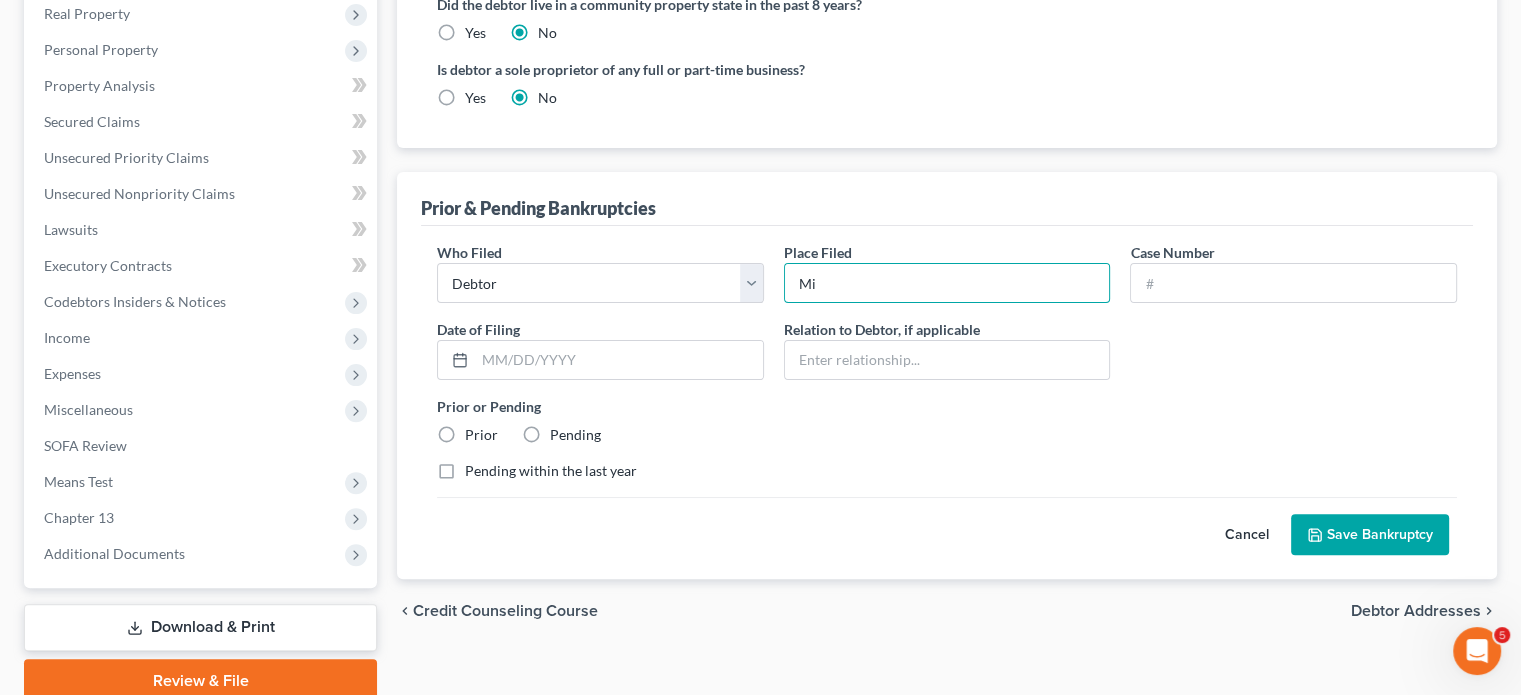 type on "M" 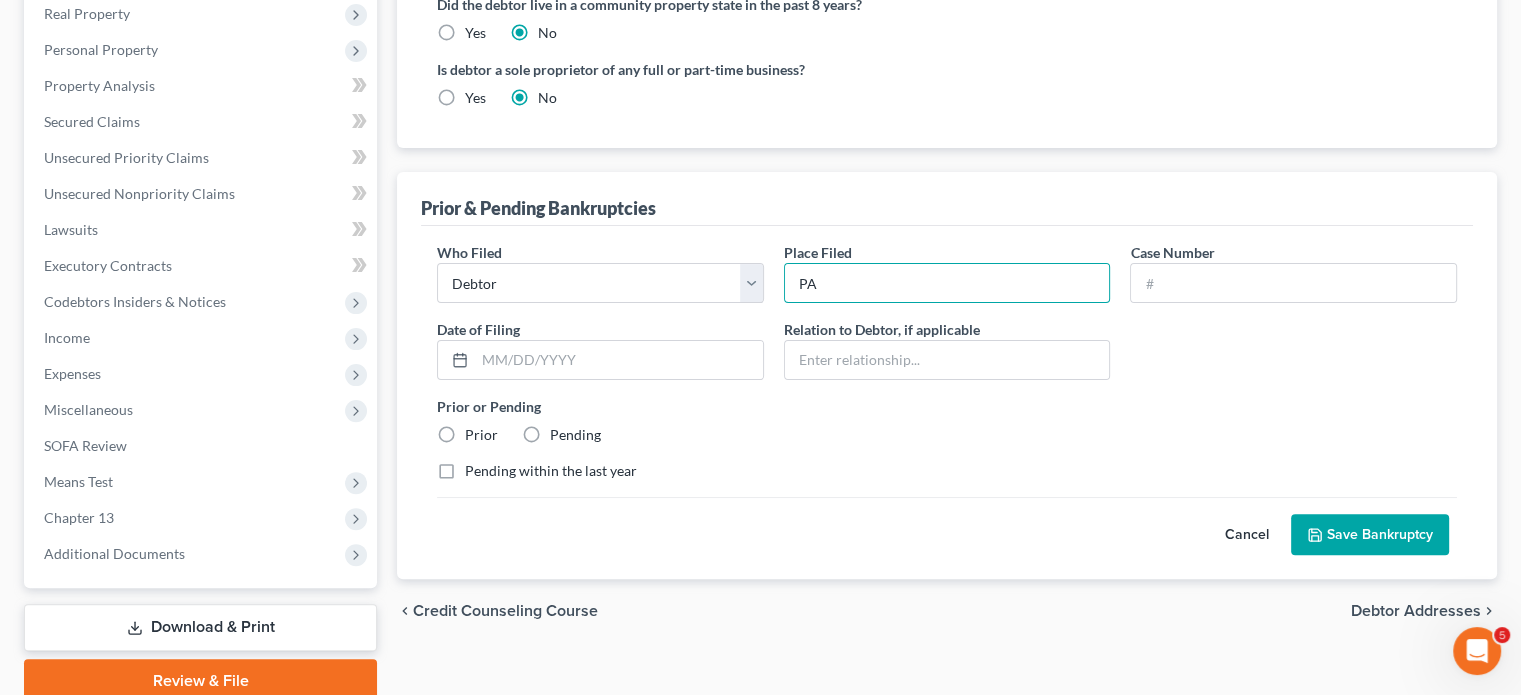 type on "PA" 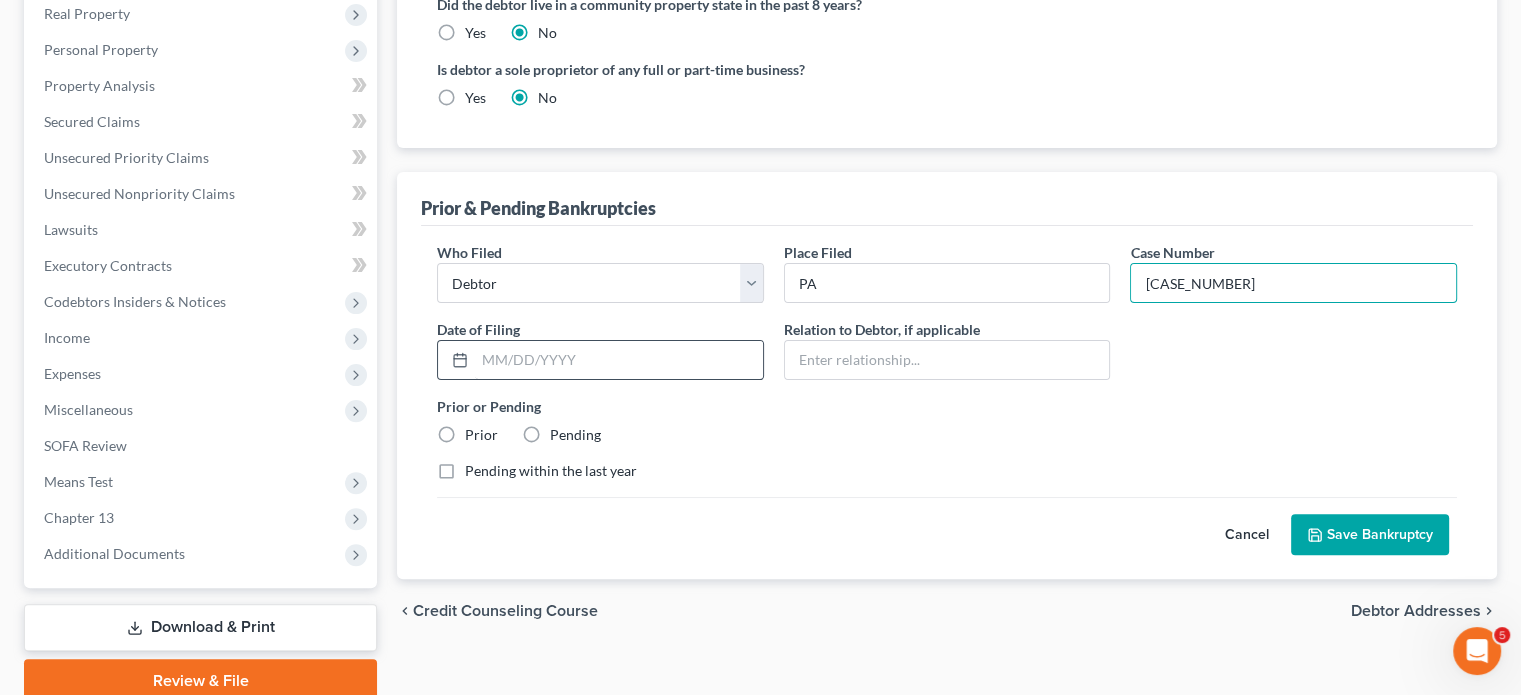 type on "[CASE_NUMBER]" 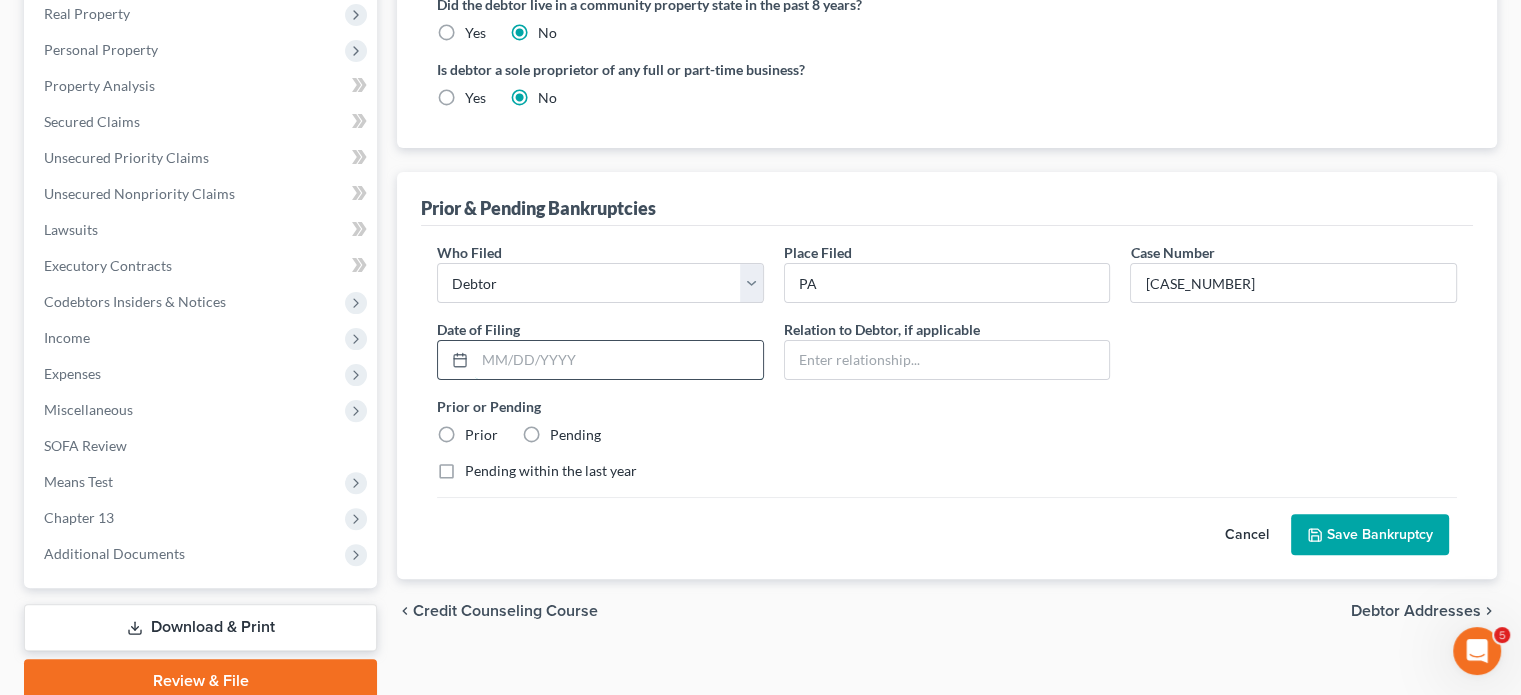 click at bounding box center [619, 360] 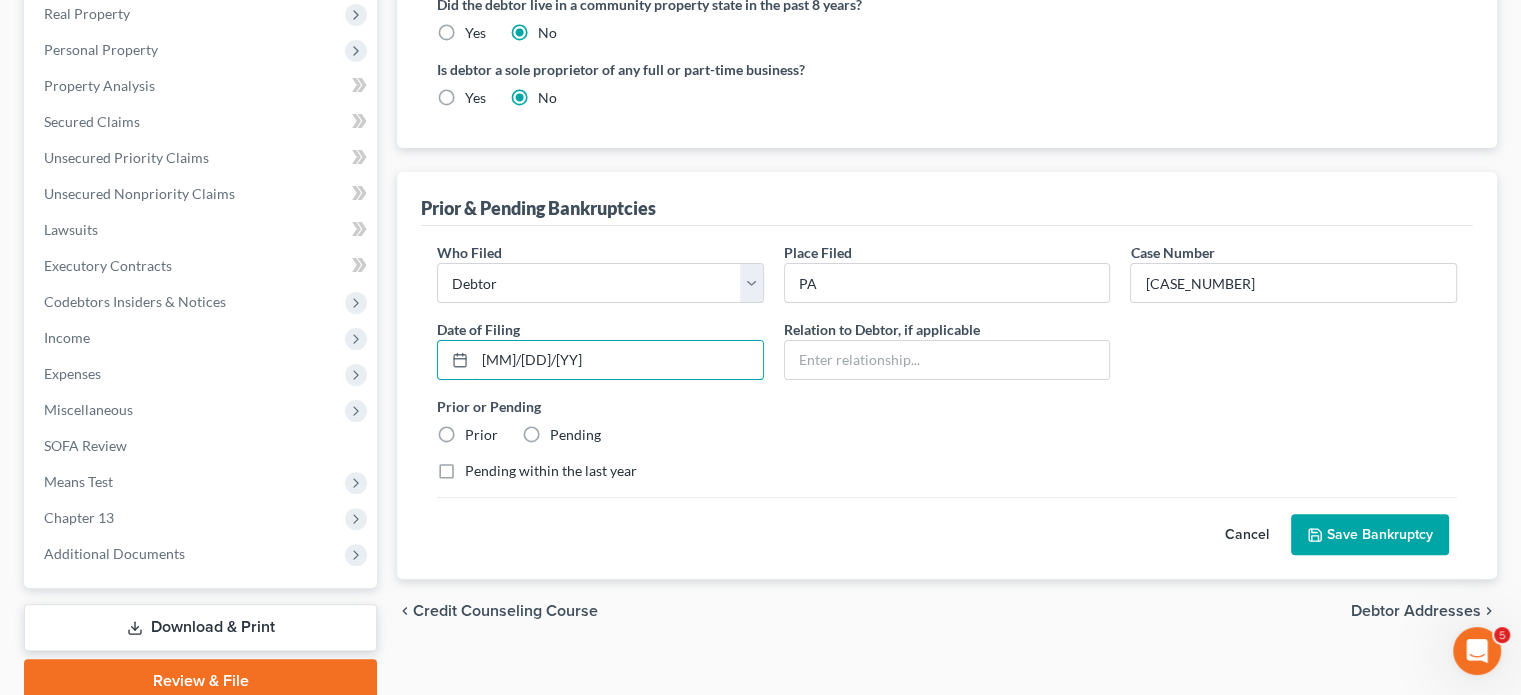 type on "[MM]/[DD]/[YY]" 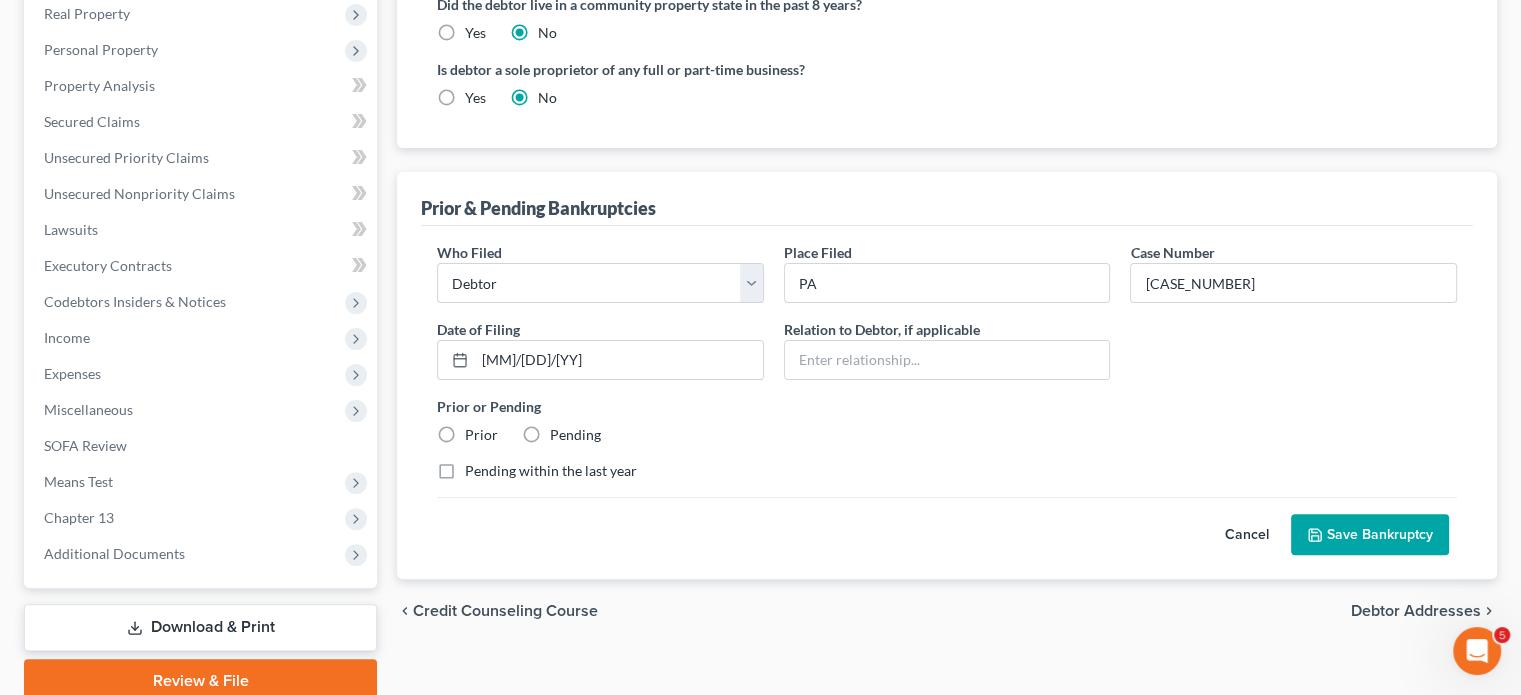 click on "Prior" at bounding box center [481, 435] 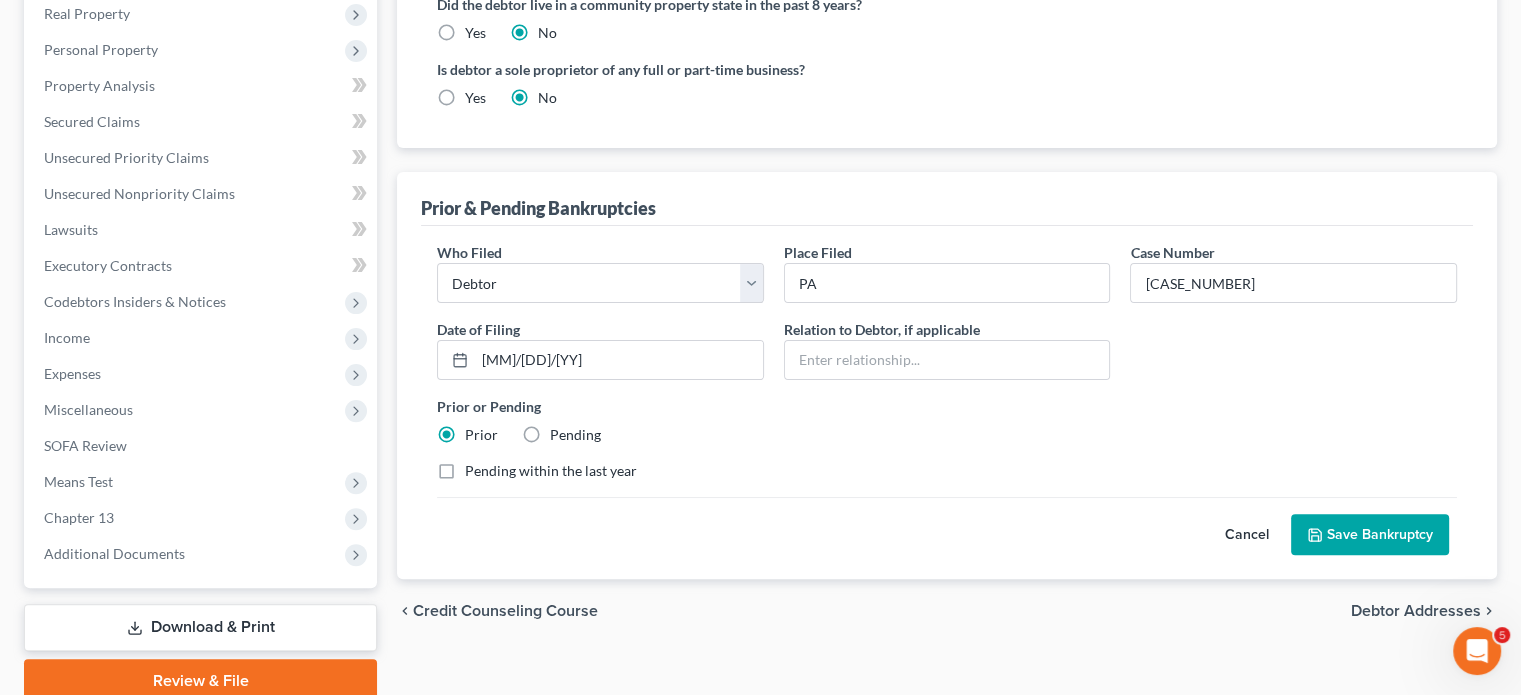 click on "Pending within the last year" at bounding box center (551, 471) 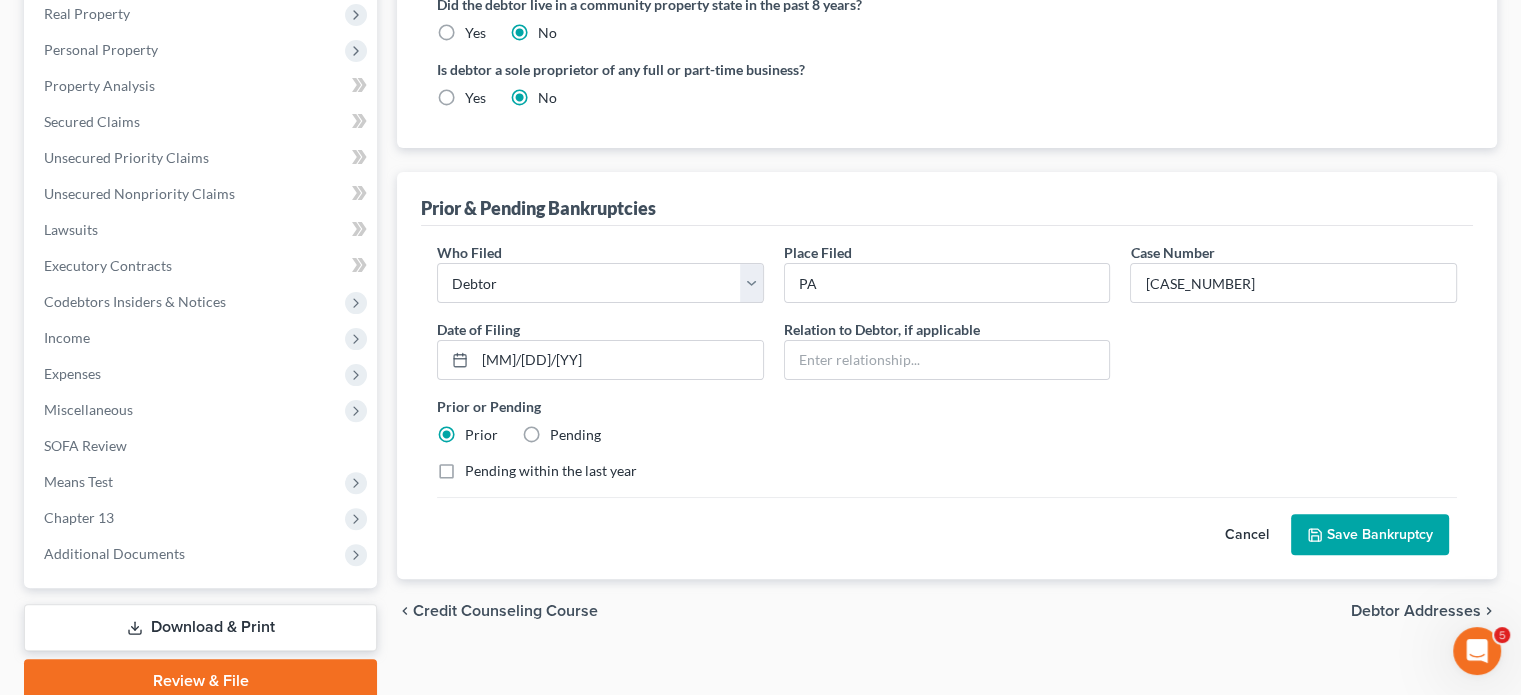 click on "Pending within the last year" at bounding box center [479, 467] 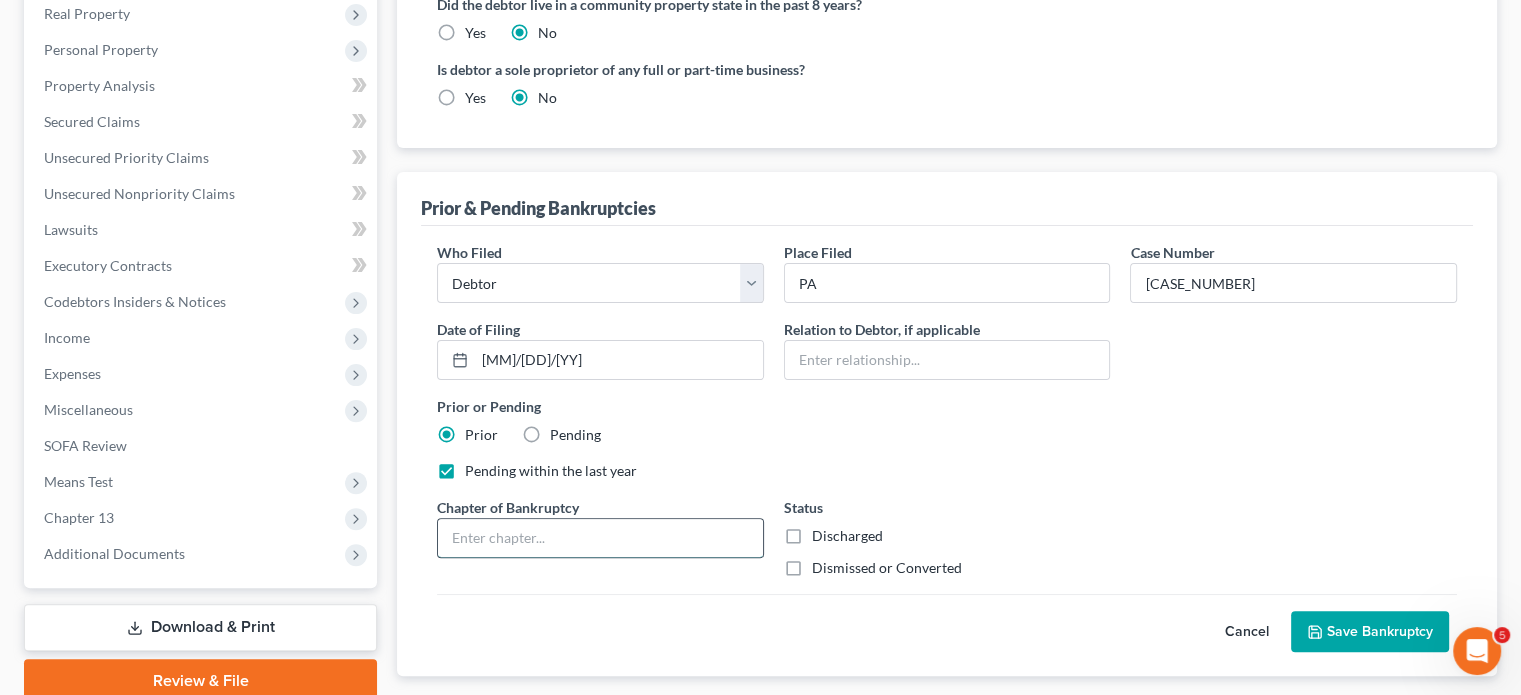 click at bounding box center [600, 538] 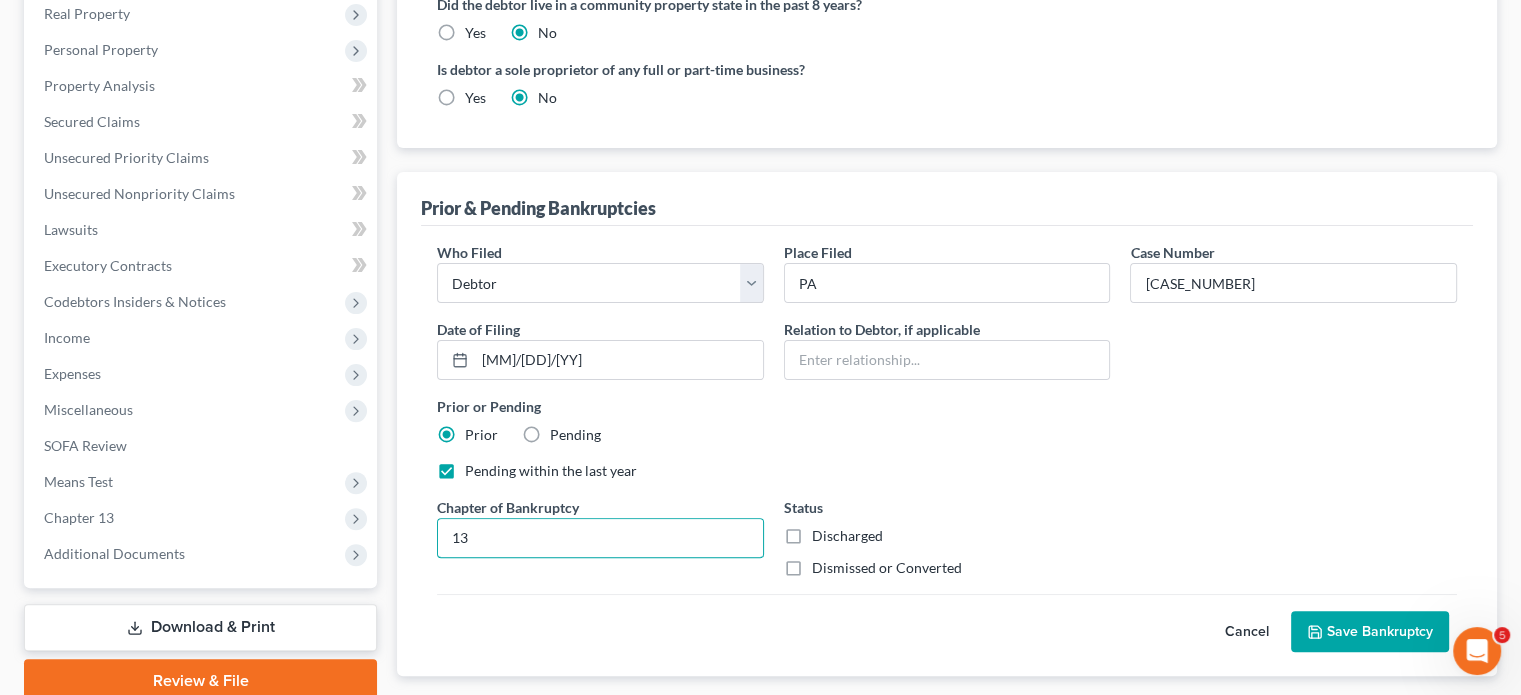 type on "13" 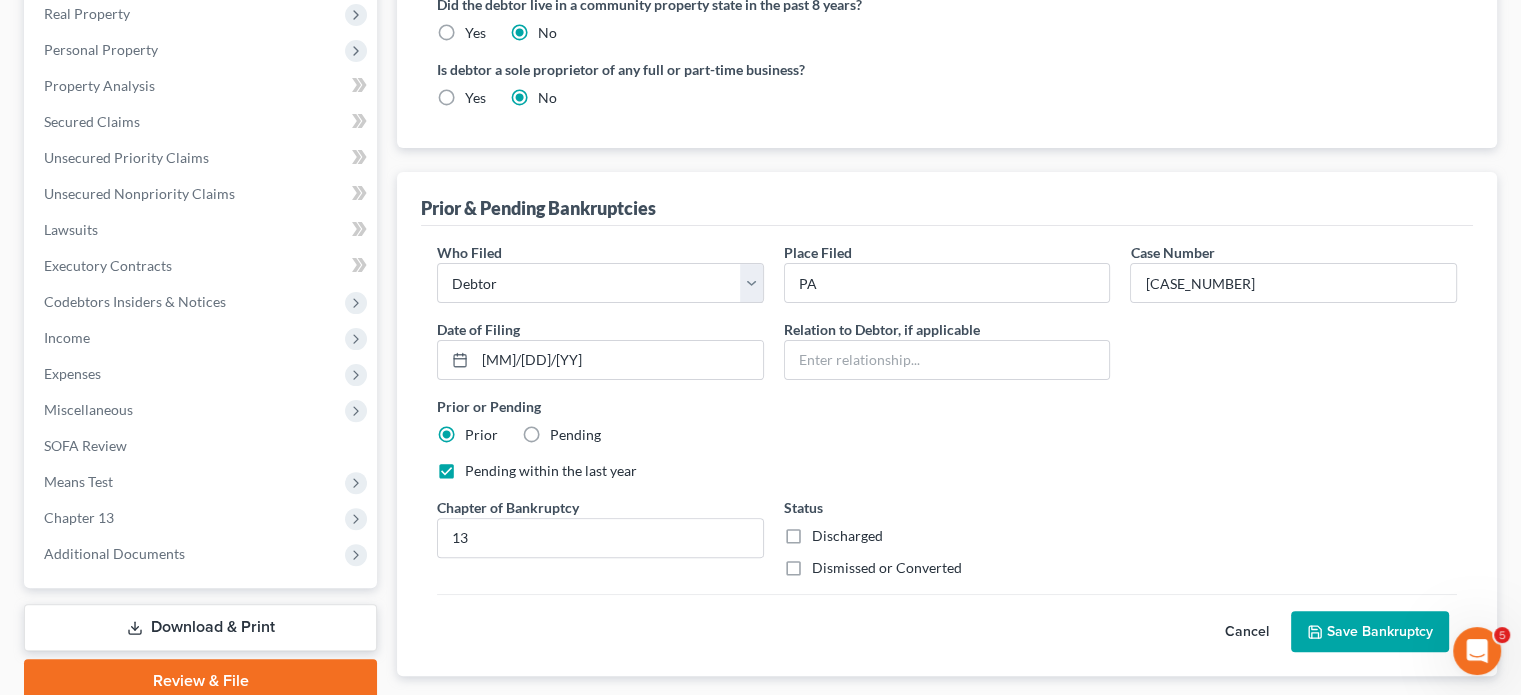 click on "Dismissed or Converted" at bounding box center [887, 568] 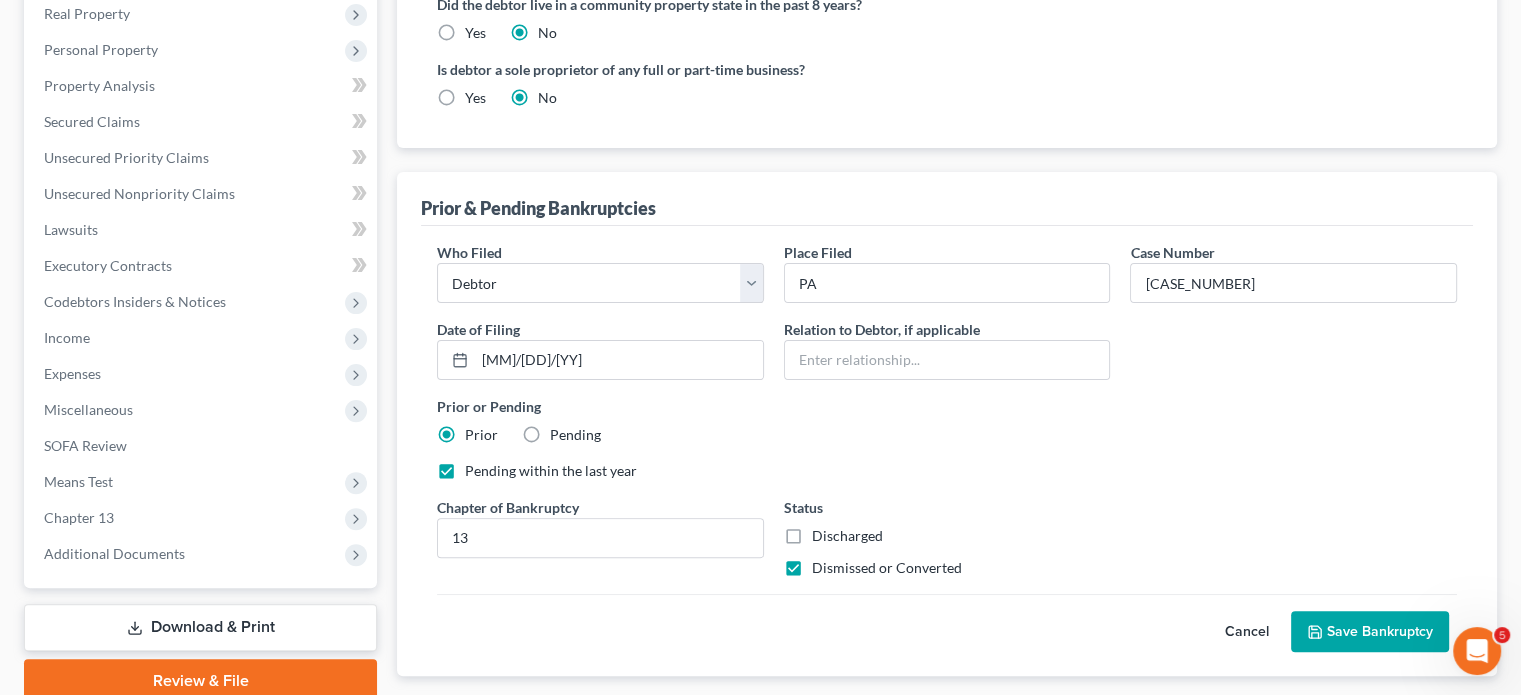 scroll, scrollTop: 655, scrollLeft: 0, axis: vertical 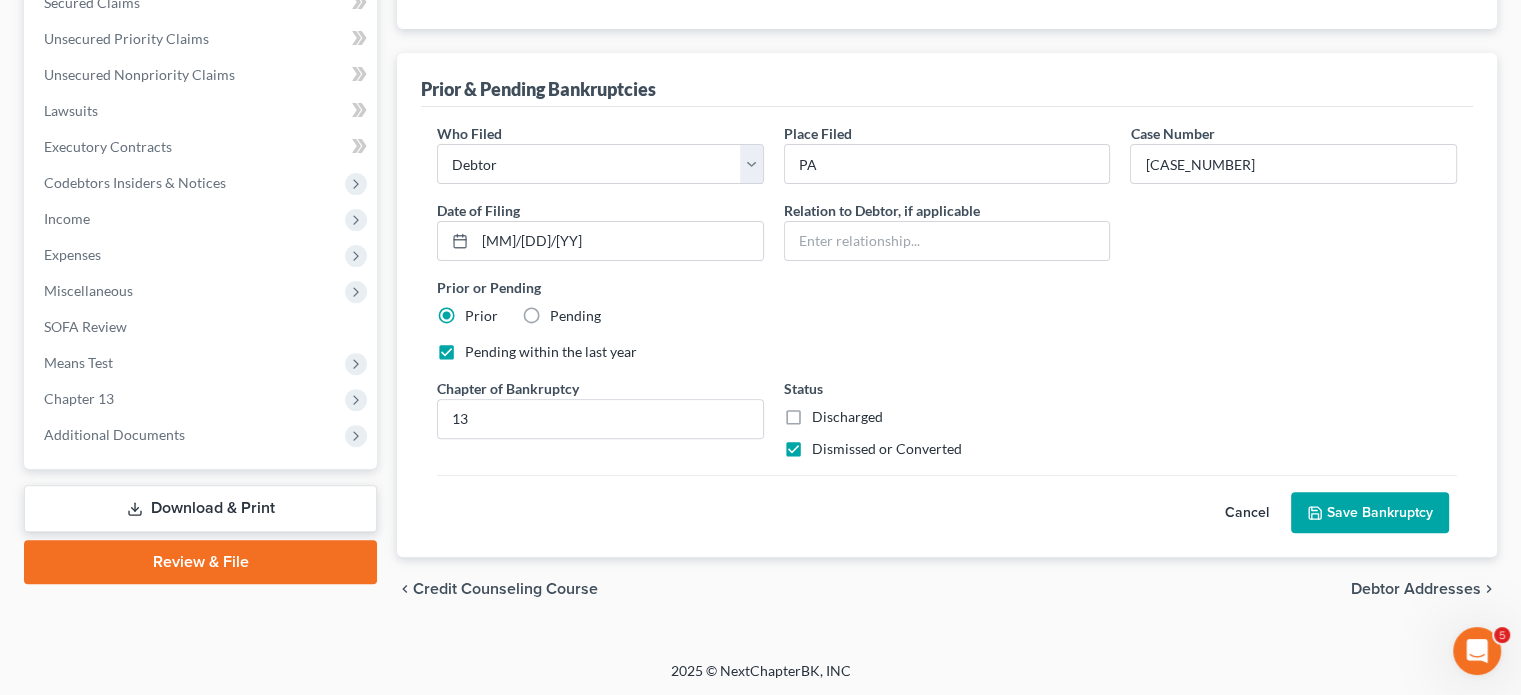 click on "Save Bankruptcy" at bounding box center [1370, 513] 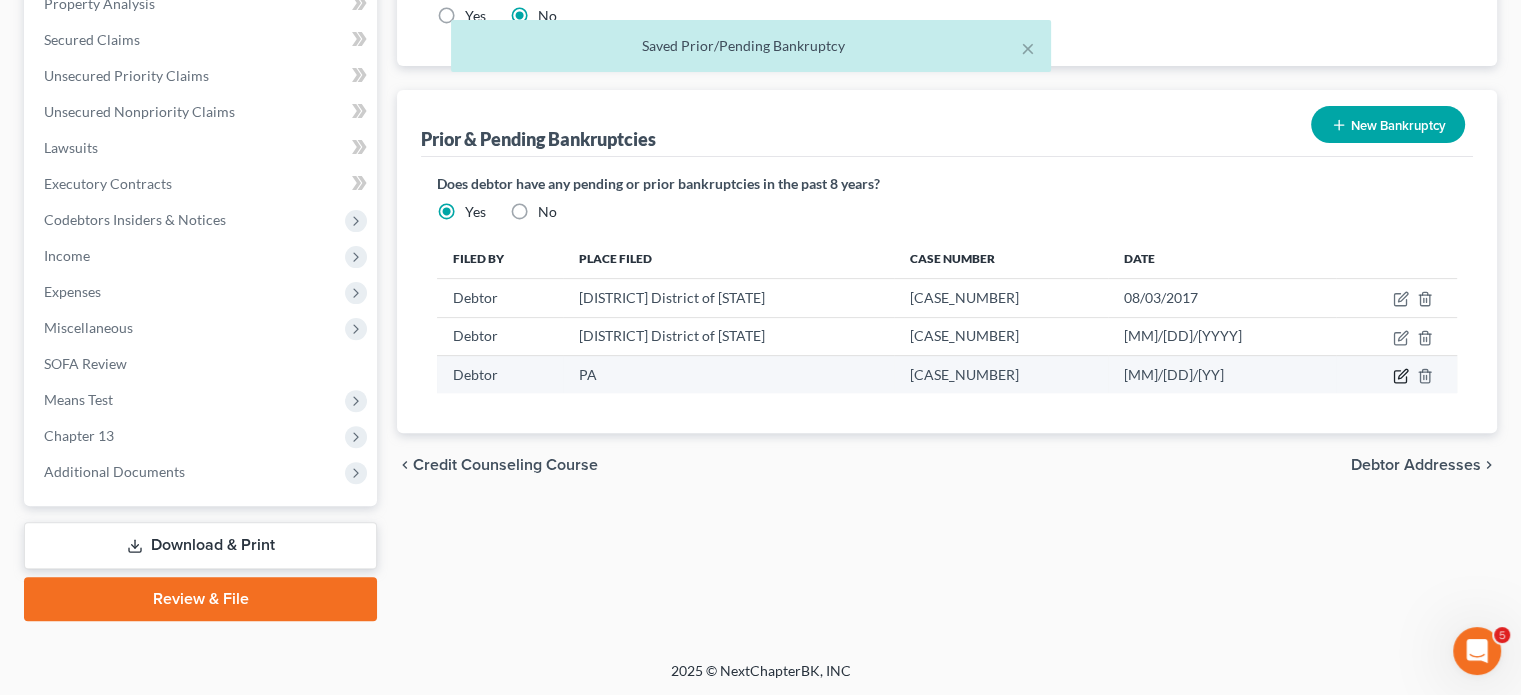 click 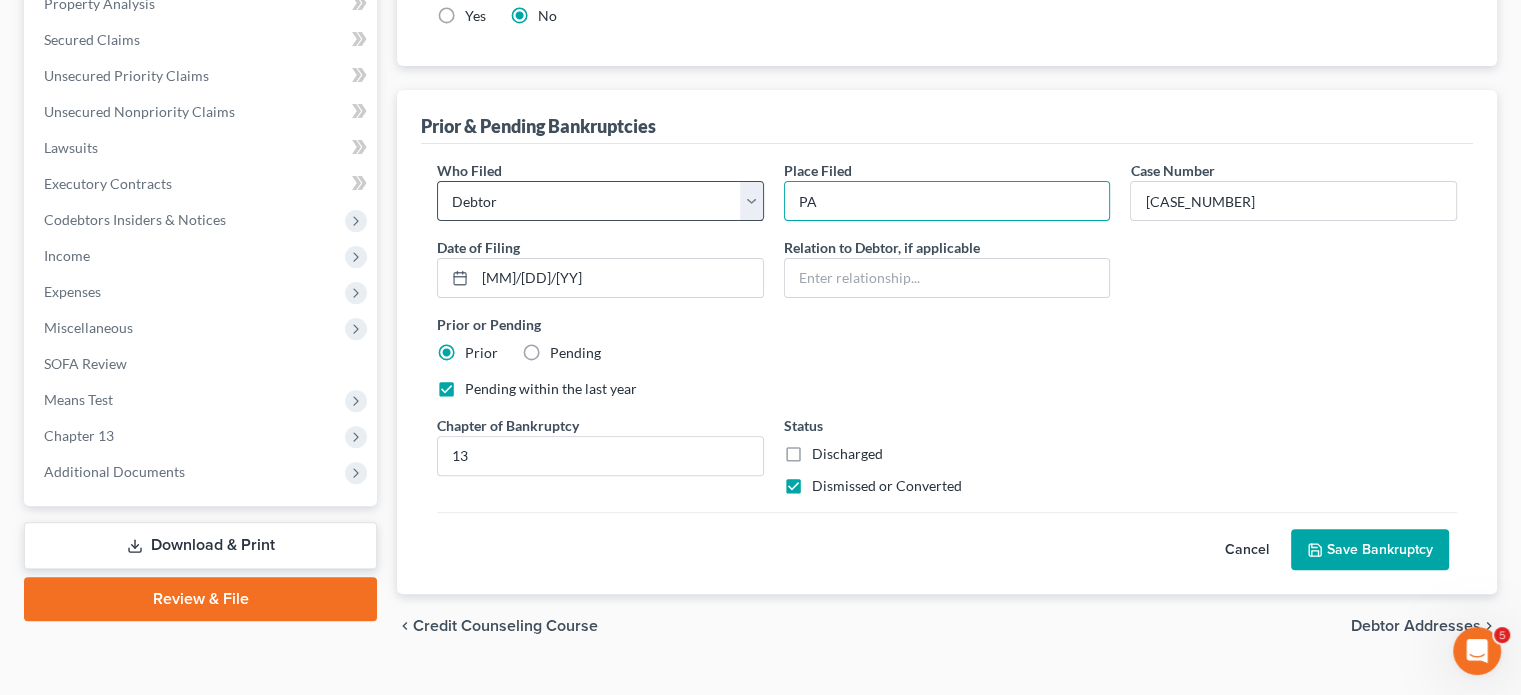 drag, startPoint x: 872, startPoint y: 201, endPoint x: 681, endPoint y: 194, distance: 191.12823 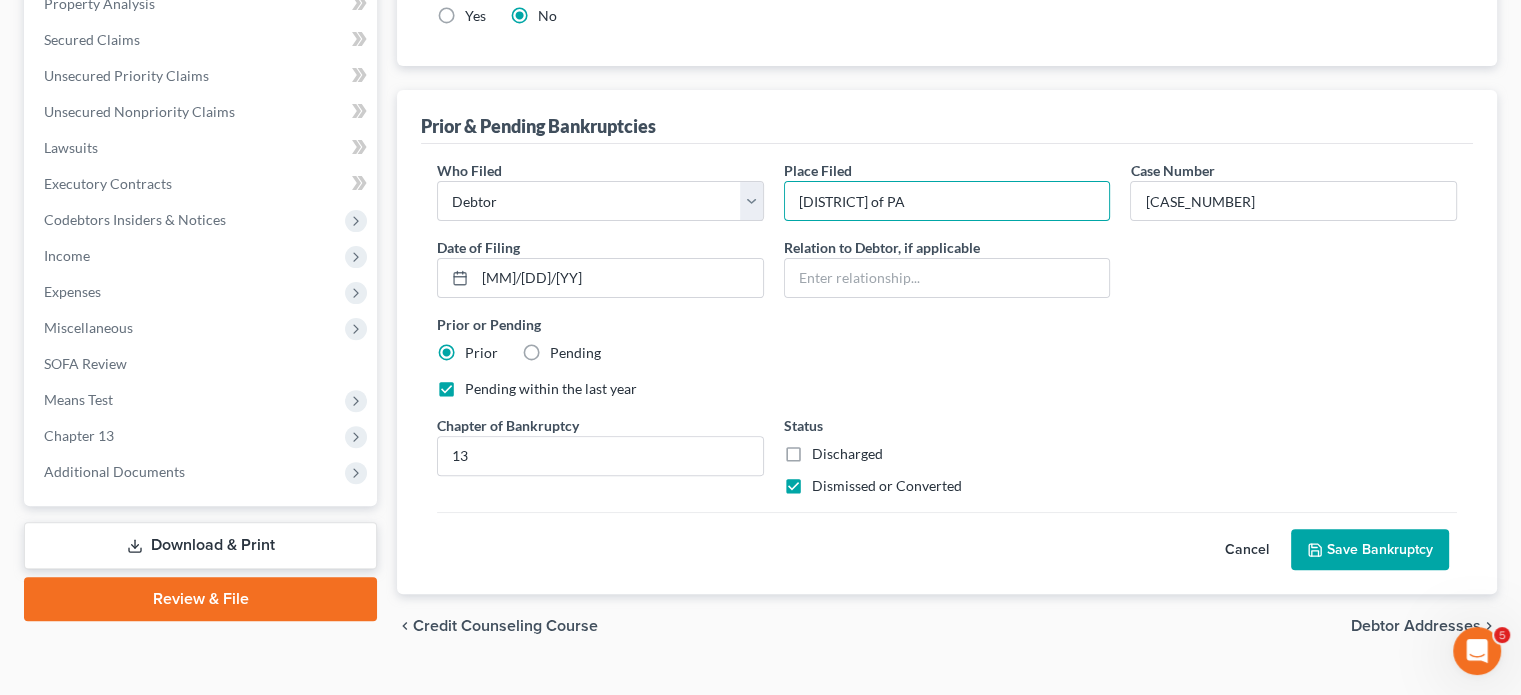 type on "[DISTRICT] of PA" 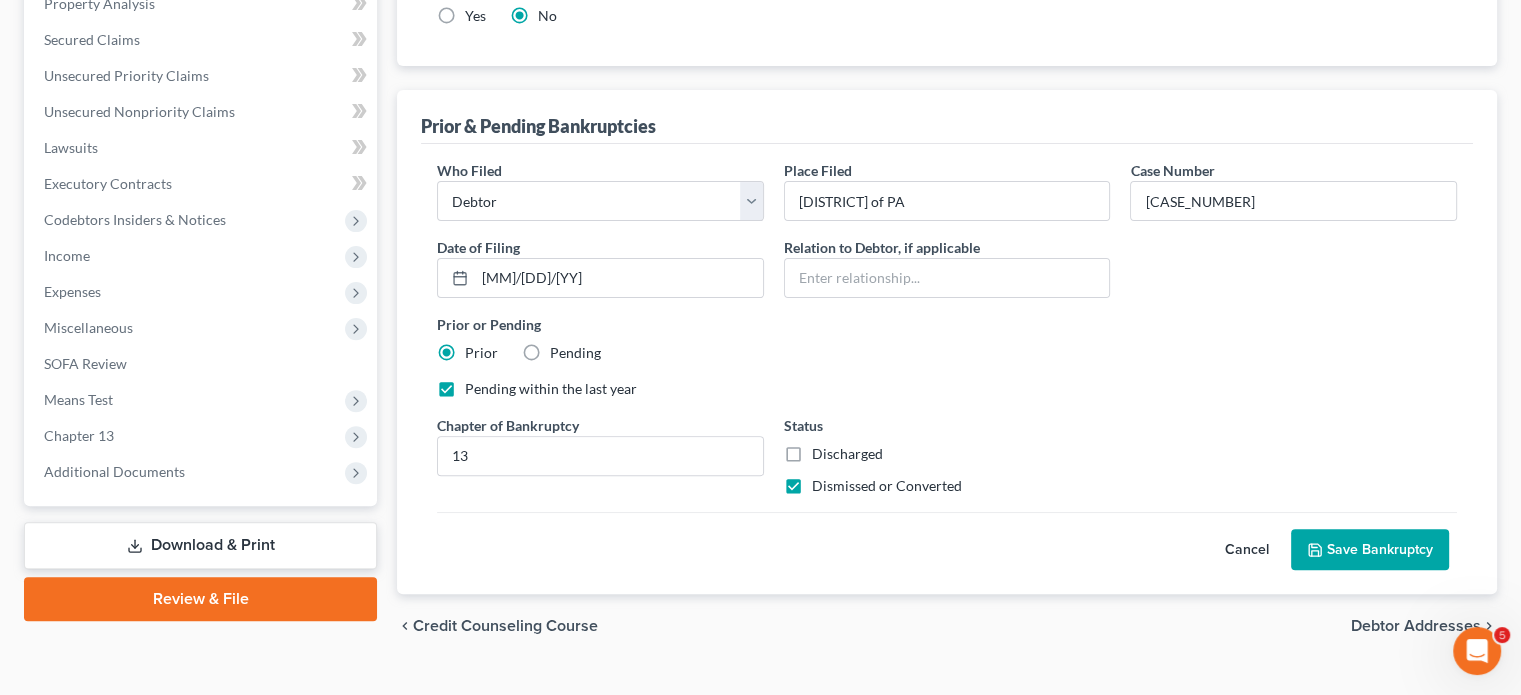 drag, startPoint x: 1375, startPoint y: 551, endPoint x: 1398, endPoint y: 551, distance: 23 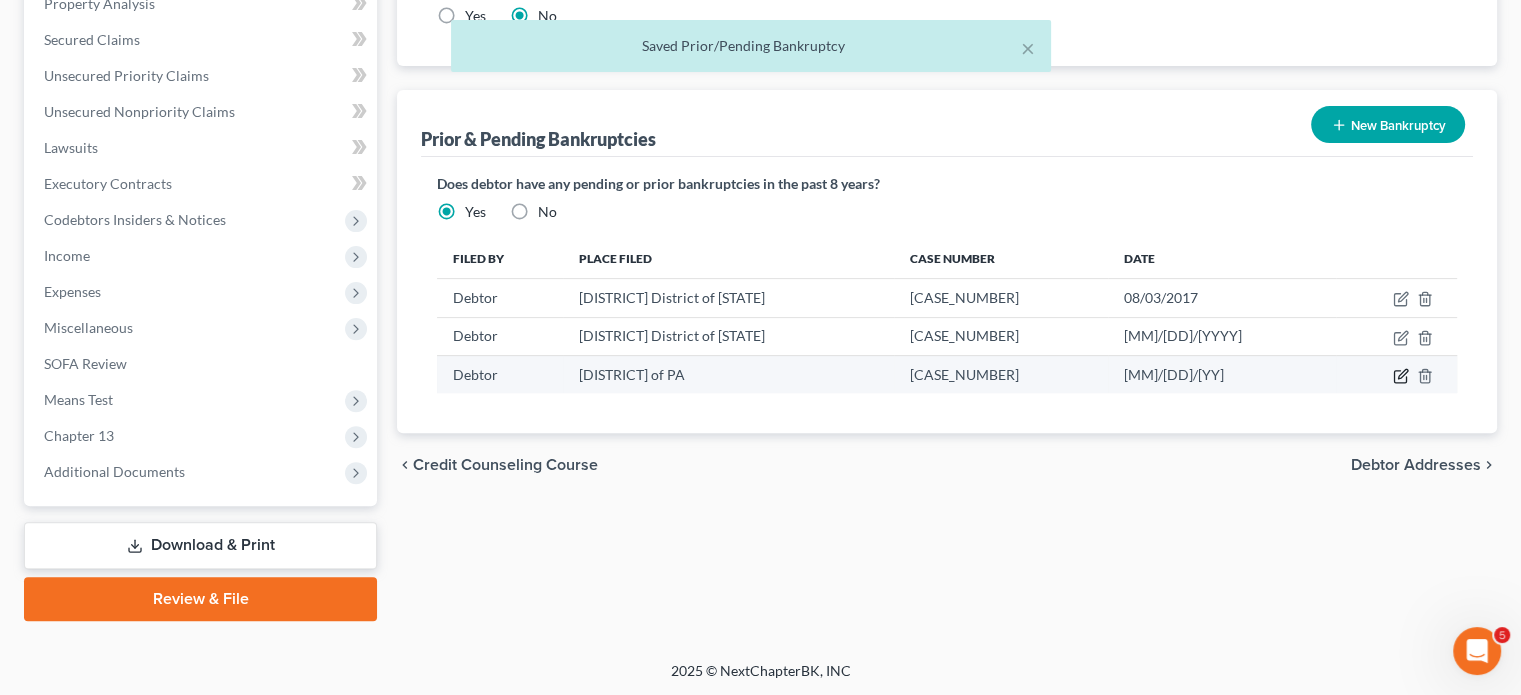 click 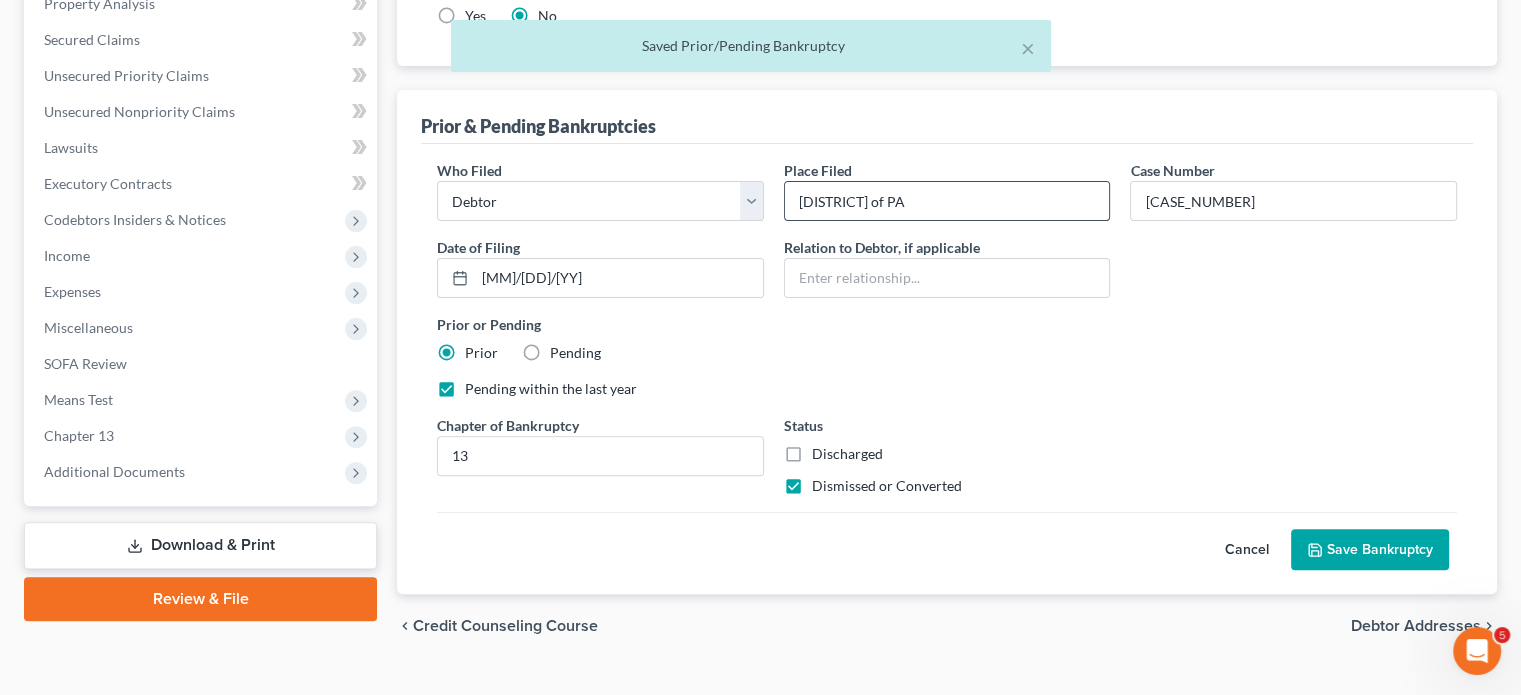 click on "[DISTRICT] of PA" at bounding box center [947, 201] 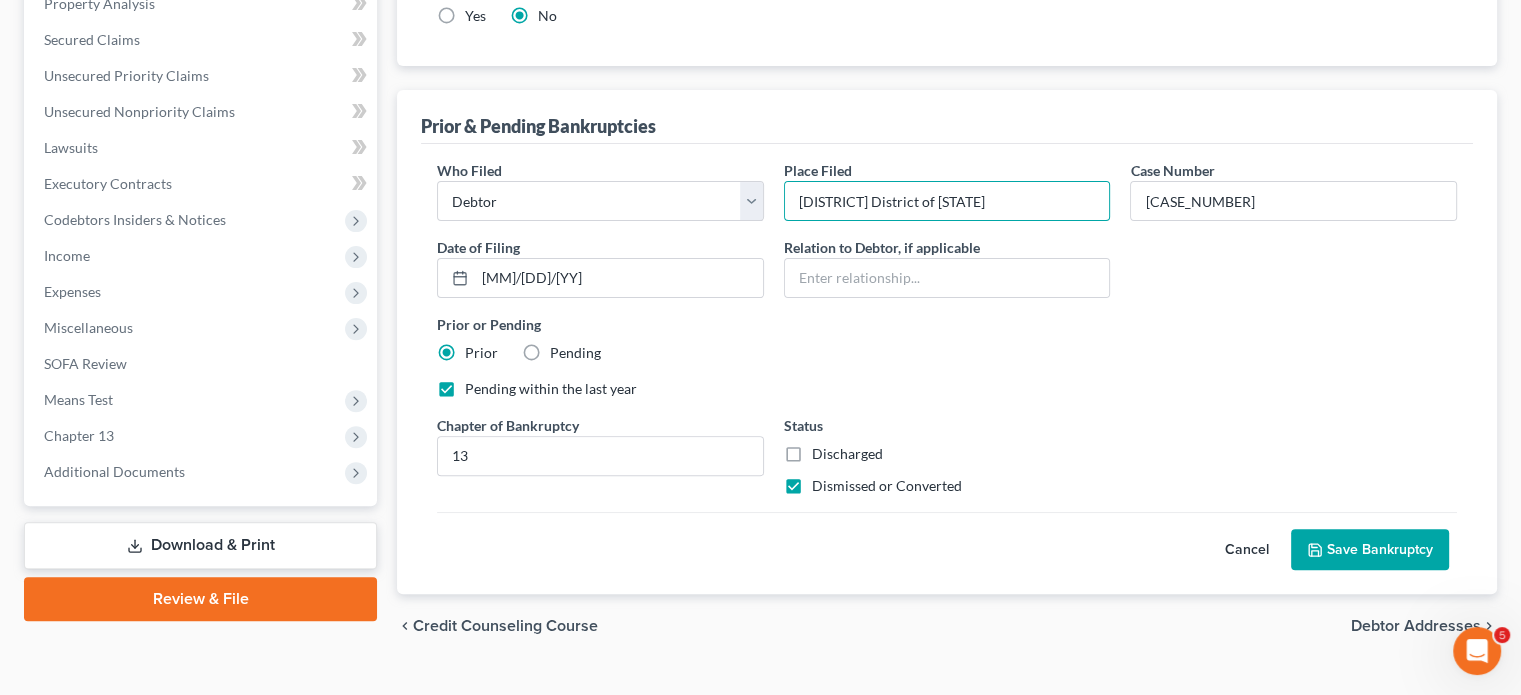 type on "[DISTRICT] District of [STATE]" 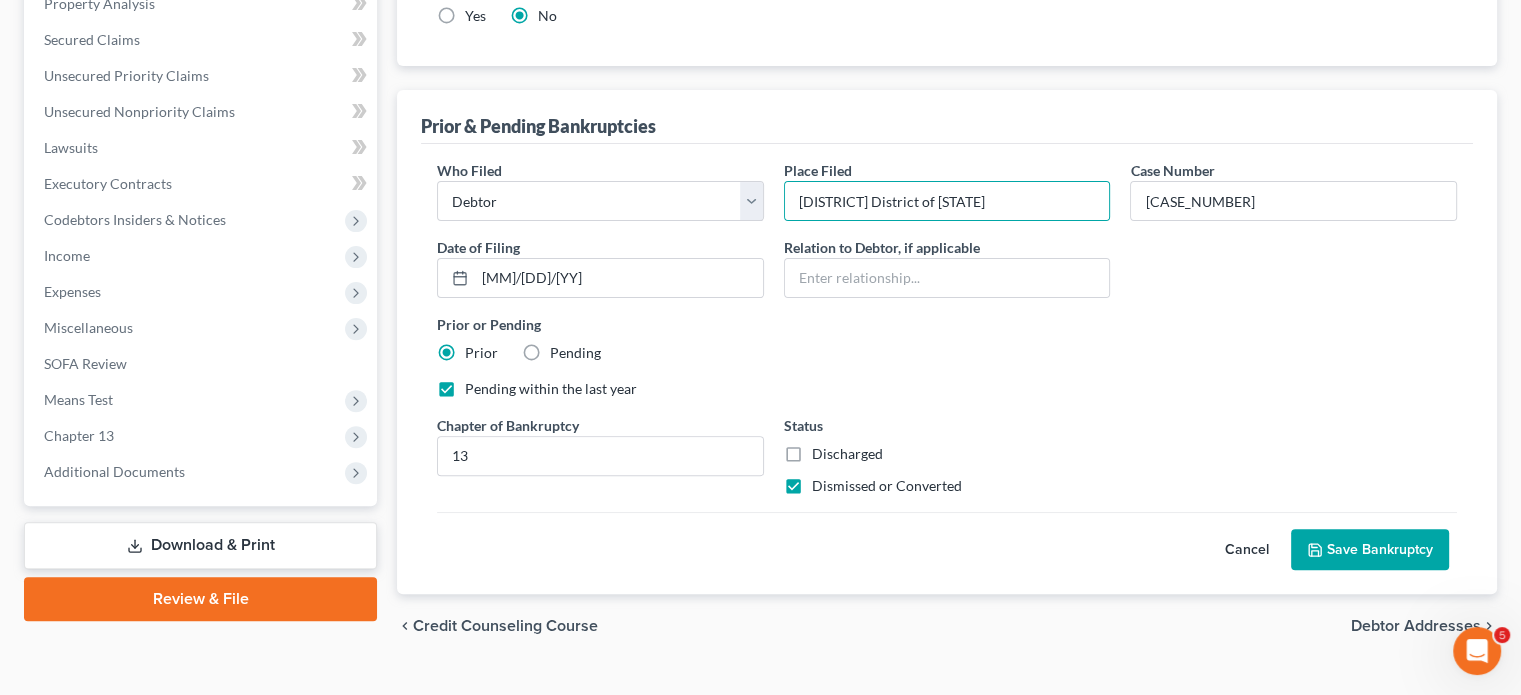 click on "Save Bankruptcy" at bounding box center [1370, 550] 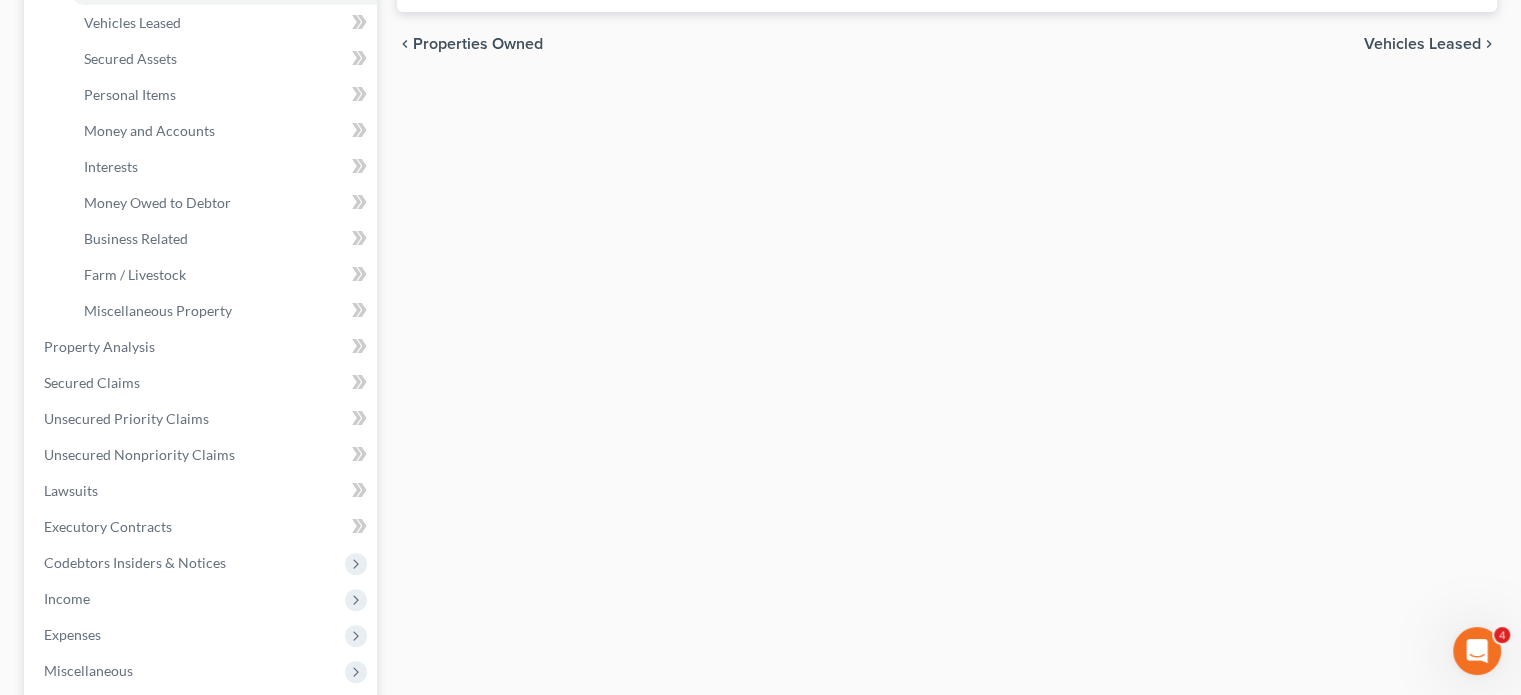 scroll, scrollTop: 424, scrollLeft: 0, axis: vertical 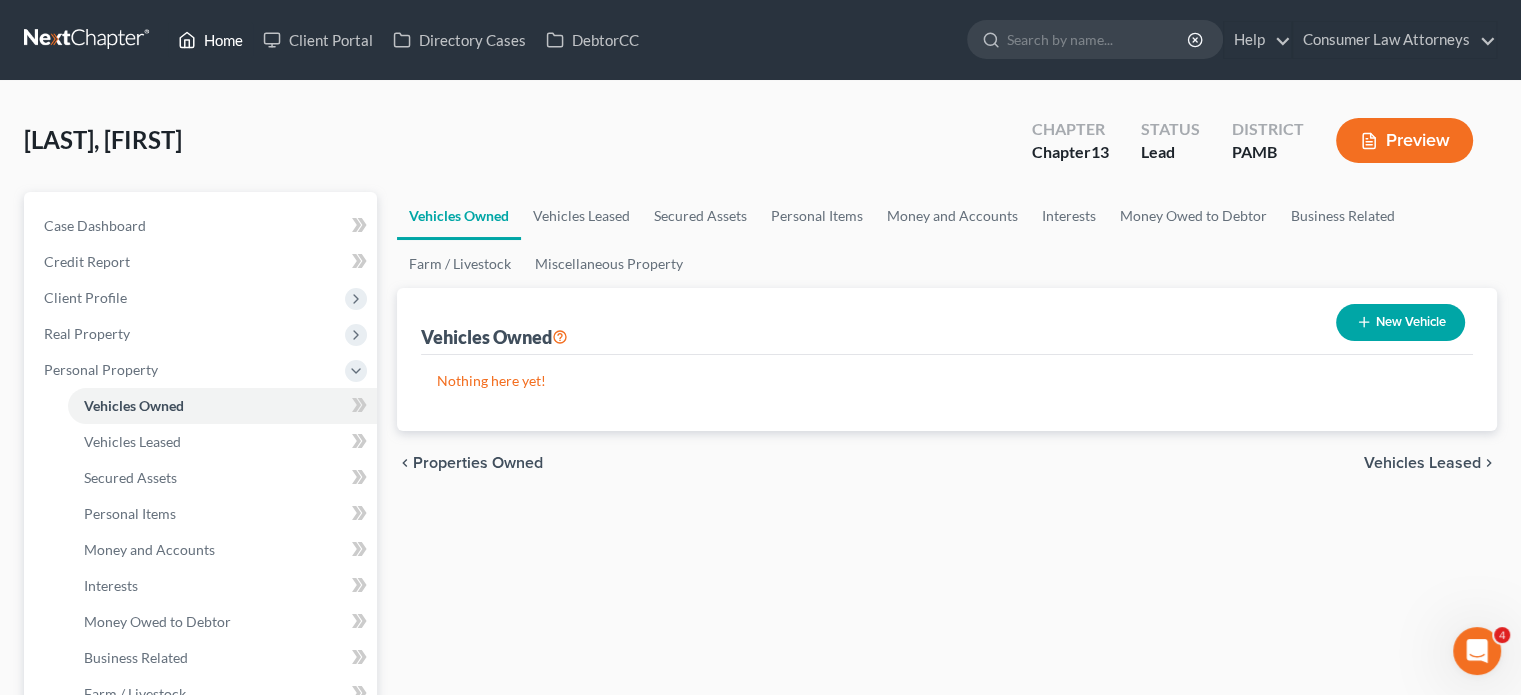 click on "Home" at bounding box center [210, 40] 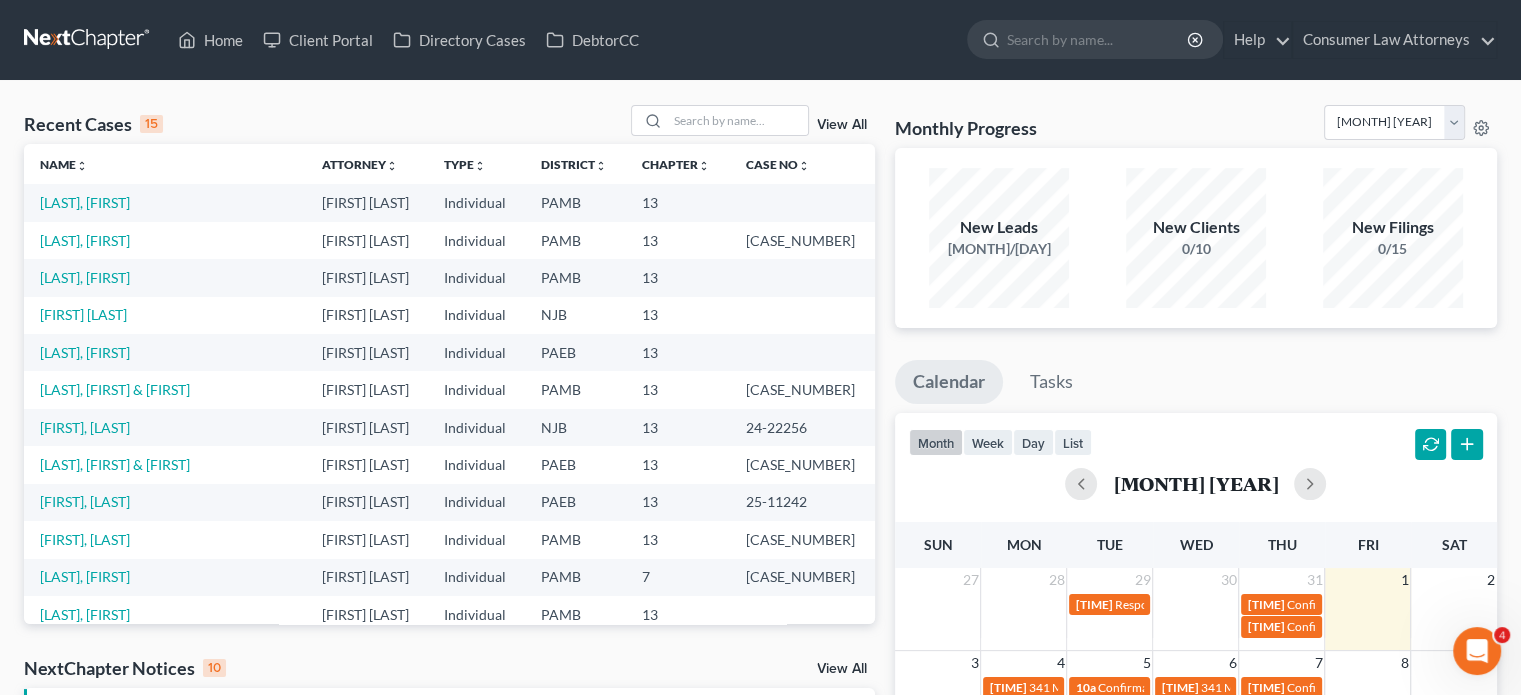 click on "[LAST], [FIRST]" at bounding box center [165, 277] 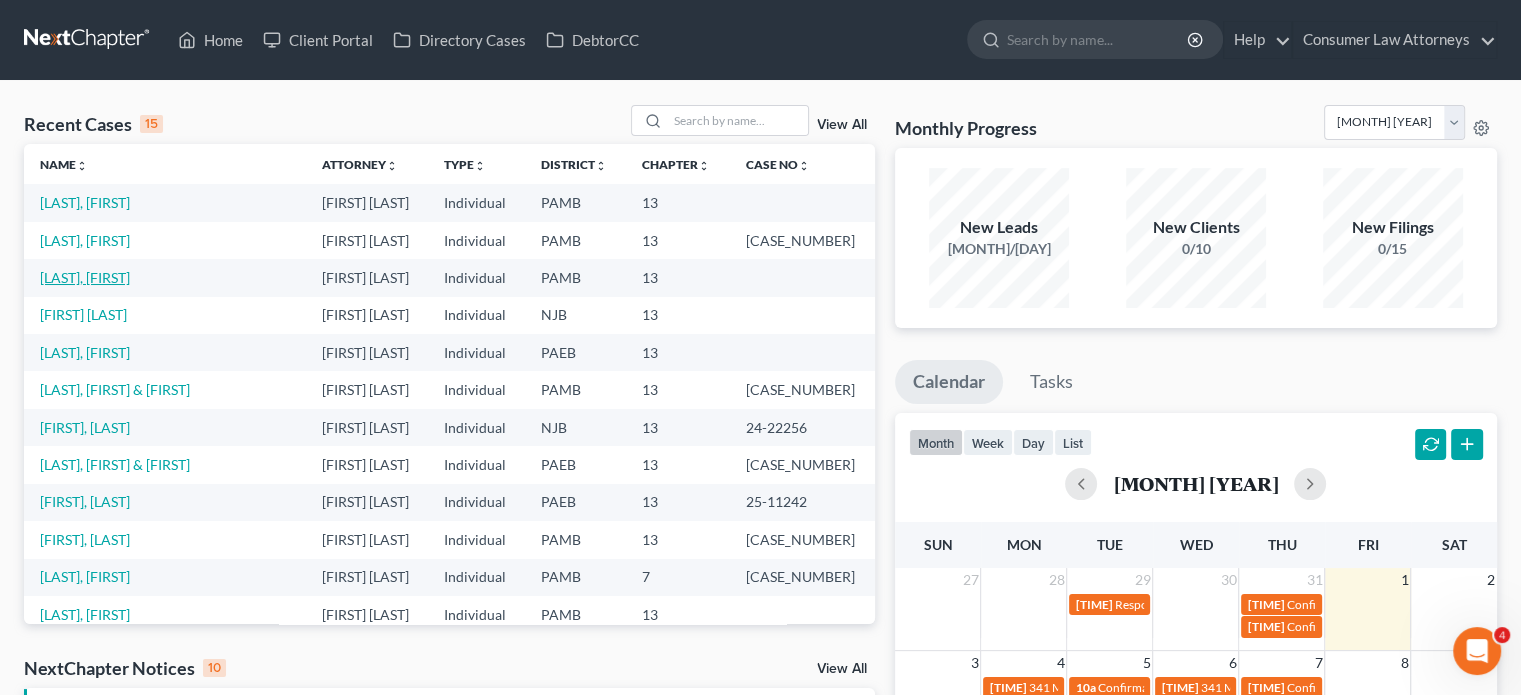 click on "[LAST], [FIRST]" at bounding box center (85, 277) 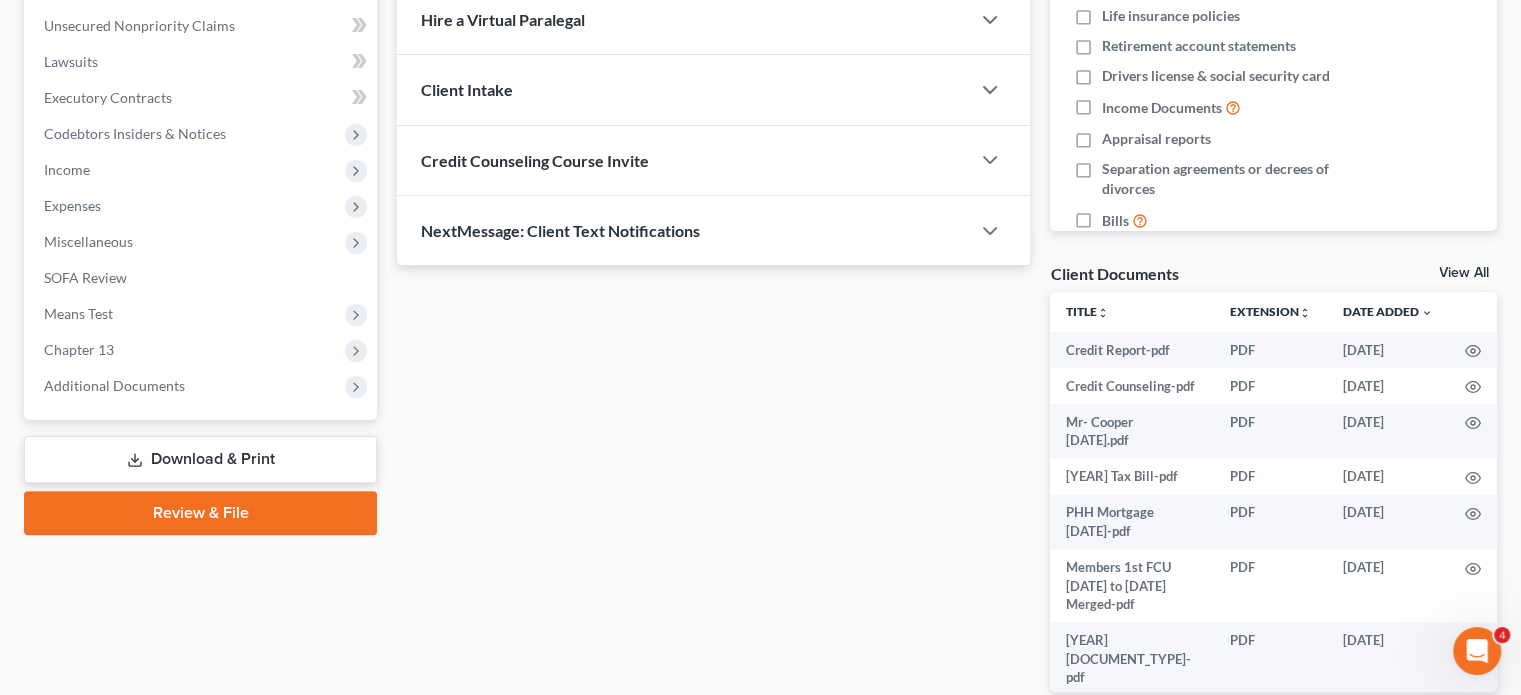 scroll, scrollTop: 488, scrollLeft: 0, axis: vertical 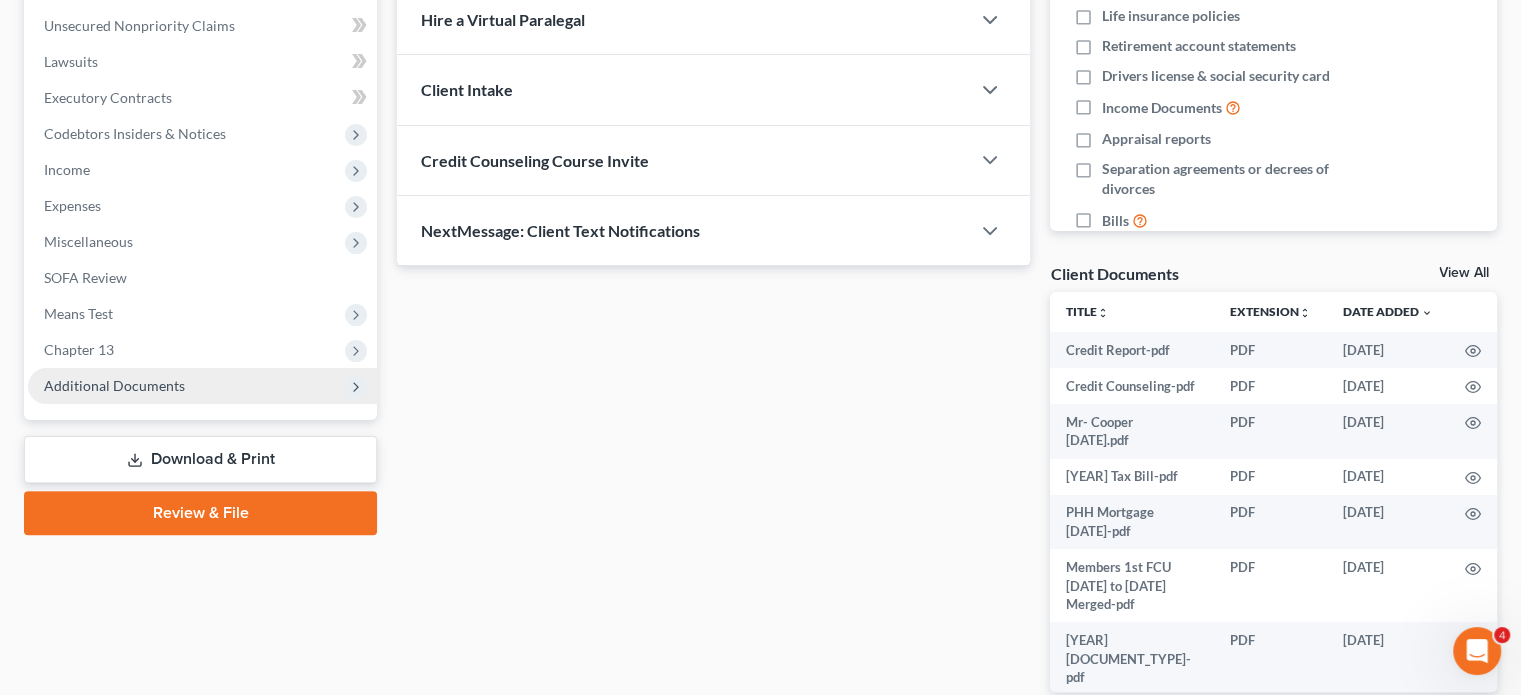 click on "Additional Documents" at bounding box center [202, 386] 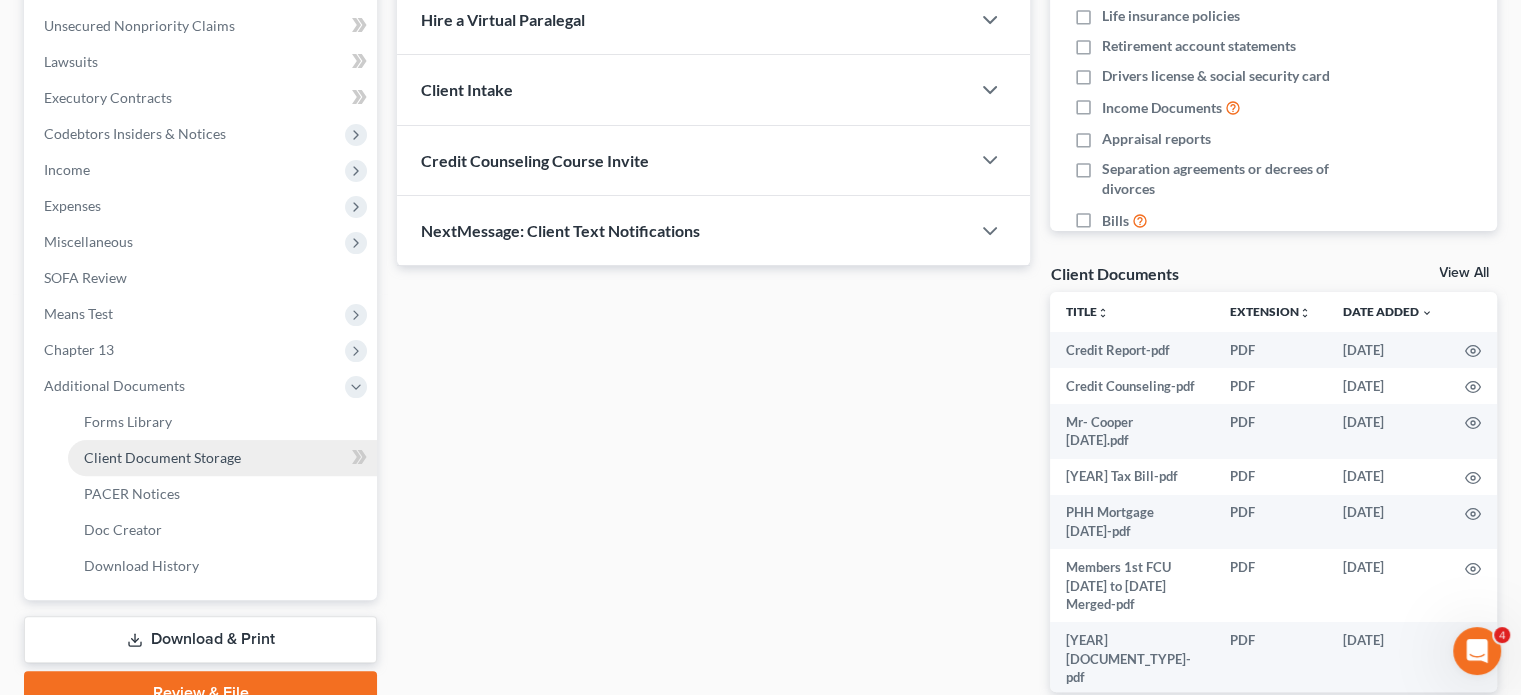 click on "Client Document Storage" at bounding box center [162, 457] 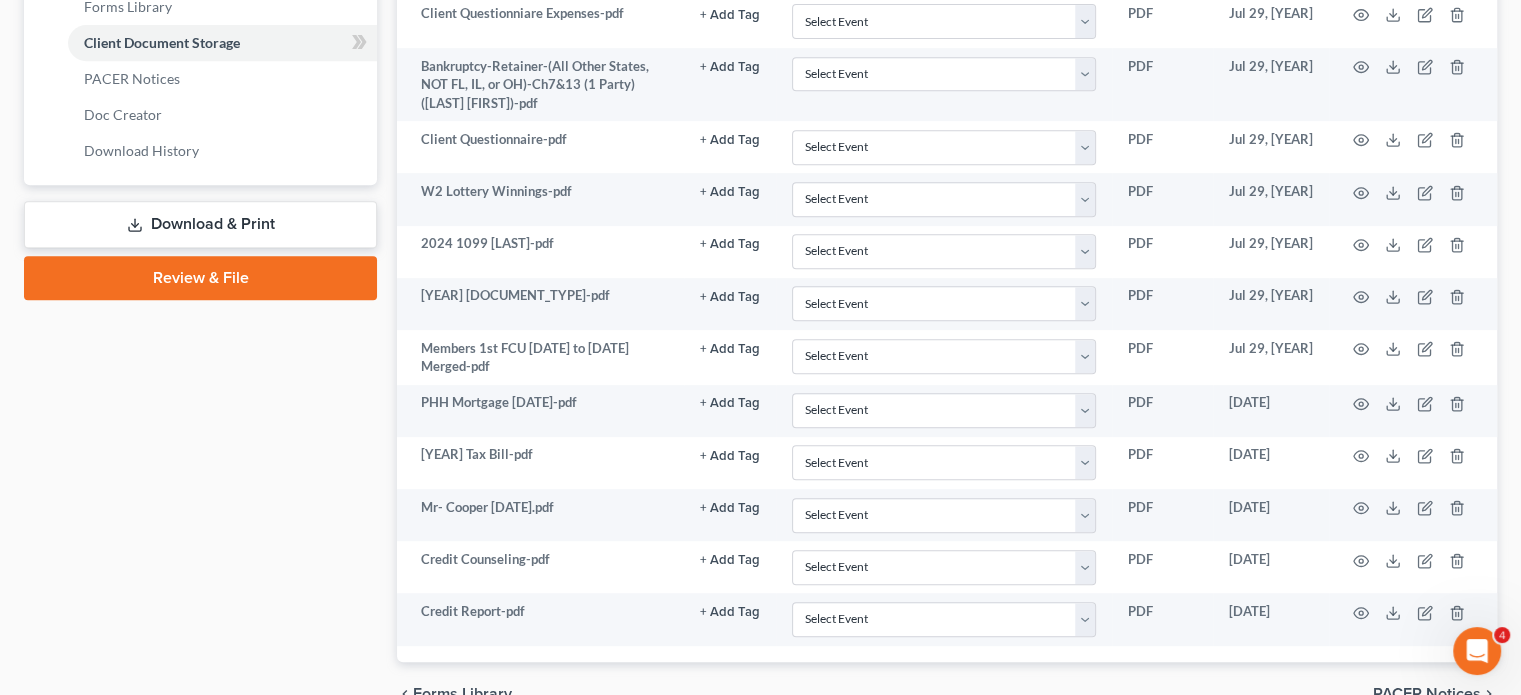 scroll, scrollTop: 918, scrollLeft: 0, axis: vertical 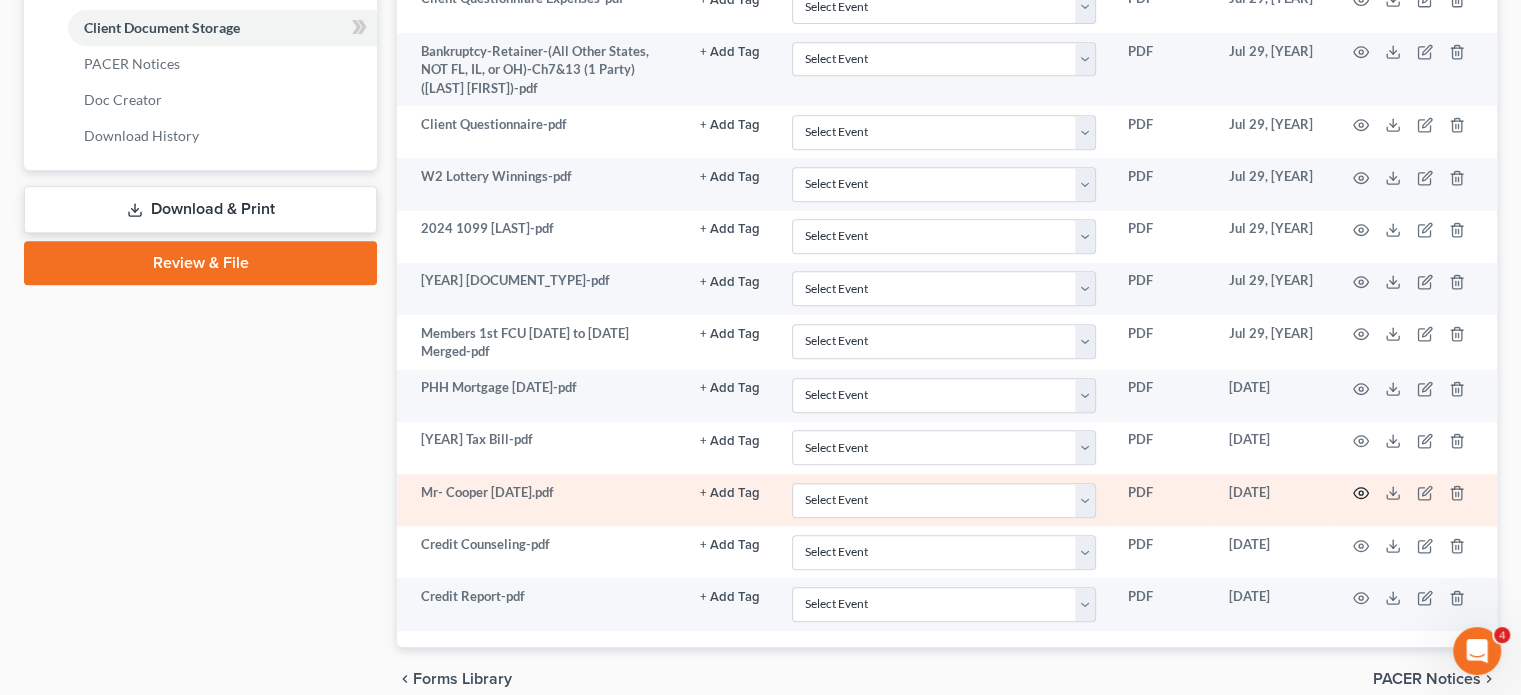 click 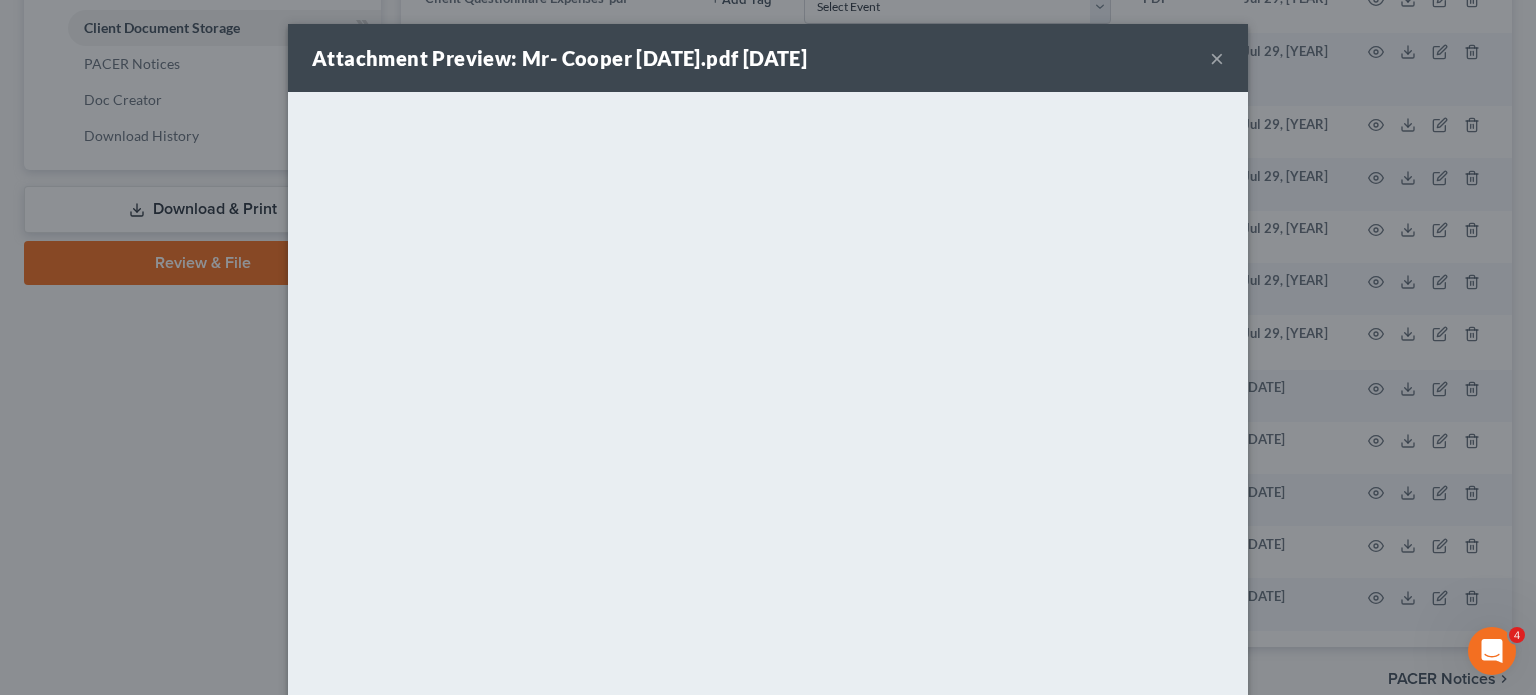 click on "×" at bounding box center [1217, 58] 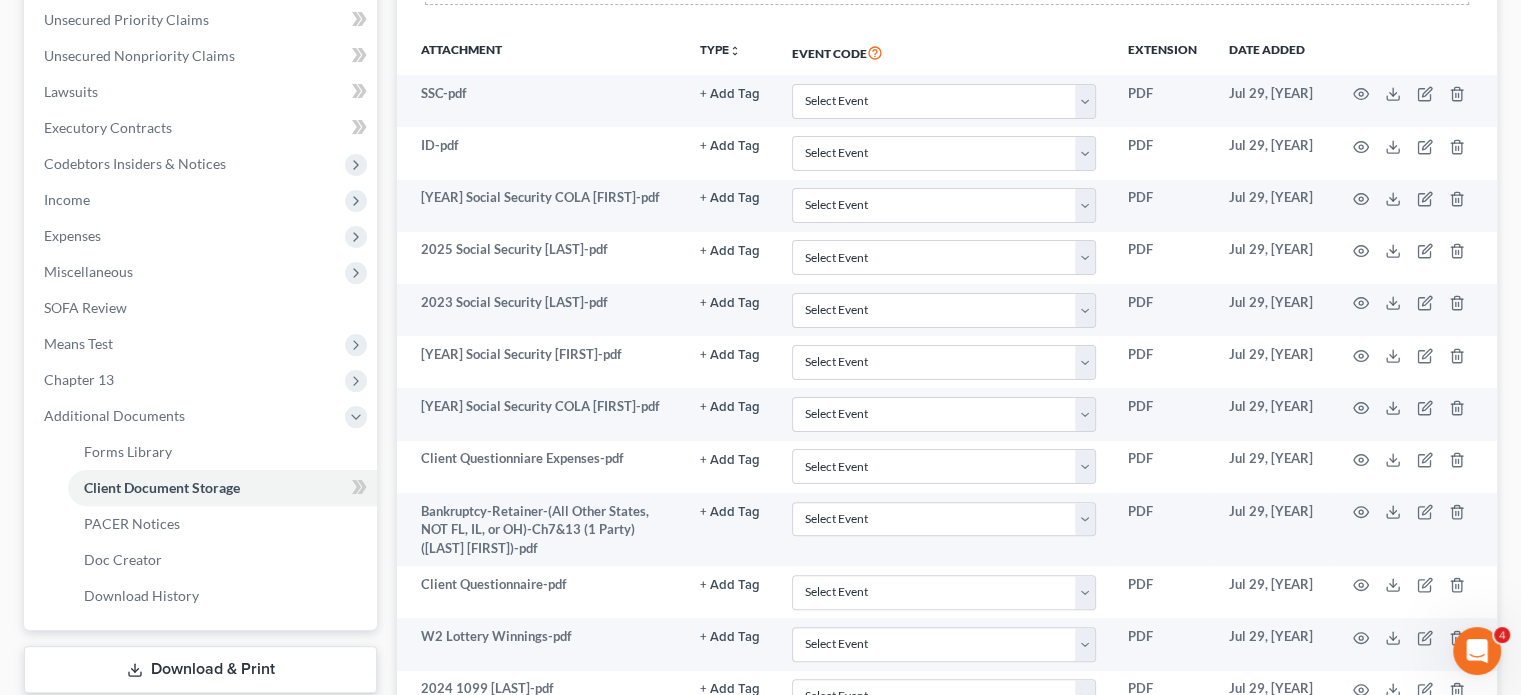 scroll, scrollTop: 130, scrollLeft: 0, axis: vertical 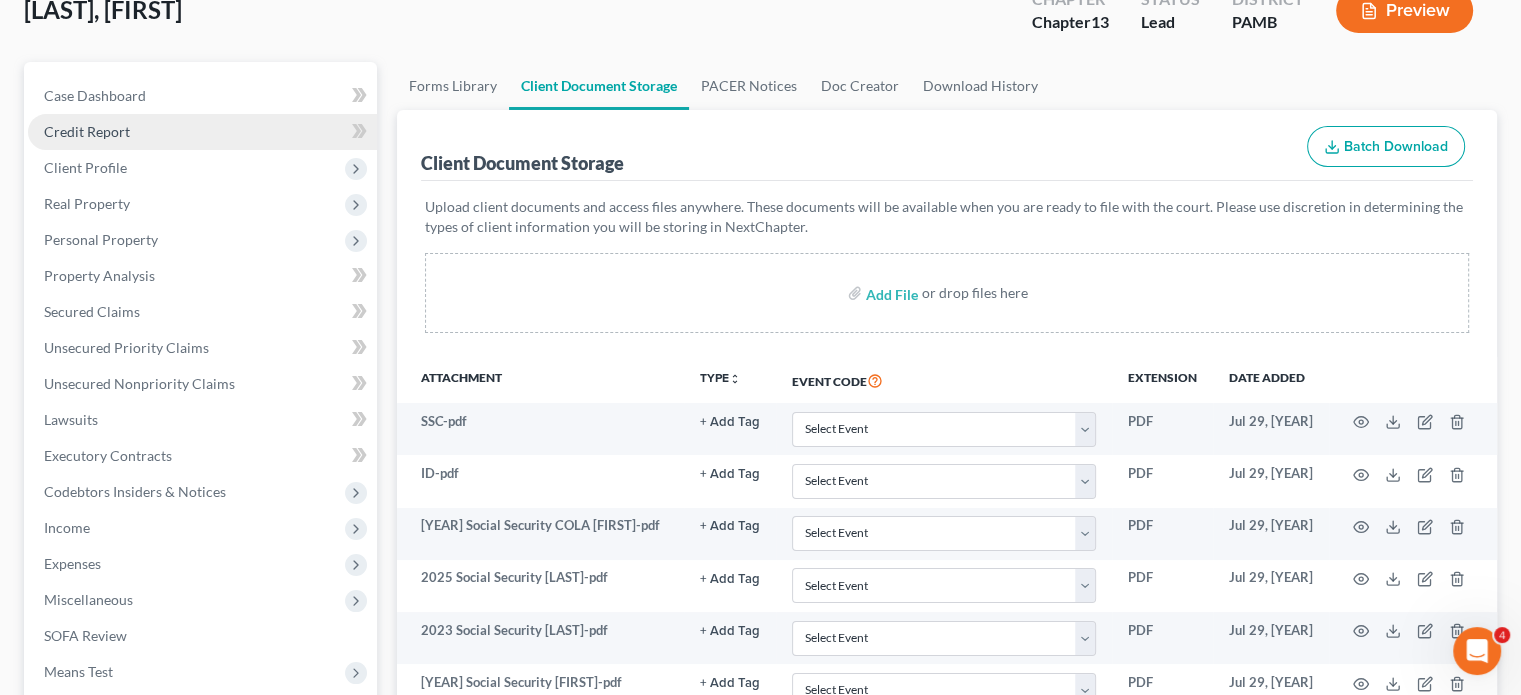 click on "Credit Report" at bounding box center (202, 132) 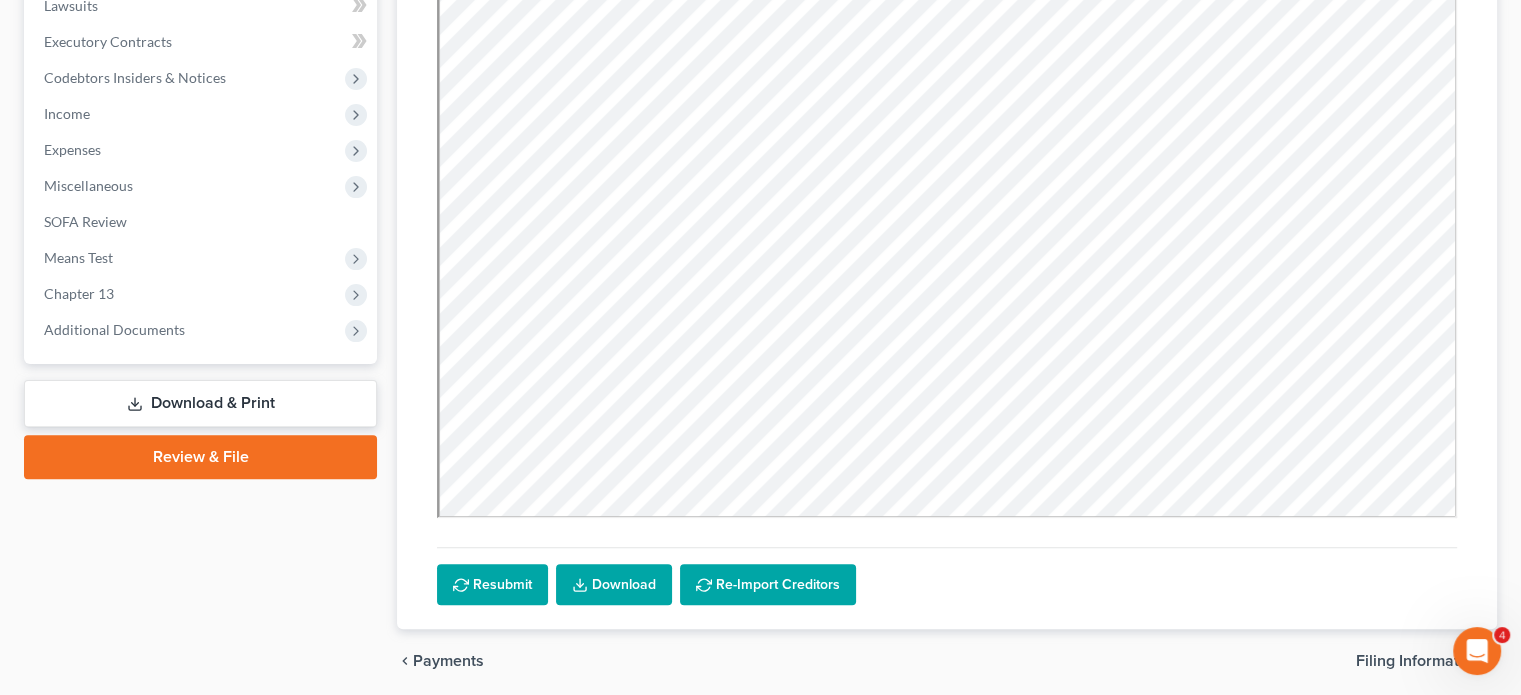 scroll, scrollTop: 556, scrollLeft: 0, axis: vertical 